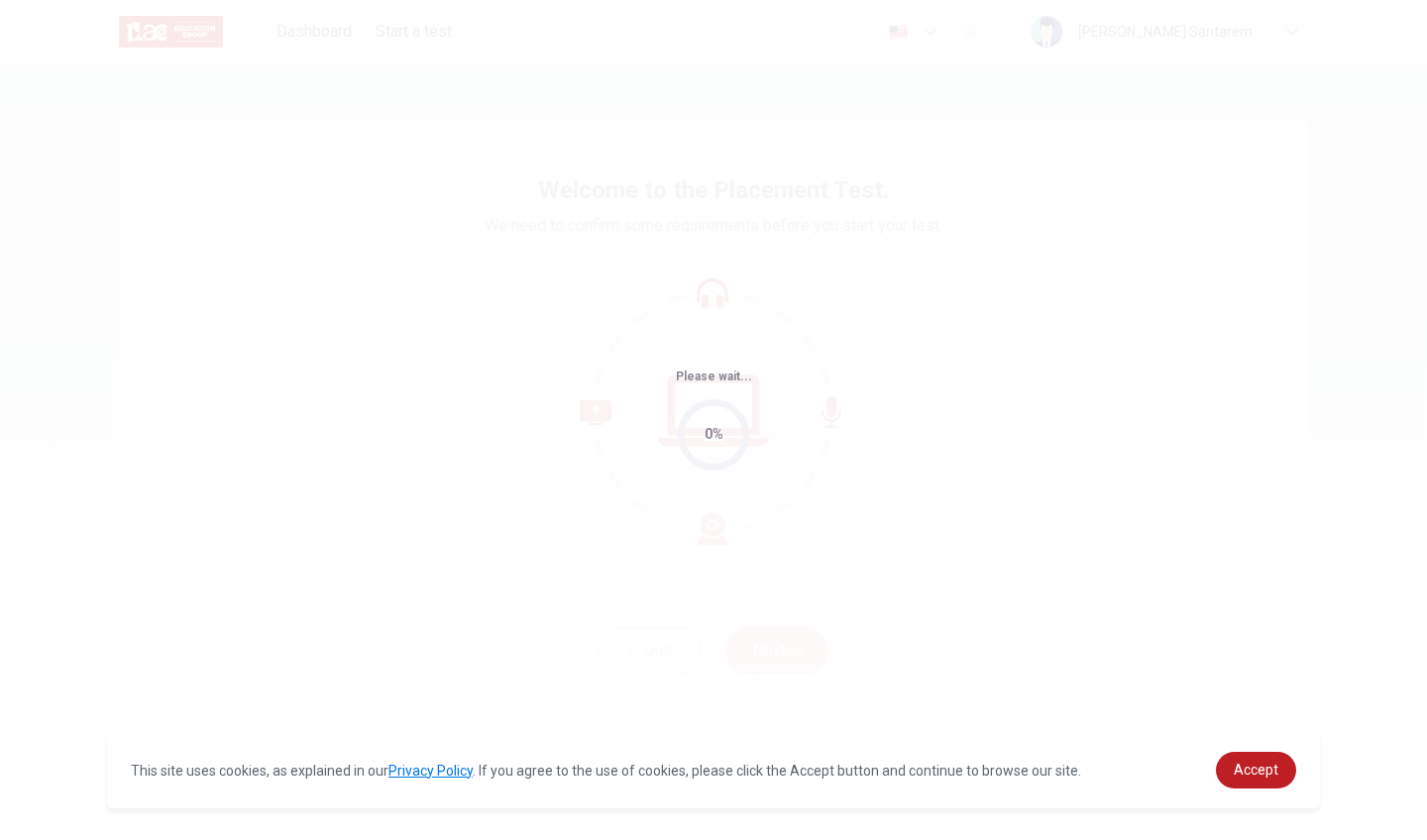 scroll, scrollTop: 0, scrollLeft: 0, axis: both 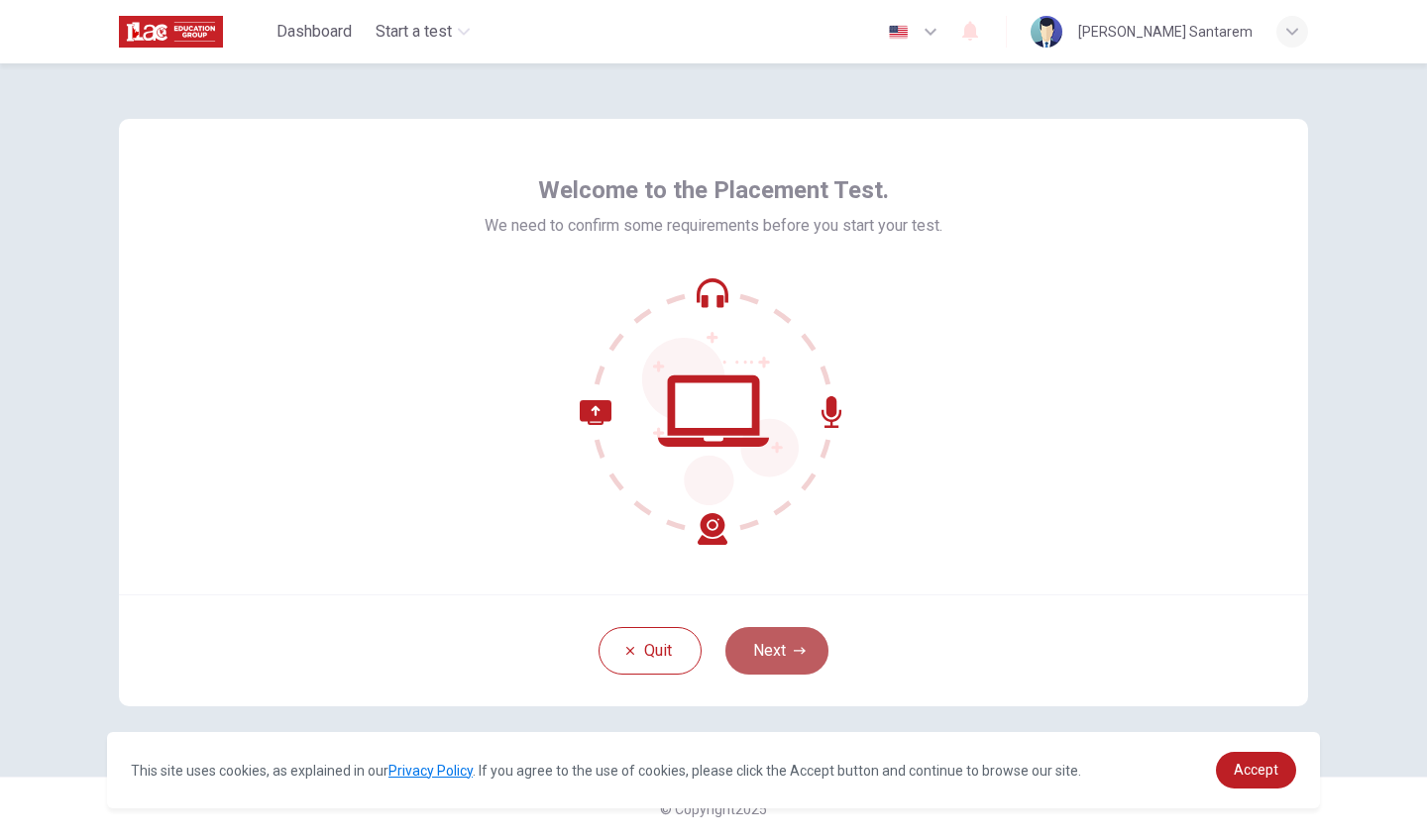 click on "Next" at bounding box center (777, 651) 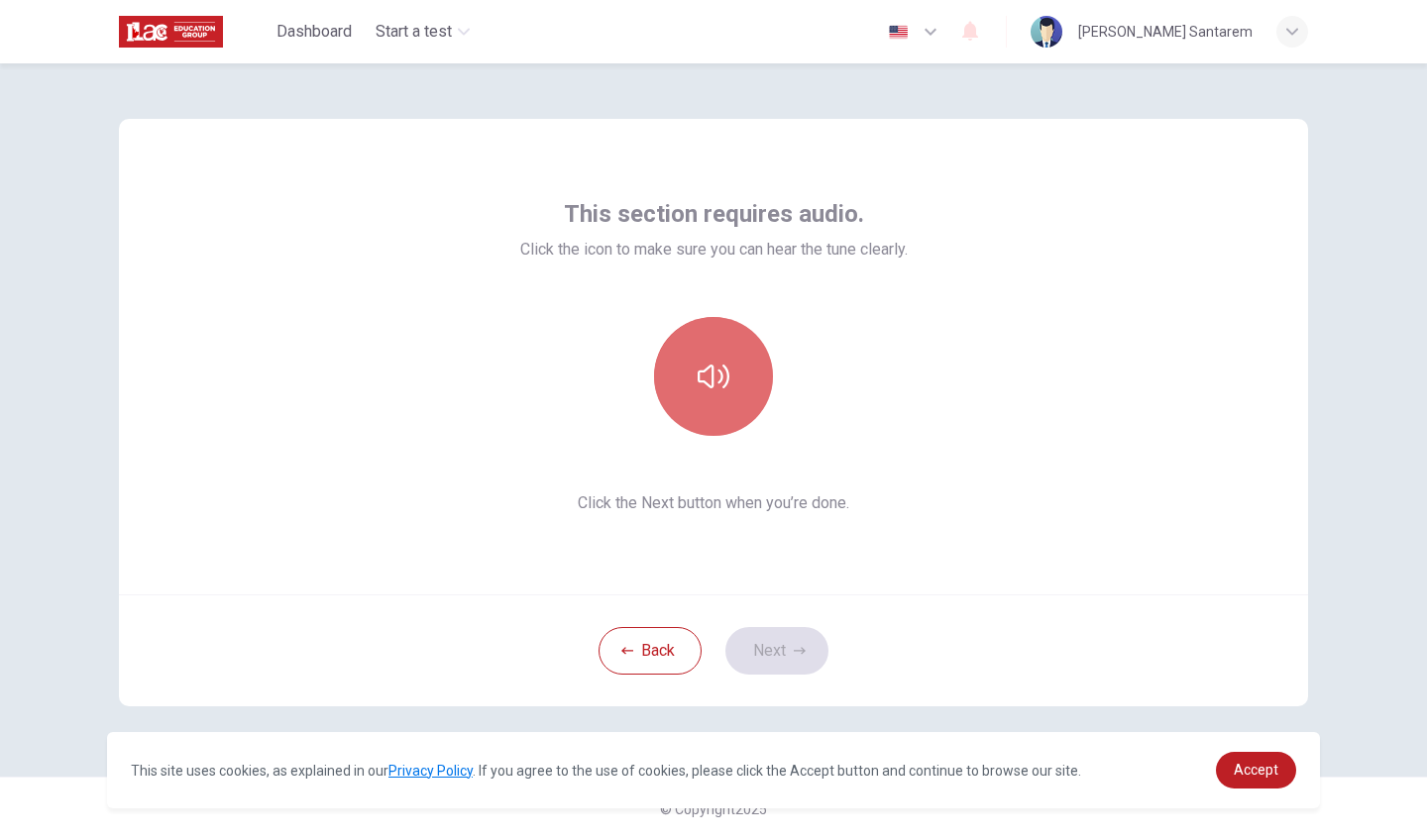 click at bounding box center [714, 376] 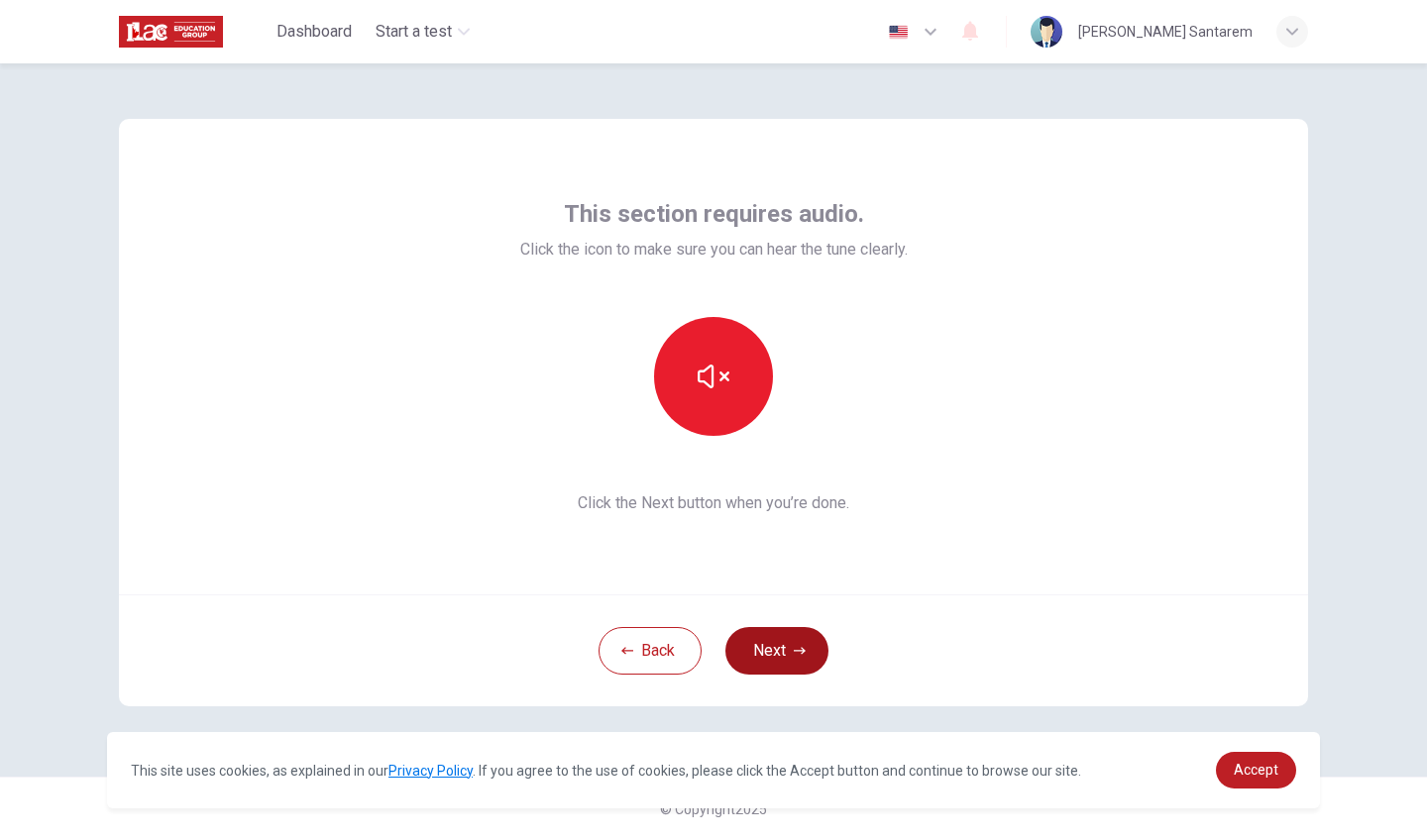 click on "Next" at bounding box center (777, 651) 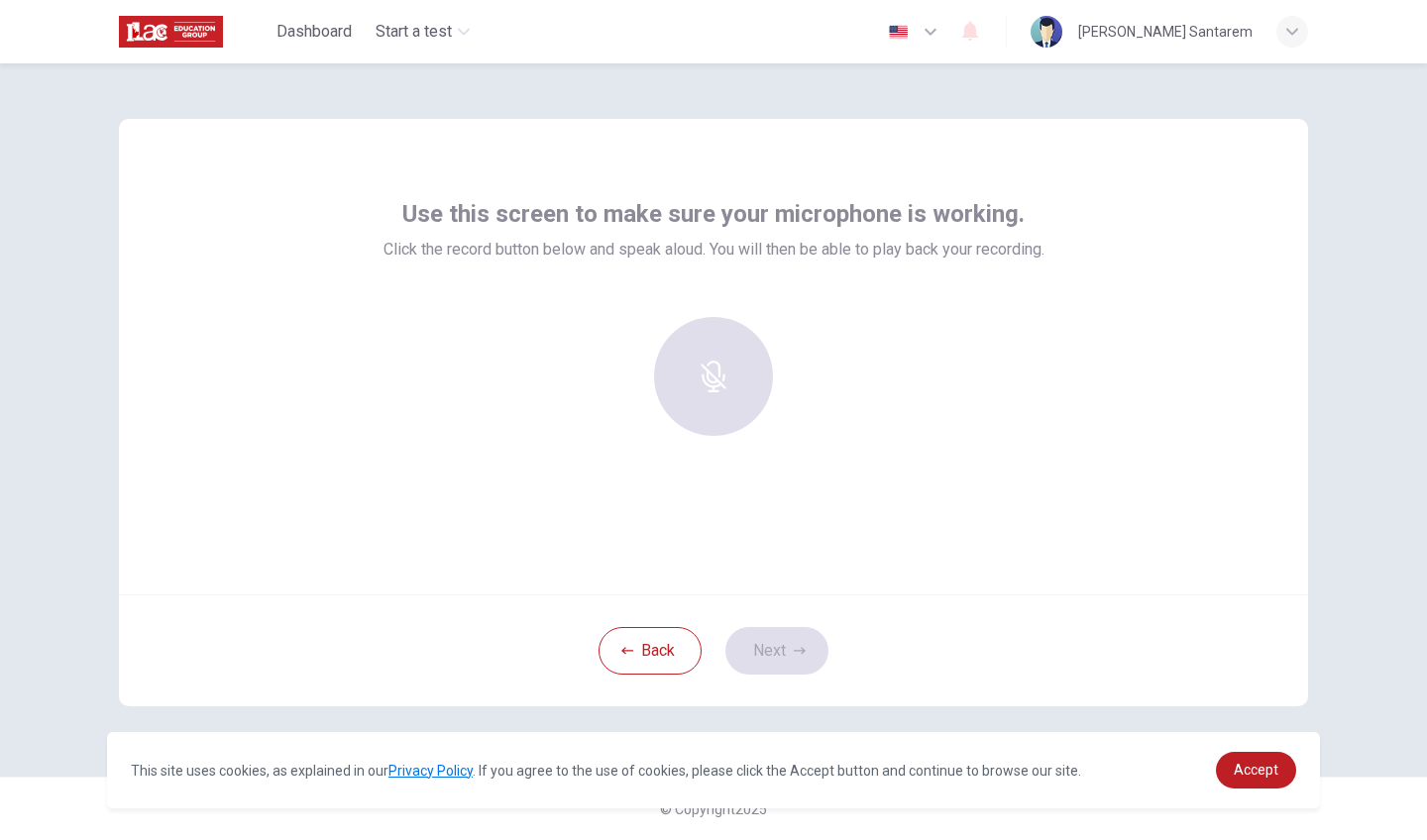click at bounding box center (714, 376) 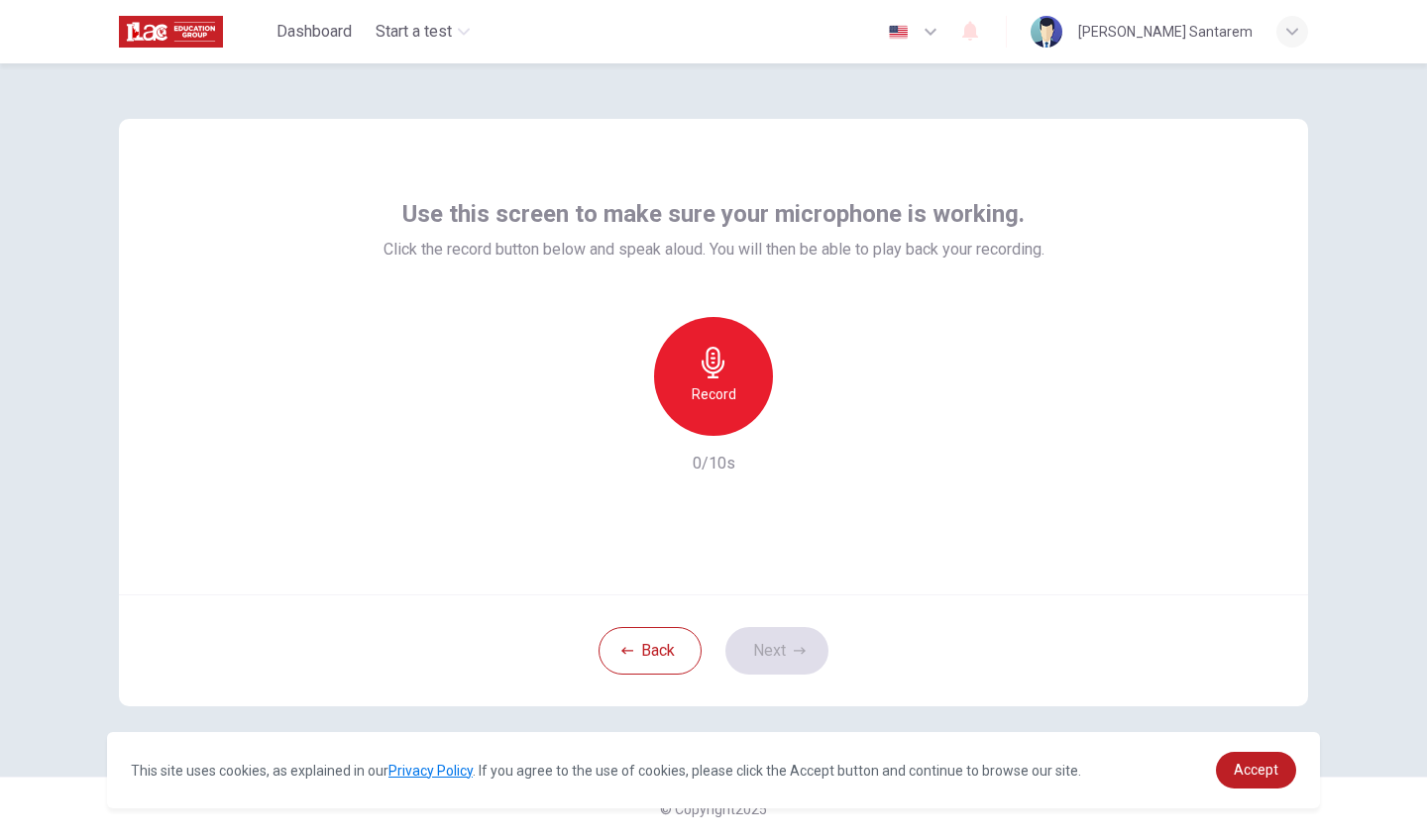 click on "Record" at bounding box center [714, 394] 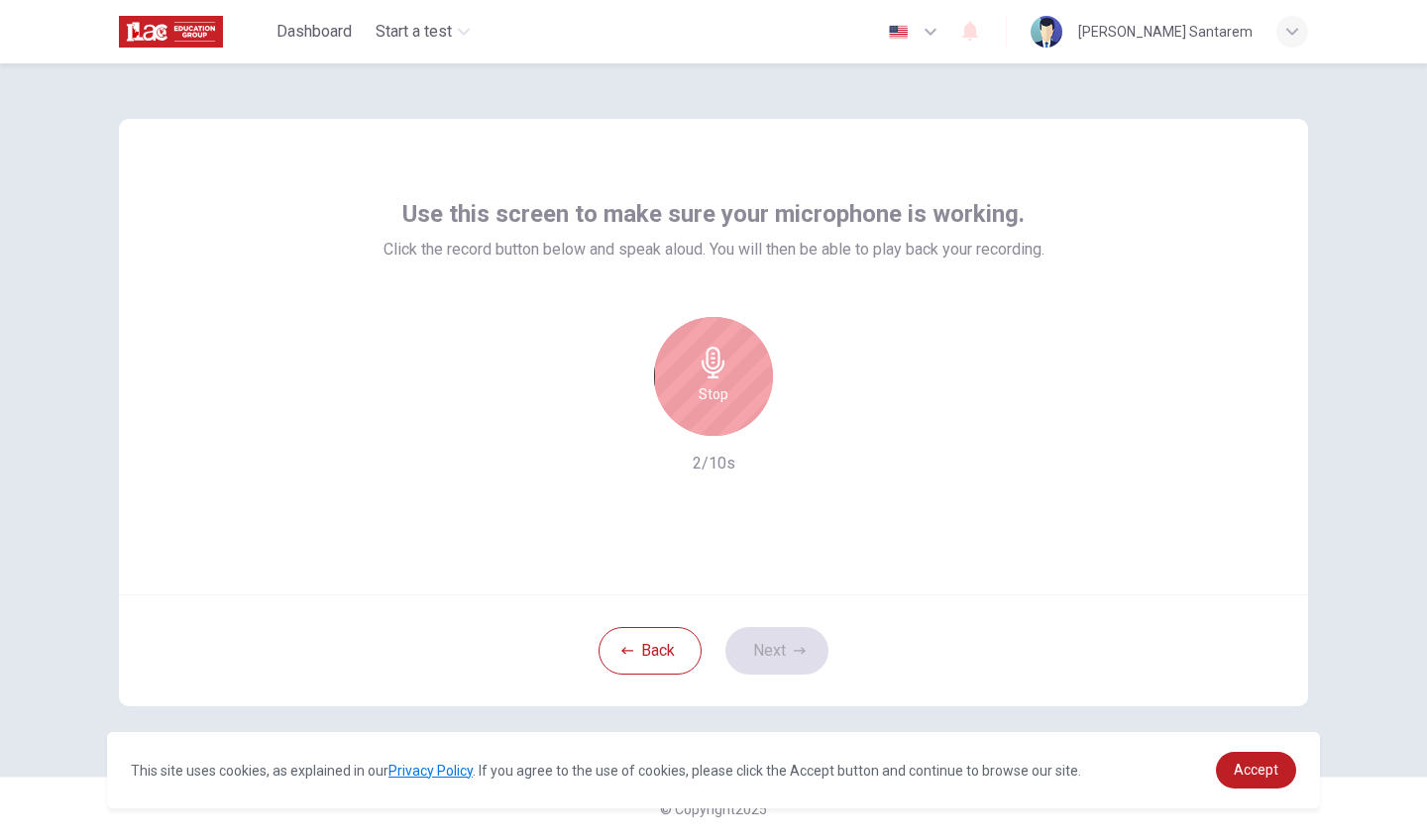 click on "Stop" at bounding box center [714, 376] 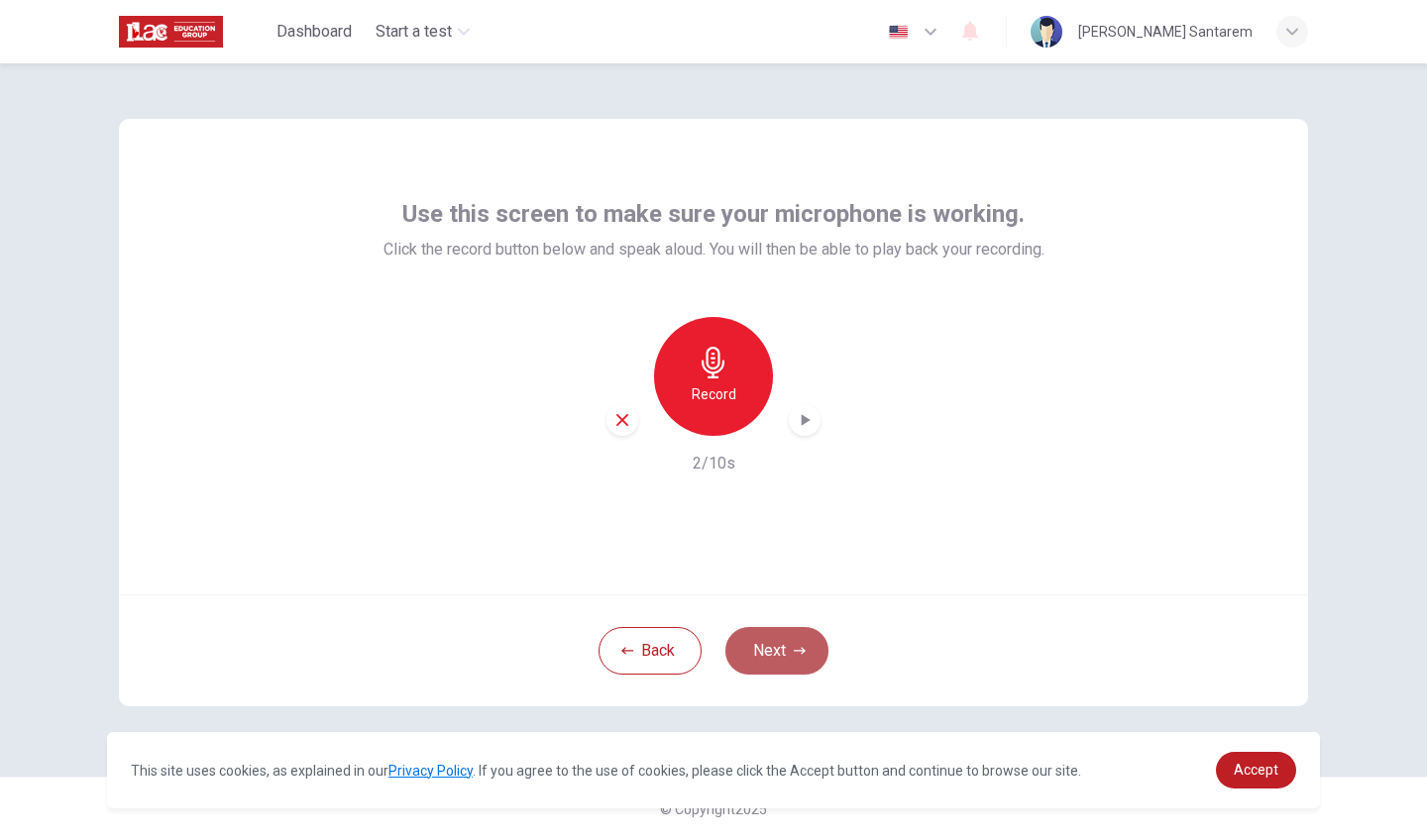 click on "Next" at bounding box center (777, 651) 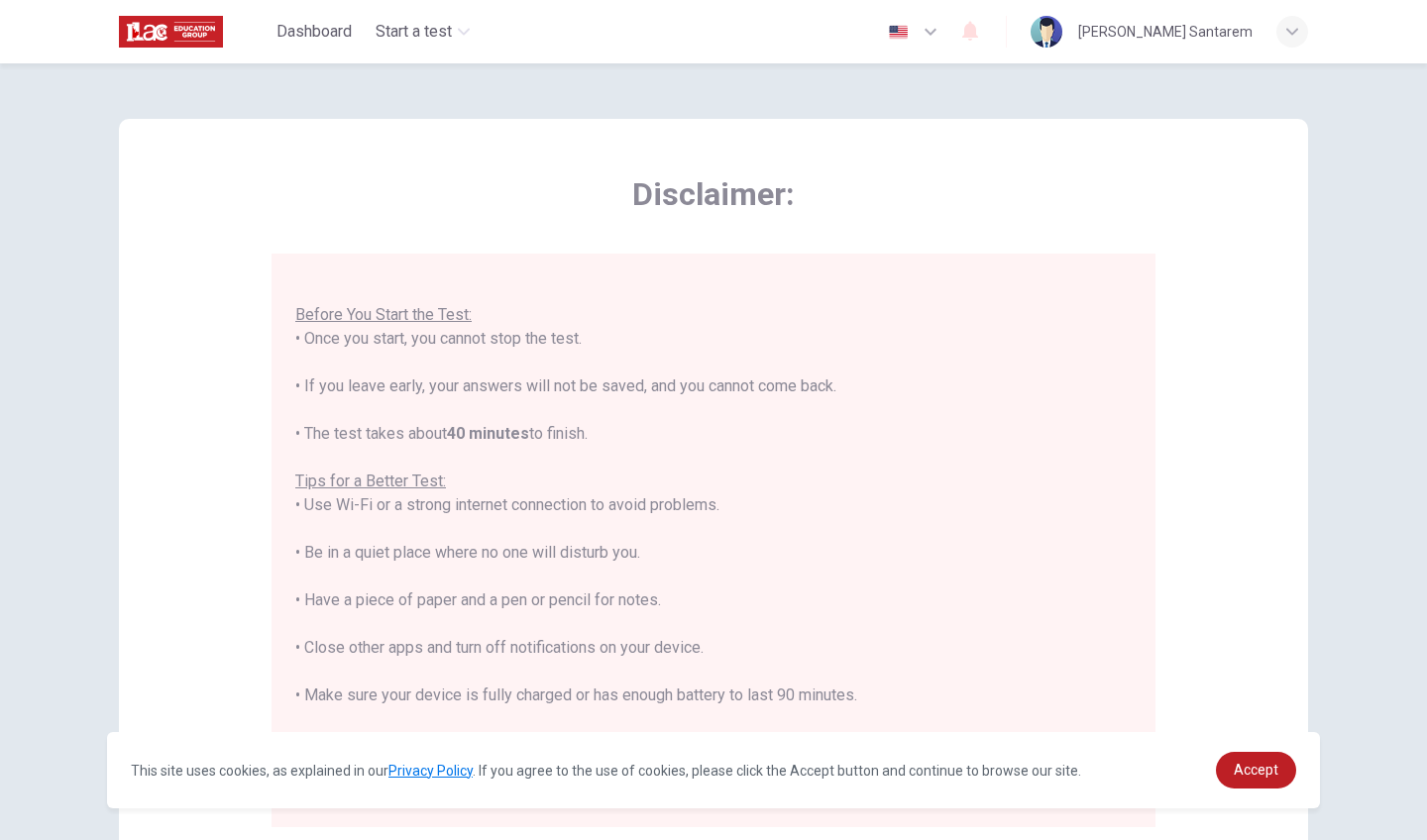 scroll, scrollTop: 21, scrollLeft: 0, axis: vertical 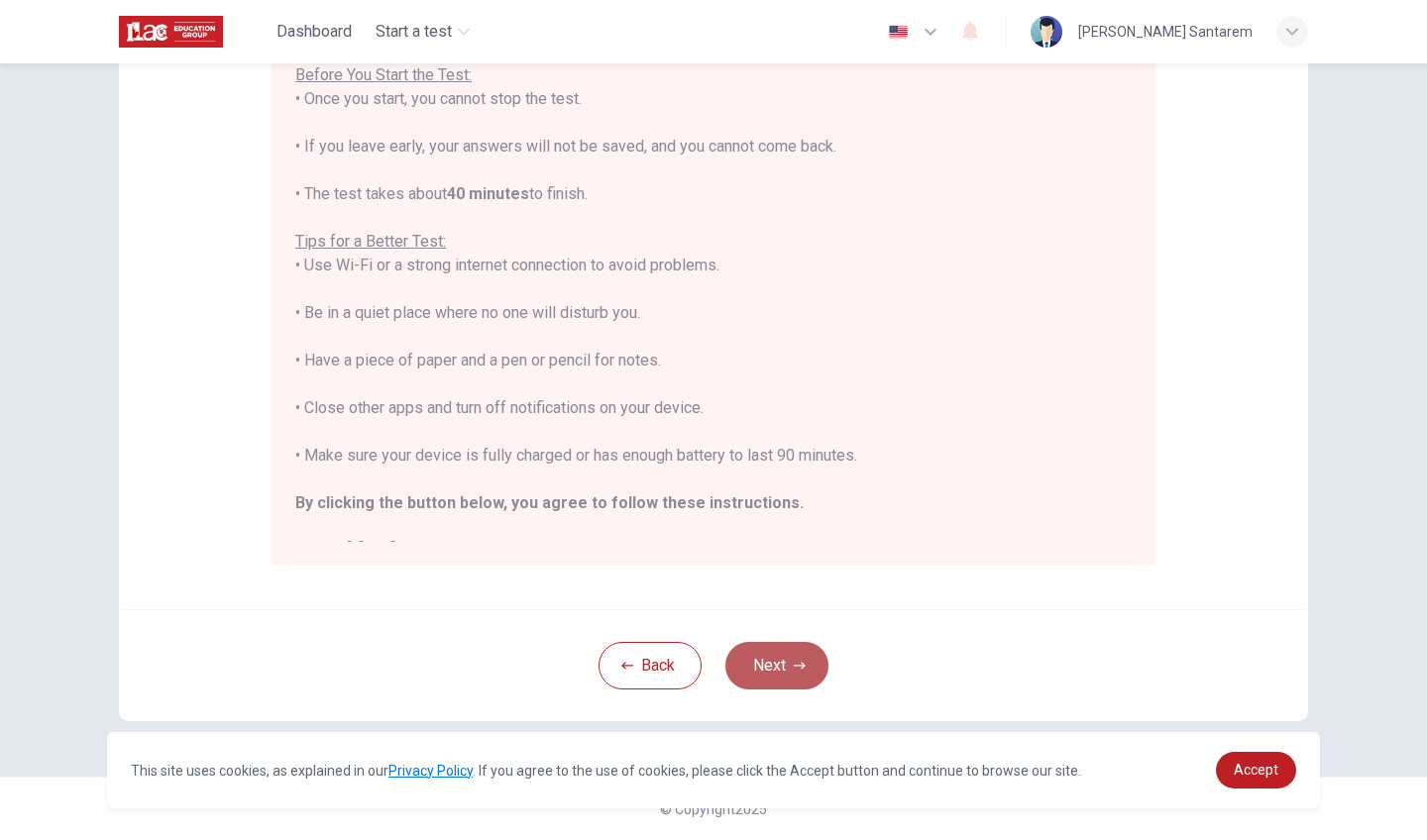 click on "Next" at bounding box center (777, 666) 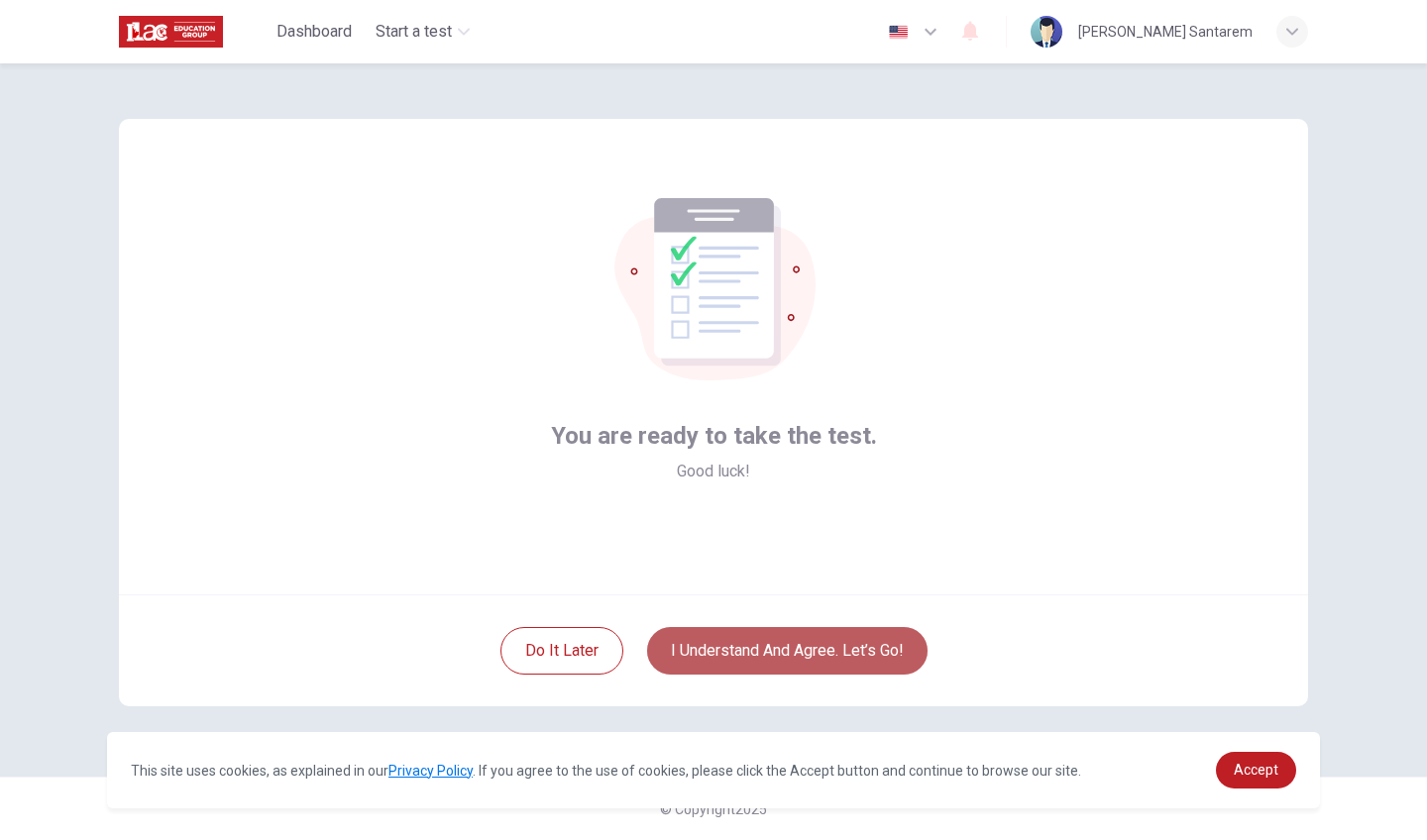 click on "I understand and agree. Let’s go!" at bounding box center (787, 651) 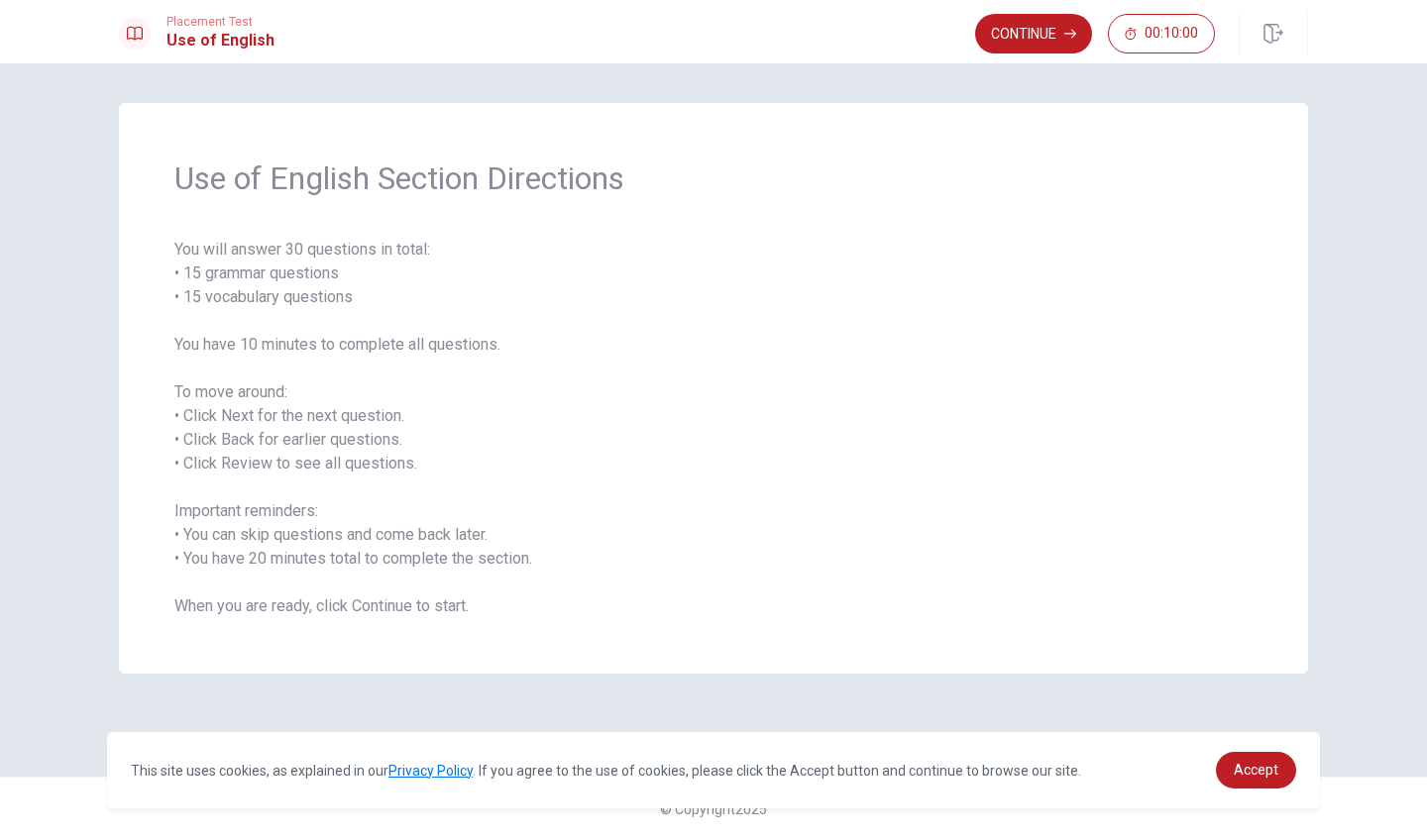 scroll, scrollTop: 0, scrollLeft: 0, axis: both 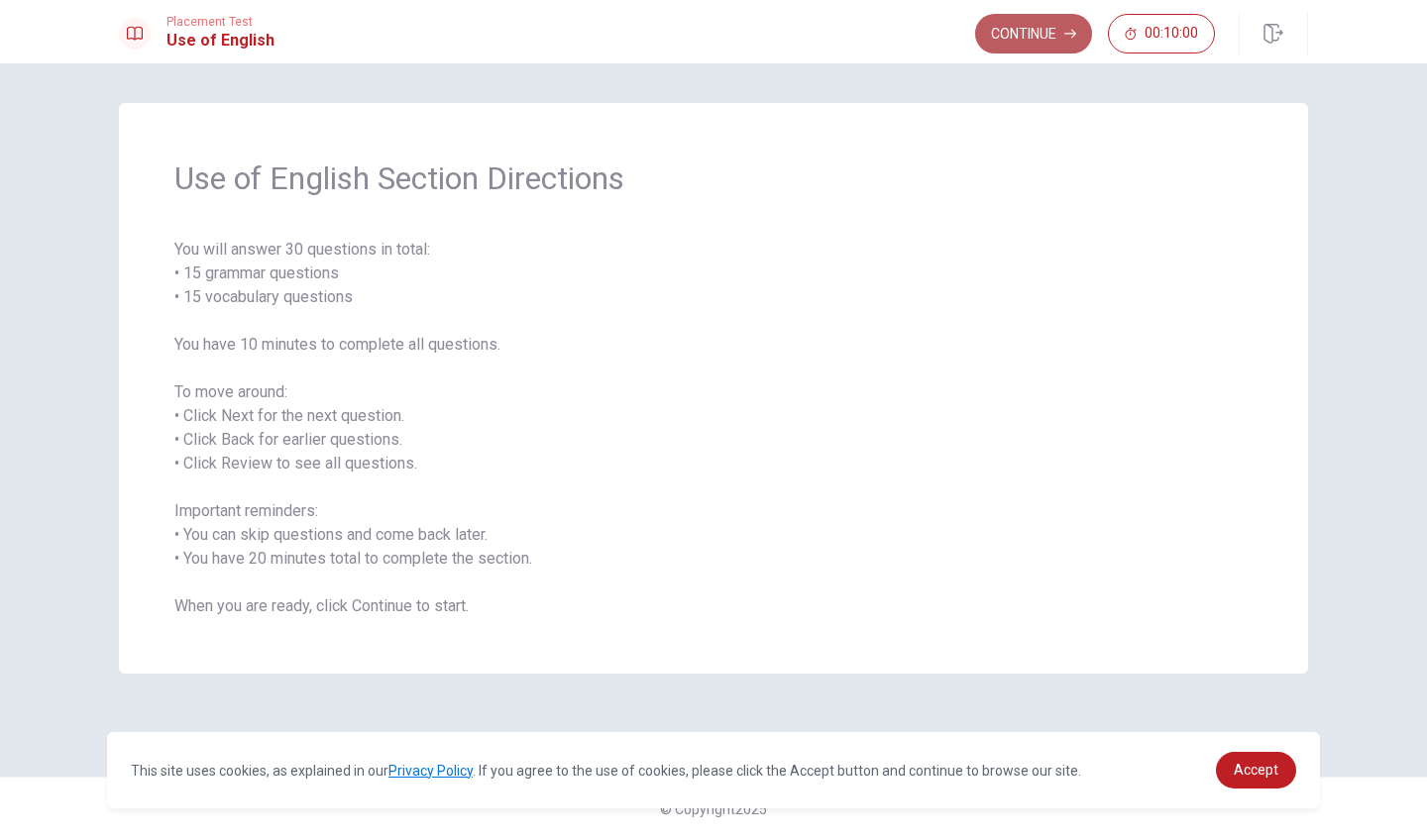 click on "Continue" at bounding box center [1034, 34] 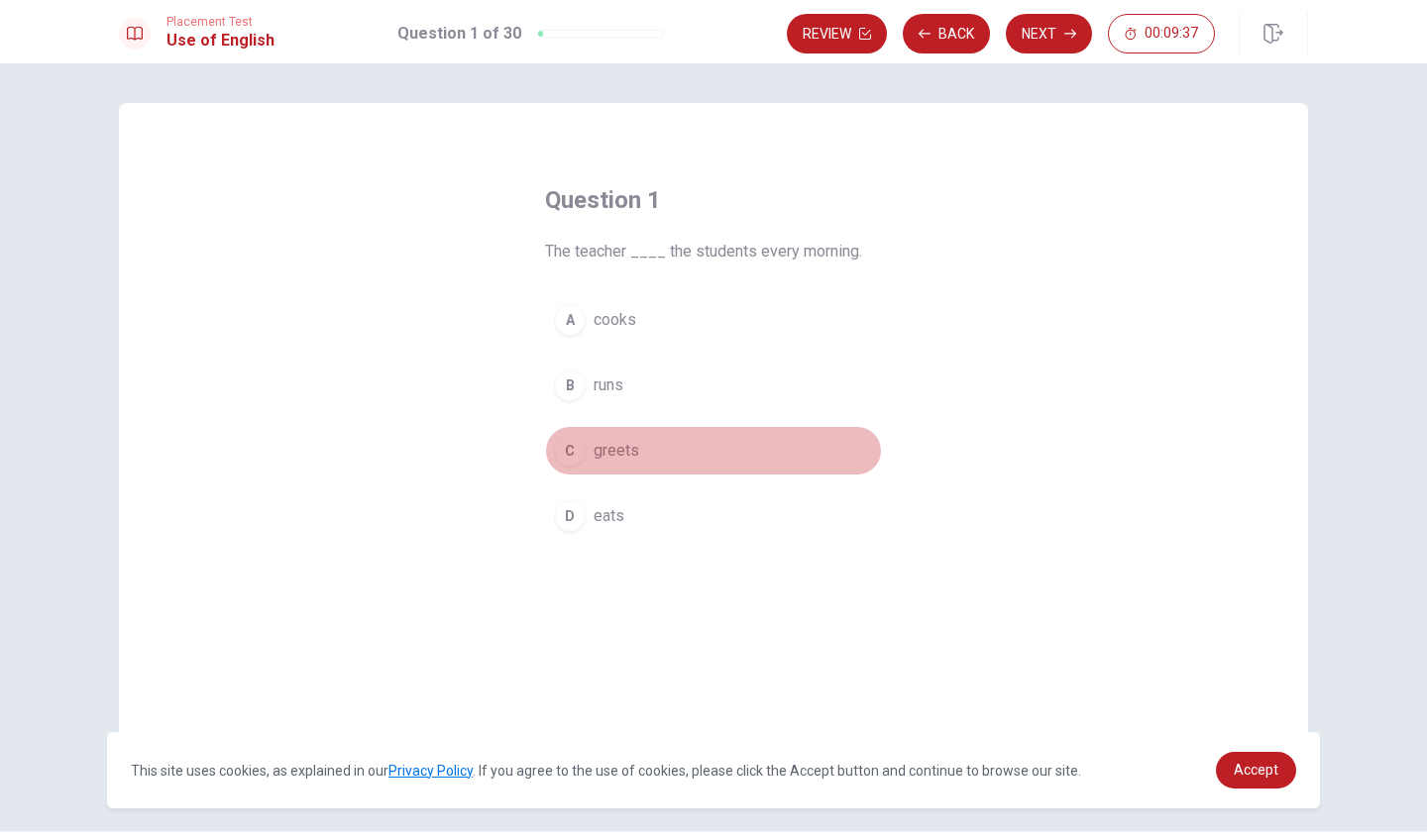 click on "C" at bounding box center [570, 451] 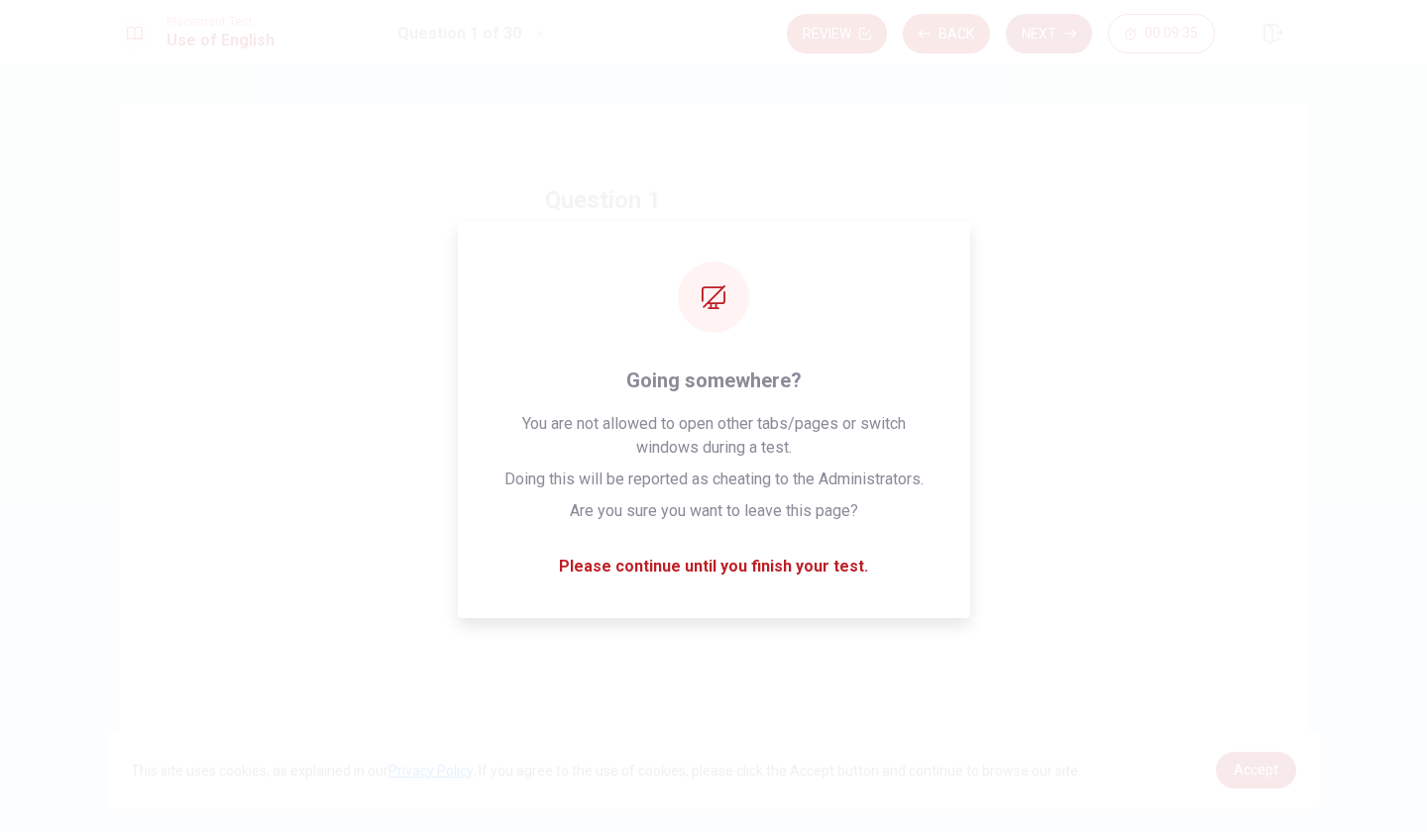 click on "This site uses cookies, as explained in our  Privacy Policy . If you agree to the use of cookies, please click the Accept button and continue to browse our site.   Privacy Policy Accept" at bounding box center (714, 770) 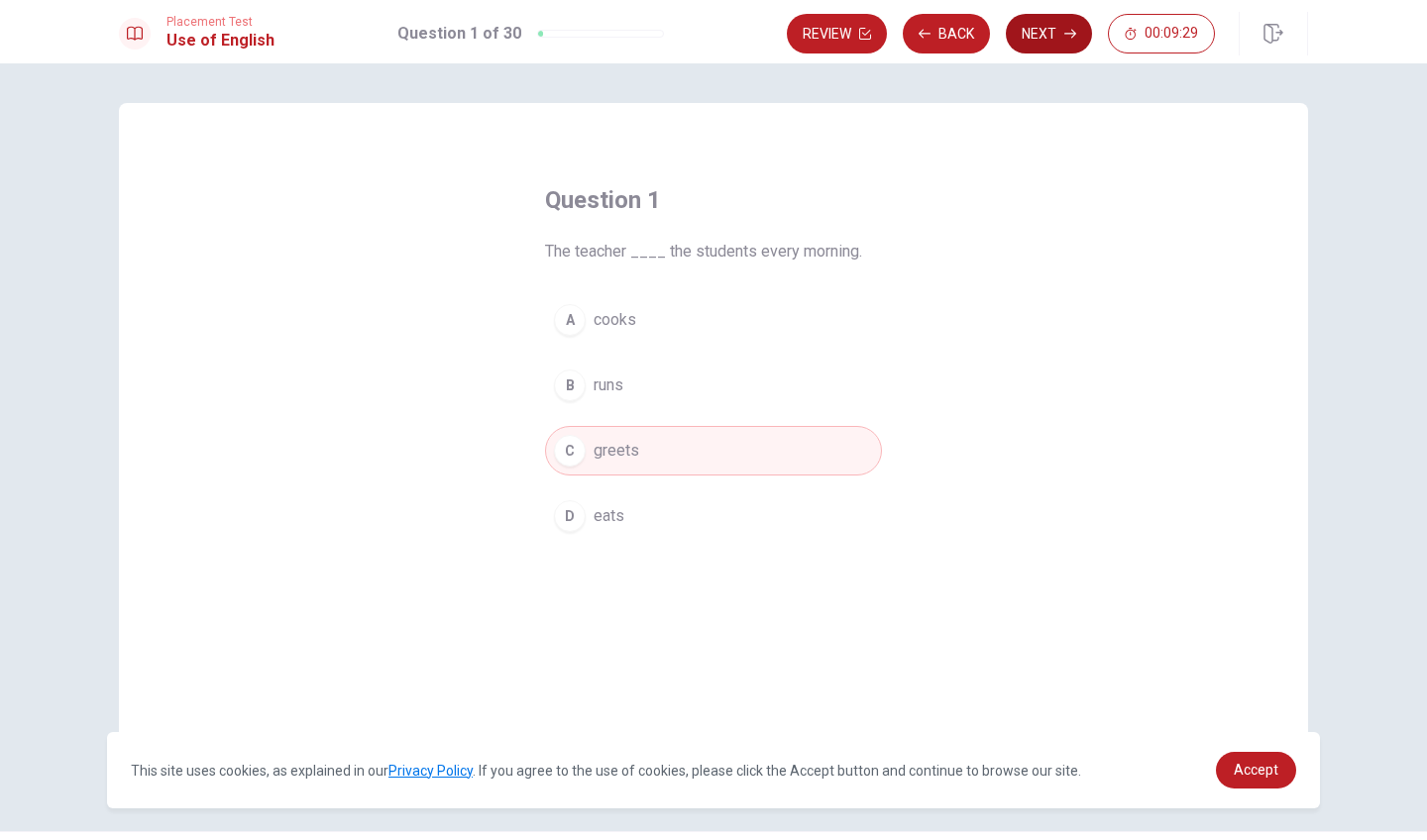 click on "Next" at bounding box center [1048, 34] 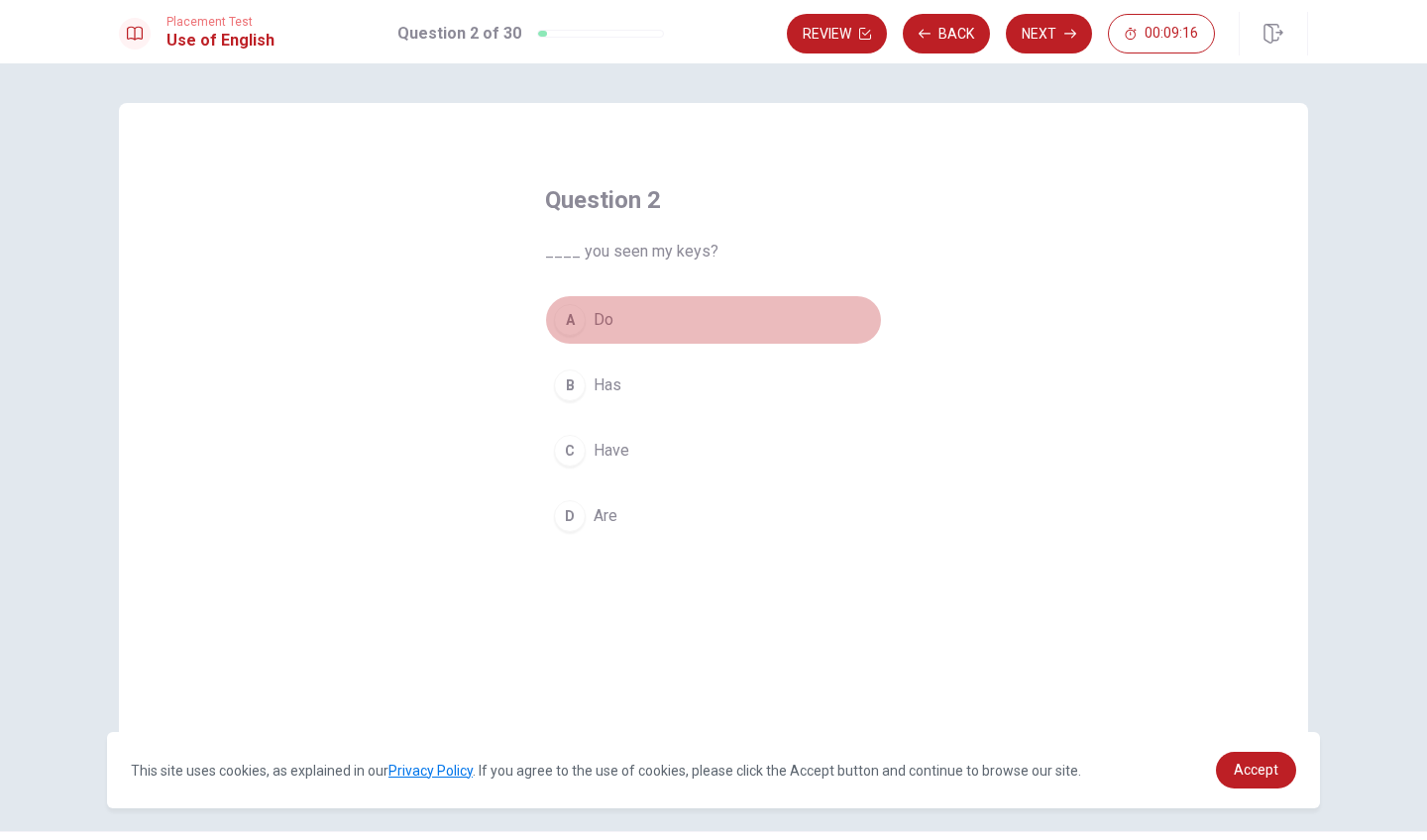 click on "A" at bounding box center [570, 320] 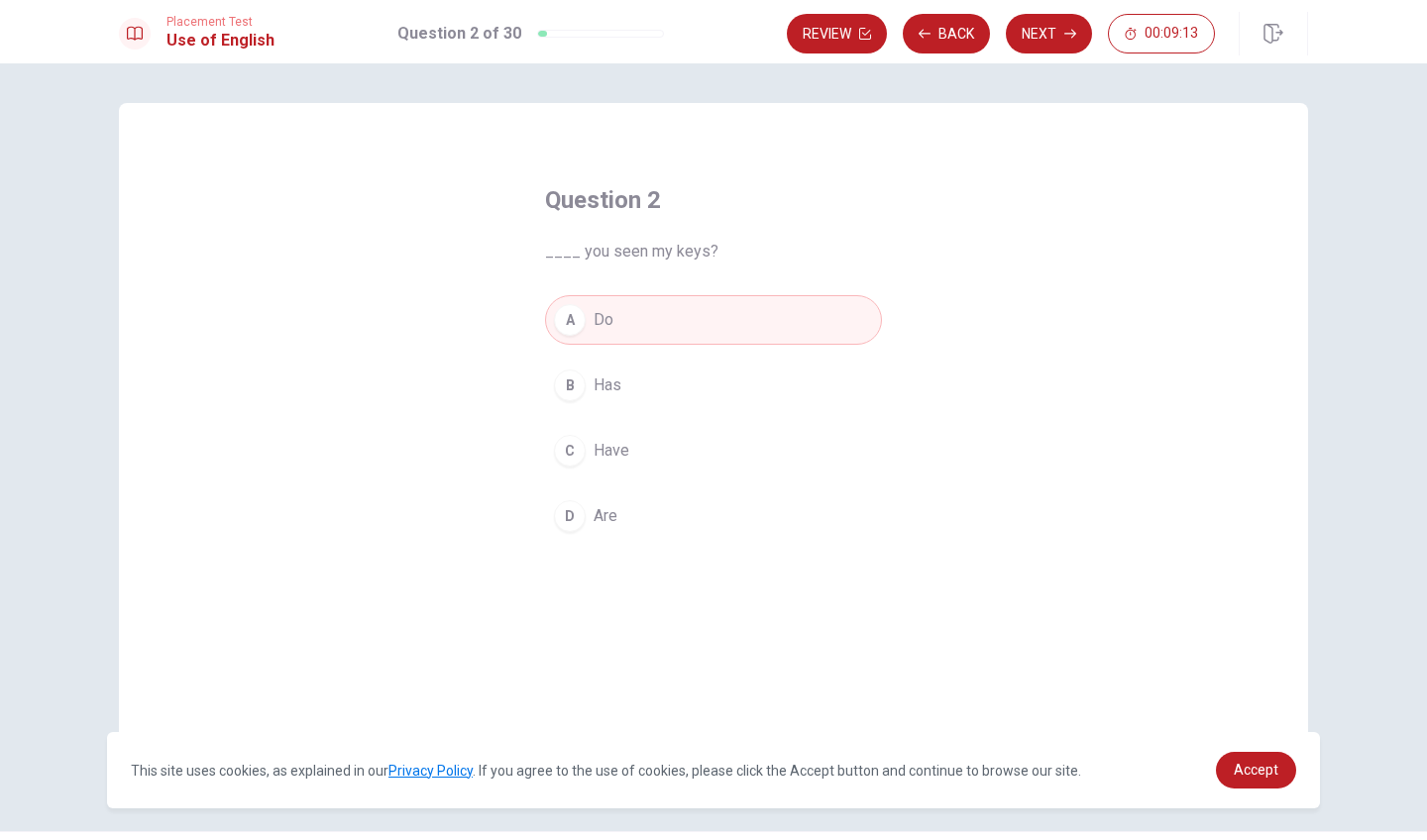 click on "C" at bounding box center [570, 451] 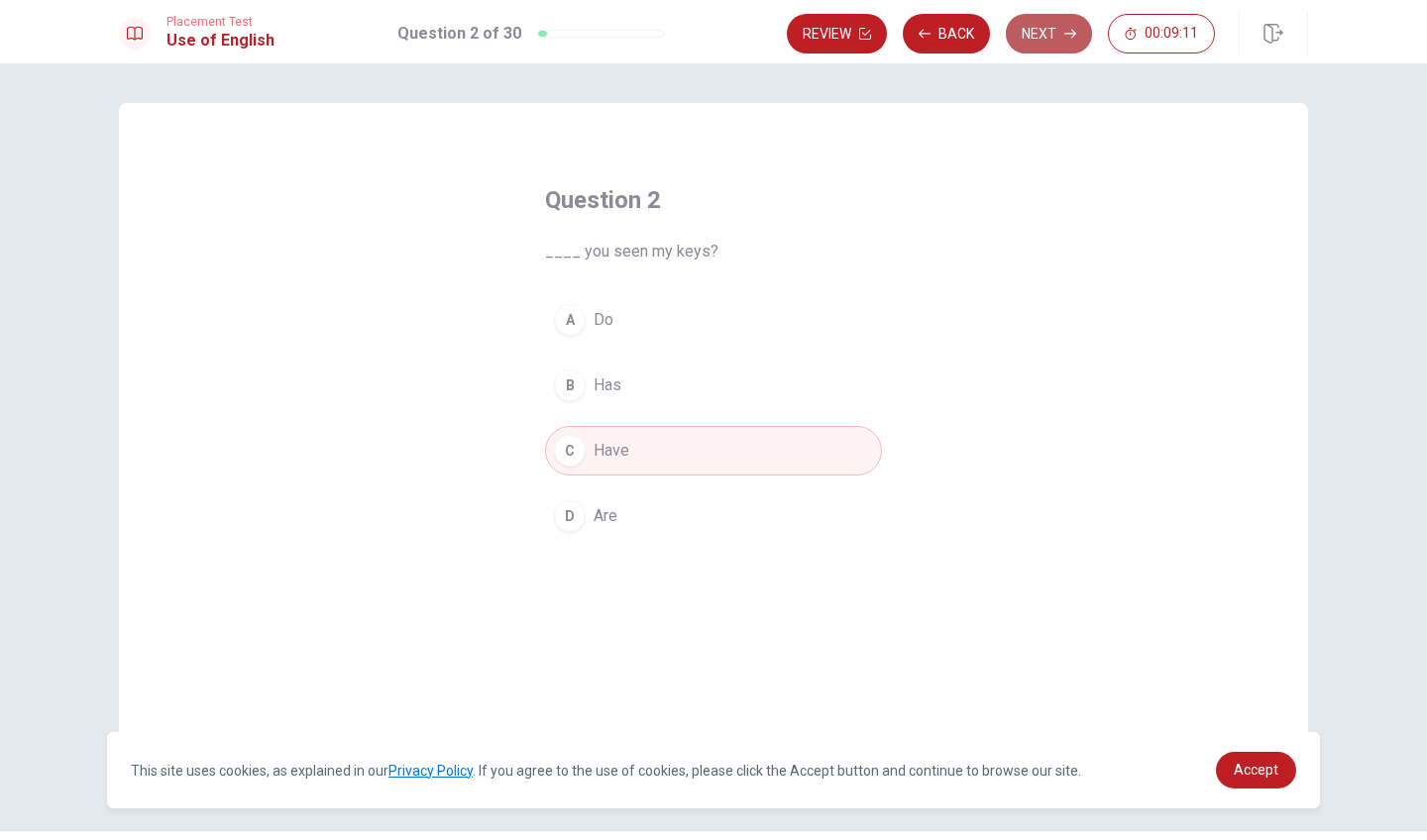 click on "Next" at bounding box center [1048, 34] 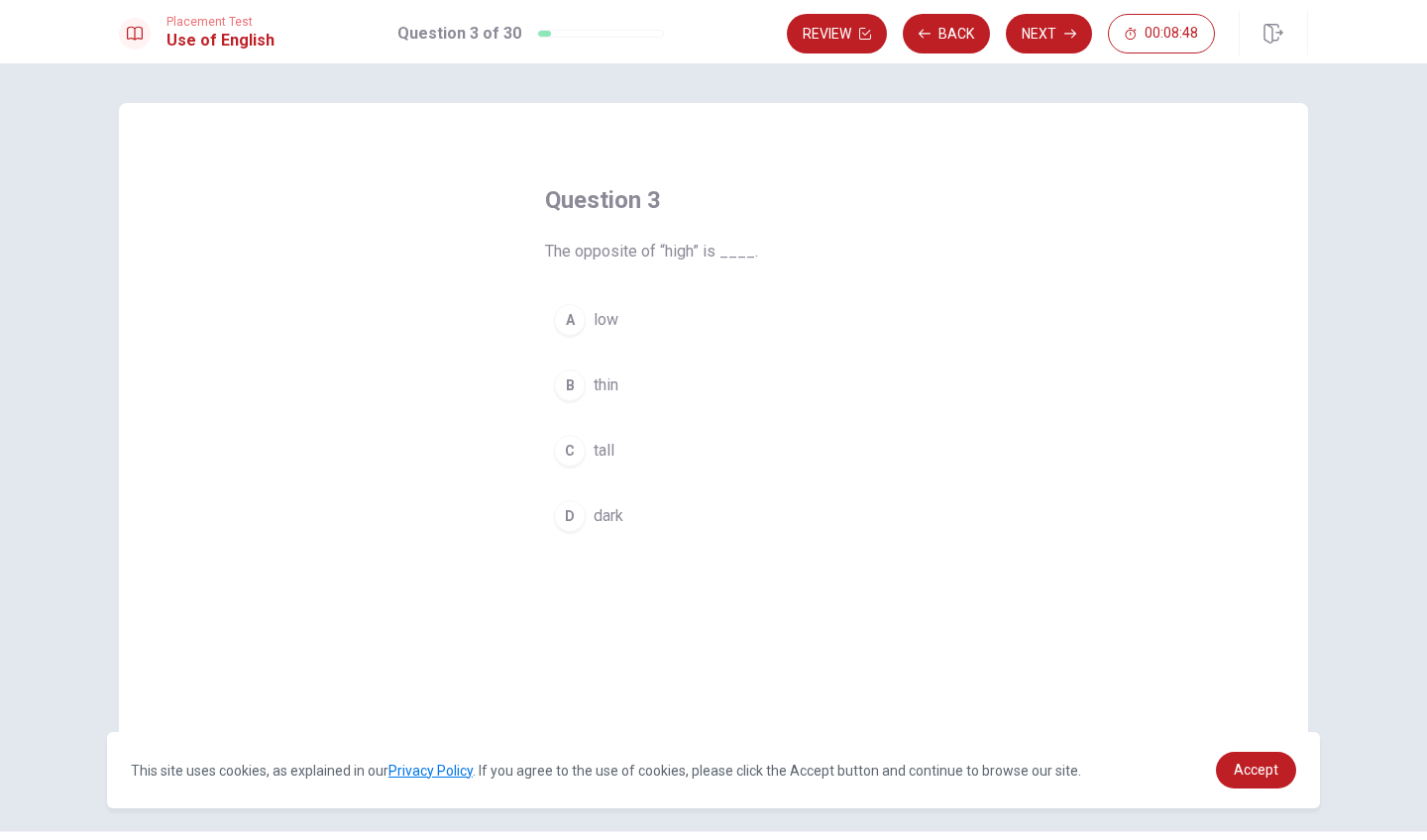 click on "A" at bounding box center (570, 320) 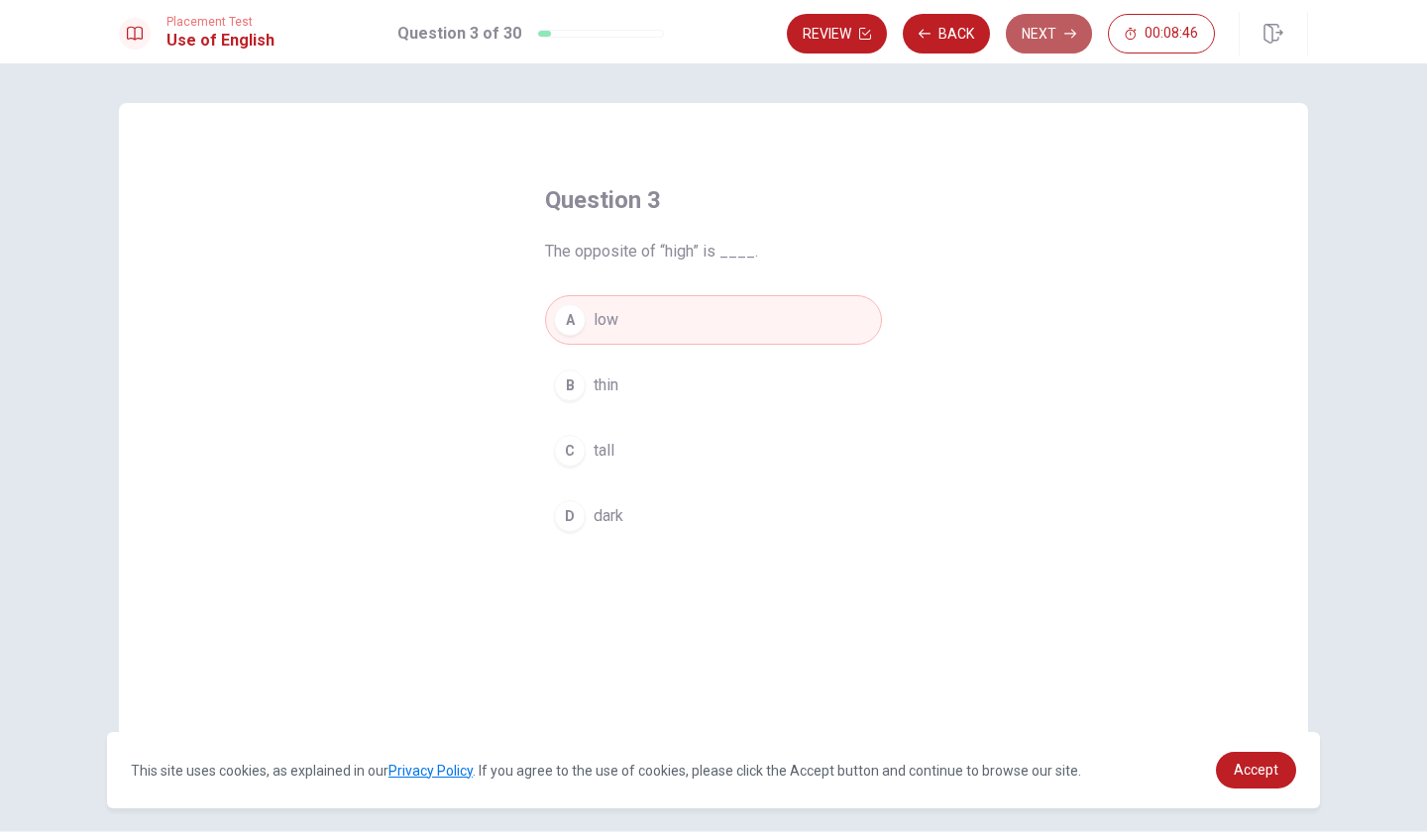 click on "Next" at bounding box center [1048, 34] 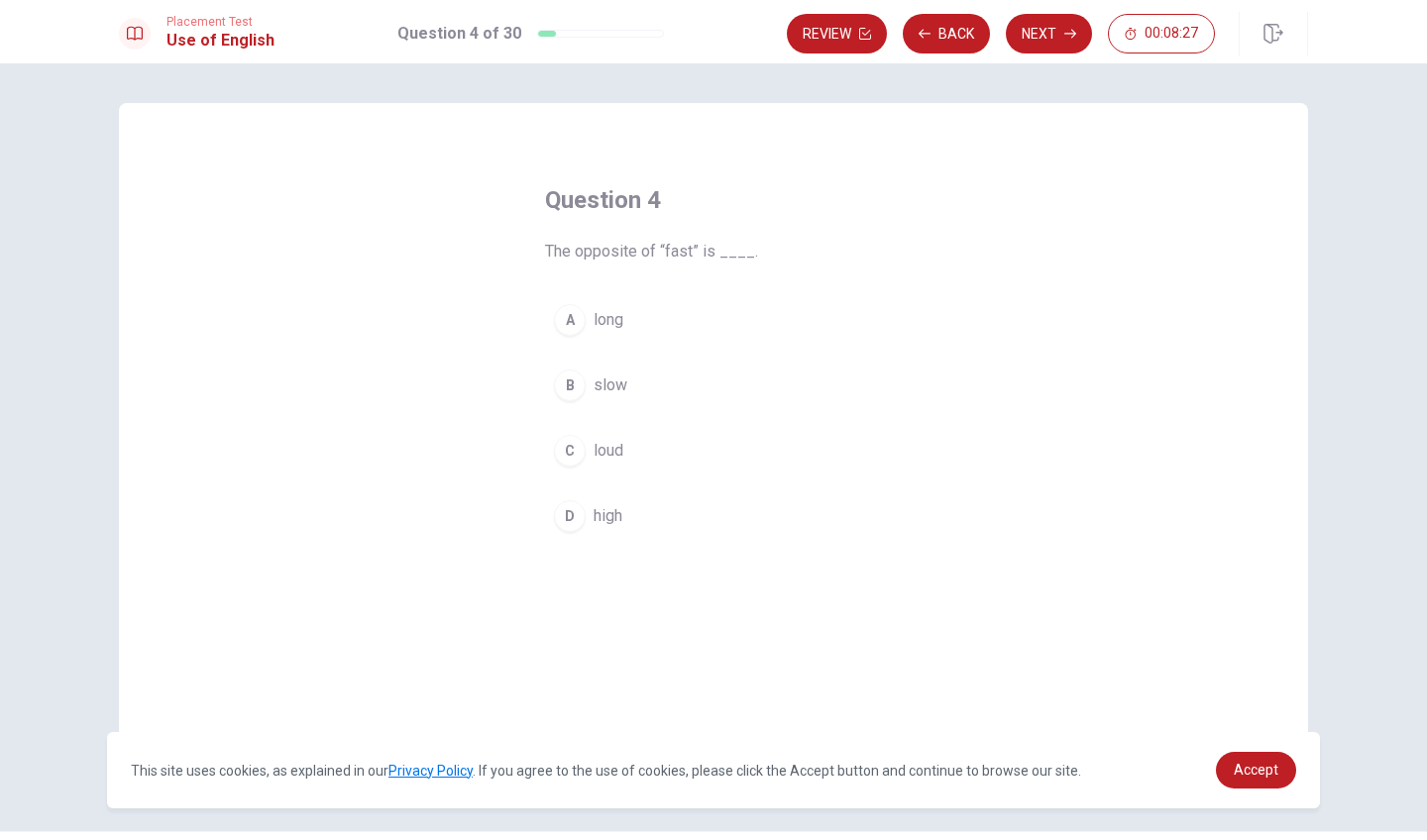 click on "long" at bounding box center (608, 320) 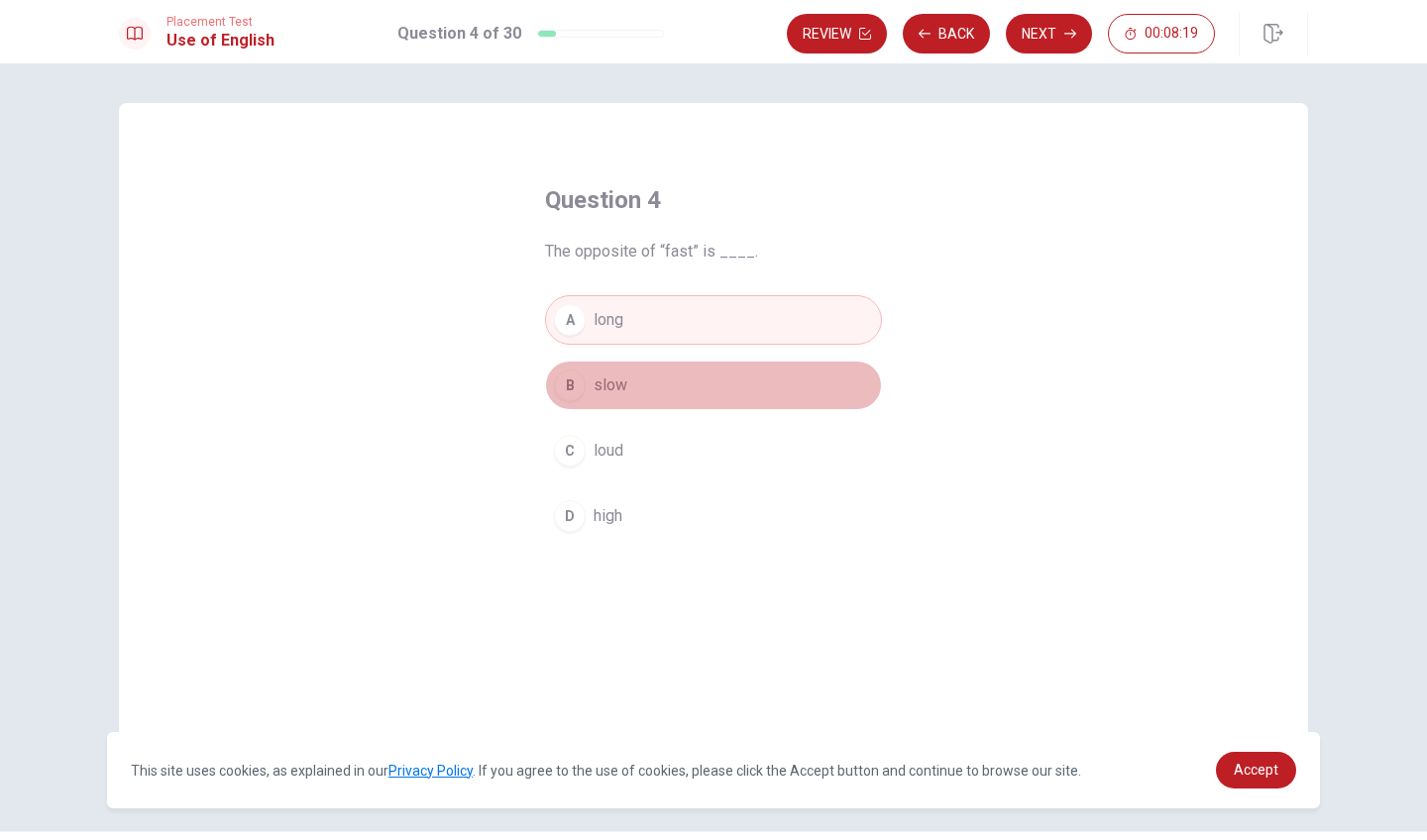 click on "slow" at bounding box center (610, 385) 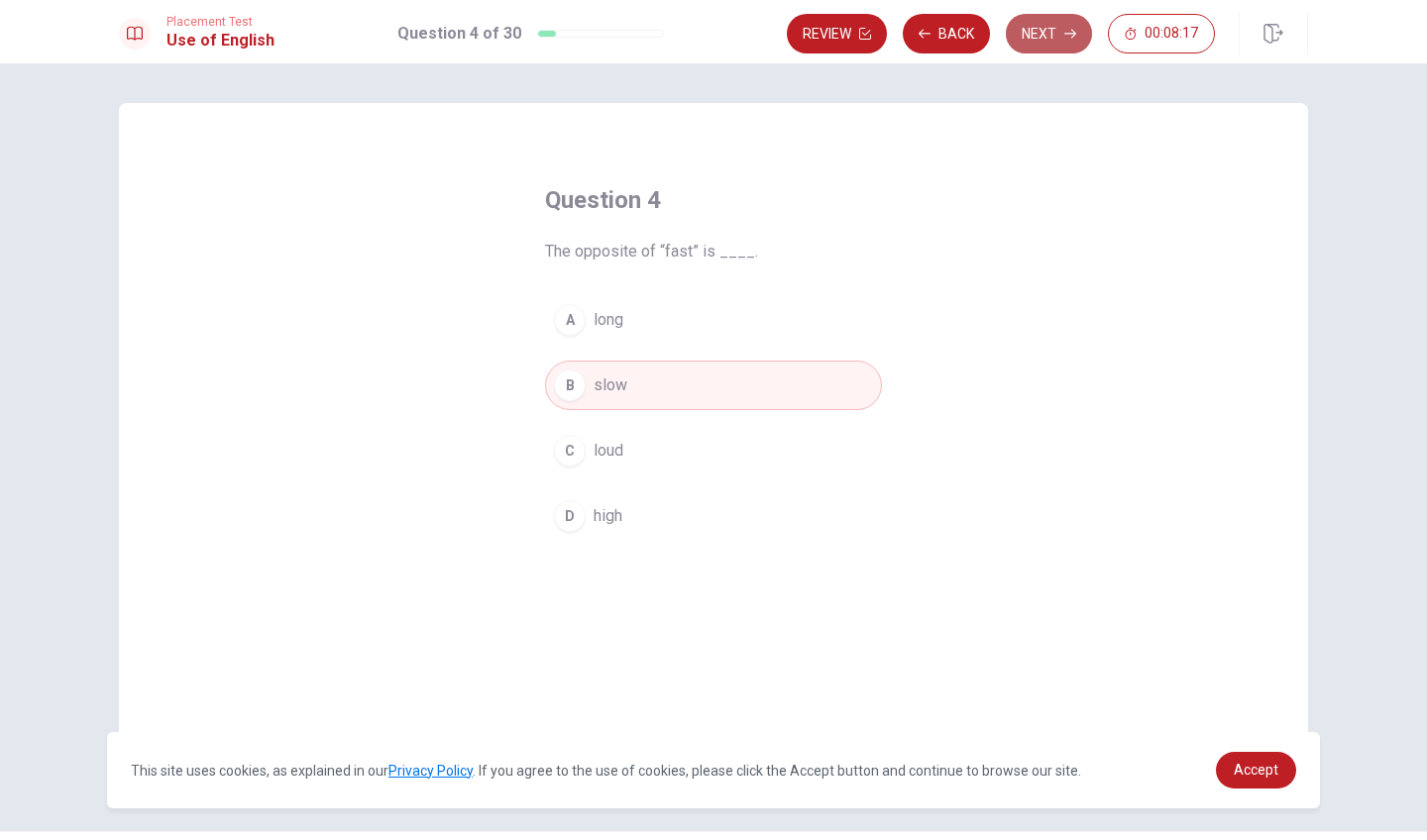 click on "Next" at bounding box center (1048, 34) 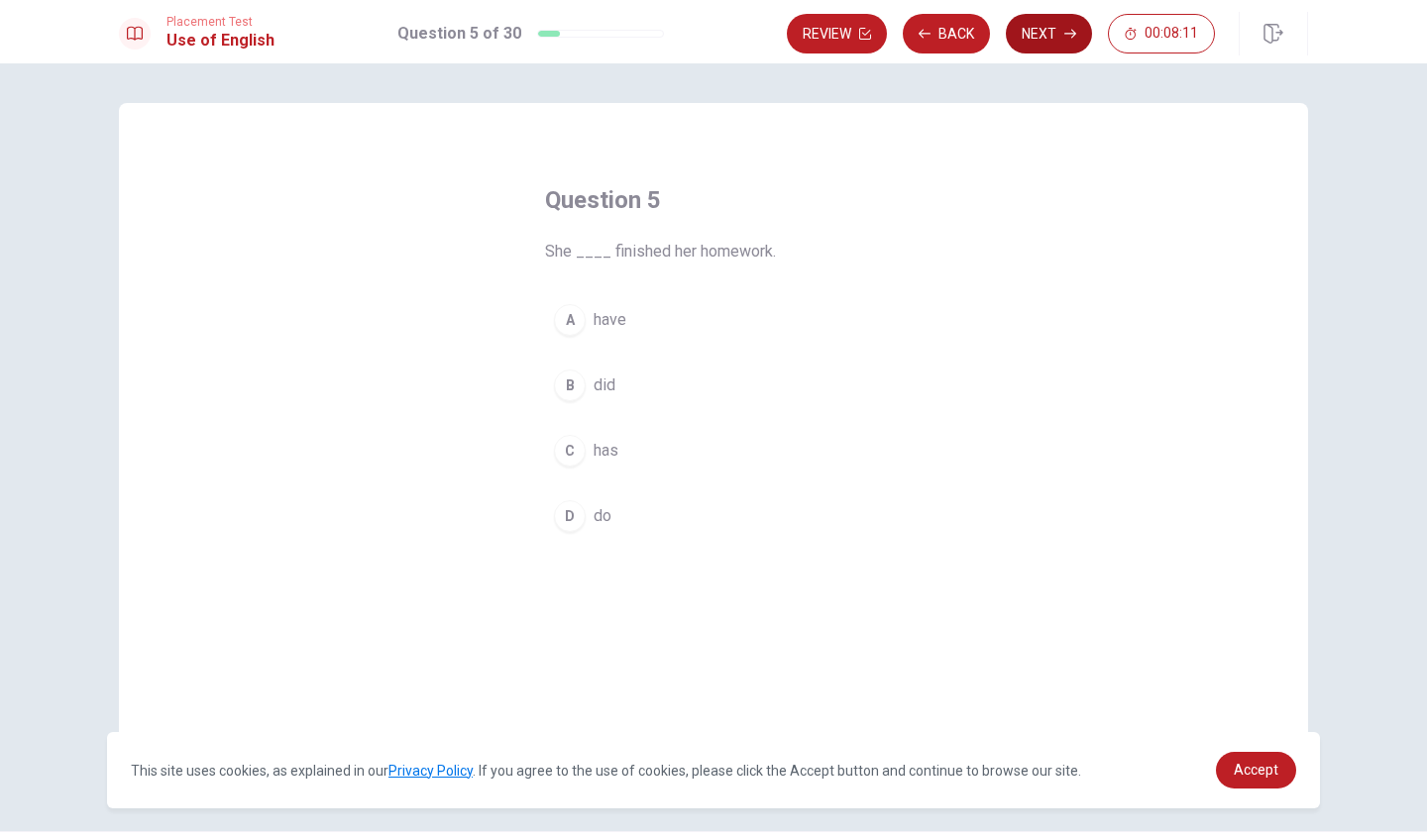 click on "Next" at bounding box center (1048, 34) 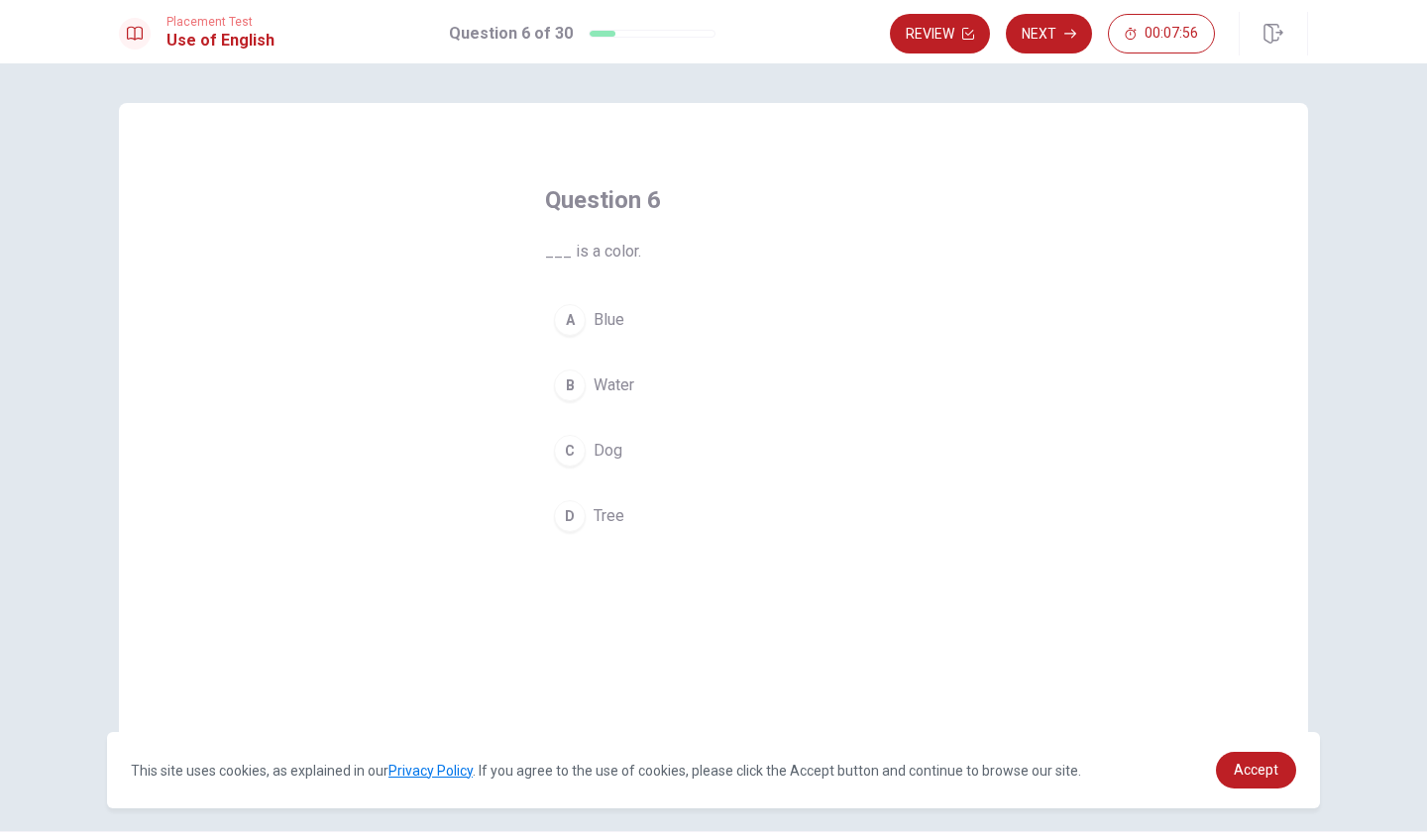 click on "A" at bounding box center [570, 320] 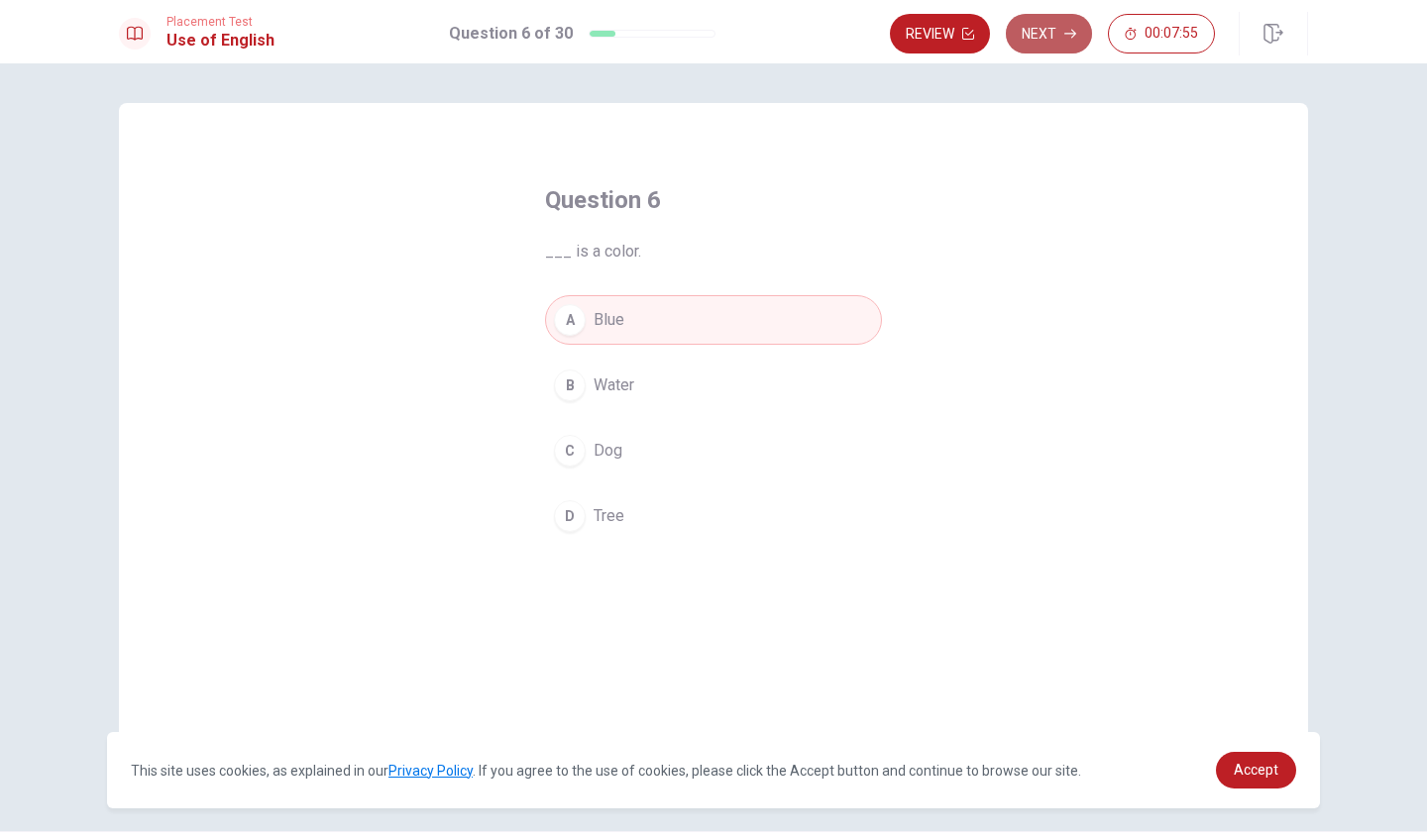 click on "Next" at bounding box center (1048, 34) 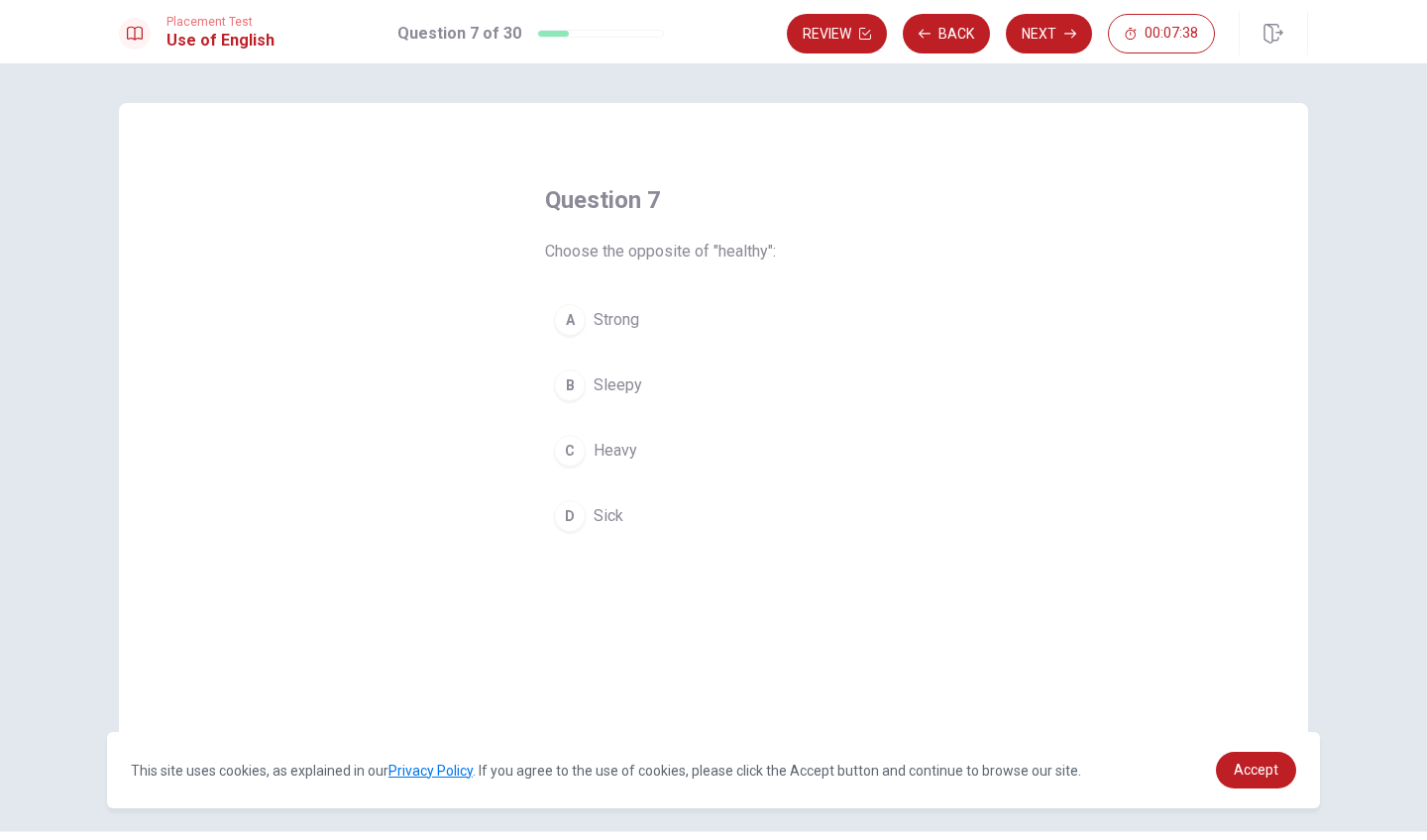 click on "A" at bounding box center [570, 320] 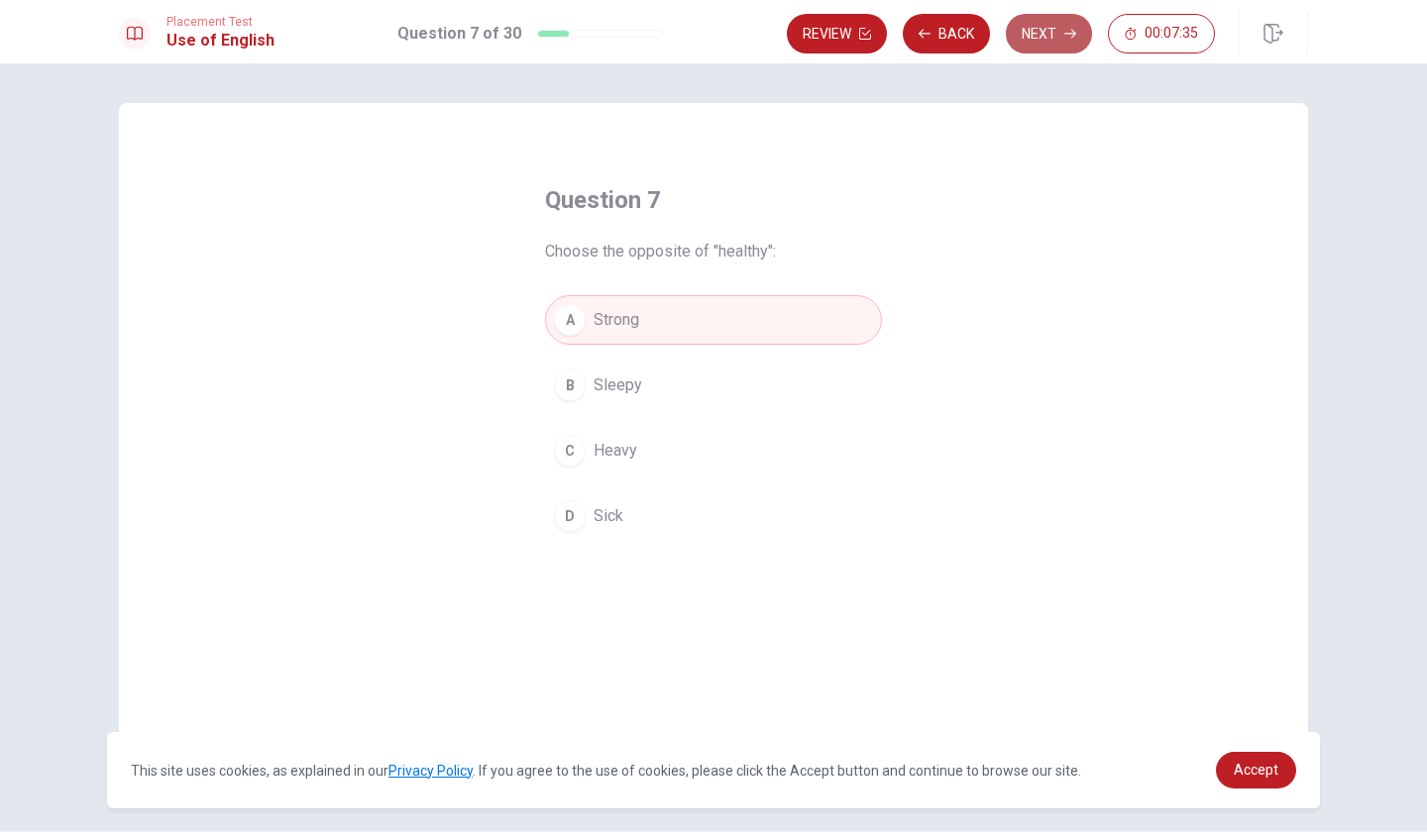 click on "Next" at bounding box center [1048, 34] 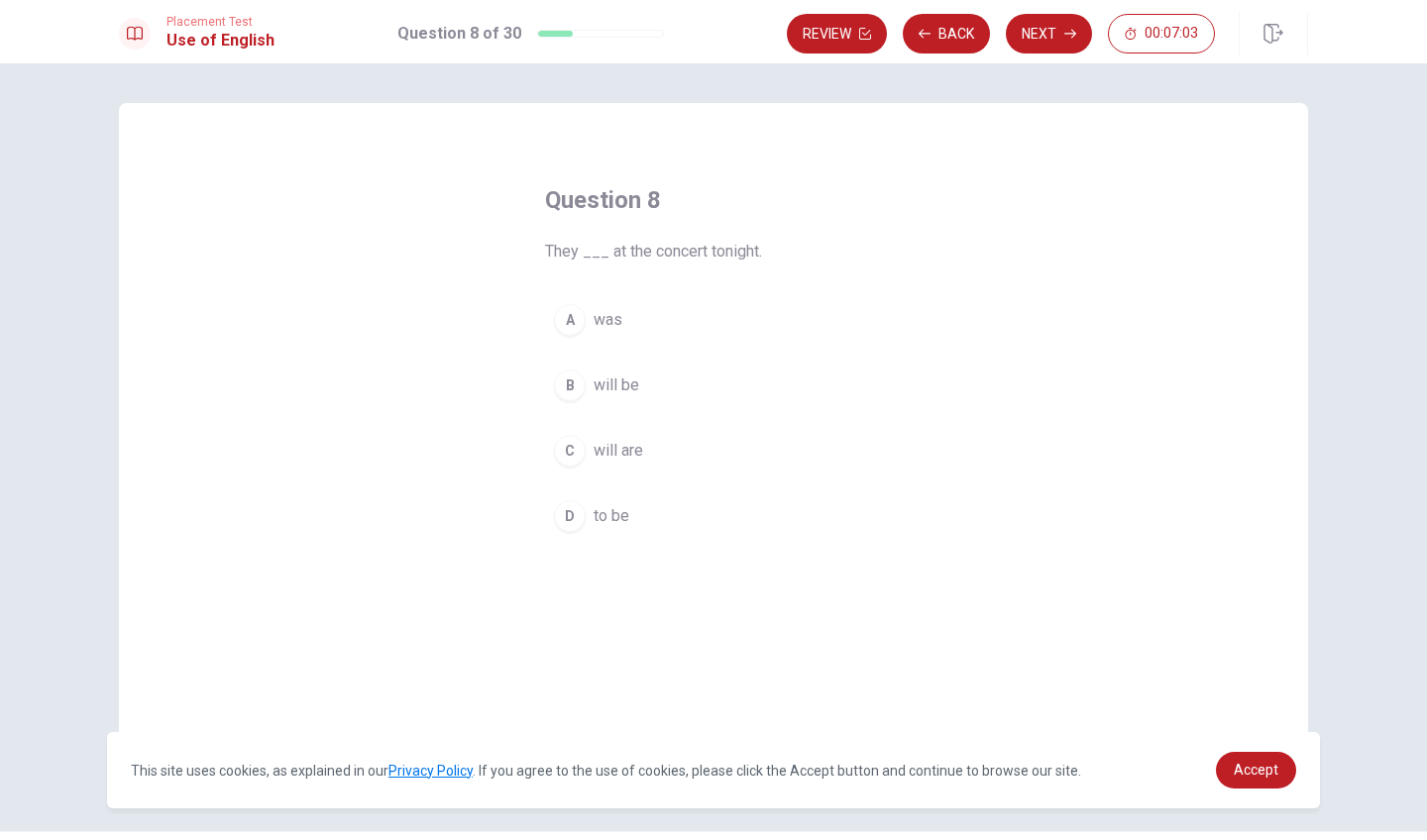 click on "will be" at bounding box center (616, 385) 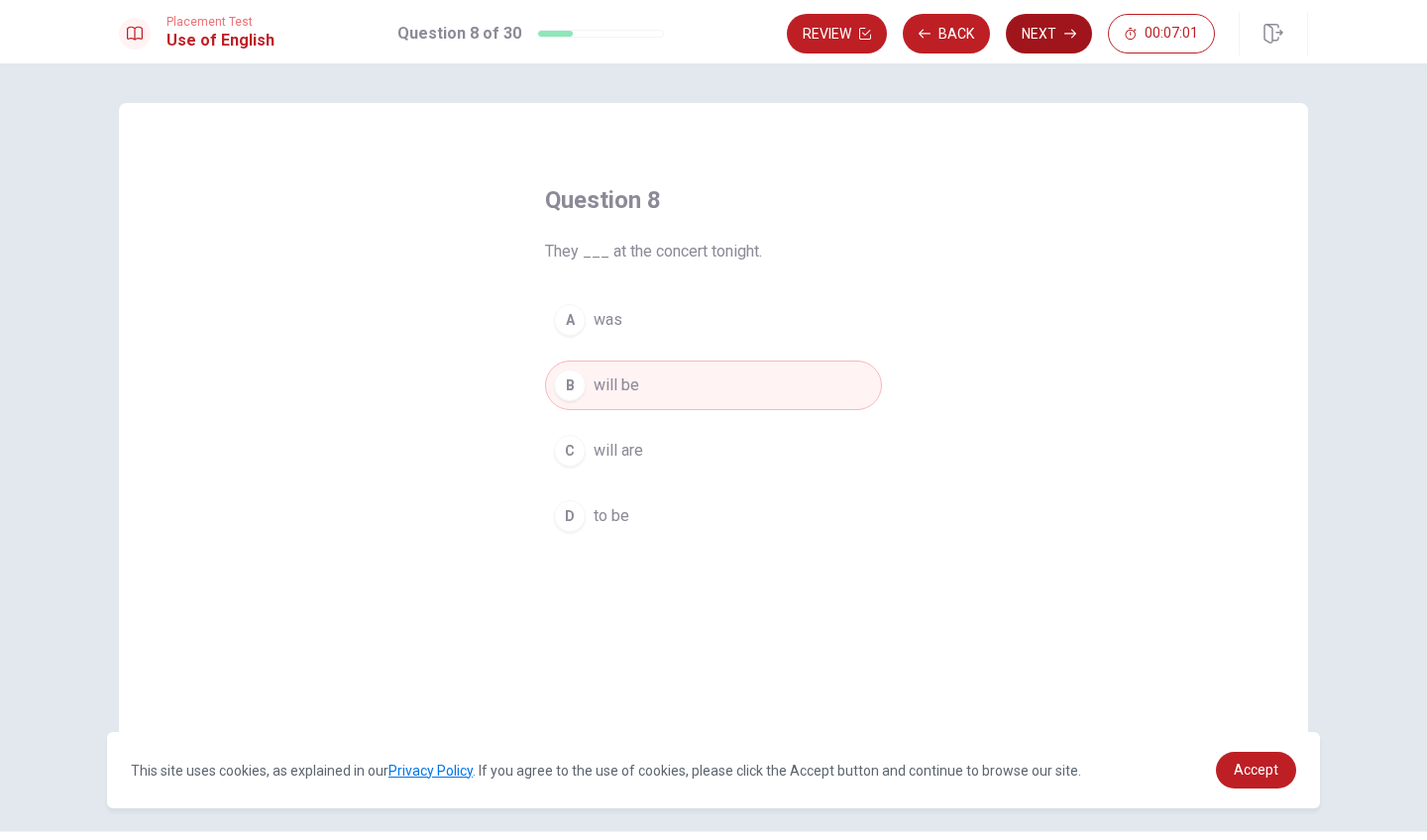 click on "Next" at bounding box center (1048, 34) 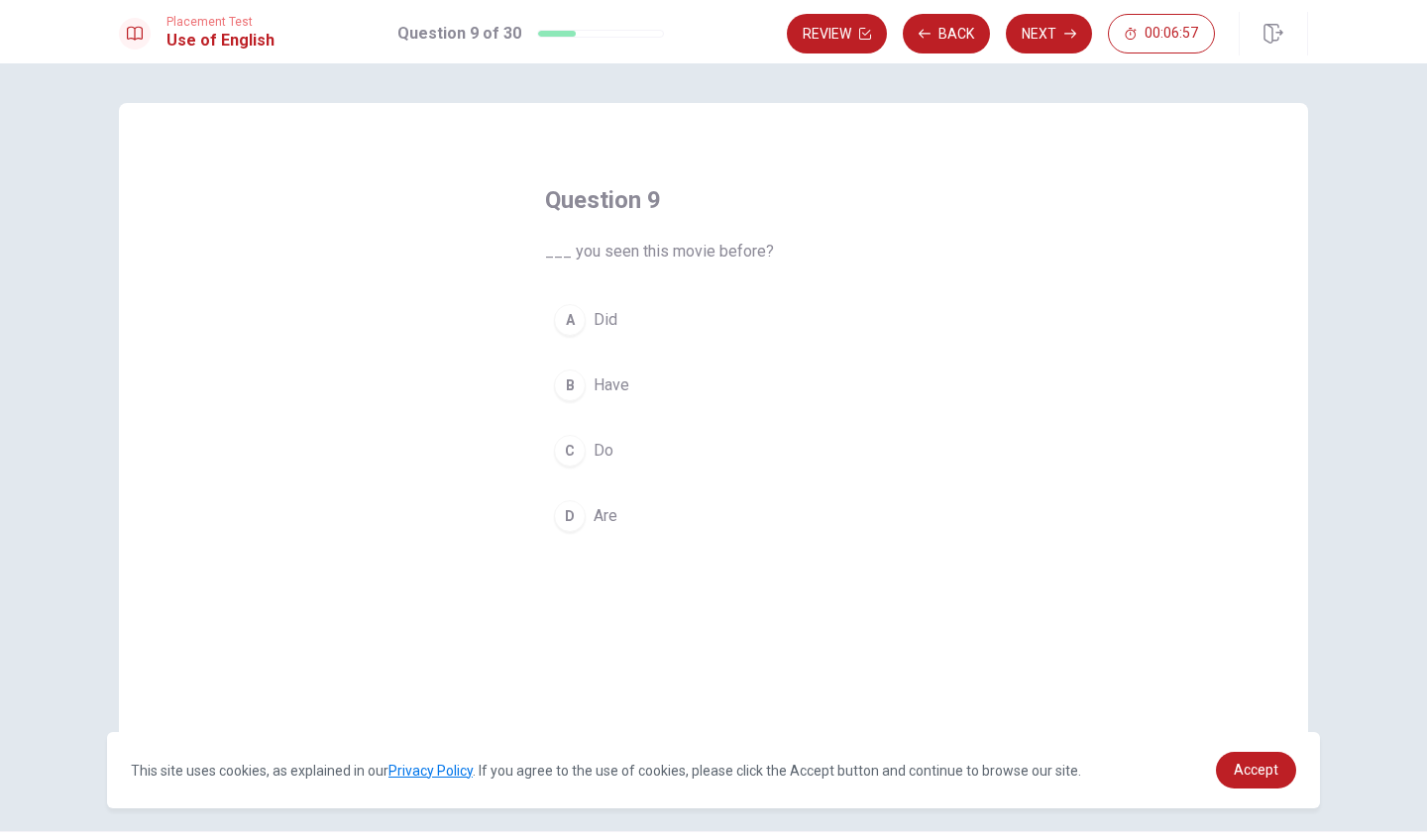 click on "Have" at bounding box center [611, 385] 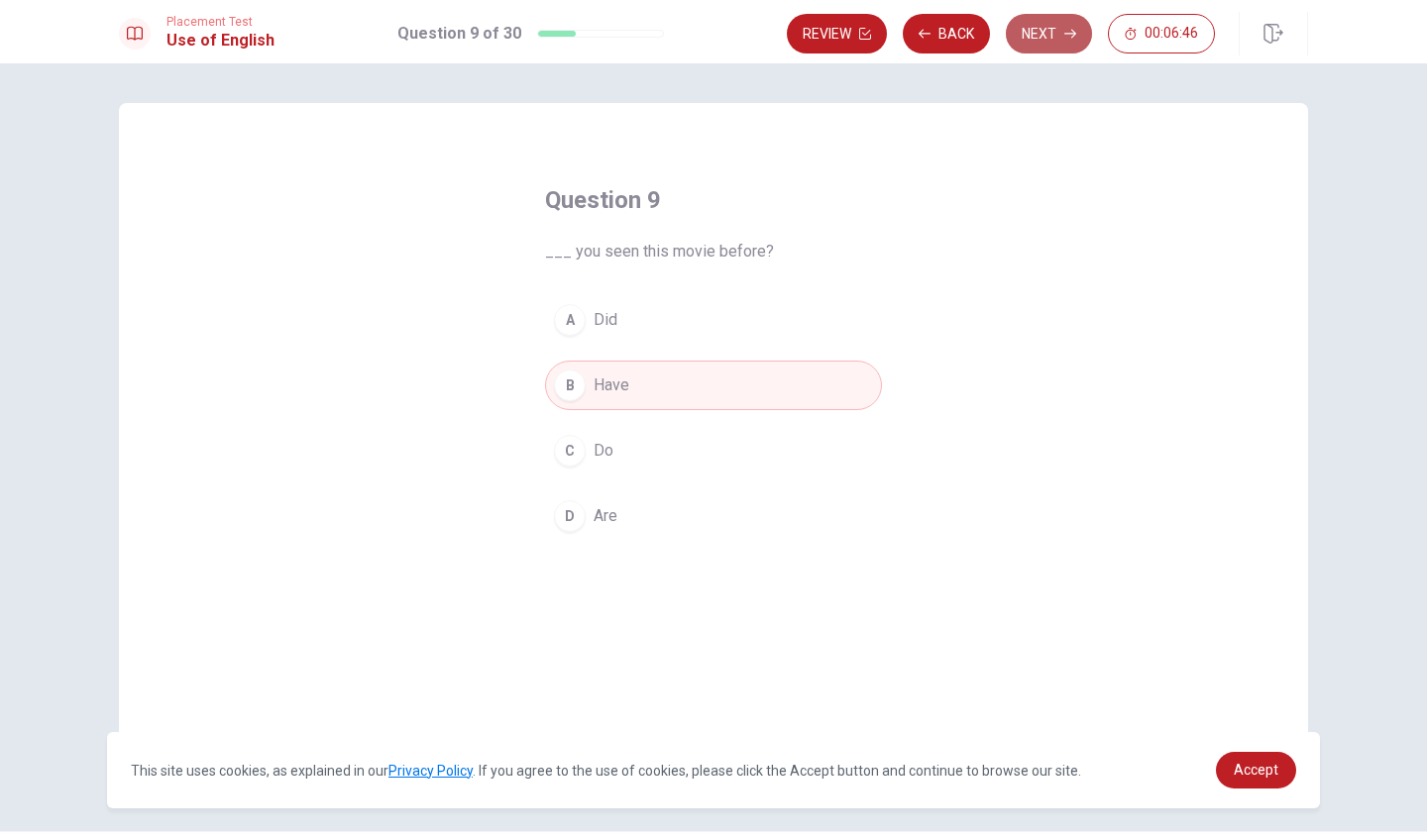 click on "Next" at bounding box center (1048, 34) 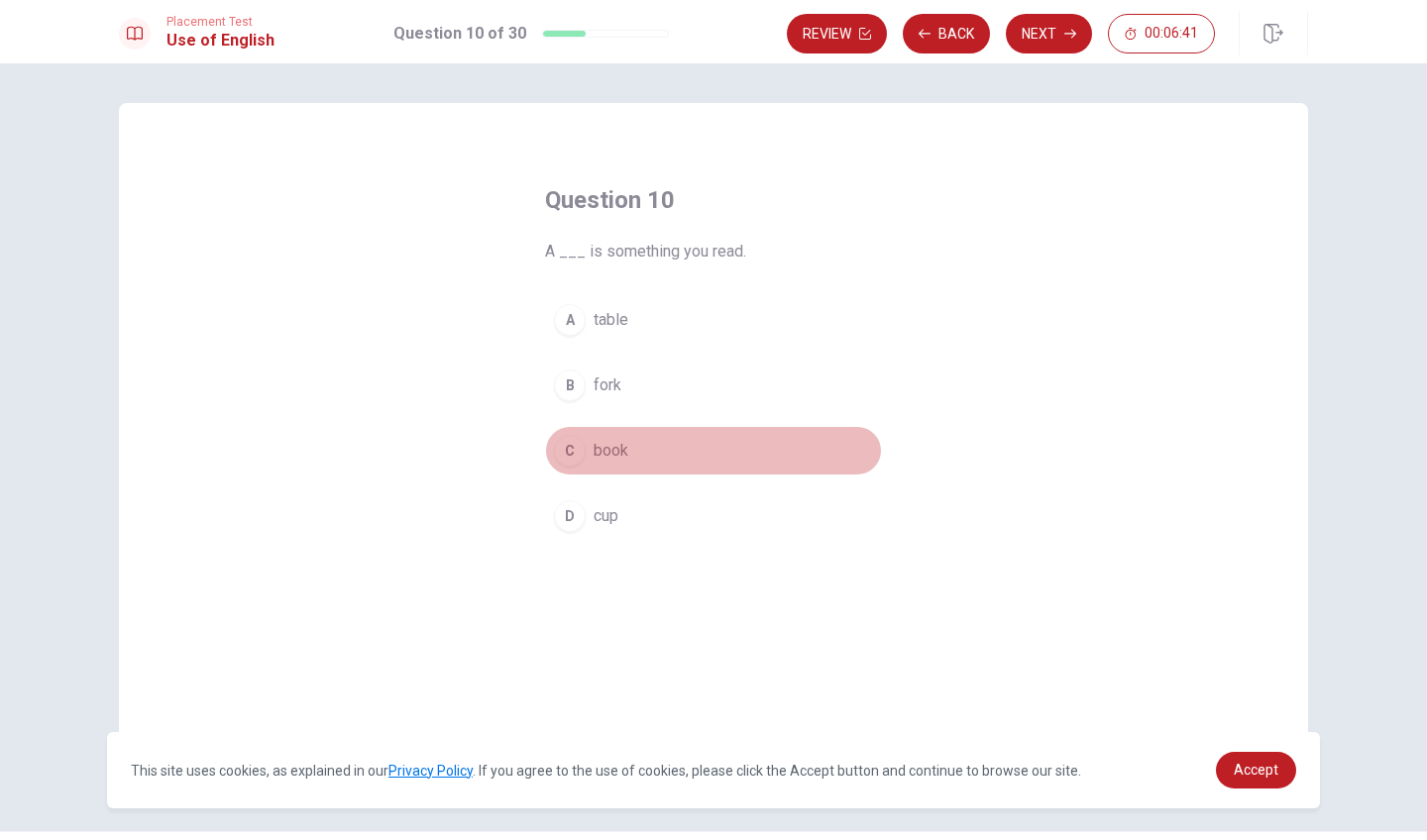 click on "C" at bounding box center (570, 451) 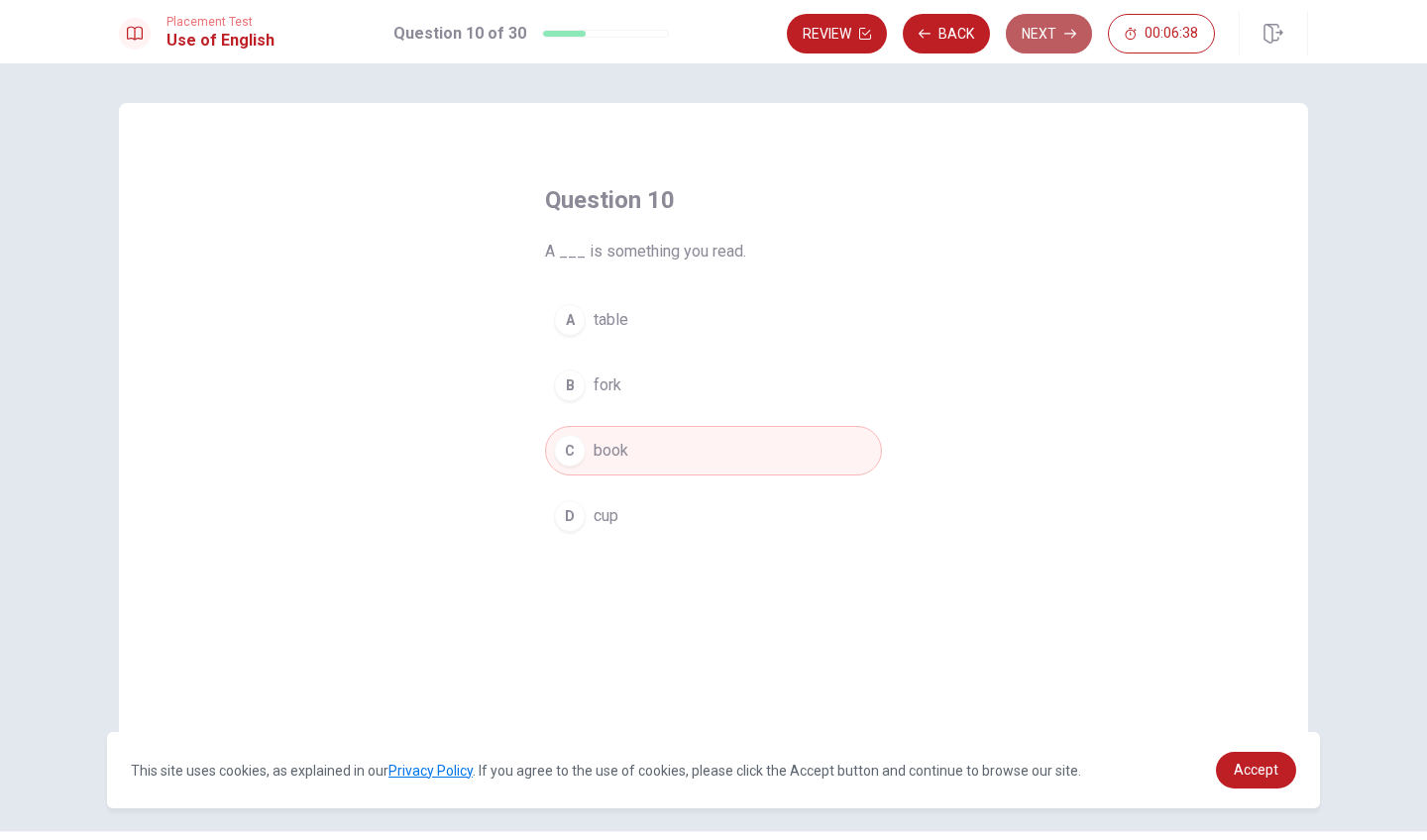 click on "Next" at bounding box center (1048, 34) 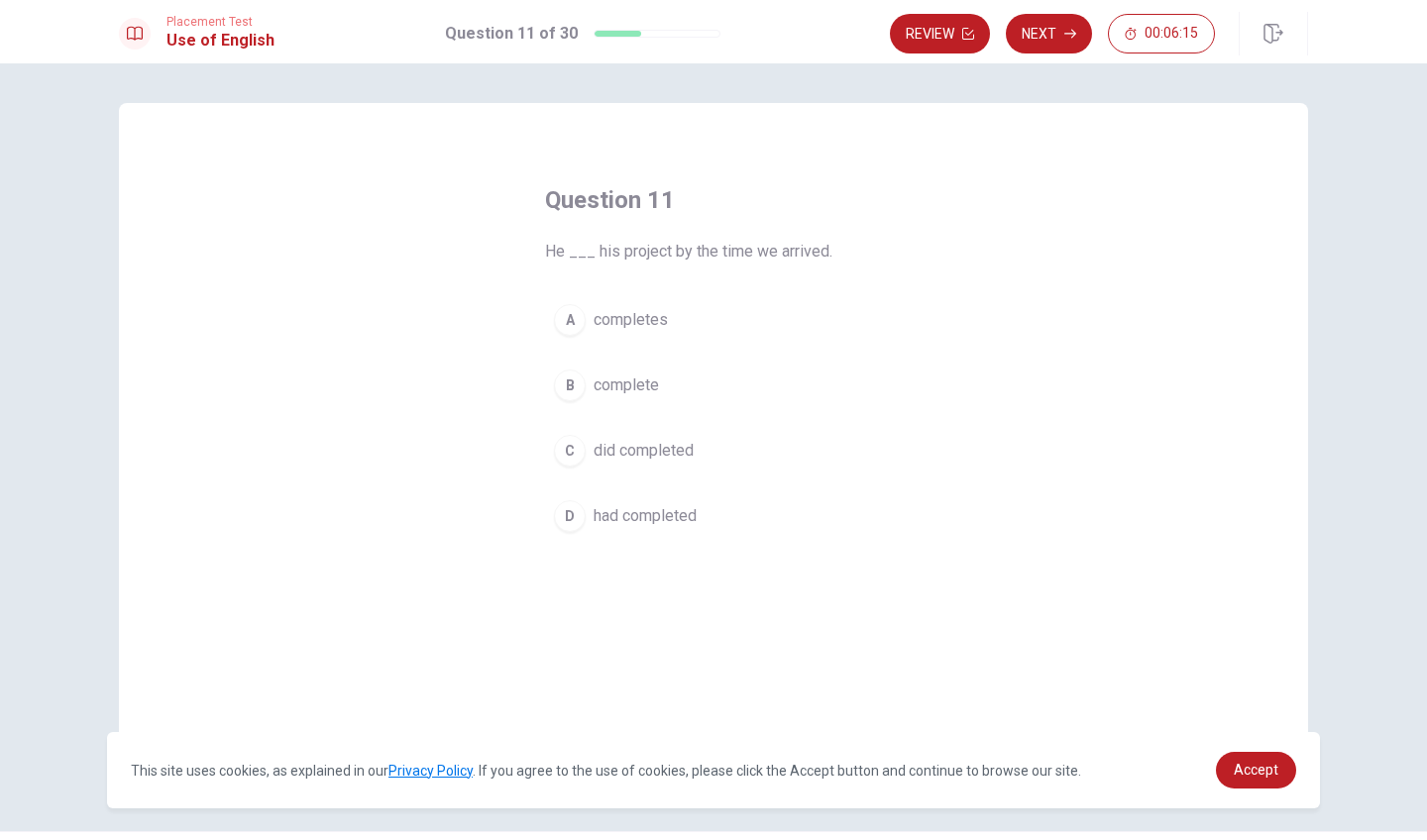 click on "had completed" at bounding box center (645, 516) 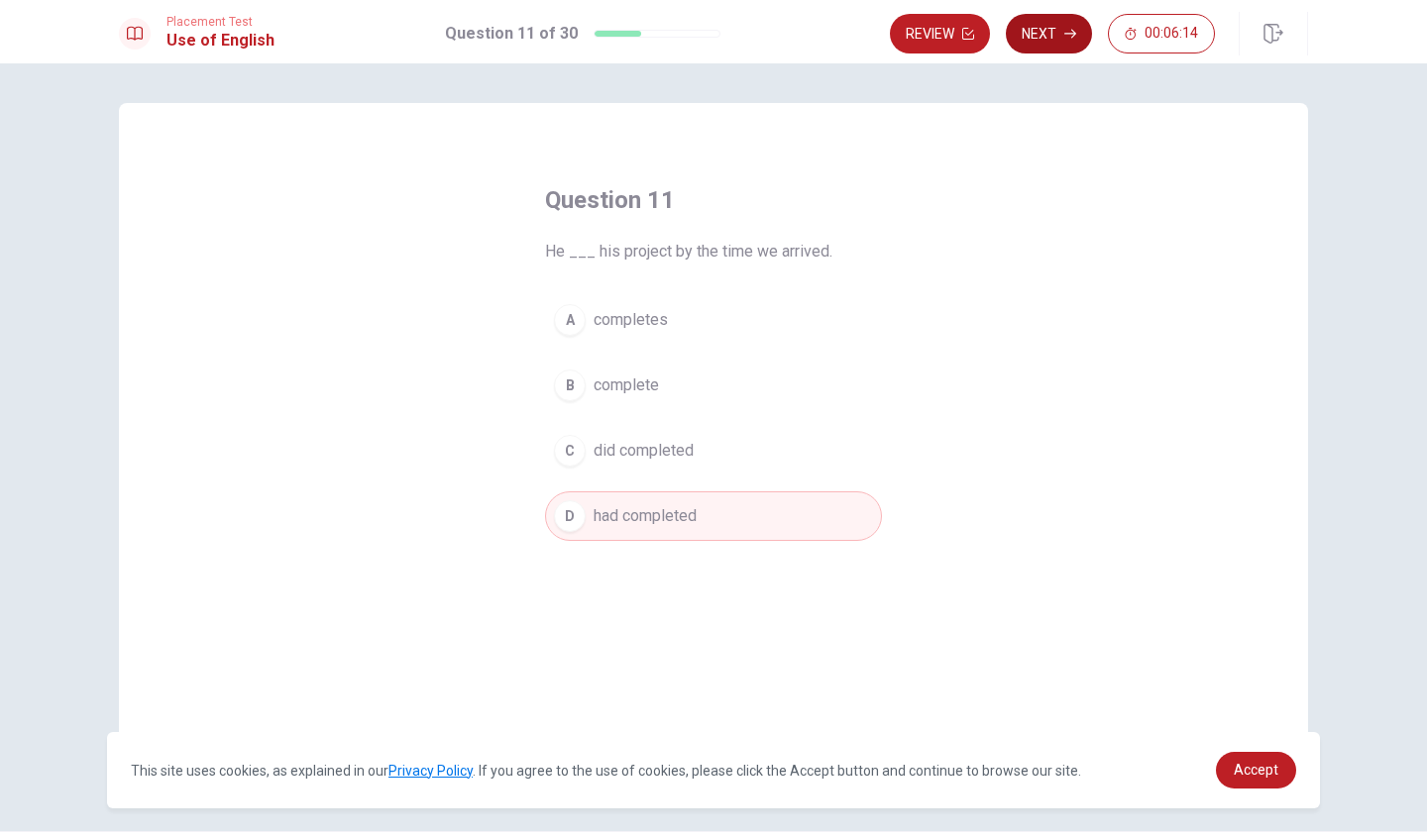 click on "Next" at bounding box center [1048, 34] 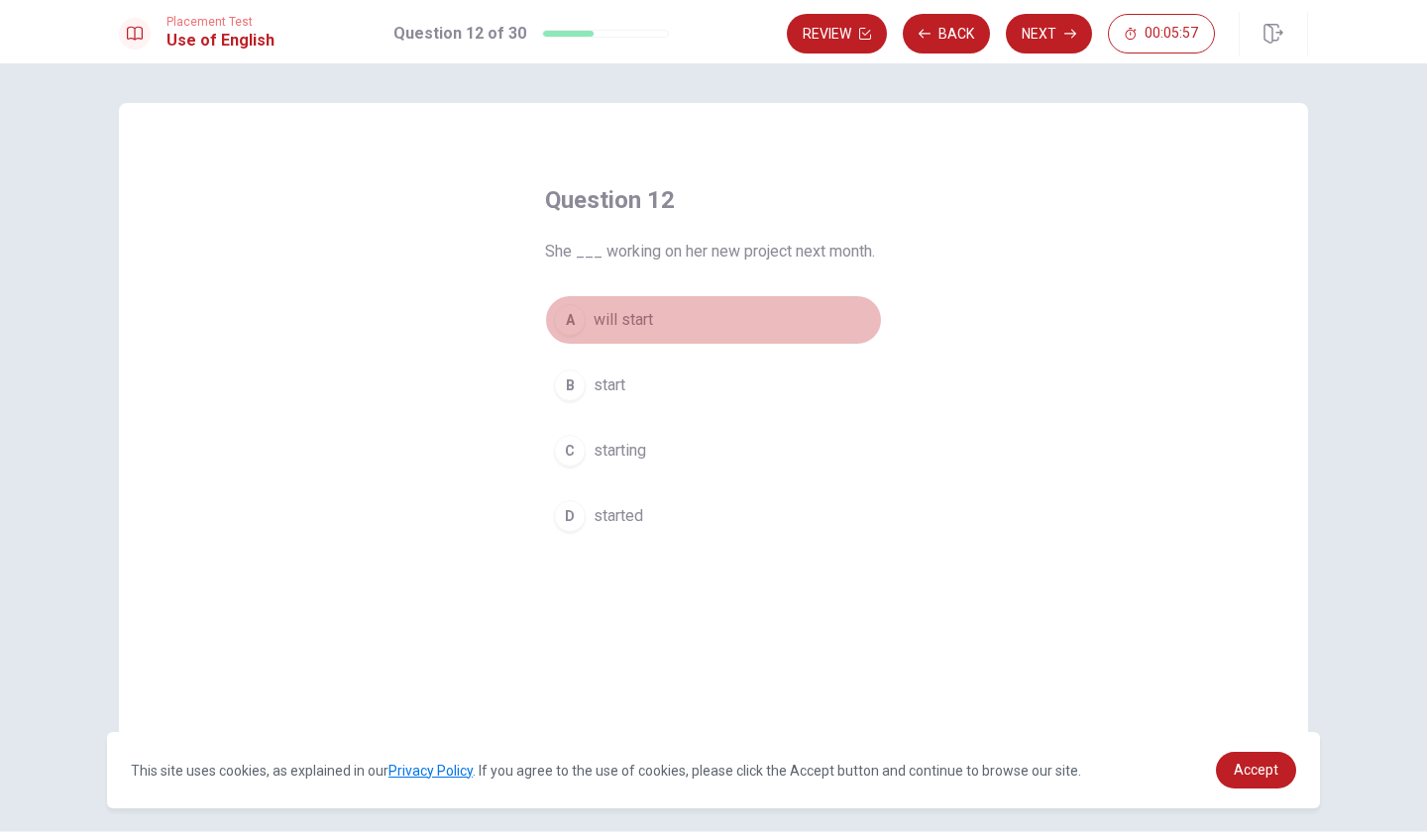 click on "A" at bounding box center [570, 320] 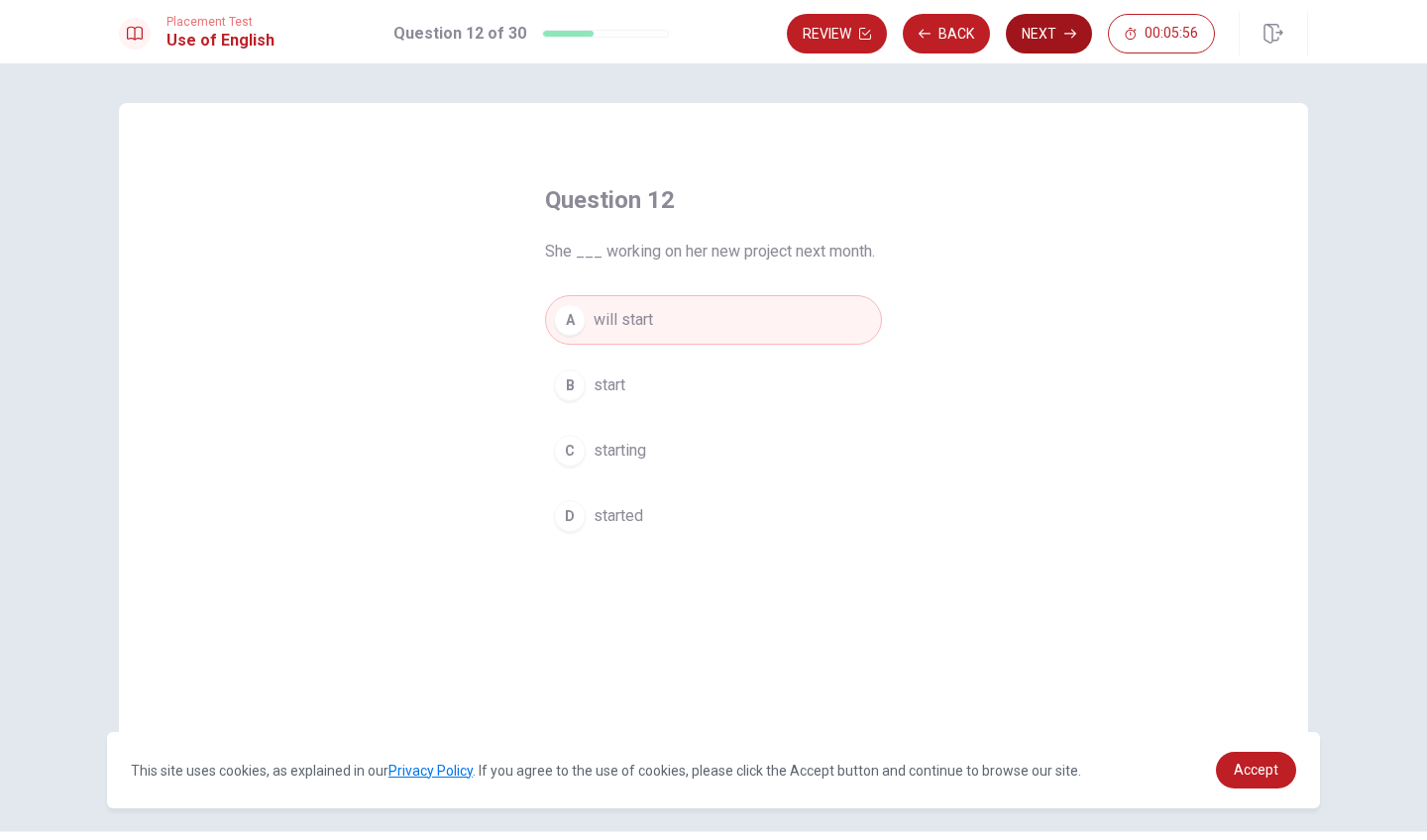 click on "Next" at bounding box center [1048, 34] 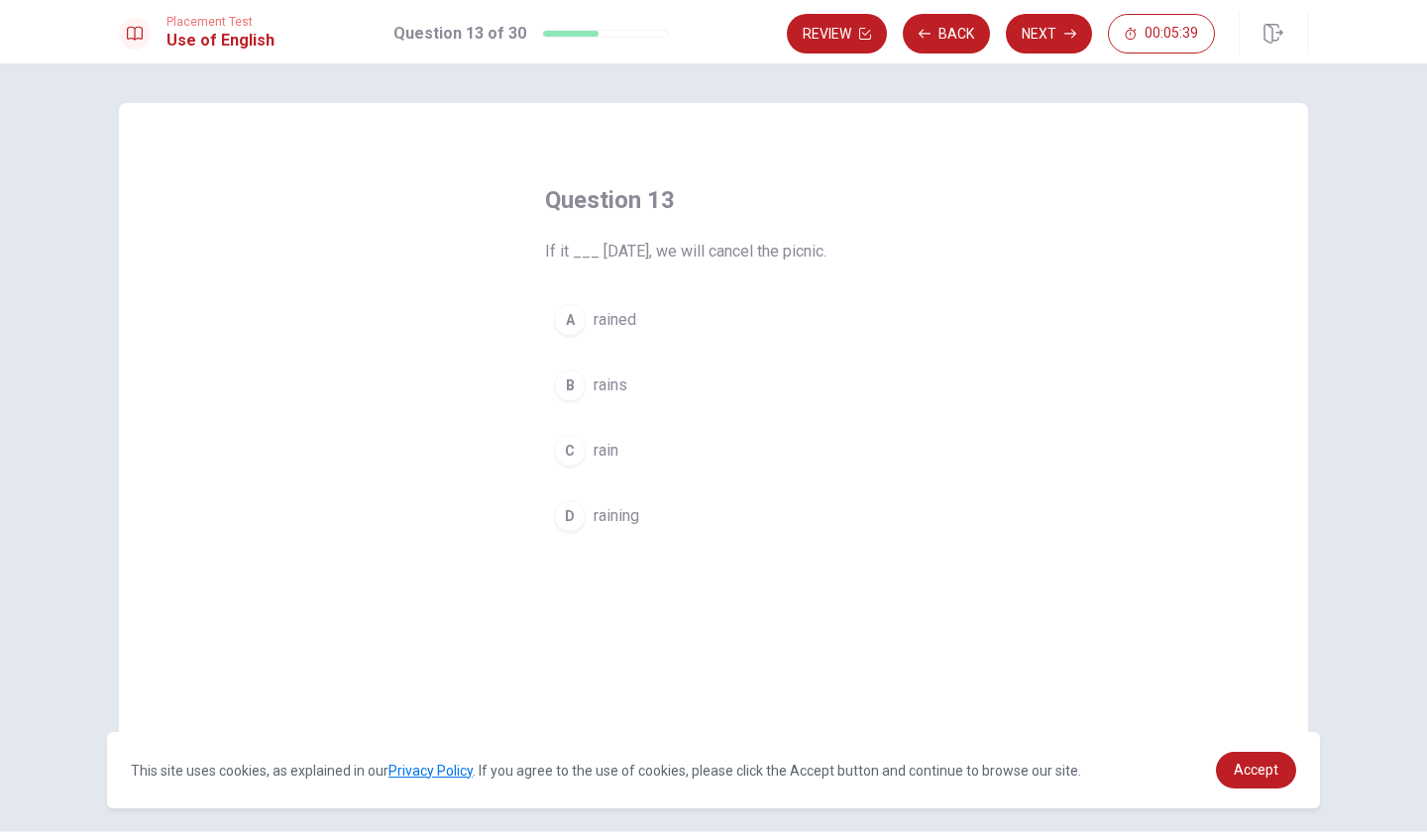 click on "rains" at bounding box center [610, 385] 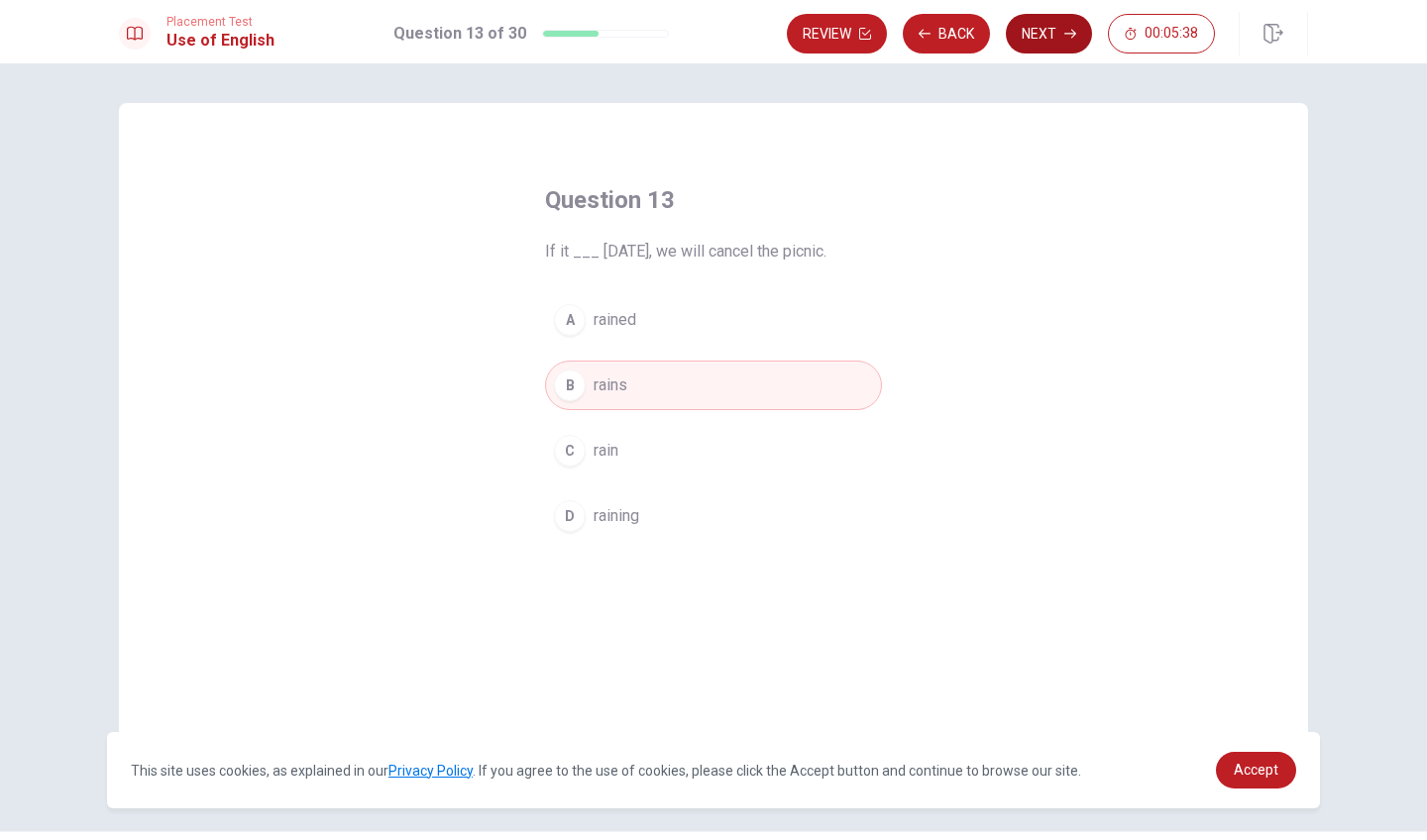 click on "Next" at bounding box center [1048, 34] 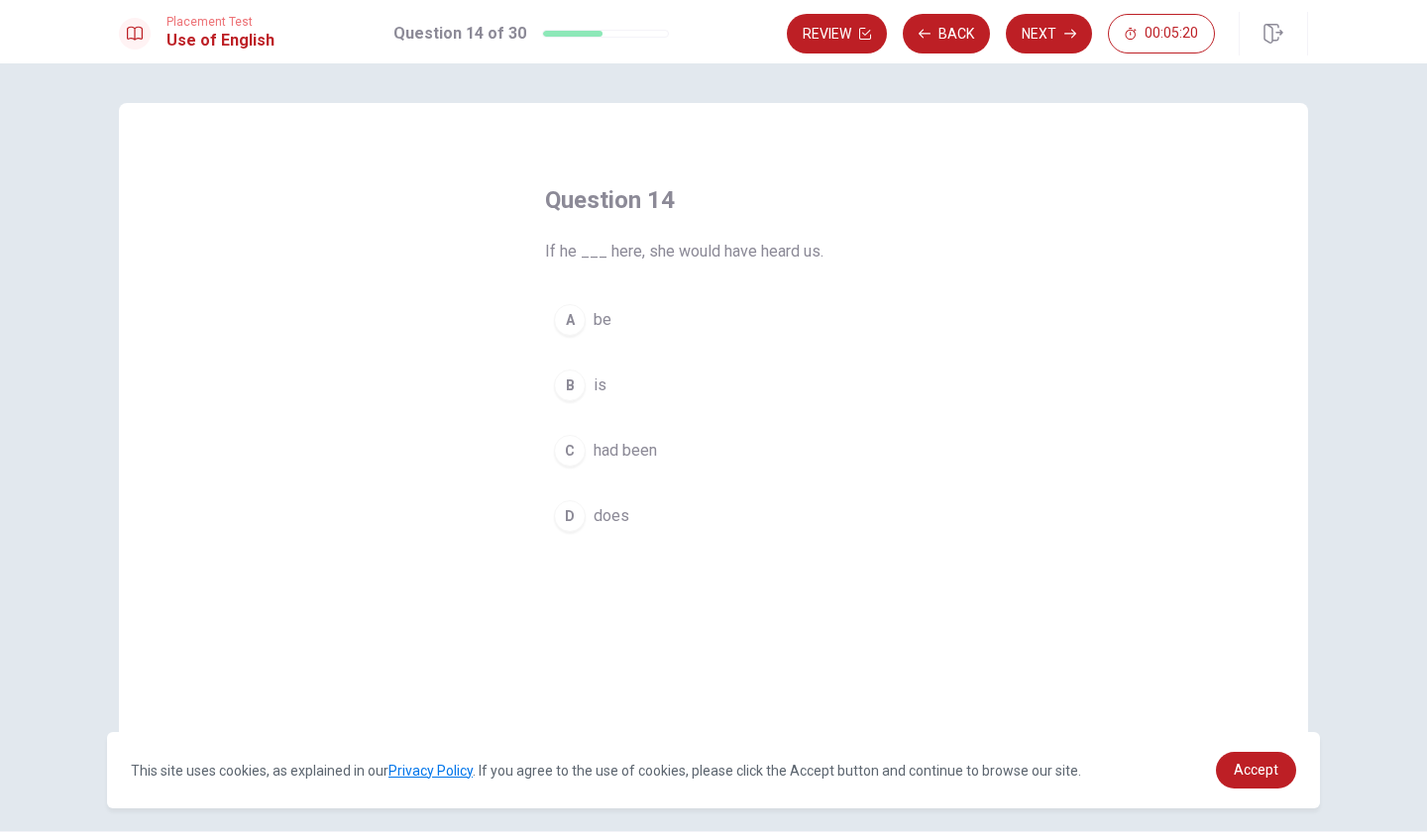 click on "had been" at bounding box center [625, 451] 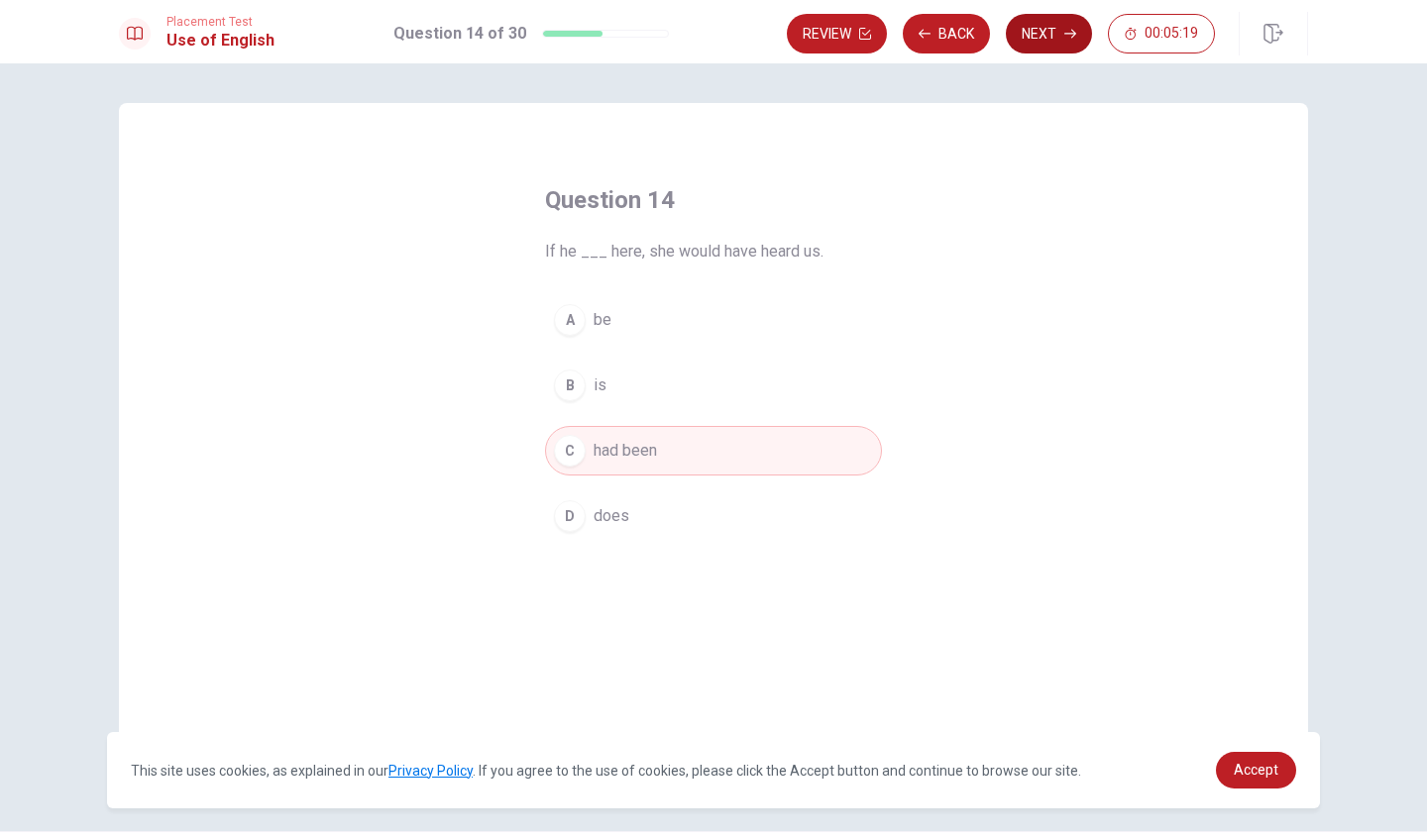 click on "Next" at bounding box center (1048, 34) 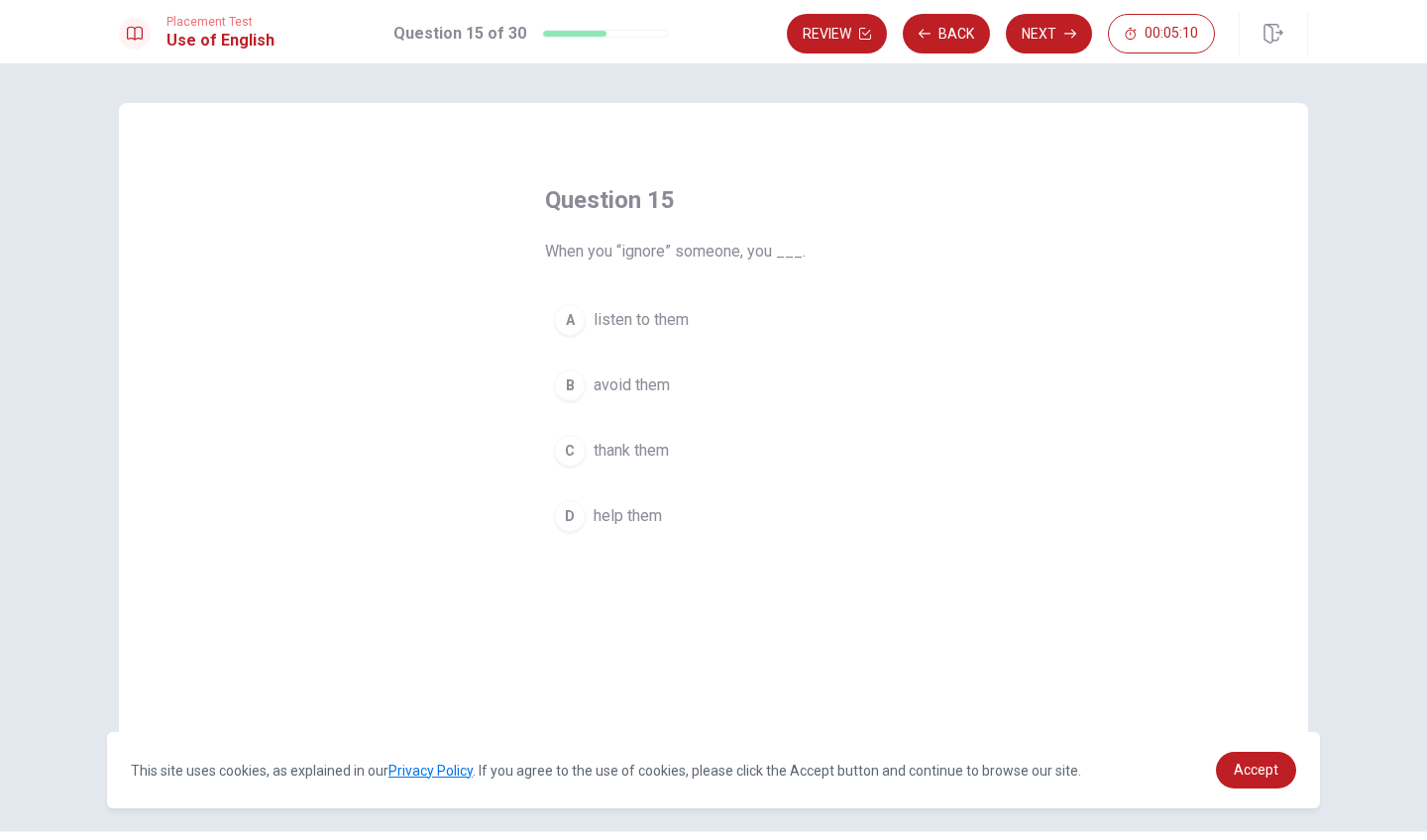 click on "listen to them" at bounding box center (641, 320) 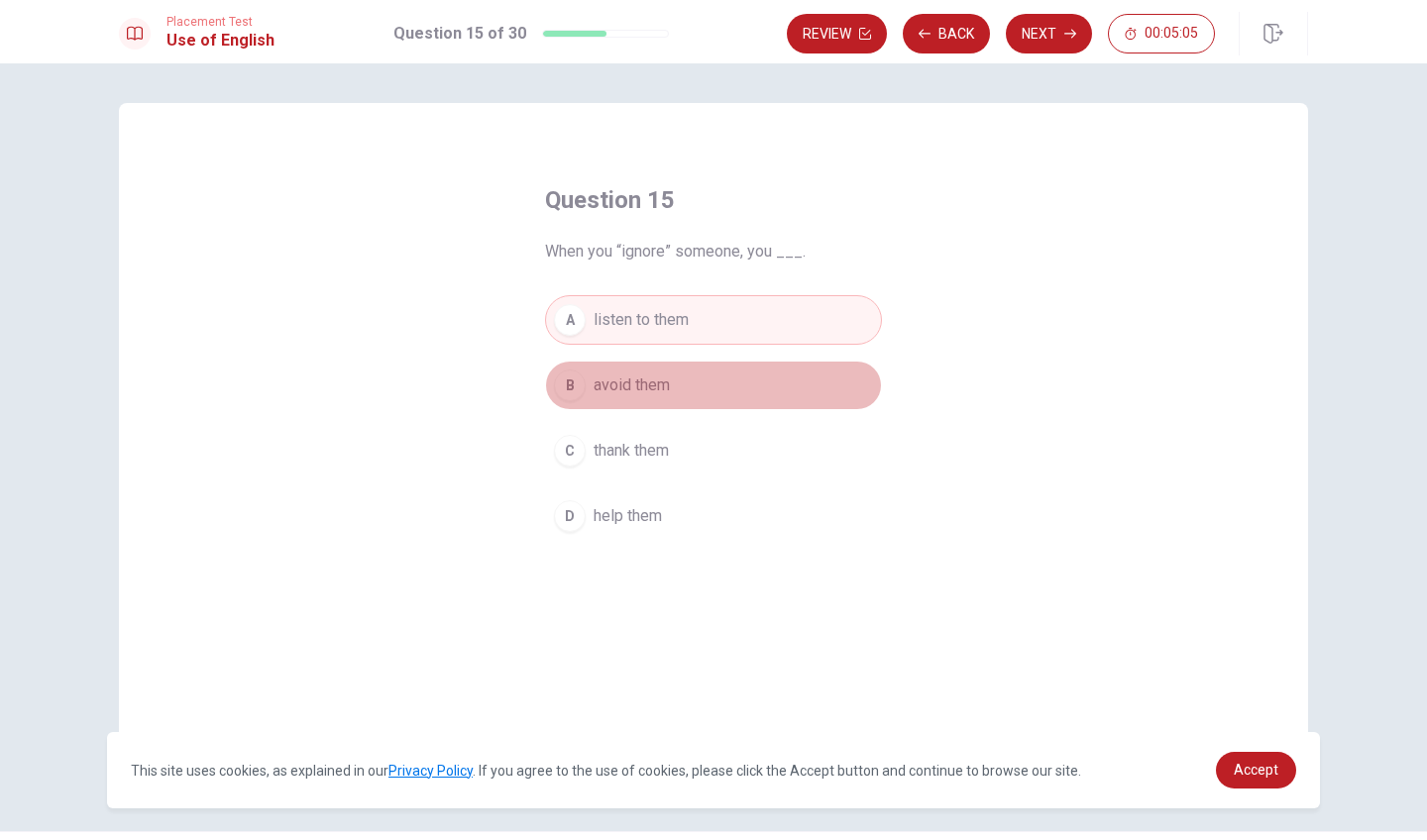 click on "B avoid them" at bounding box center (714, 385) 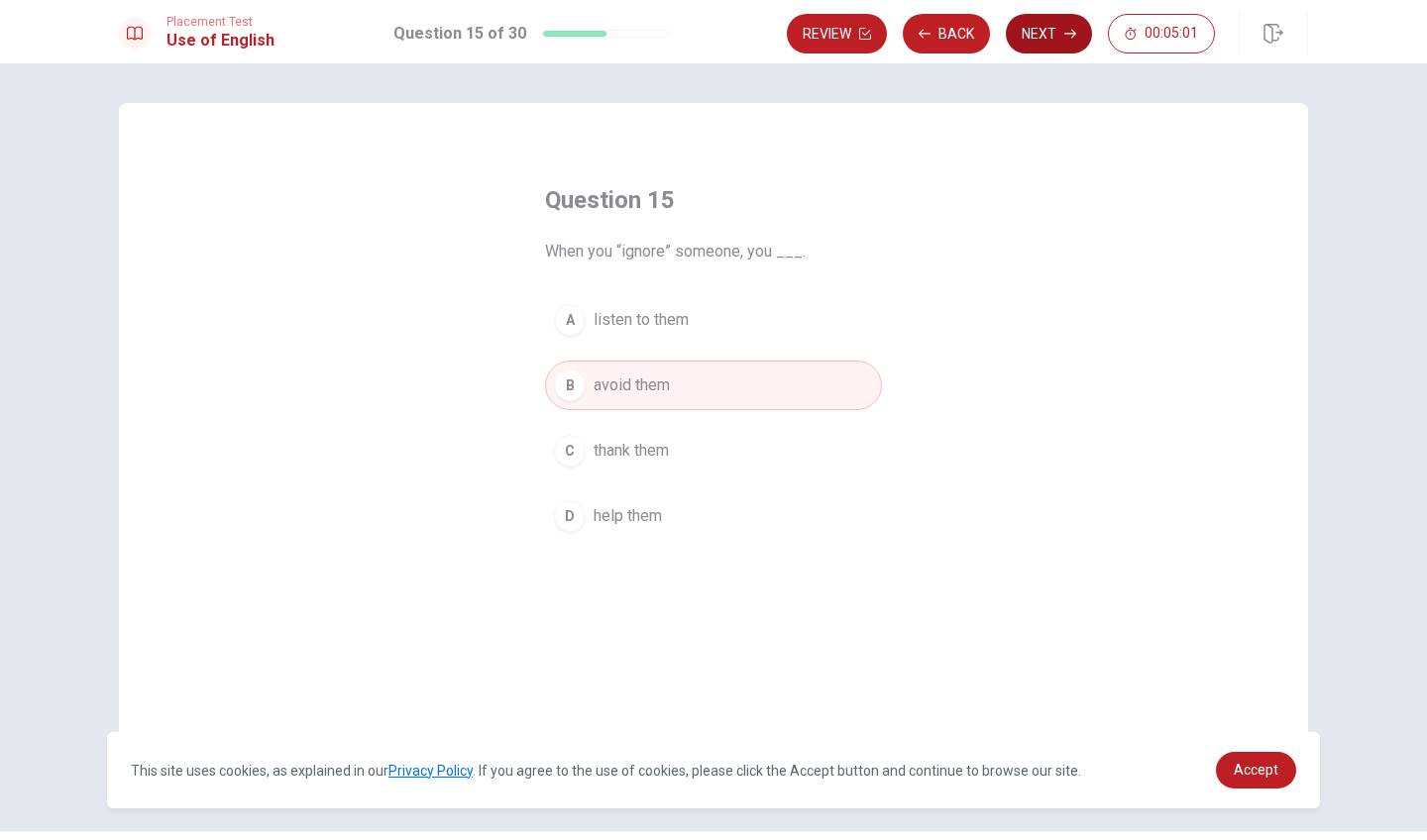 click on "Next" at bounding box center (1048, 34) 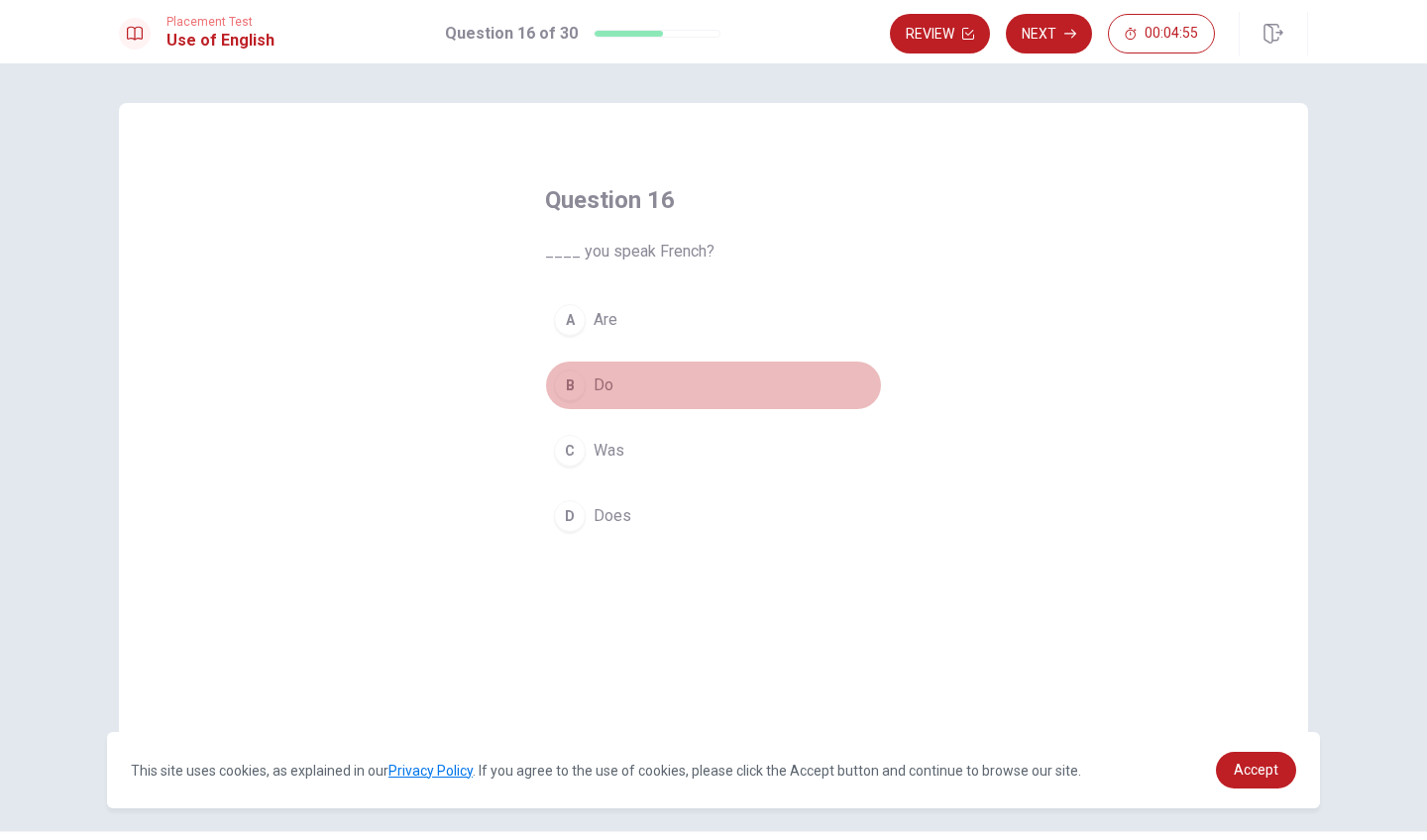 click on "B Do" at bounding box center (714, 385) 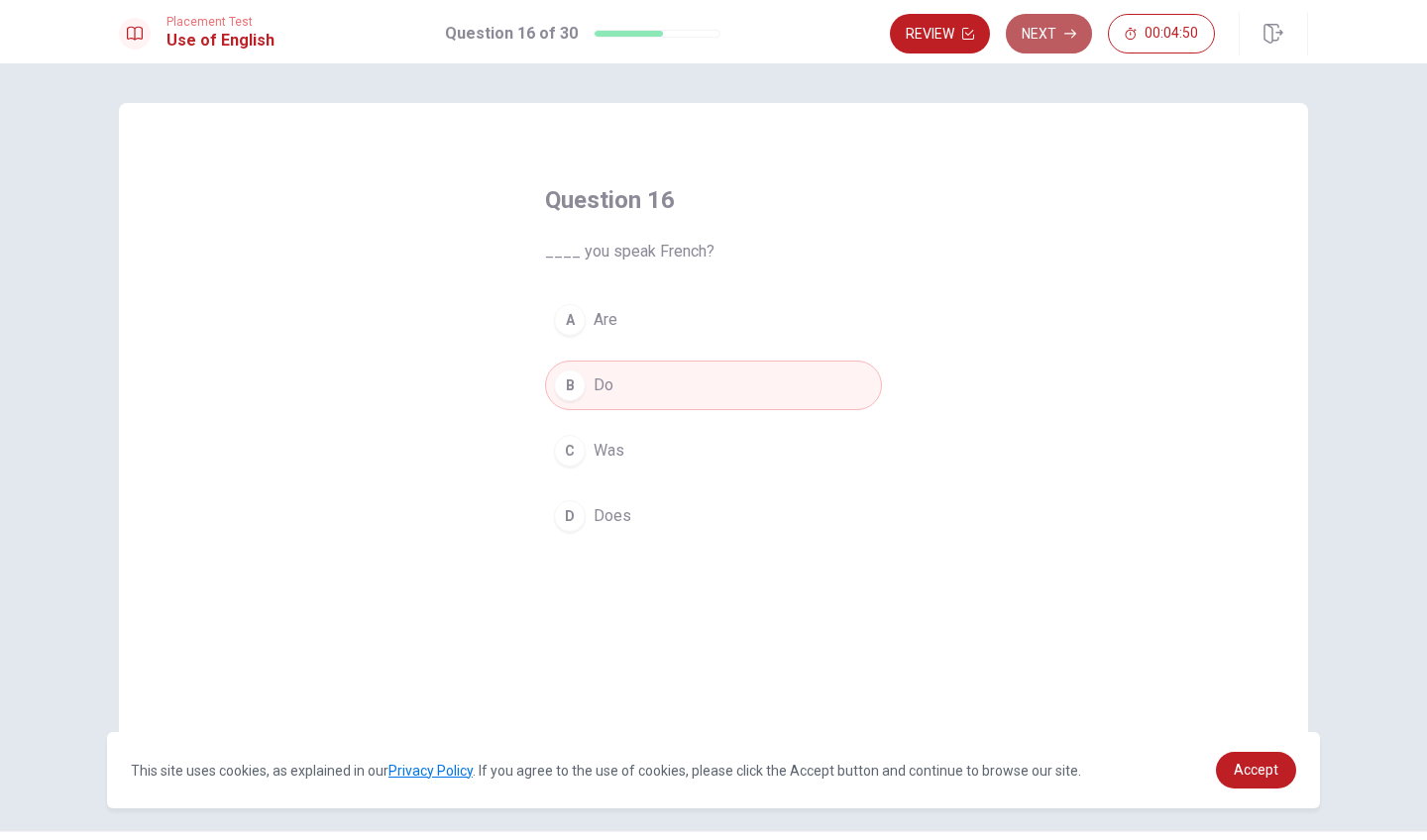 click on "Next" at bounding box center (1048, 34) 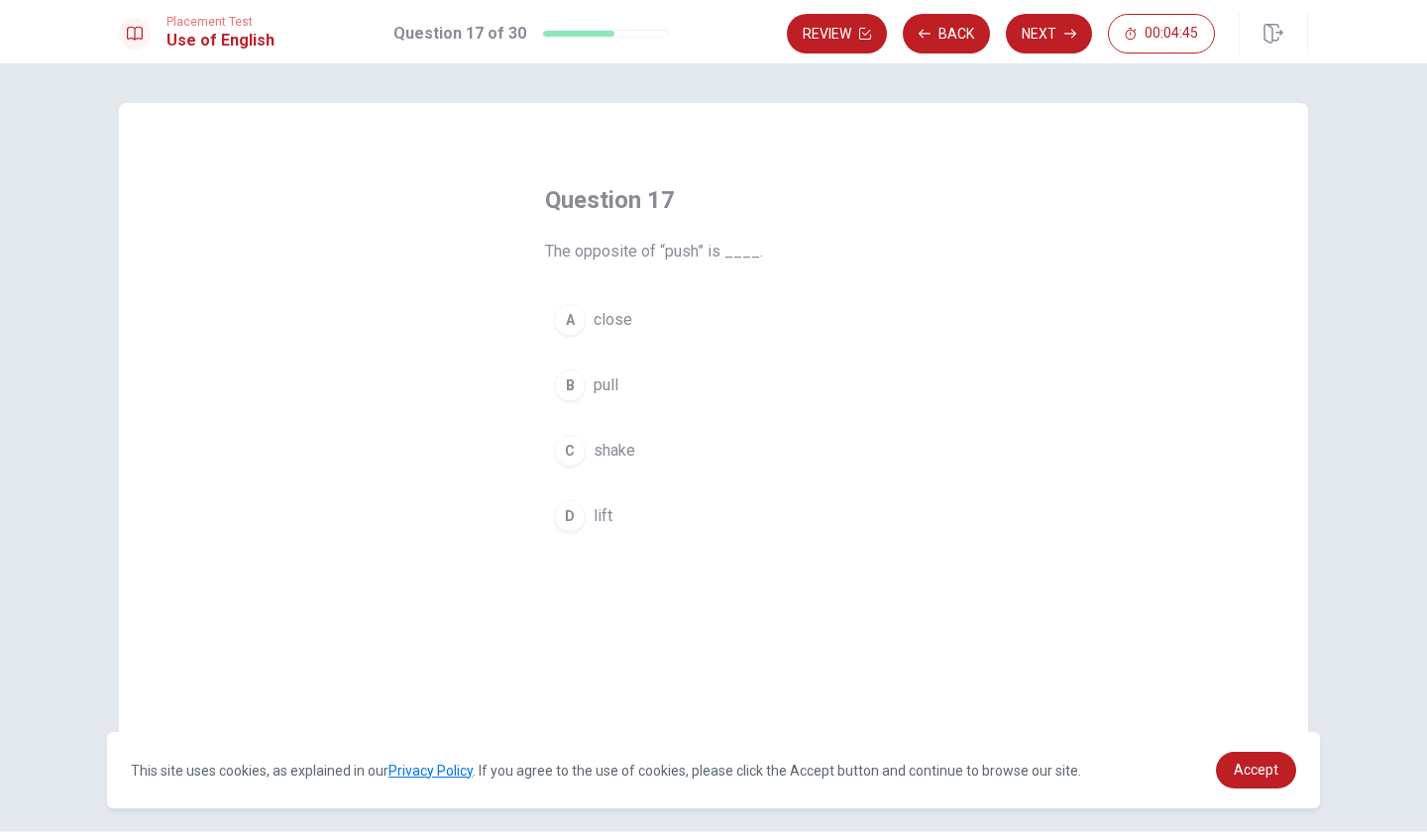 click on "pull" at bounding box center [605, 385] 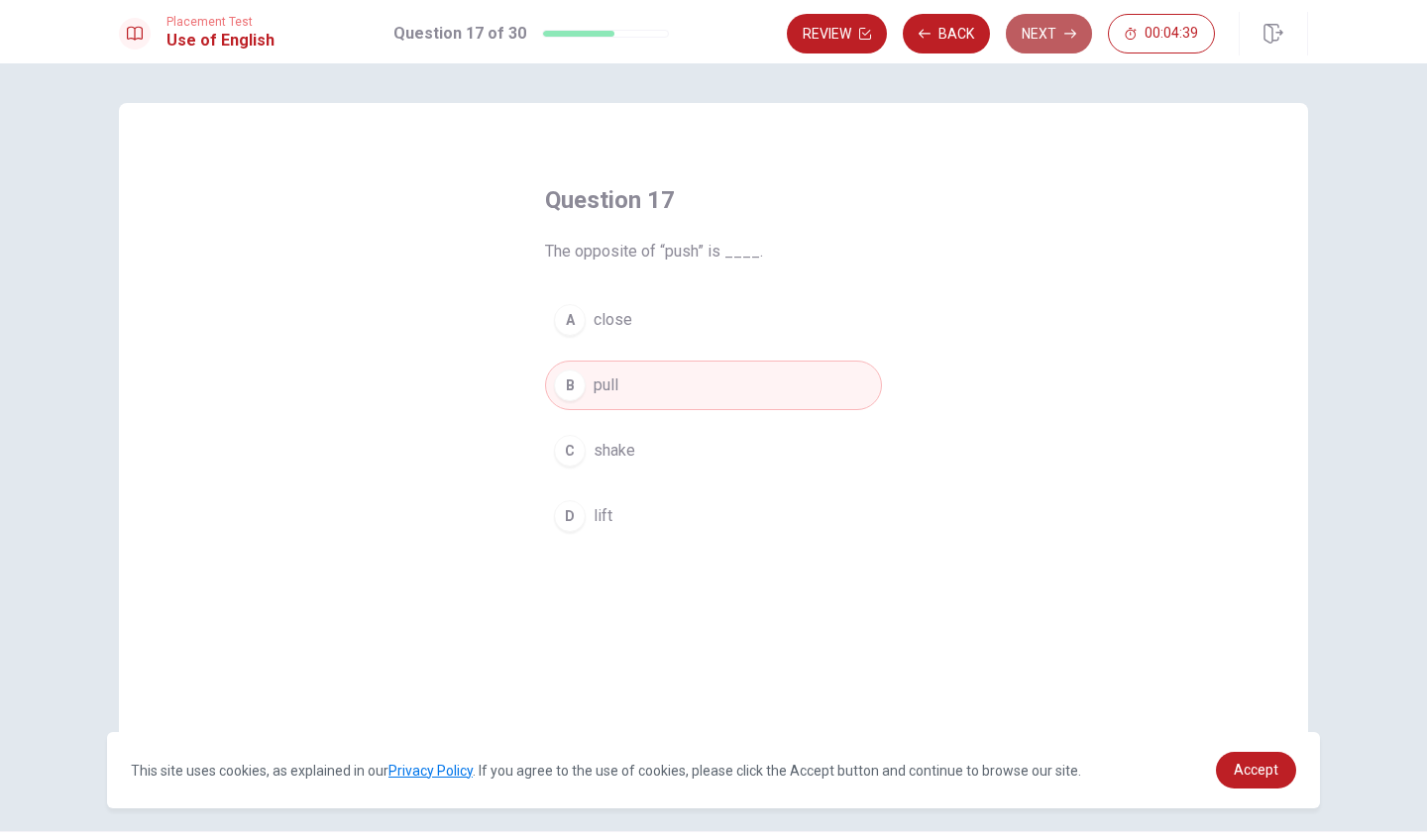click on "Next" at bounding box center (1048, 34) 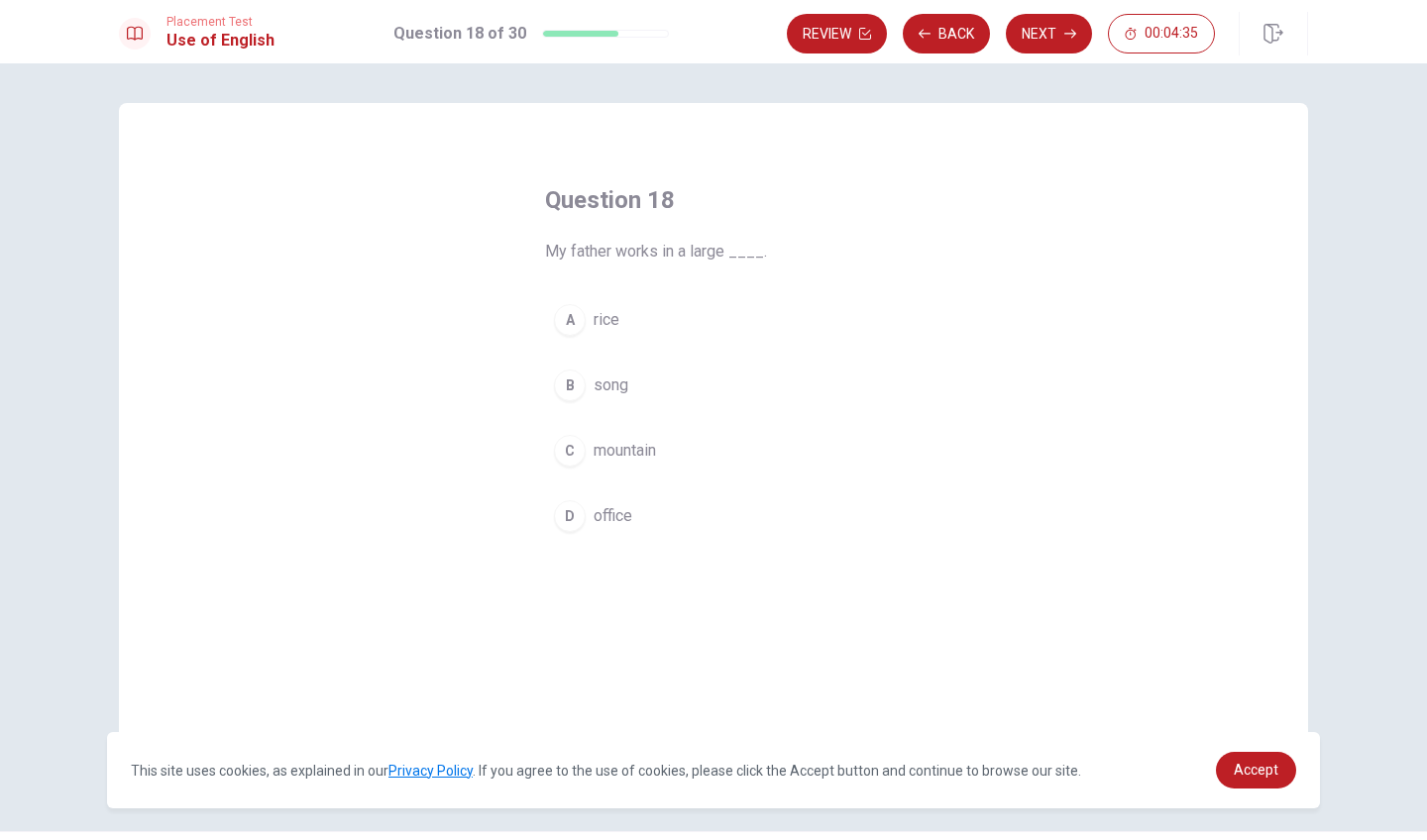 click on "mountain" at bounding box center (624, 451) 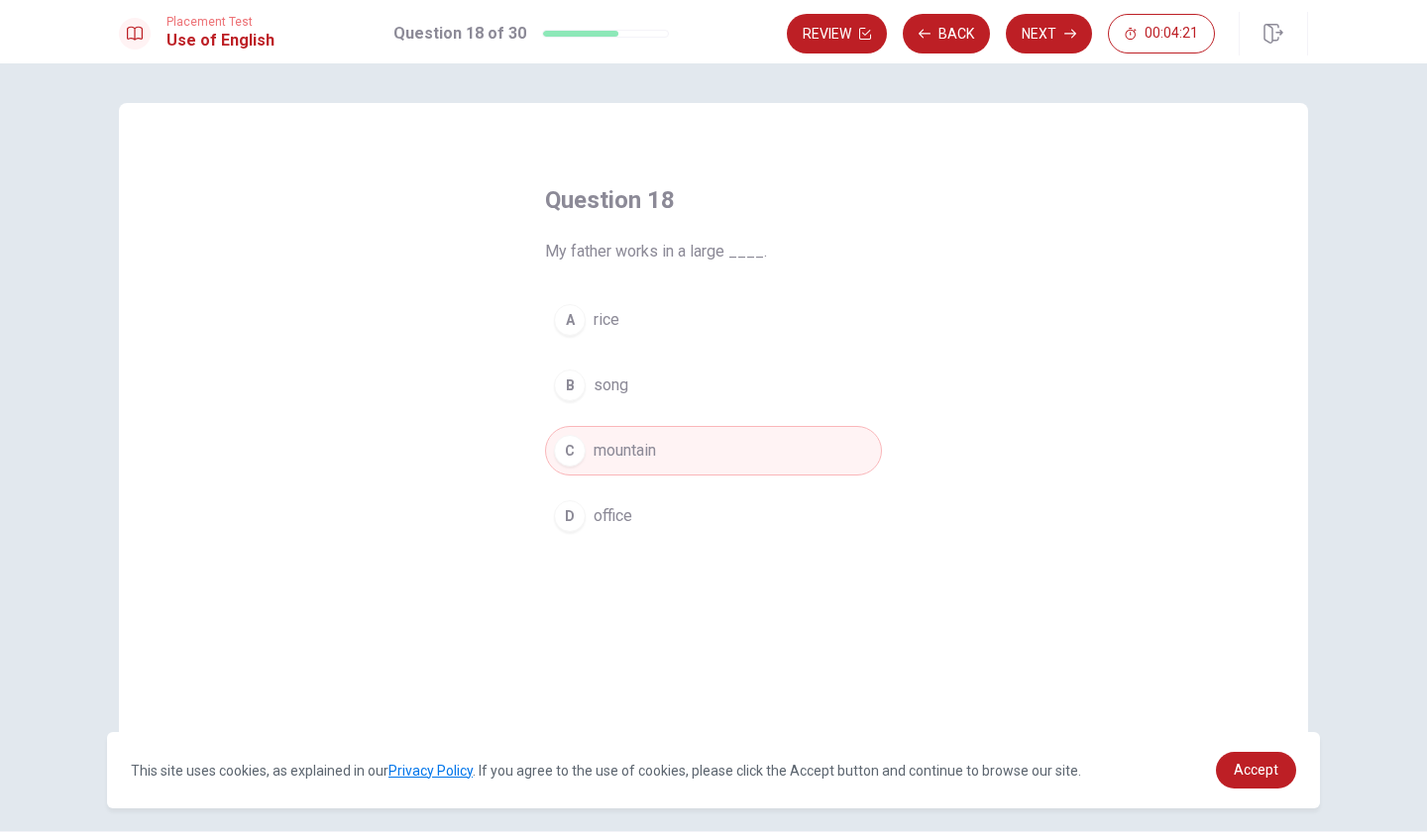 click on "D office" at bounding box center [714, 516] 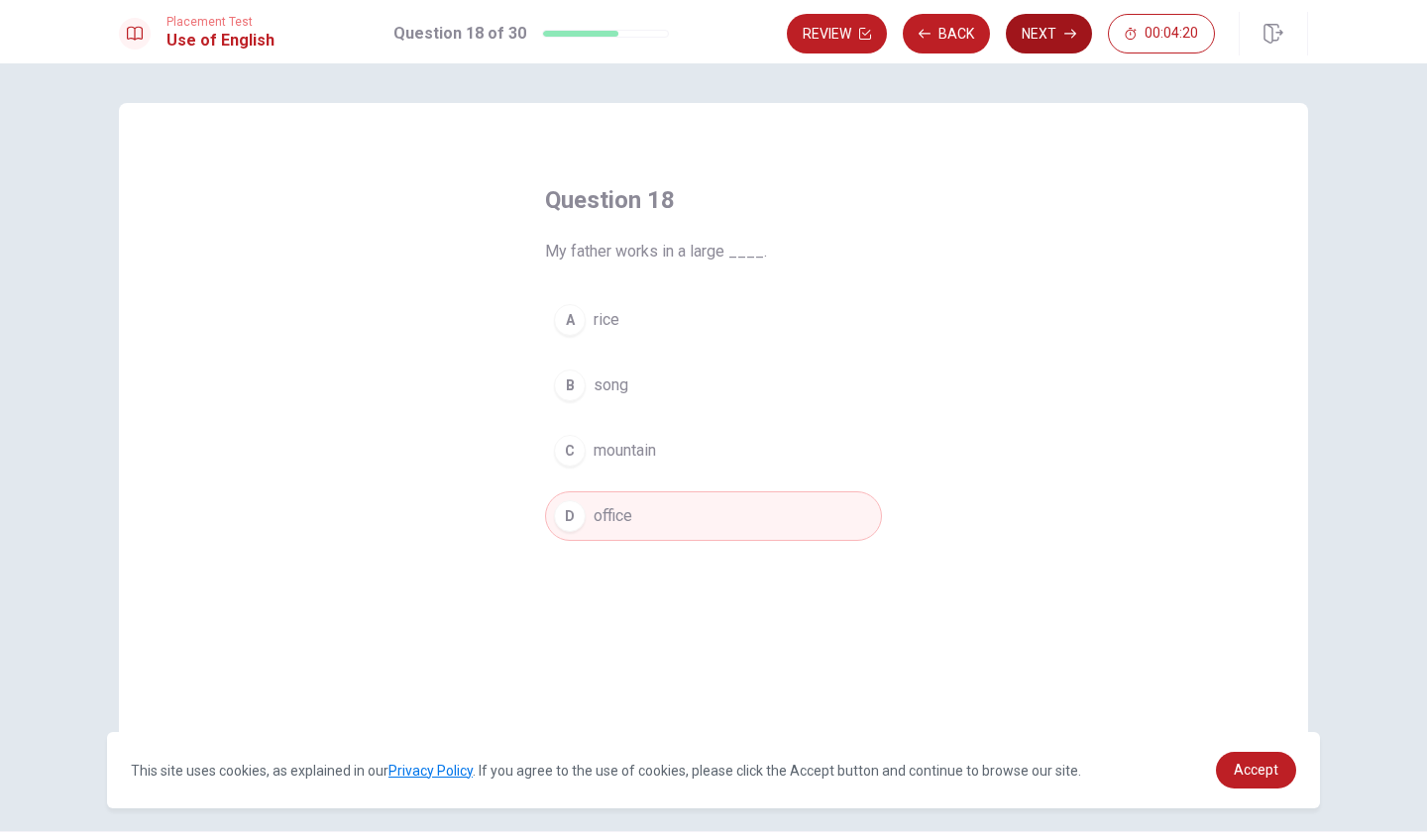click on "Next" at bounding box center (1048, 34) 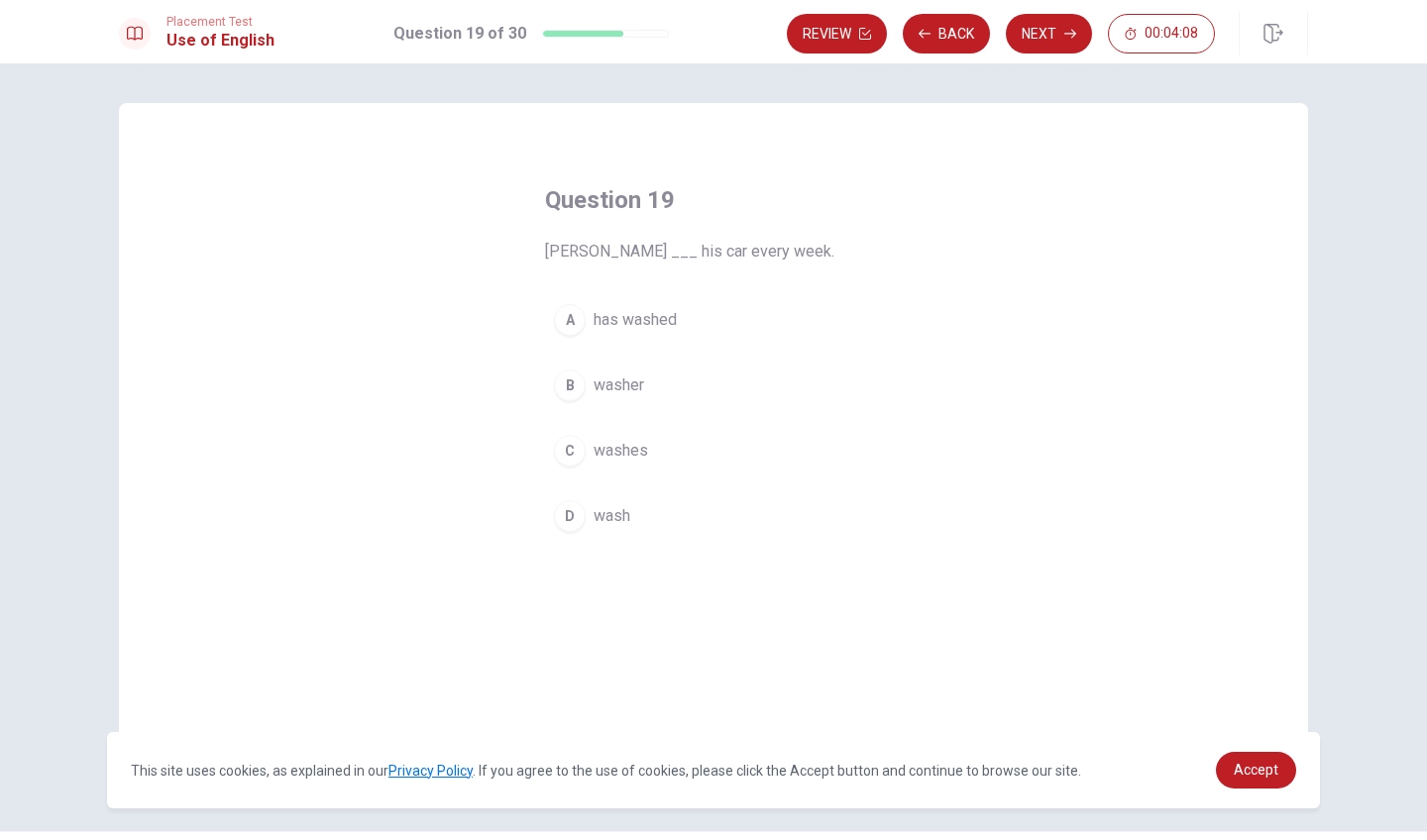 click on "C washes" at bounding box center (714, 451) 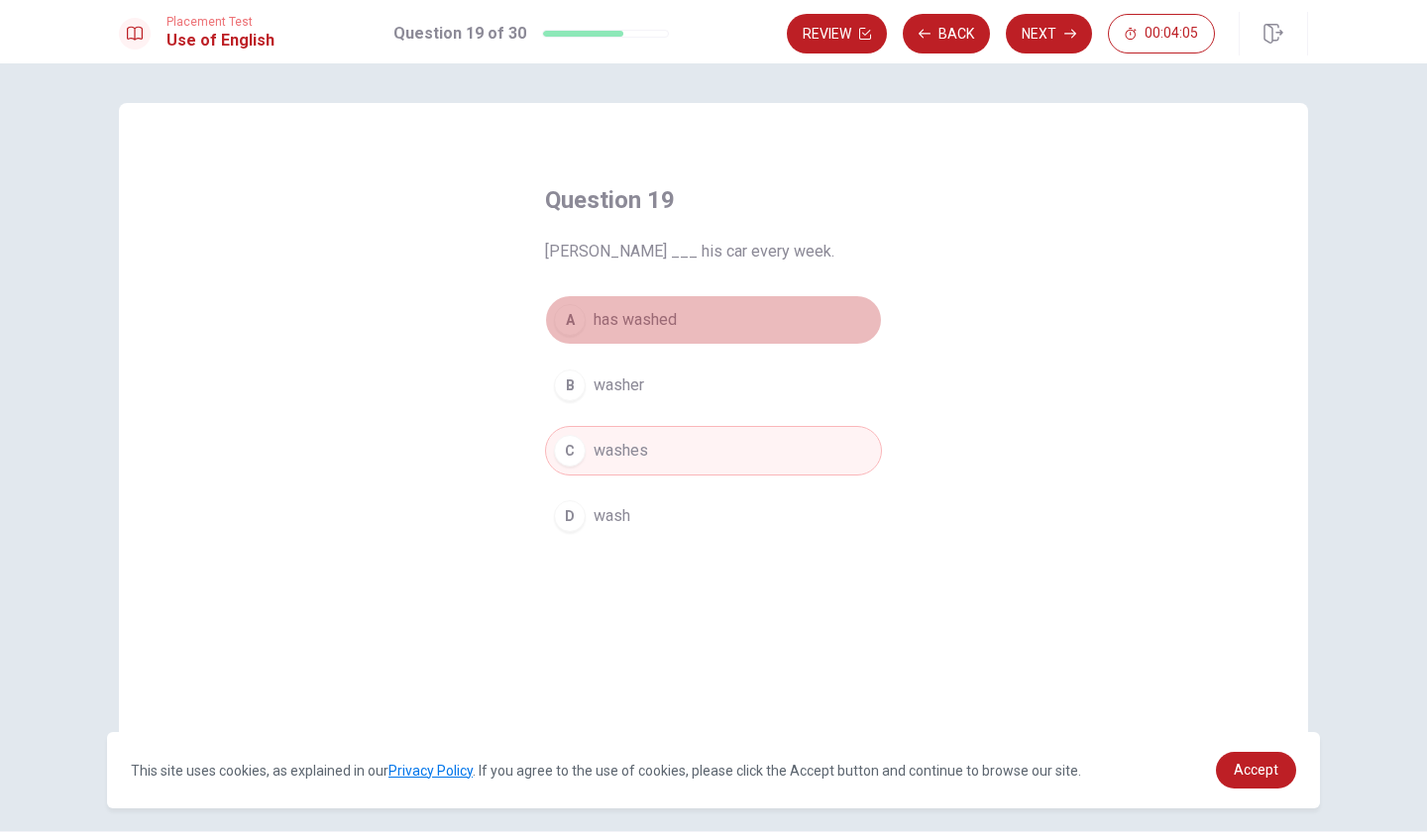 click on "A has washed" at bounding box center [714, 320] 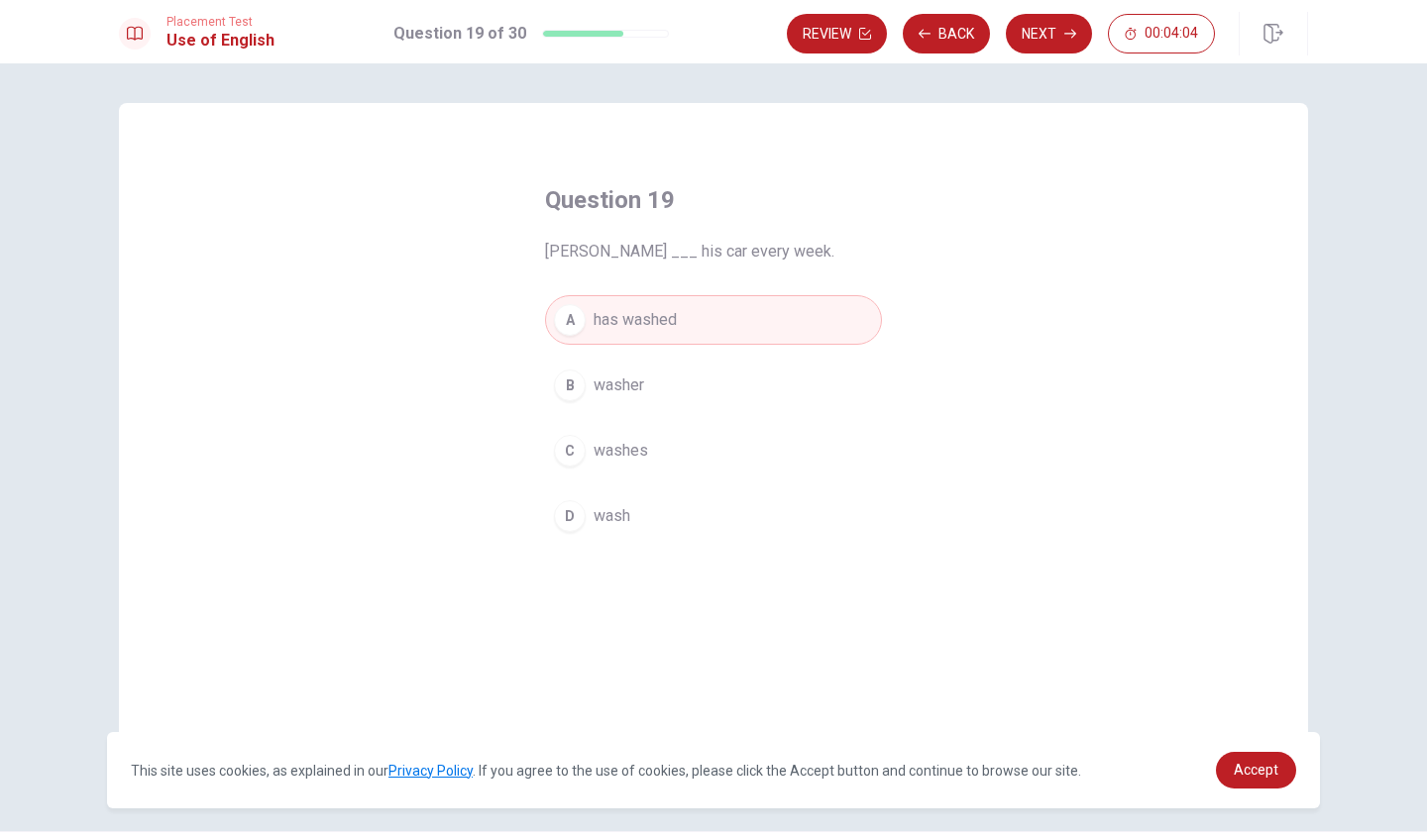 click on "B washer" at bounding box center (714, 385) 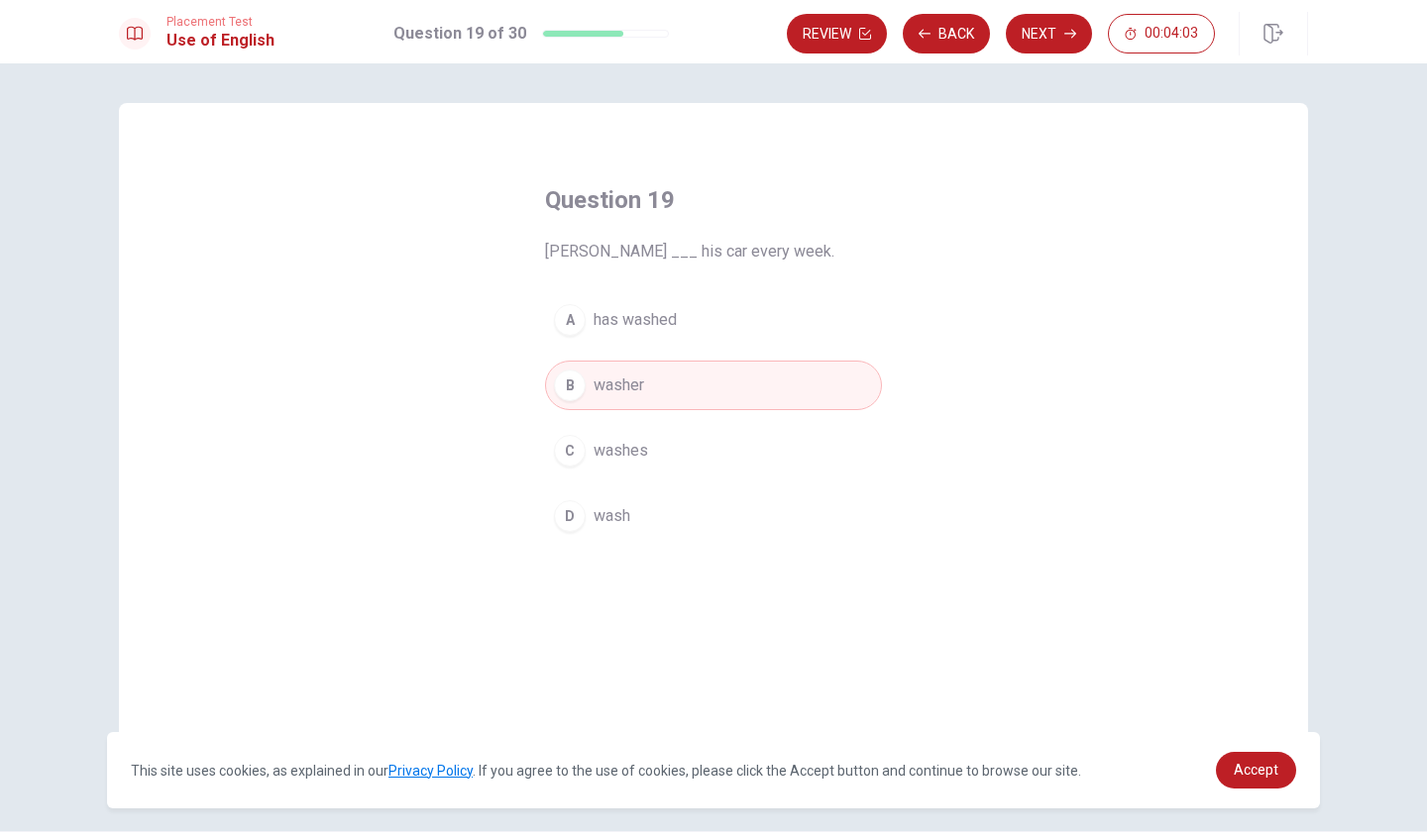 click on "C washes" at bounding box center (714, 451) 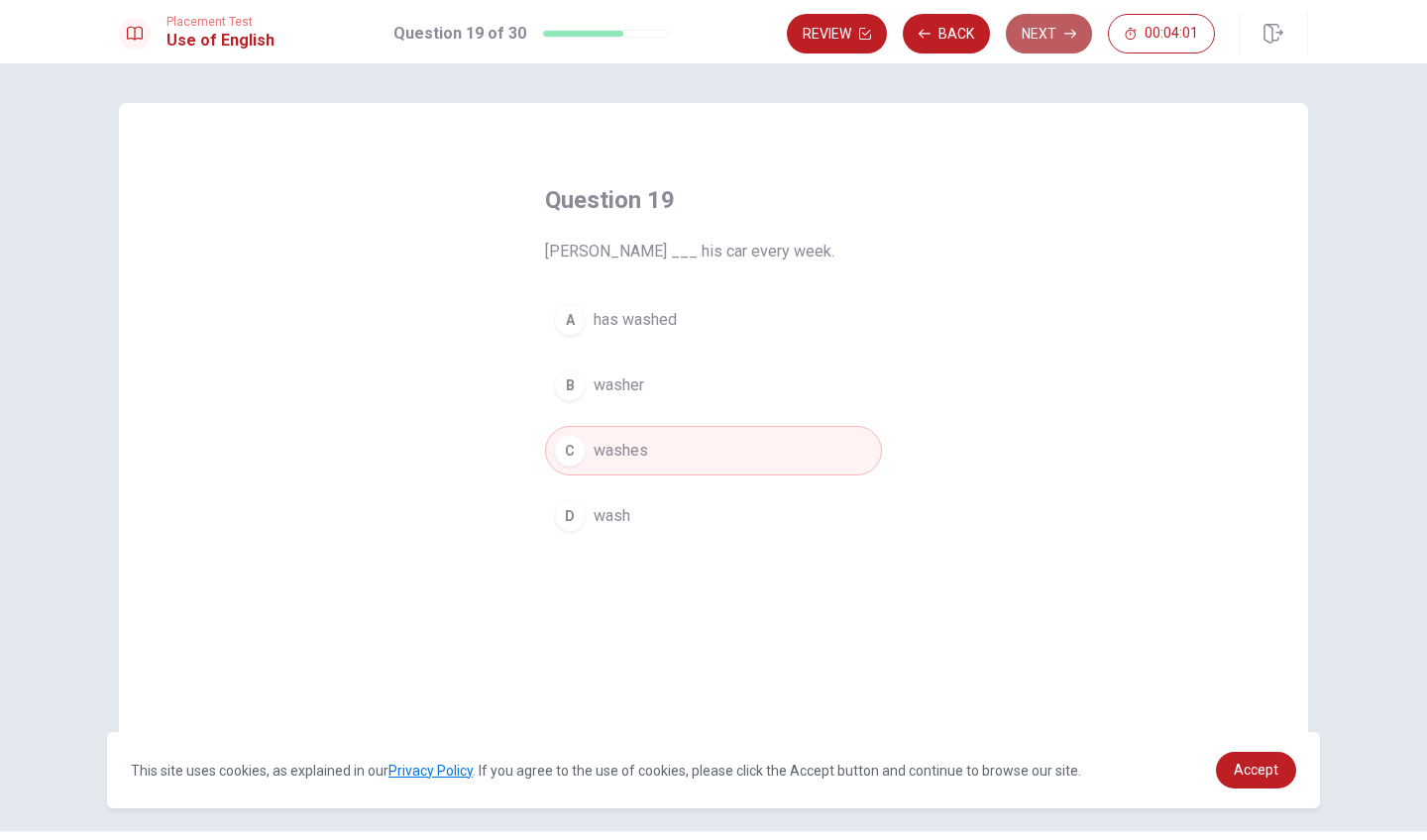 click on "Next" at bounding box center [1048, 34] 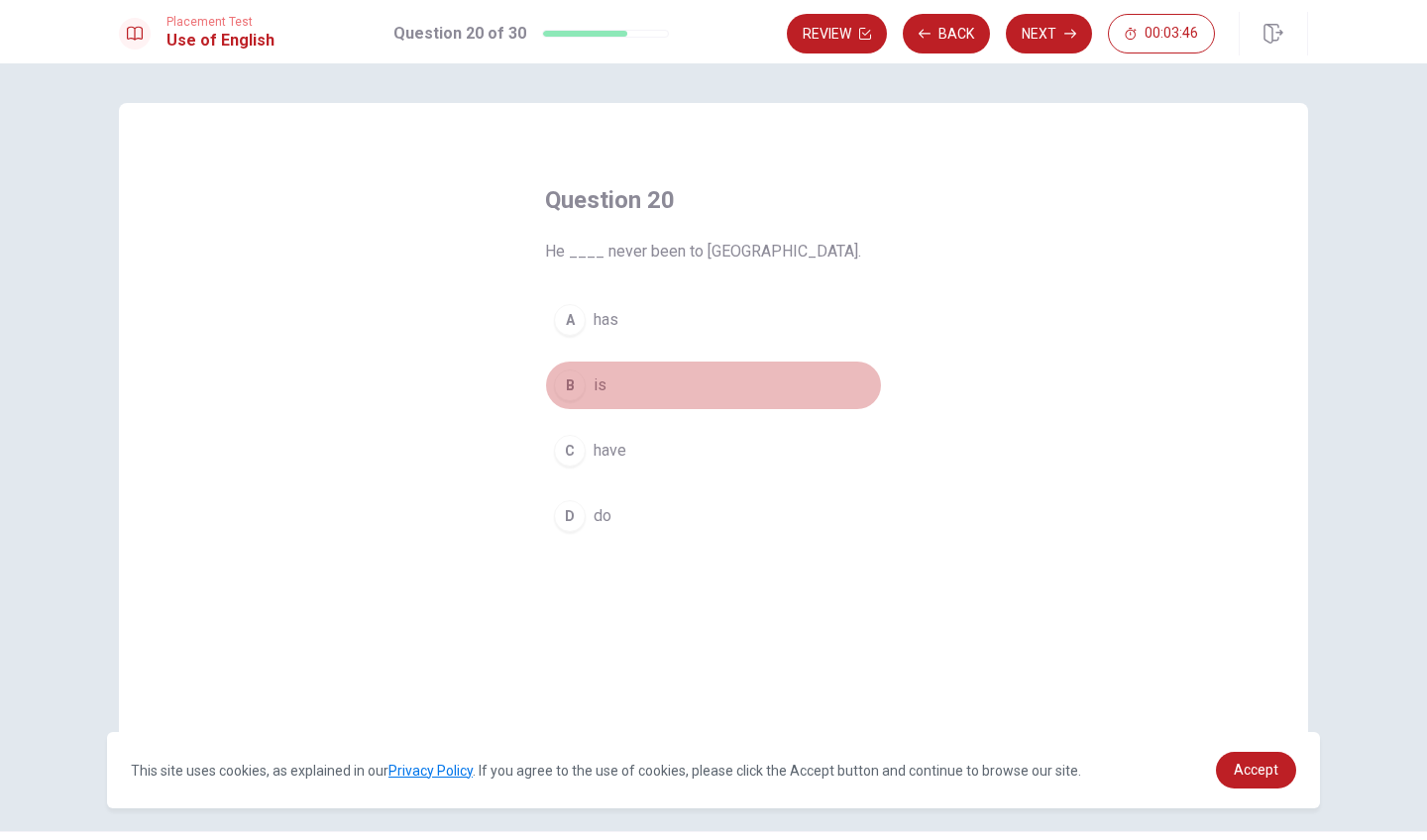 click on "is" at bounding box center (600, 385) 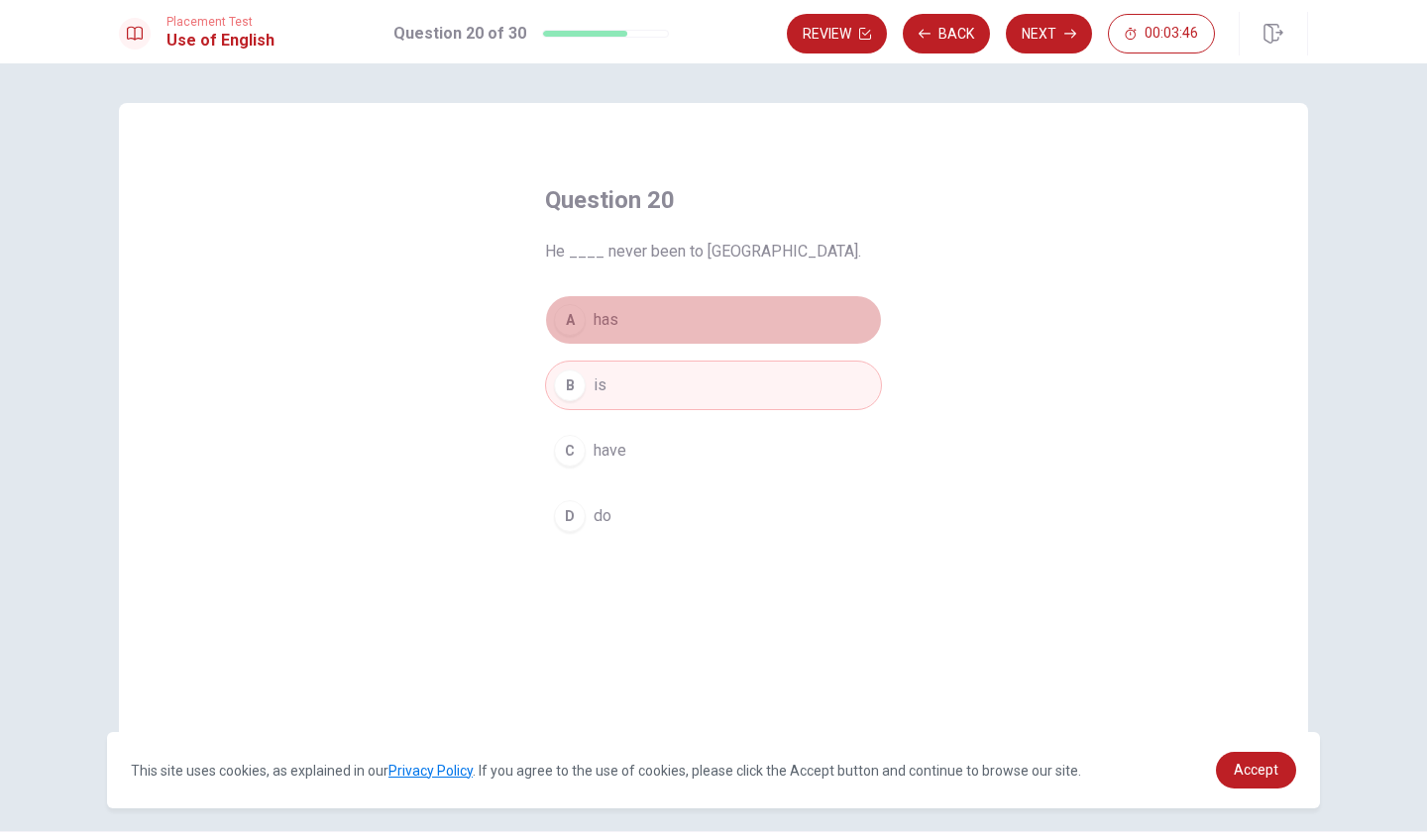 click on "has" at bounding box center [605, 320] 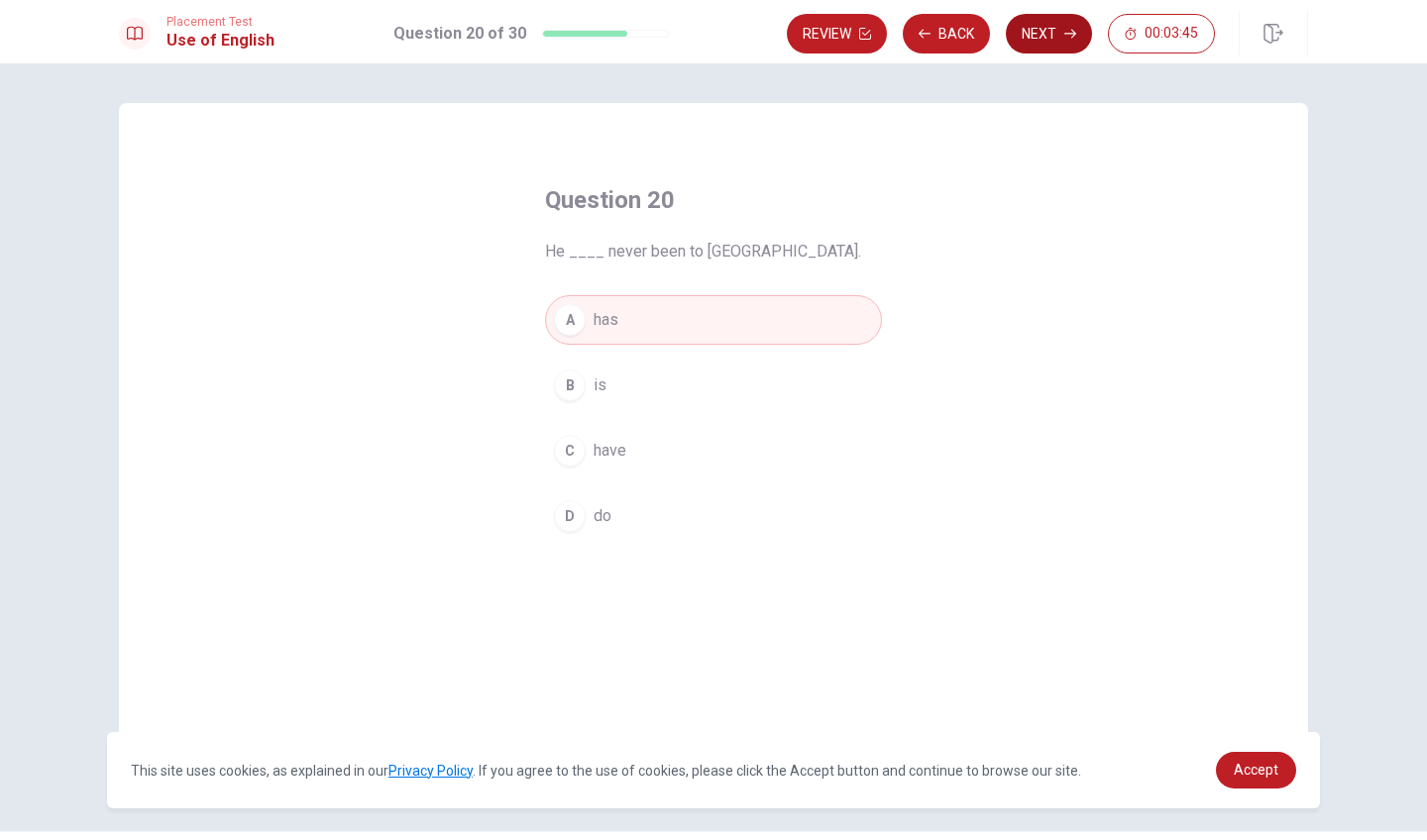 click on "Next" at bounding box center (1048, 34) 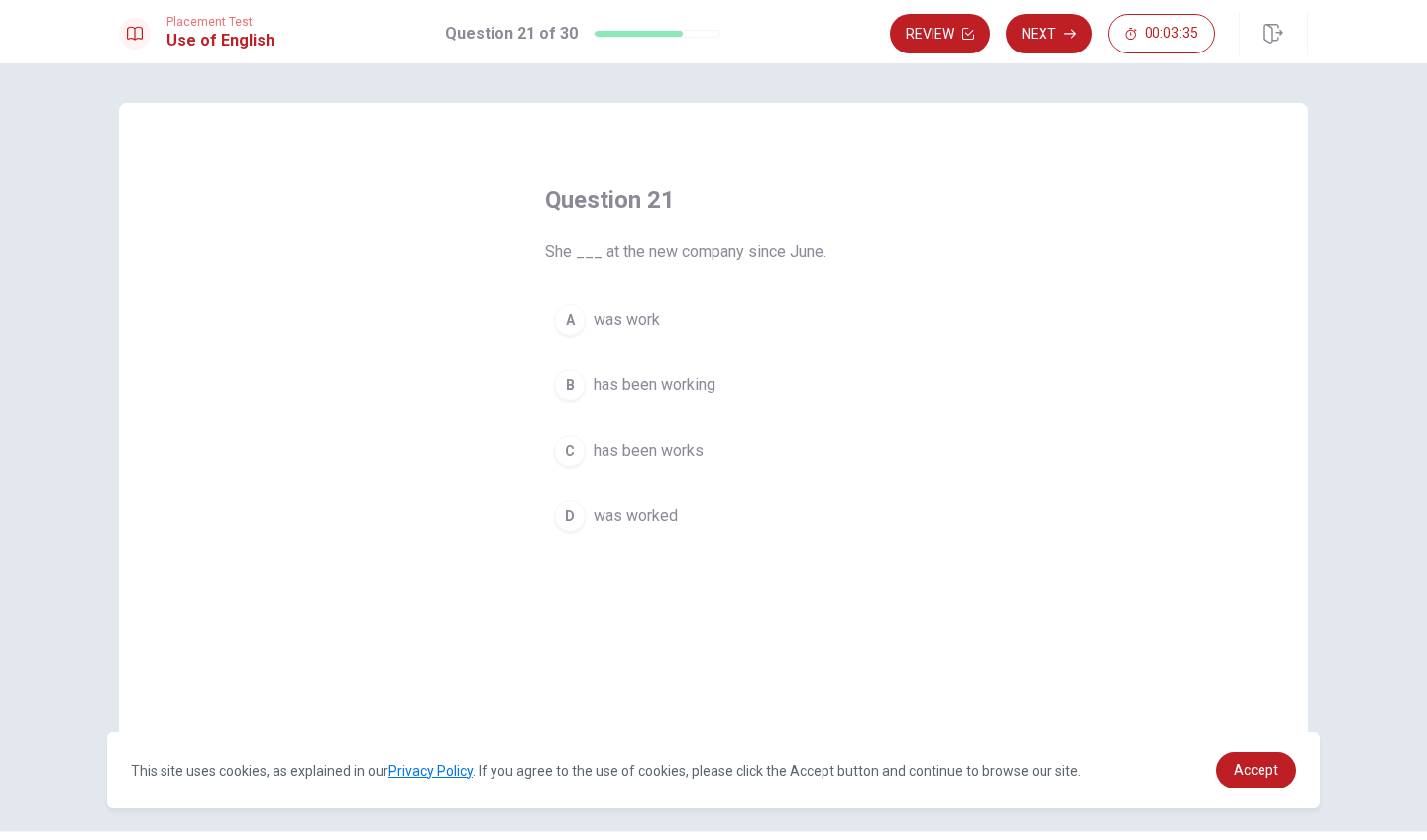 click on "has been working" at bounding box center [654, 385] 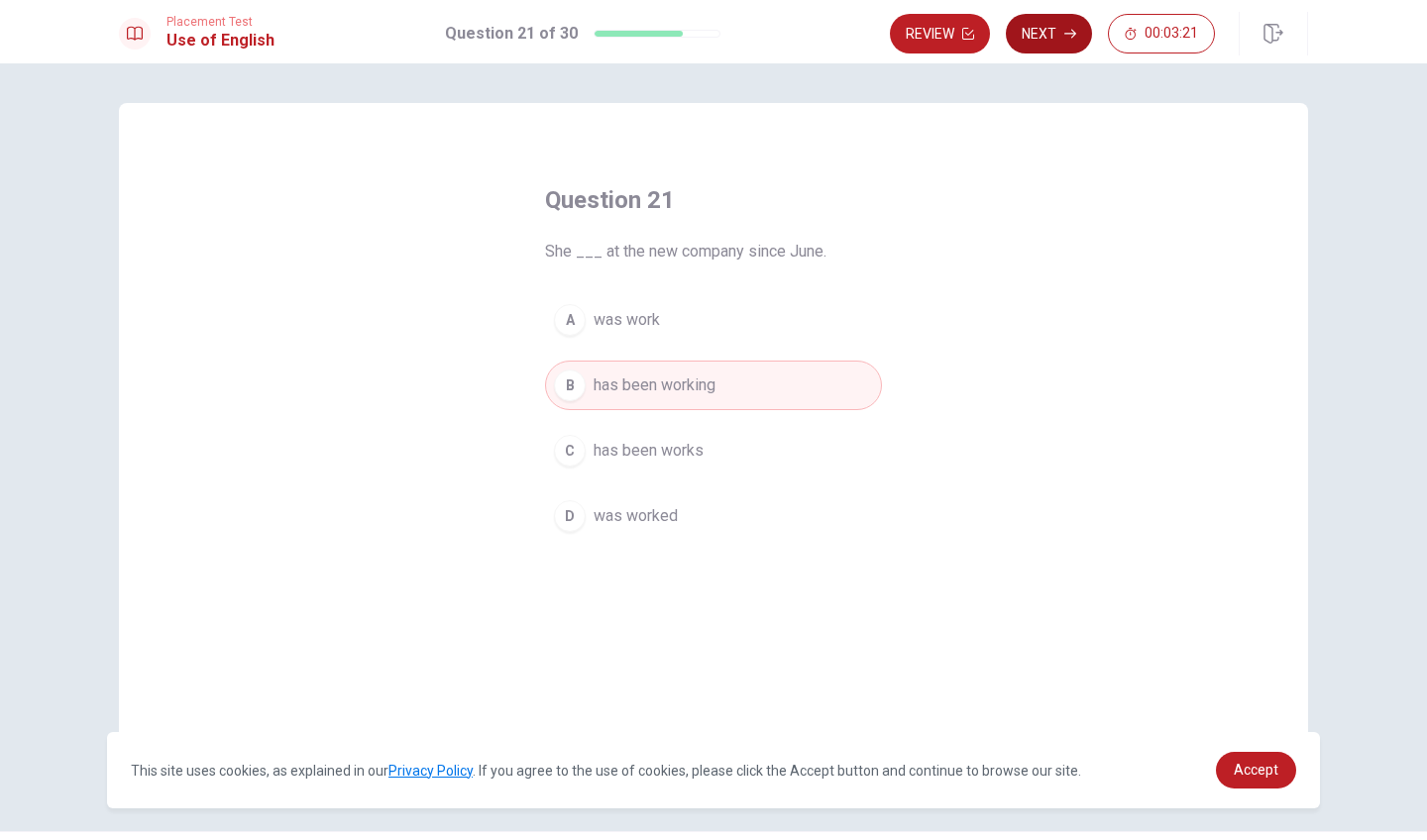 click on "Next" at bounding box center [1048, 34] 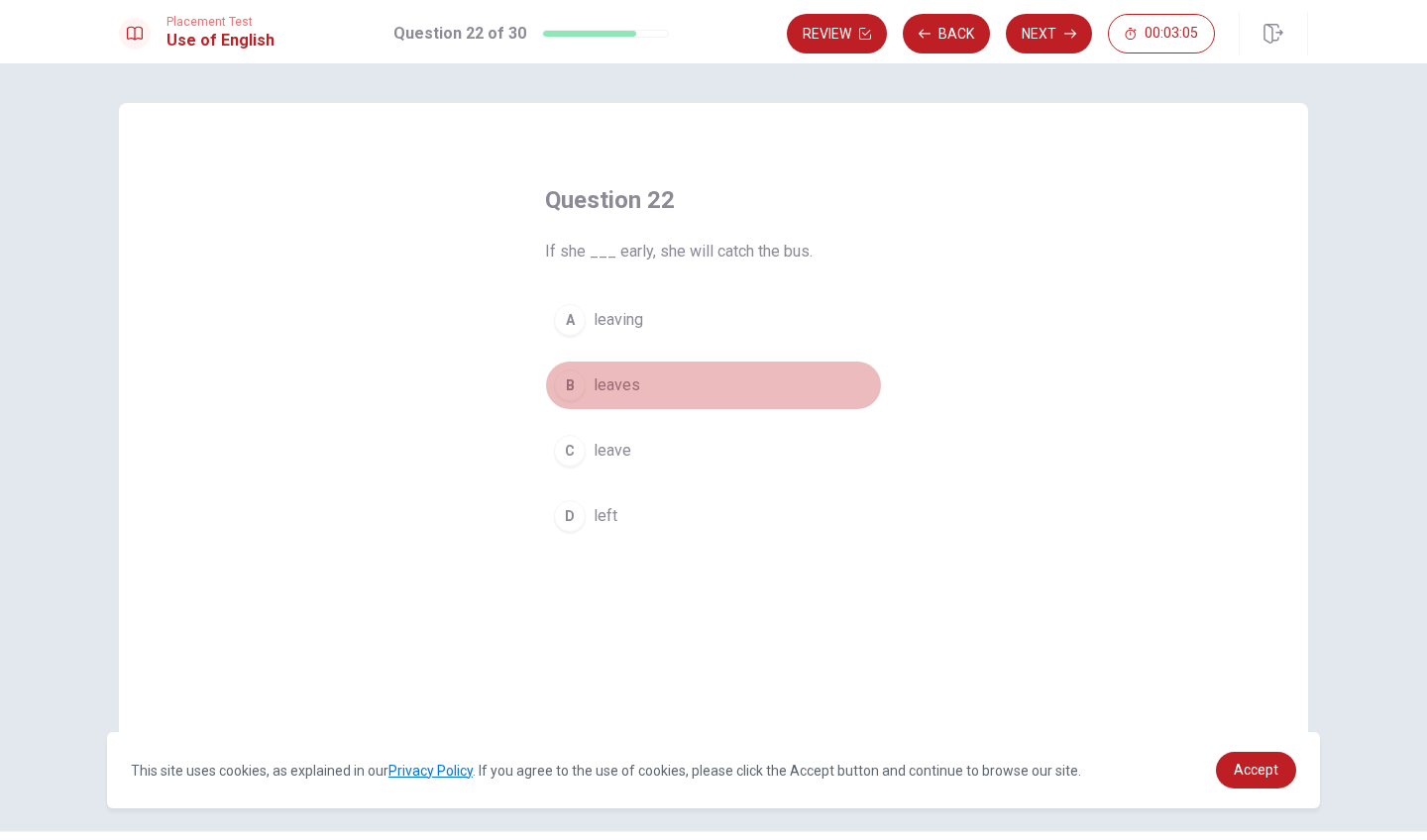 click on "B leaves" at bounding box center (714, 385) 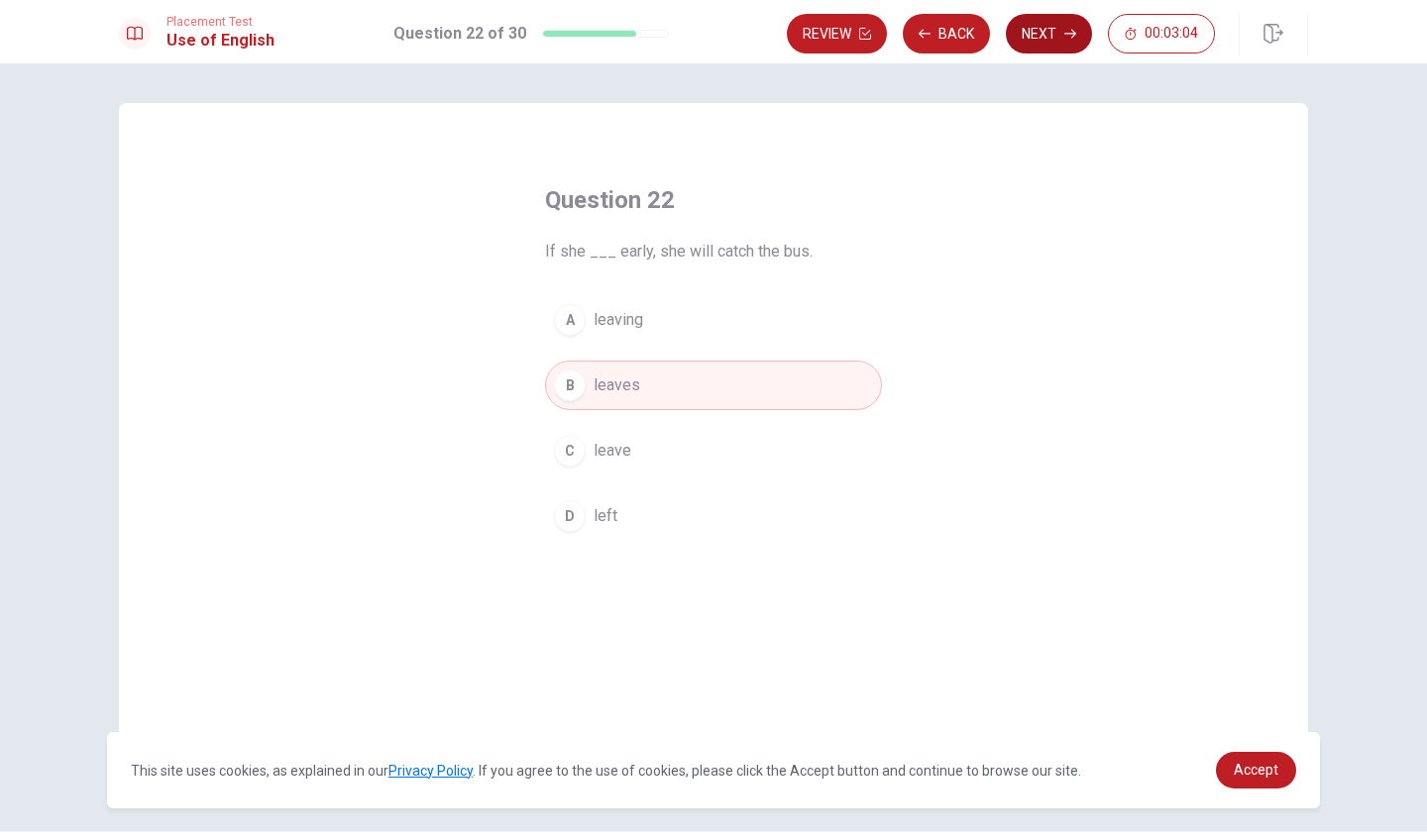 click on "Next" at bounding box center [1048, 34] 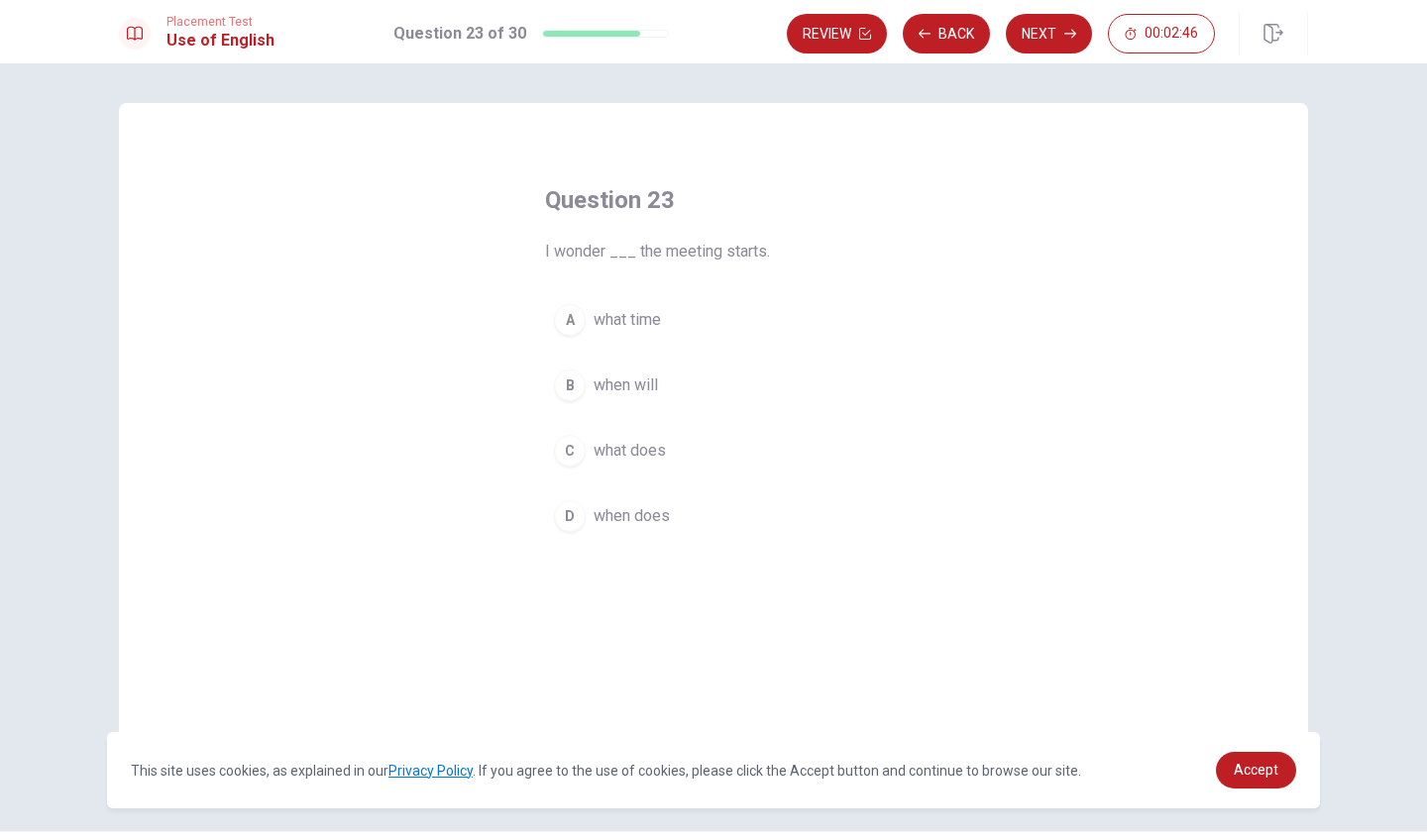 click on "what time" at bounding box center (627, 320) 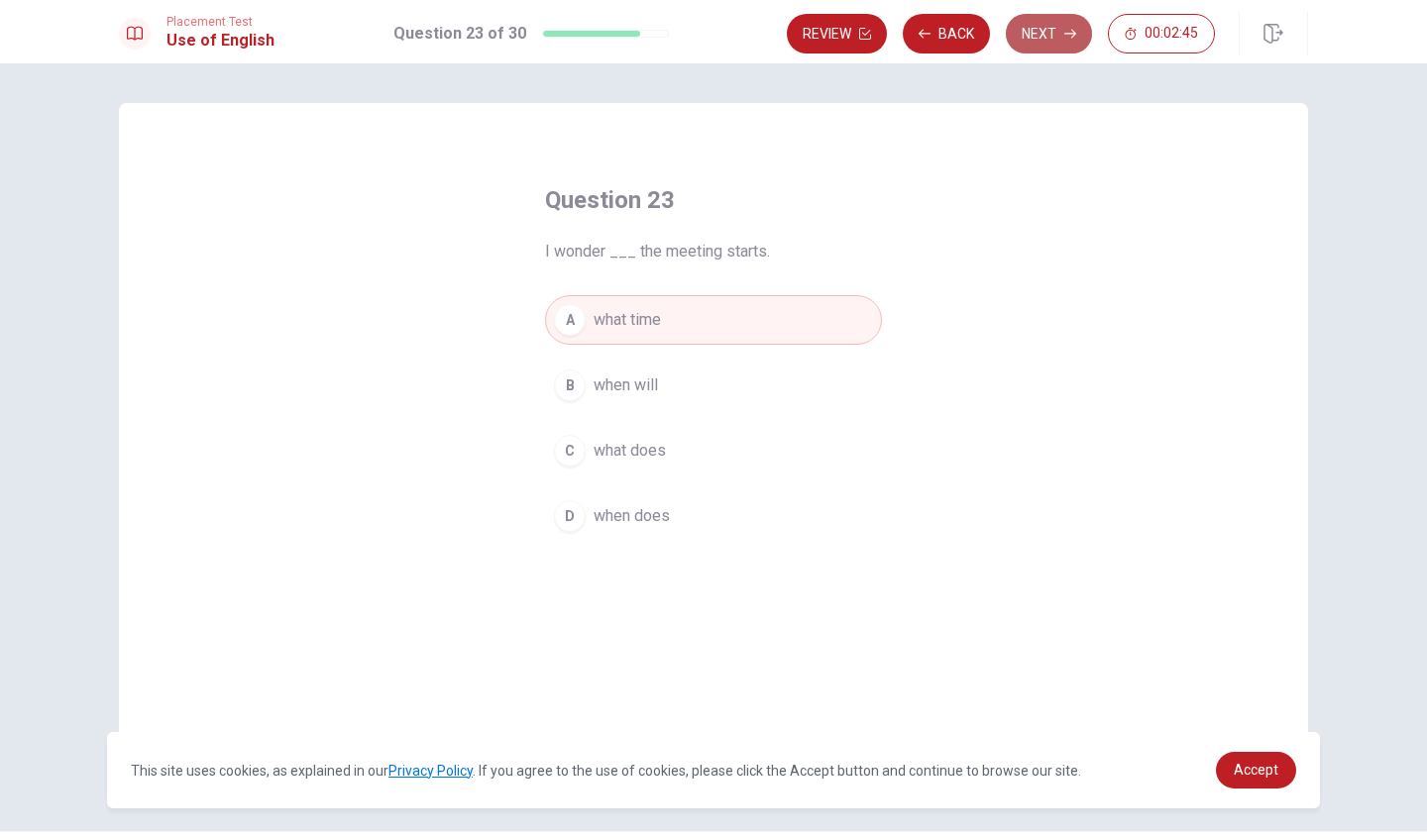 click on "Next" at bounding box center [1048, 34] 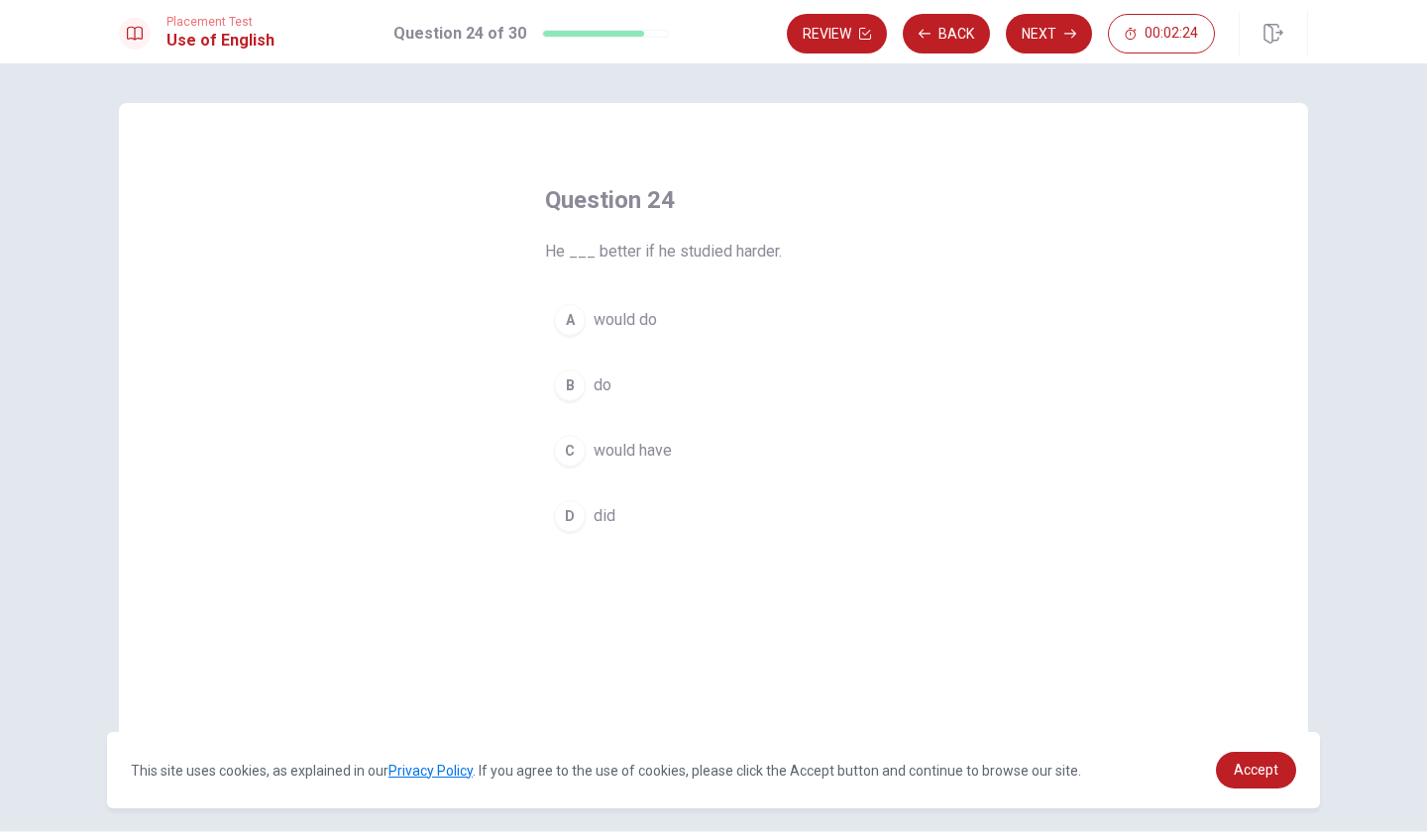 click on "would do" at bounding box center (625, 320) 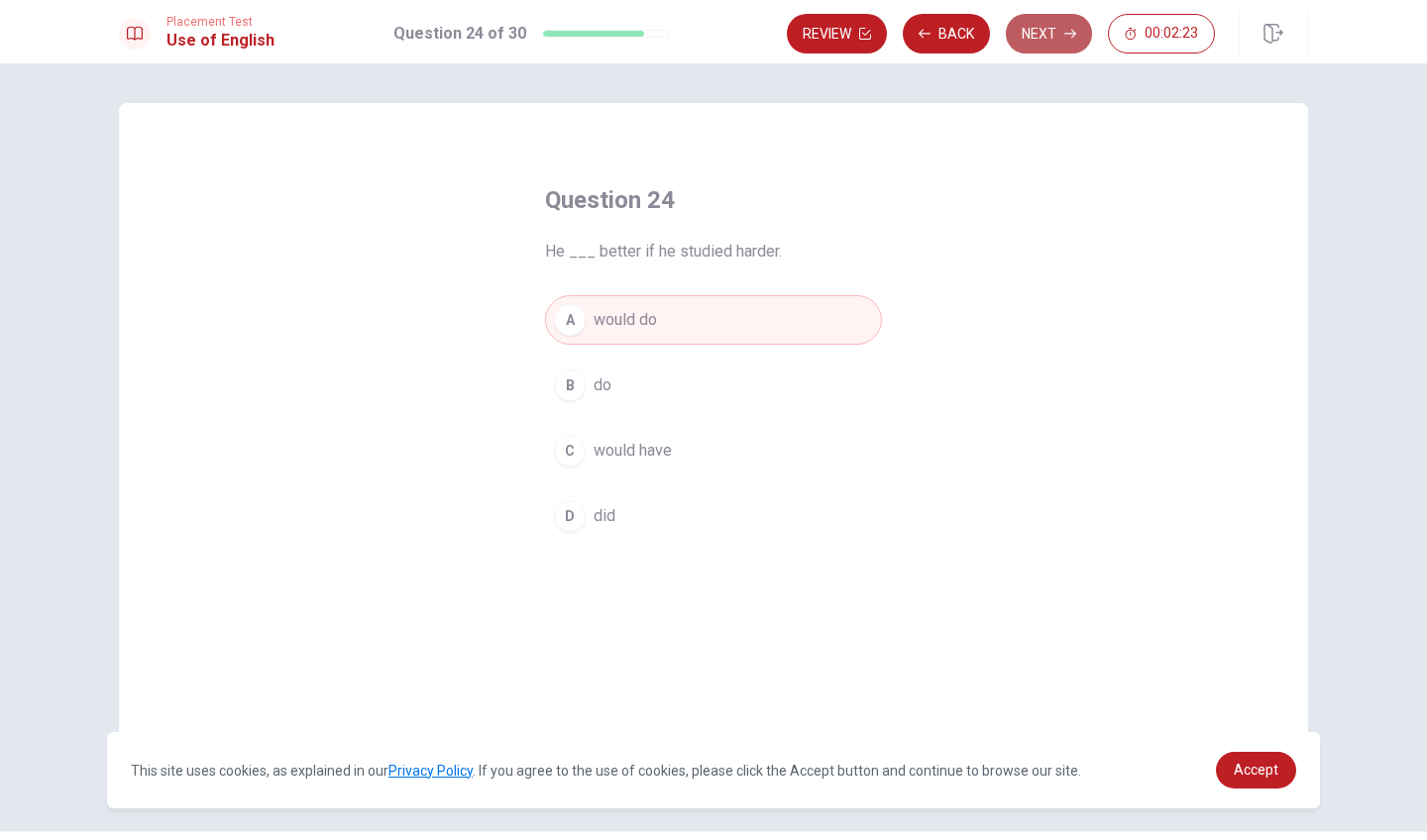 click on "Next" at bounding box center [1048, 34] 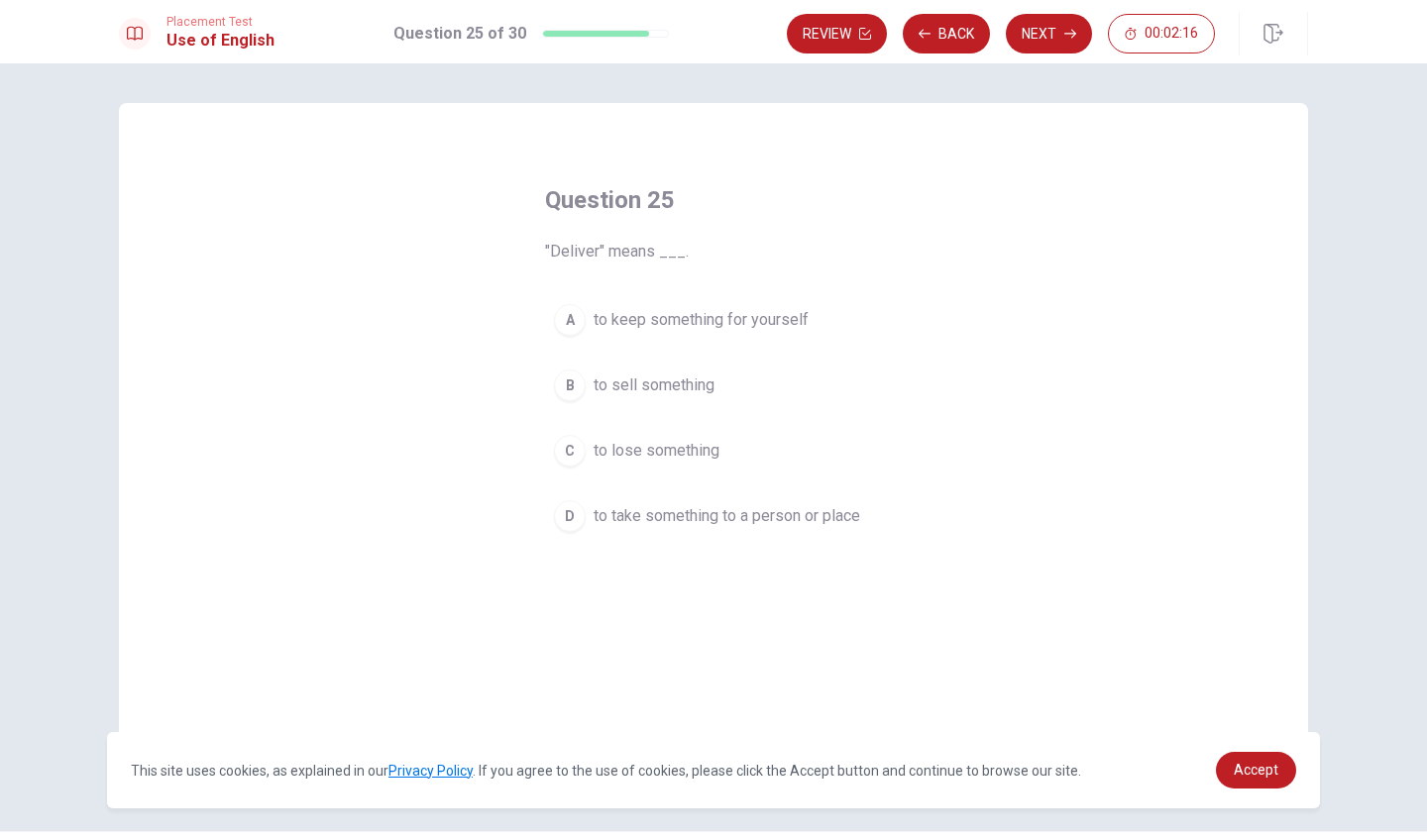 click on "D to take something to a person or place" at bounding box center [714, 516] 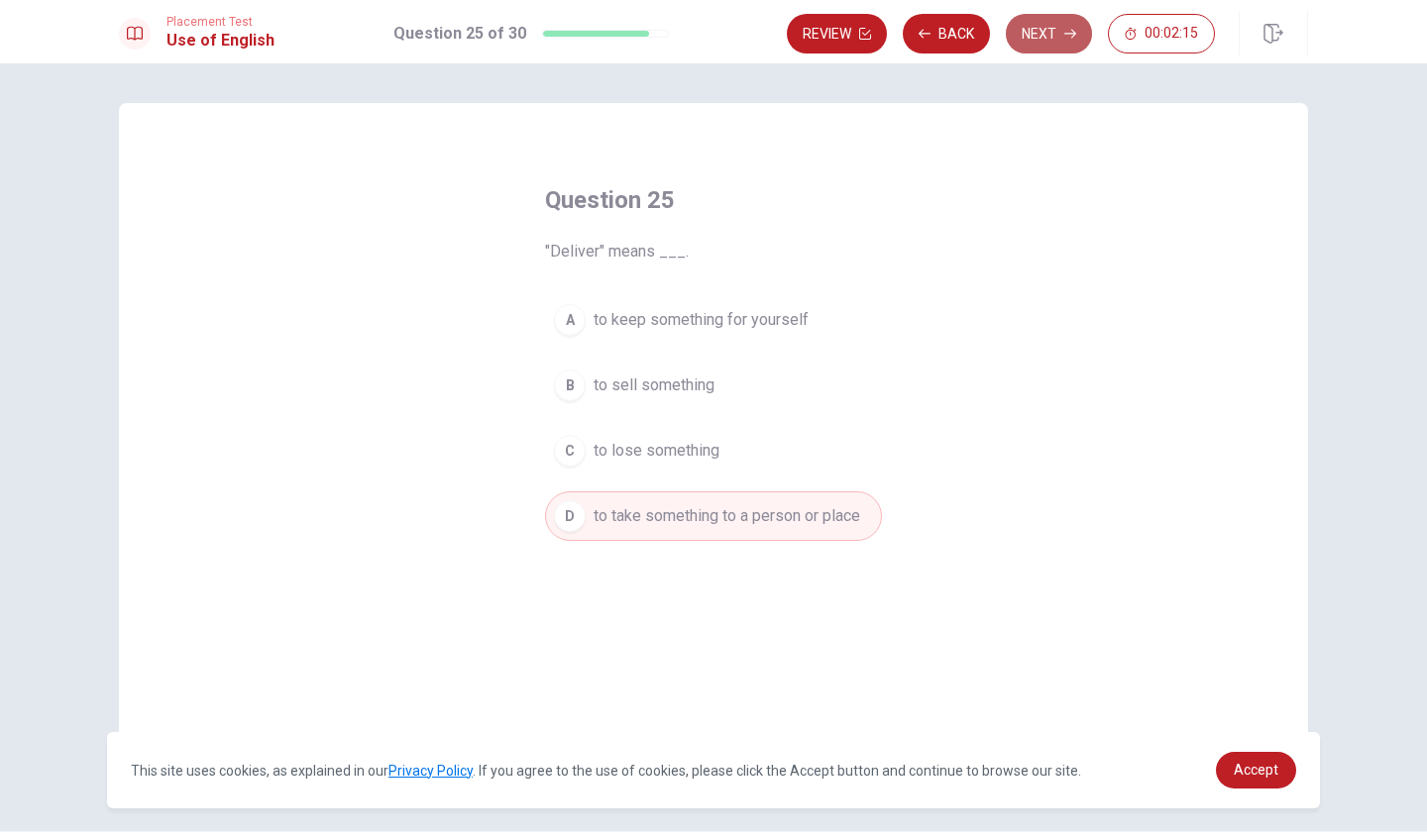click on "Next" at bounding box center (1048, 34) 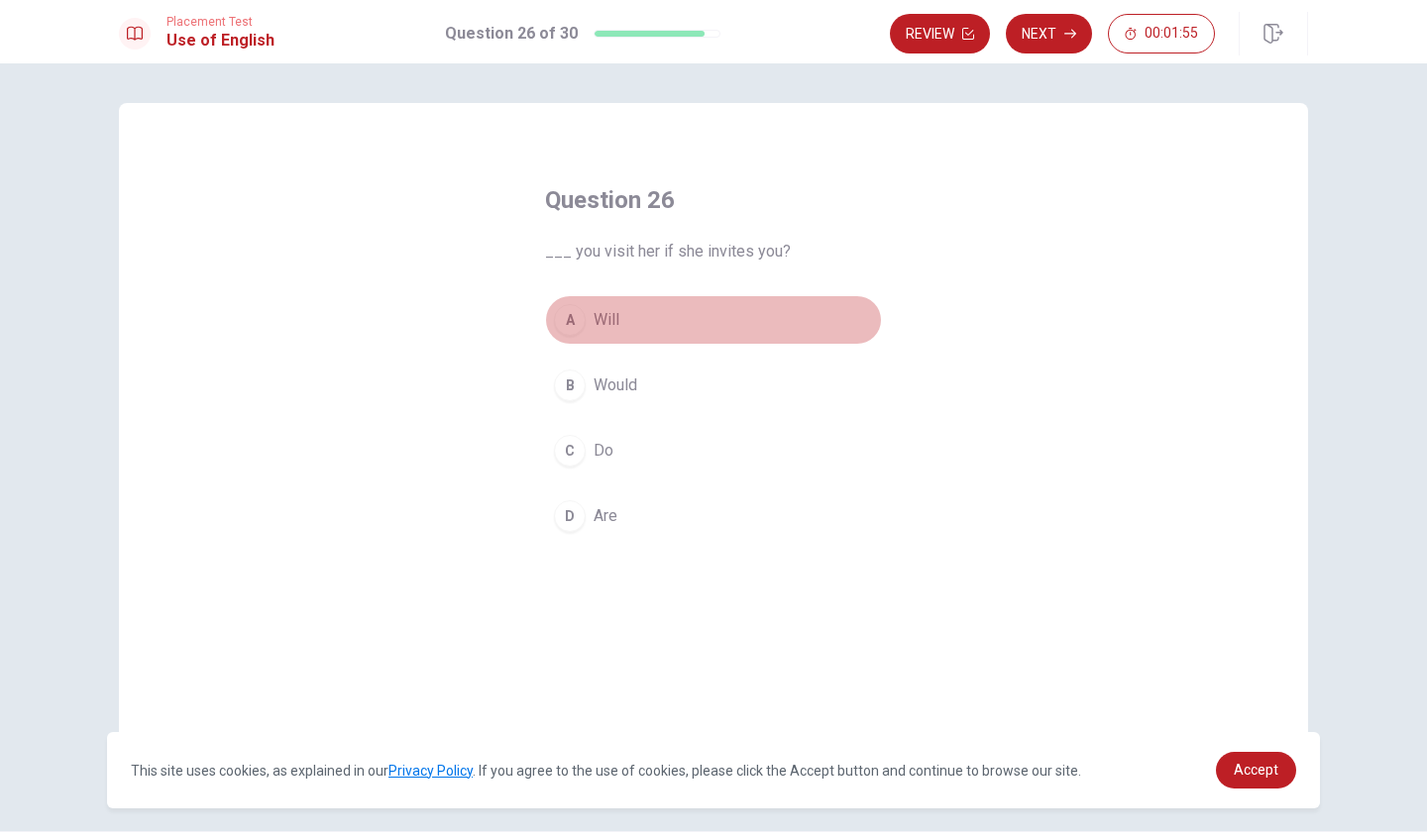 click on "Will" at bounding box center (606, 320) 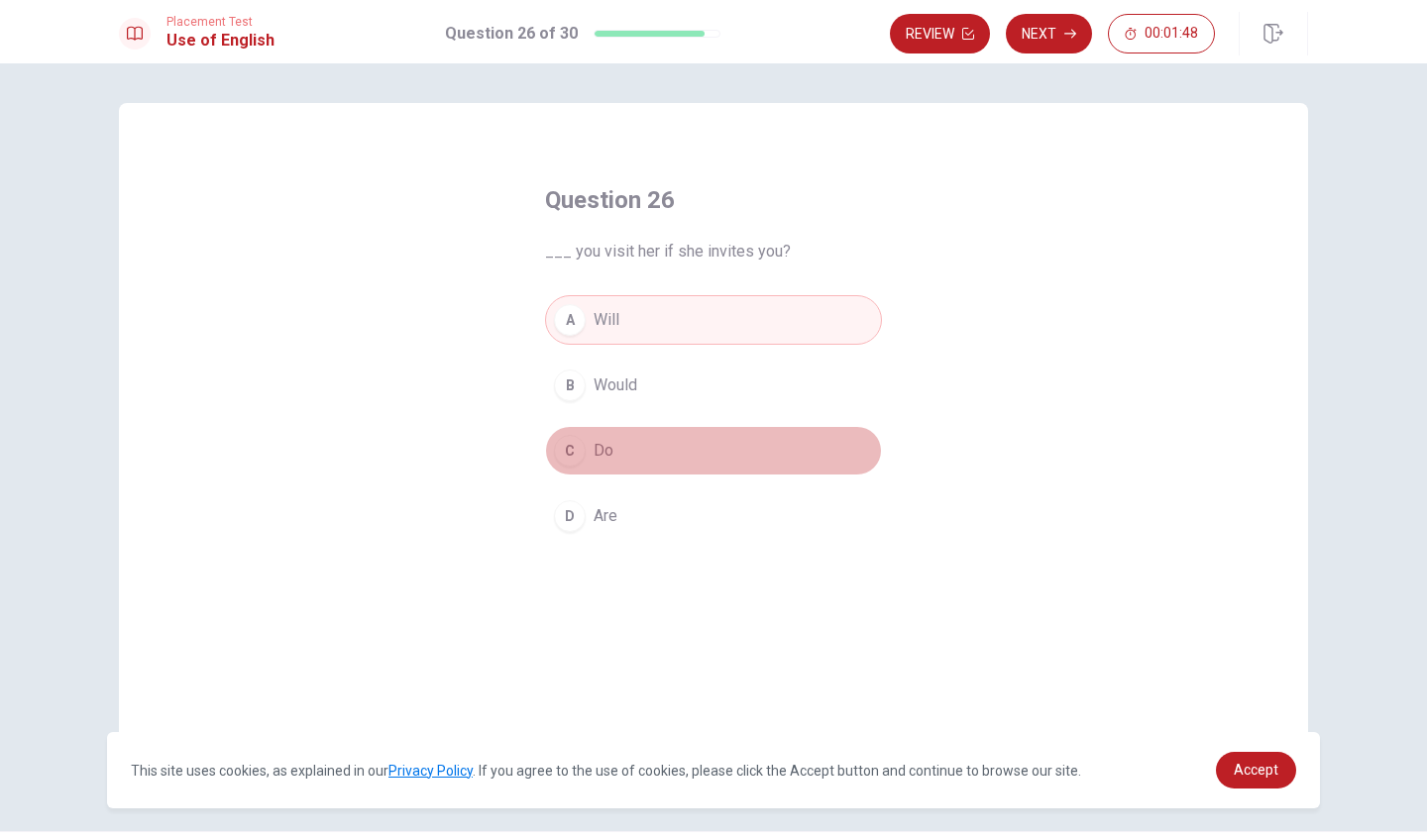 click on "C Do" at bounding box center [714, 451] 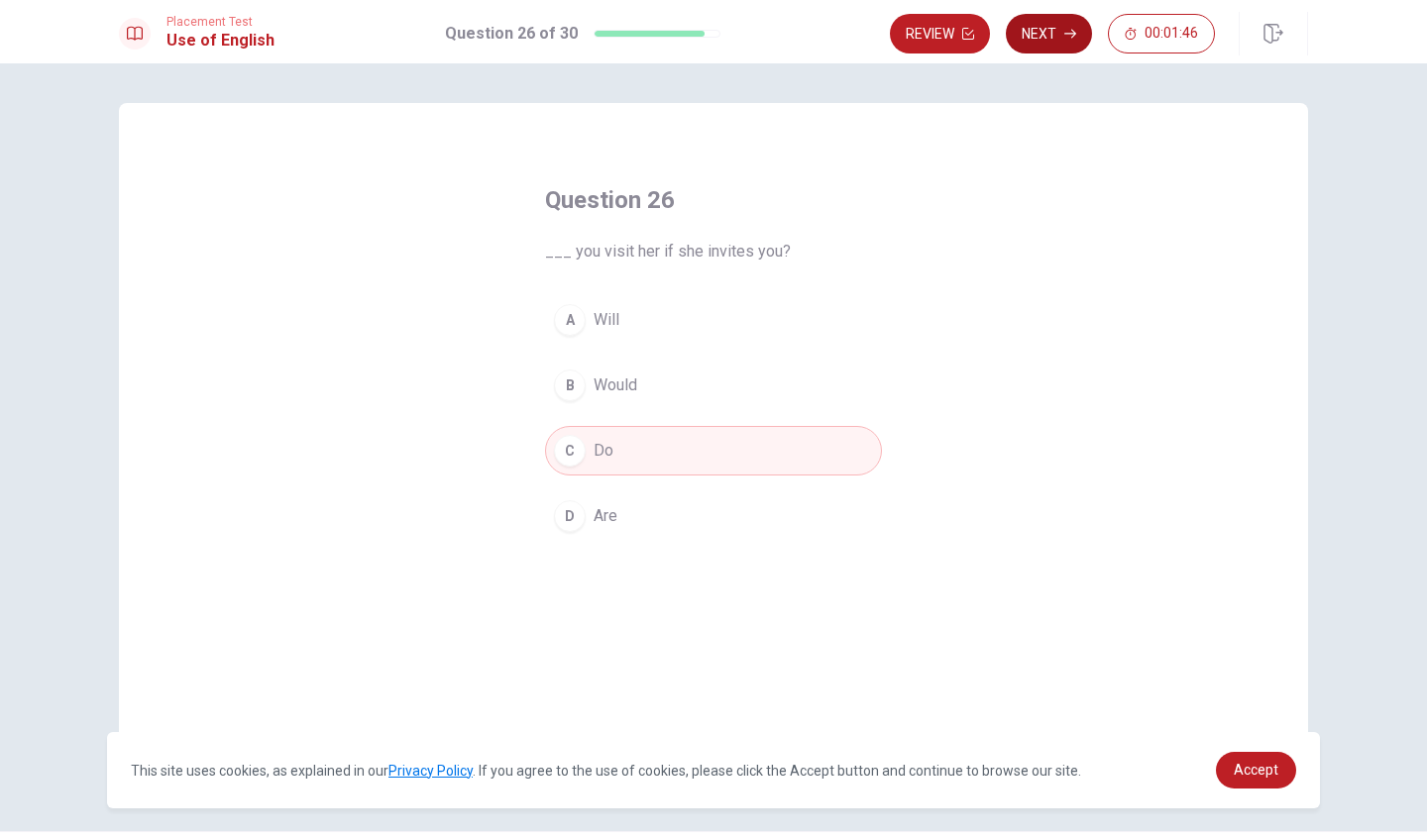 click on "Next" at bounding box center [1048, 34] 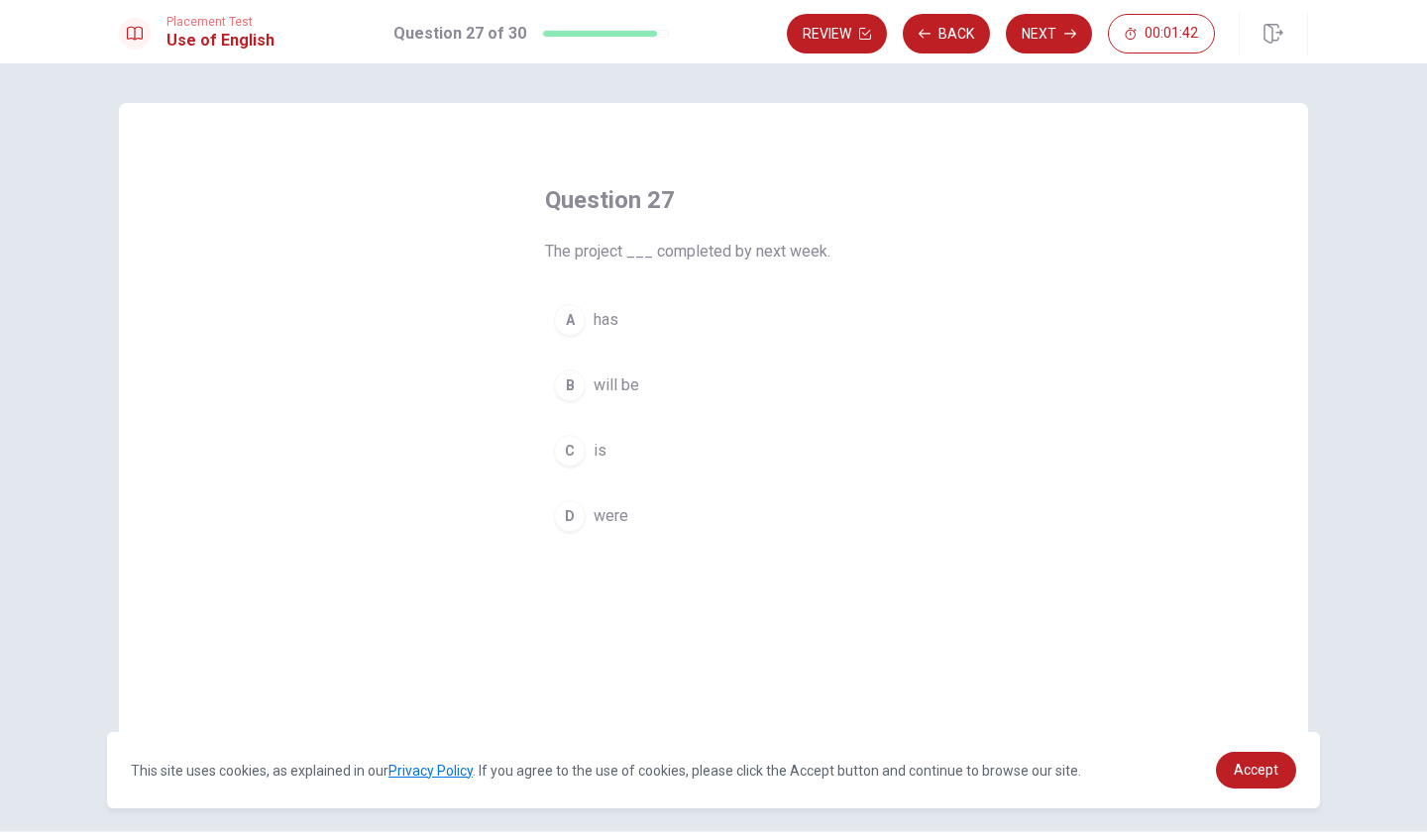 click on "will be" at bounding box center [616, 385] 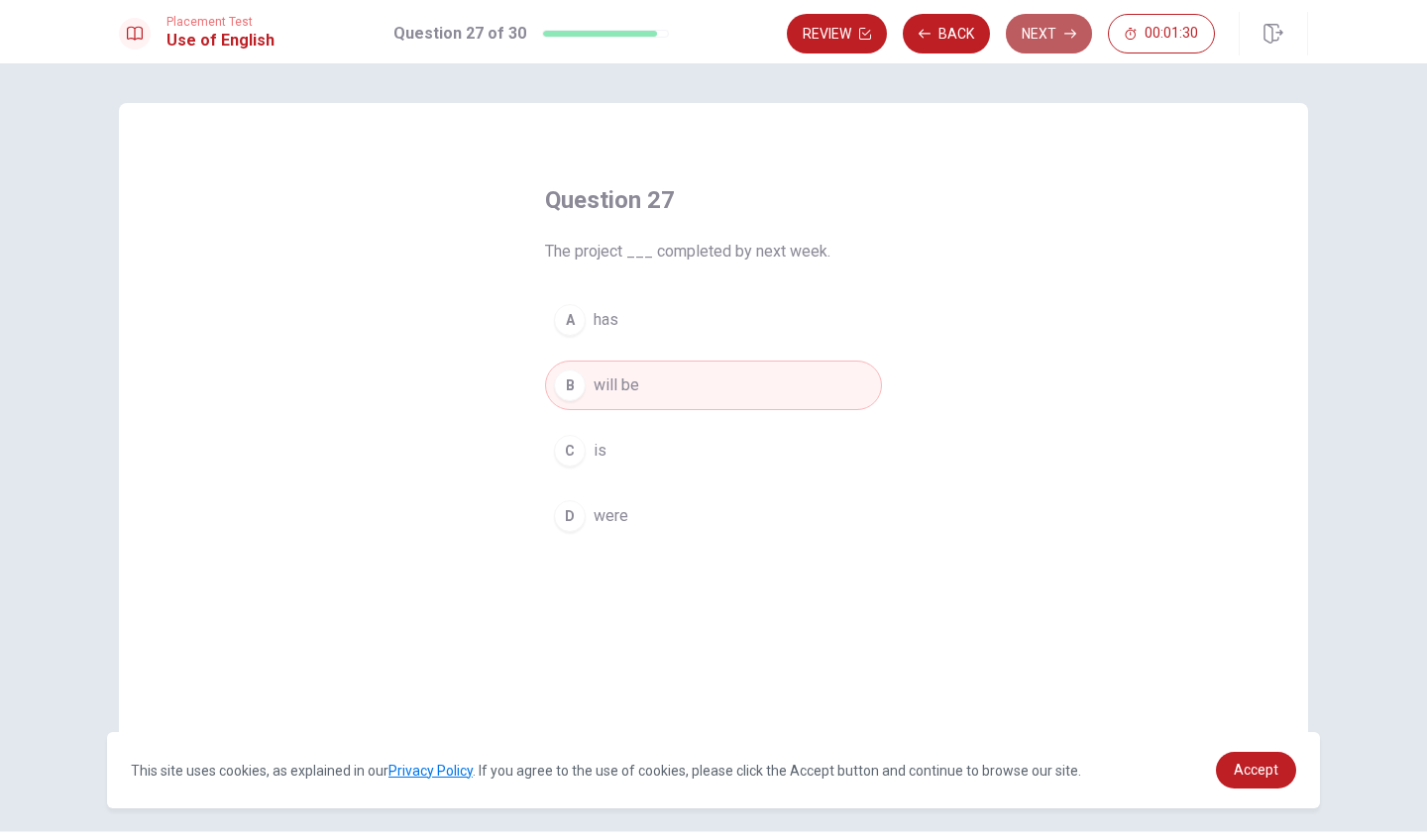 click on "Next" at bounding box center (1048, 34) 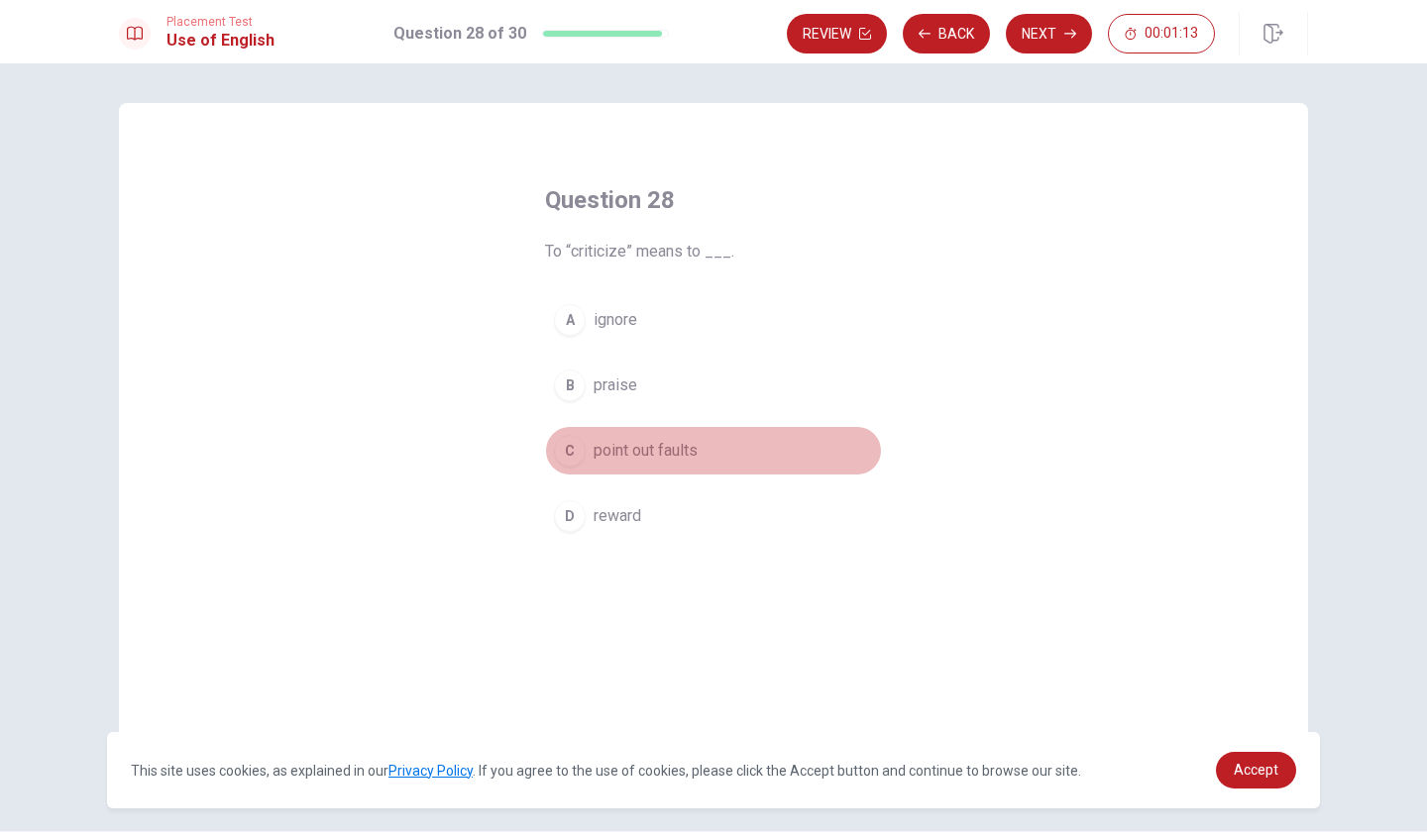click on "point out faults" at bounding box center [645, 451] 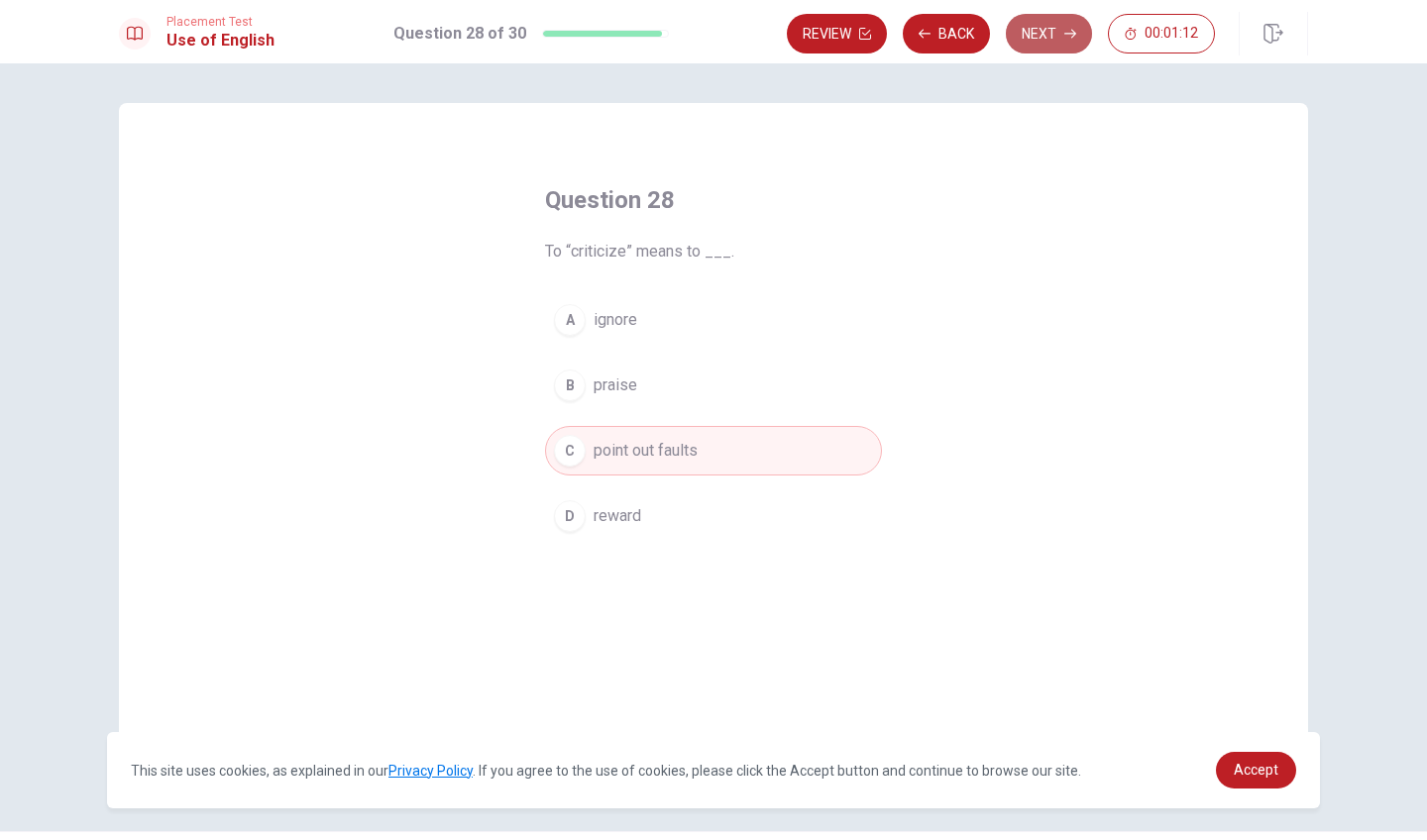 click on "Next" at bounding box center (1048, 34) 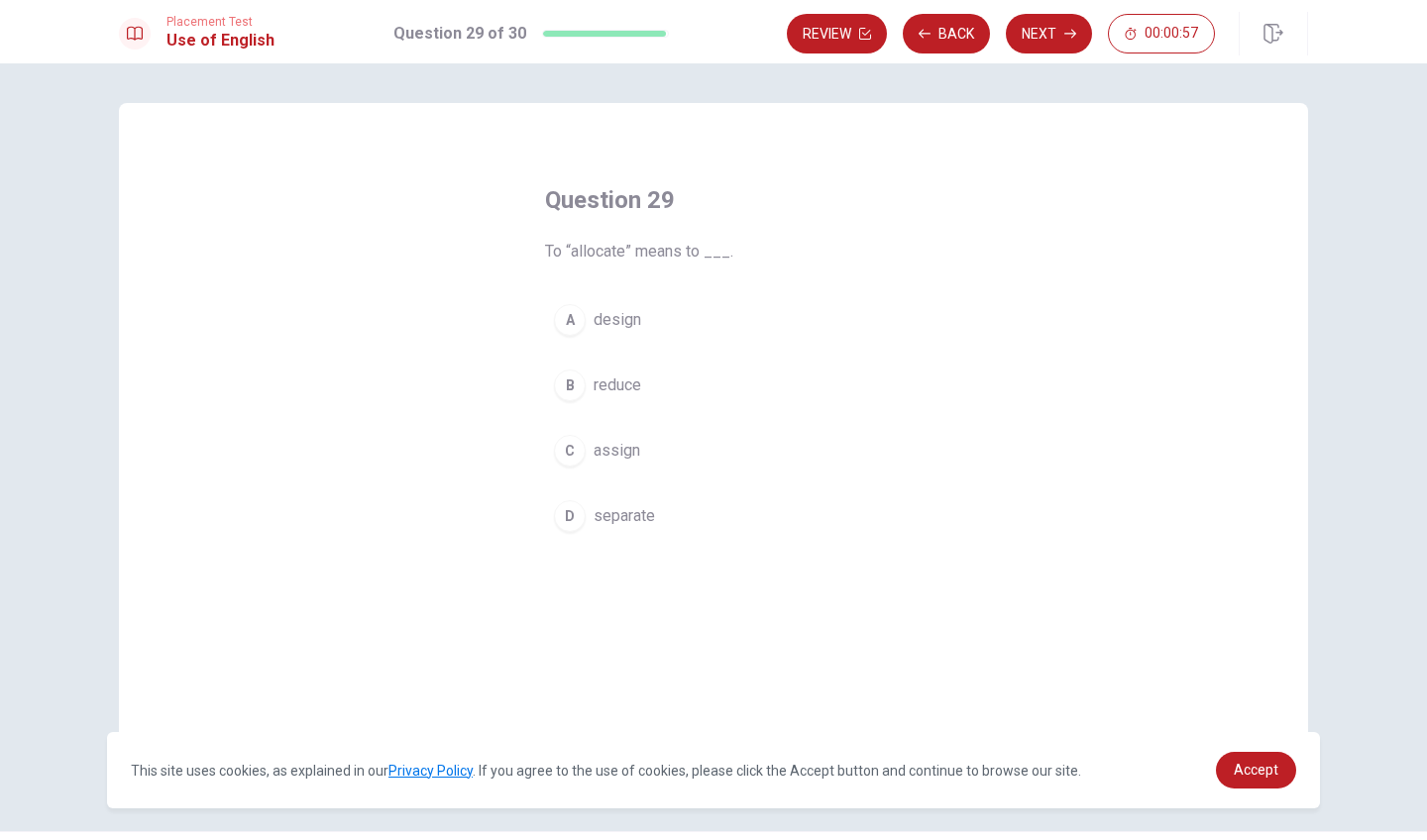 click on "assign" at bounding box center [616, 451] 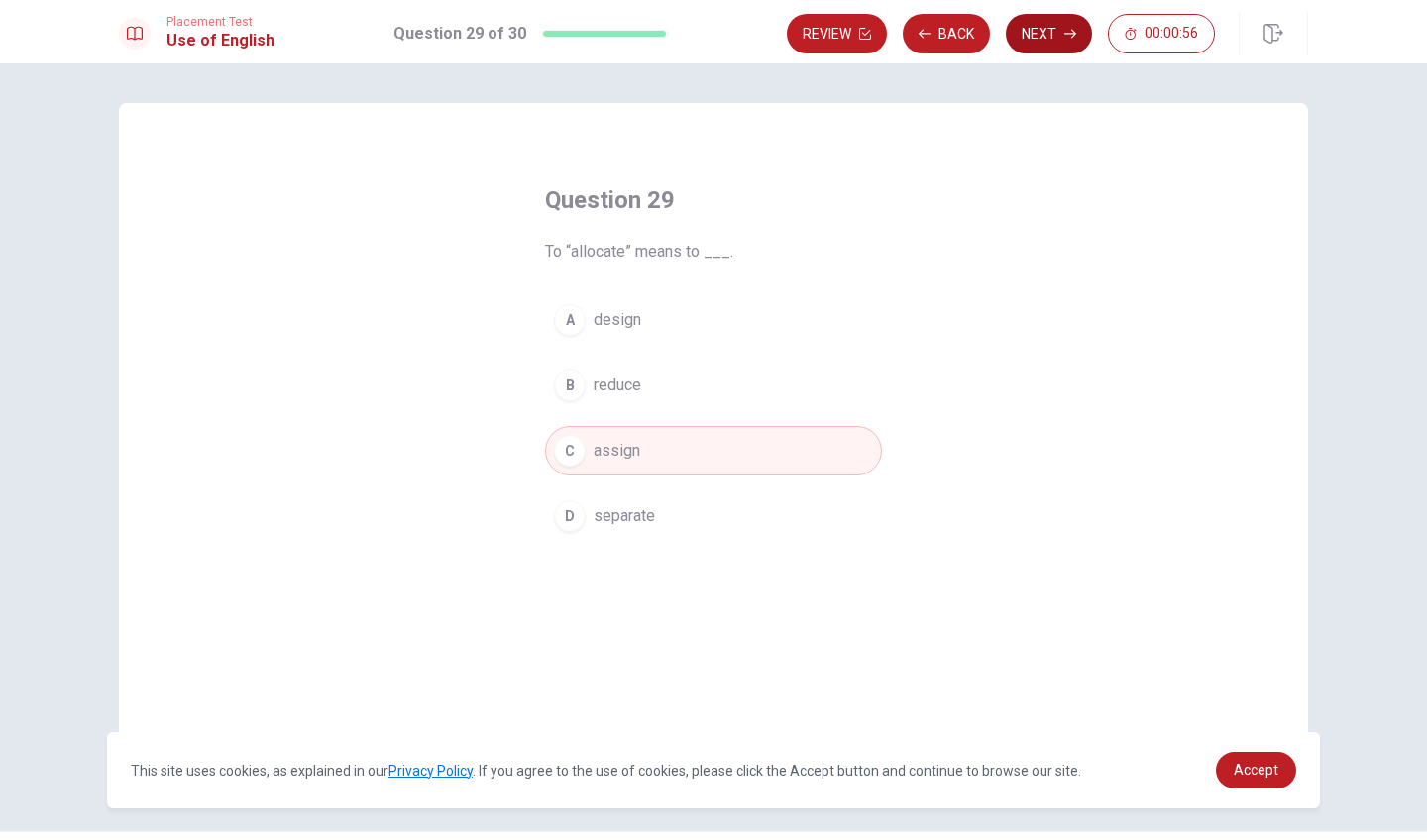 click on "Next" at bounding box center (1048, 34) 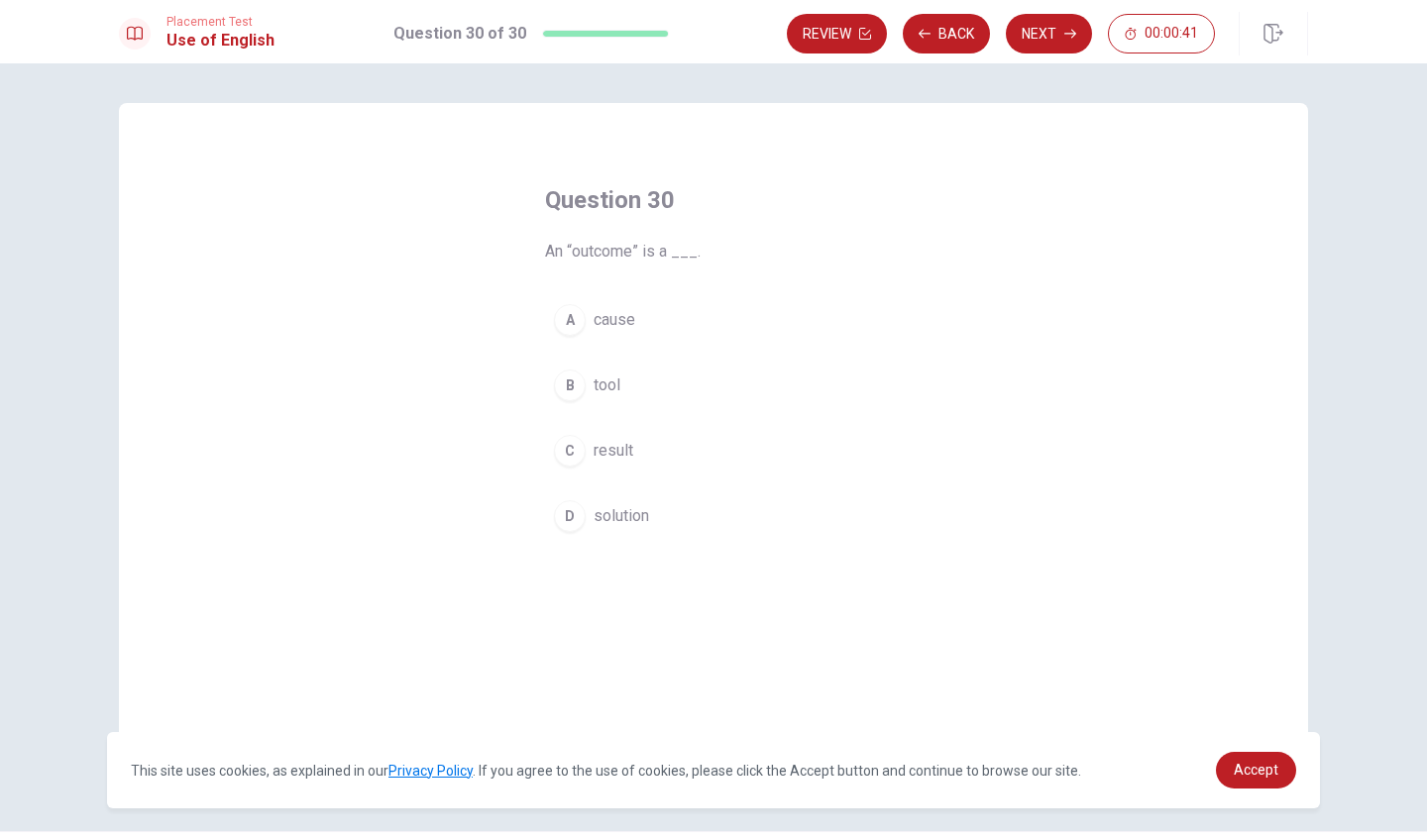 click on "result" at bounding box center (613, 451) 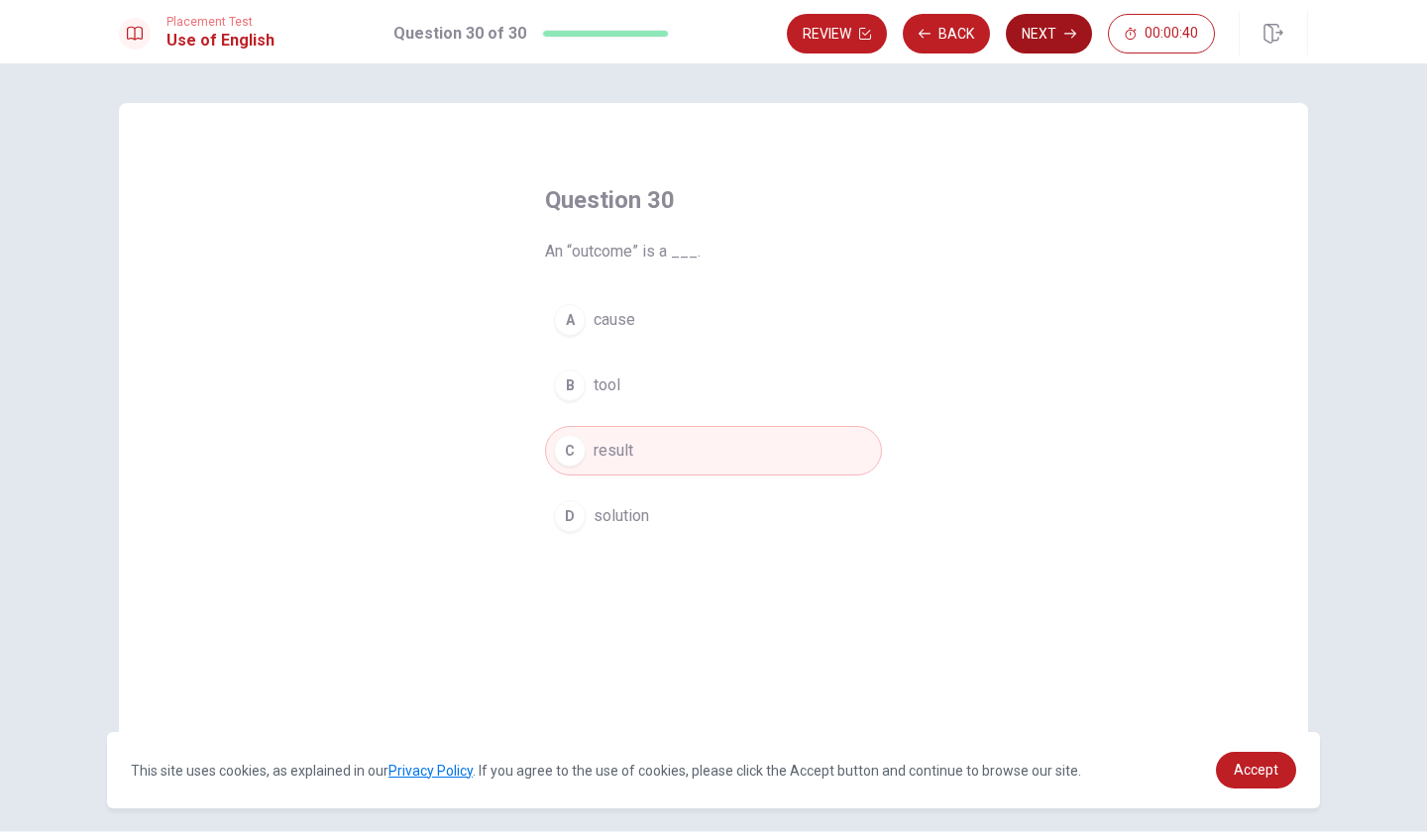 click on "Next" at bounding box center (1048, 34) 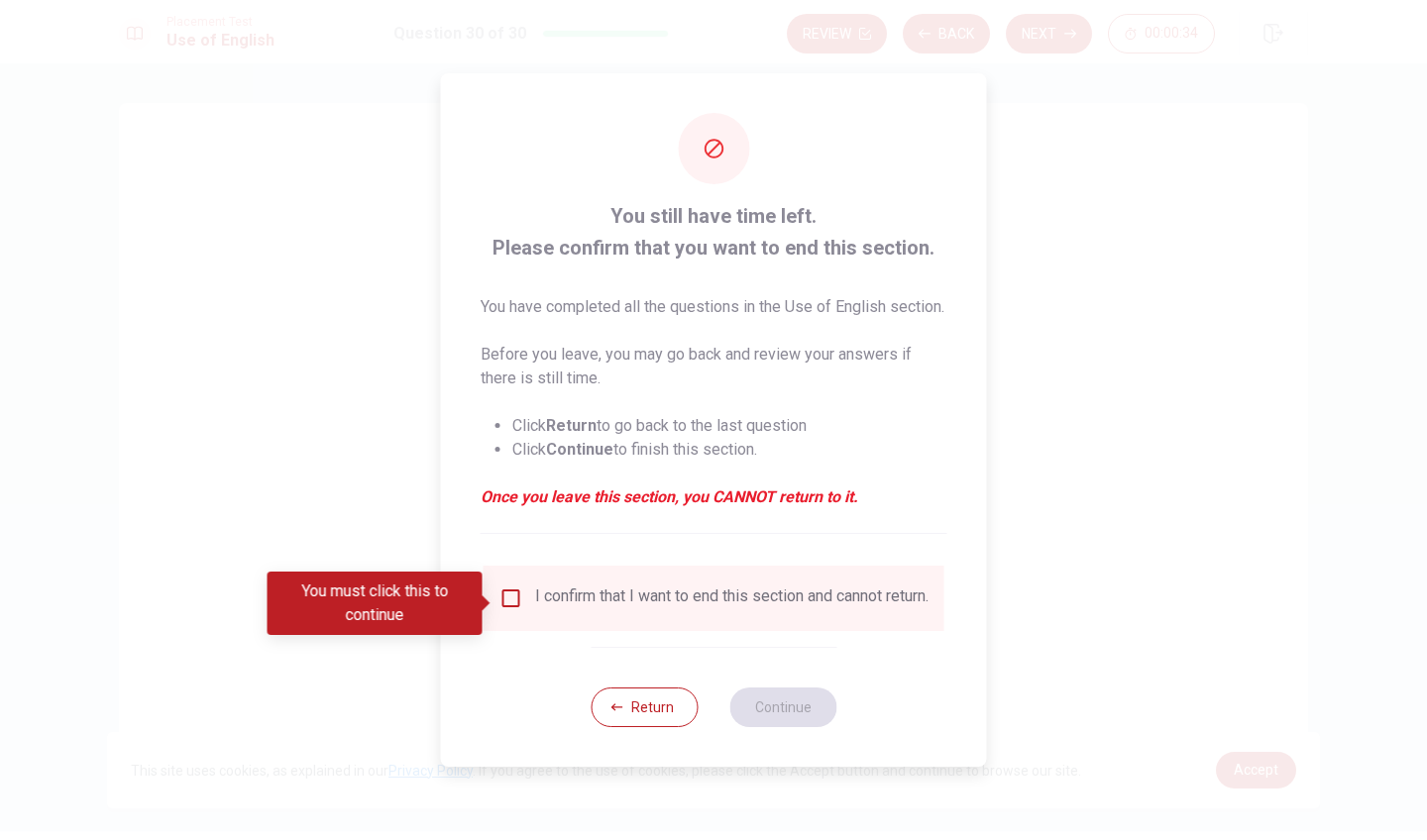 click on "I confirm that I want to end this section and cannot return." at bounding box center (731, 598) 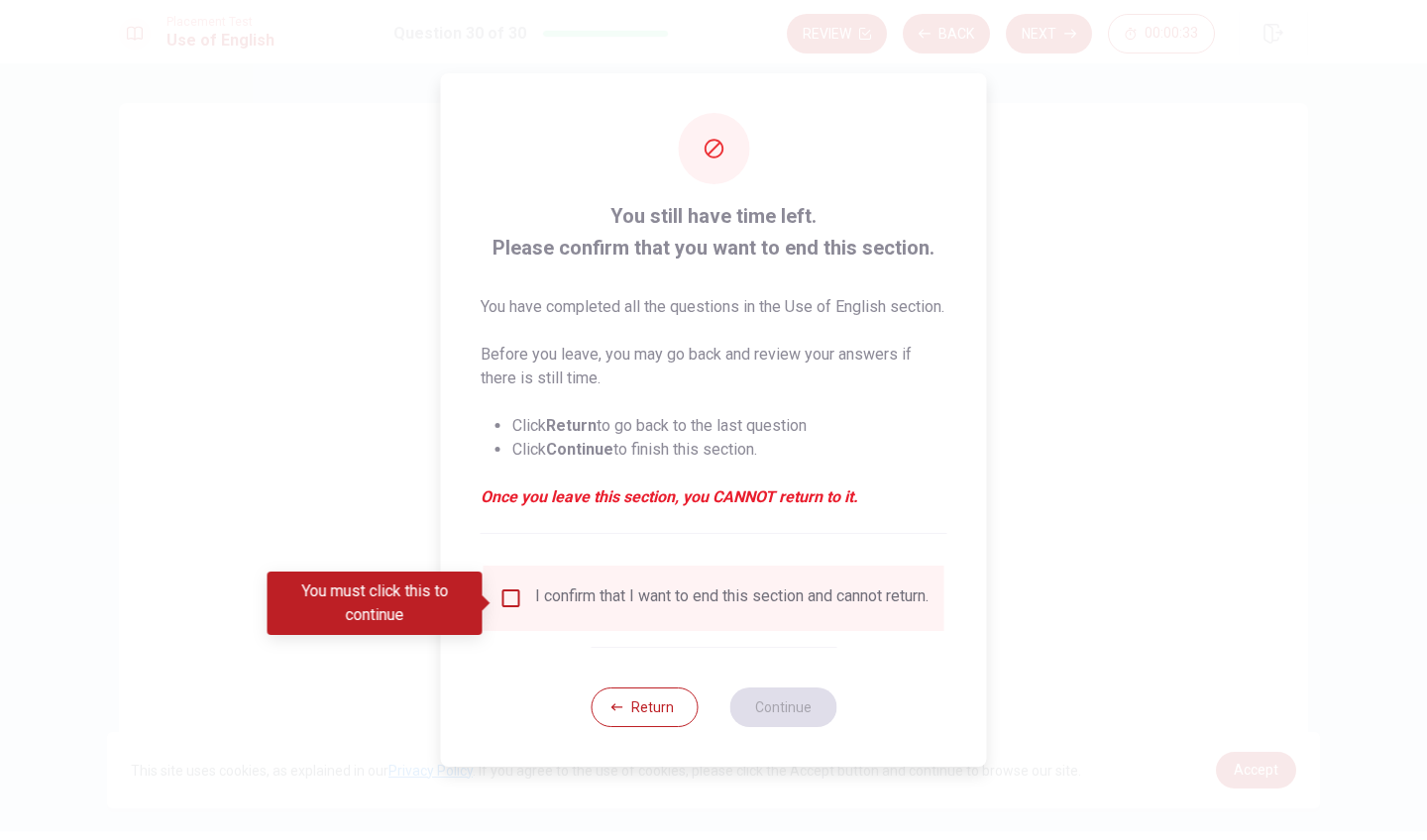 click at bounding box center (511, 598) 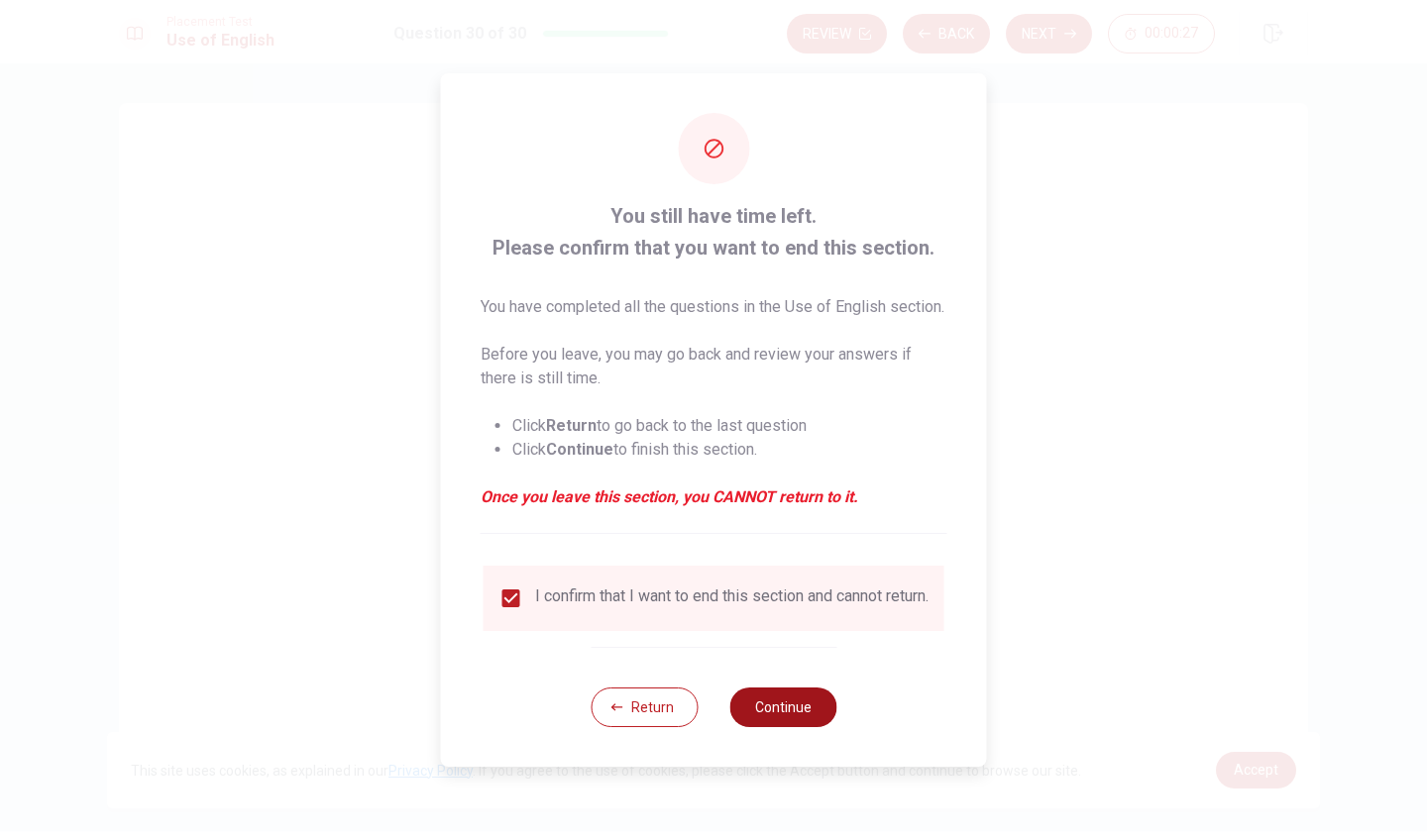 click on "Continue" at bounding box center (783, 707) 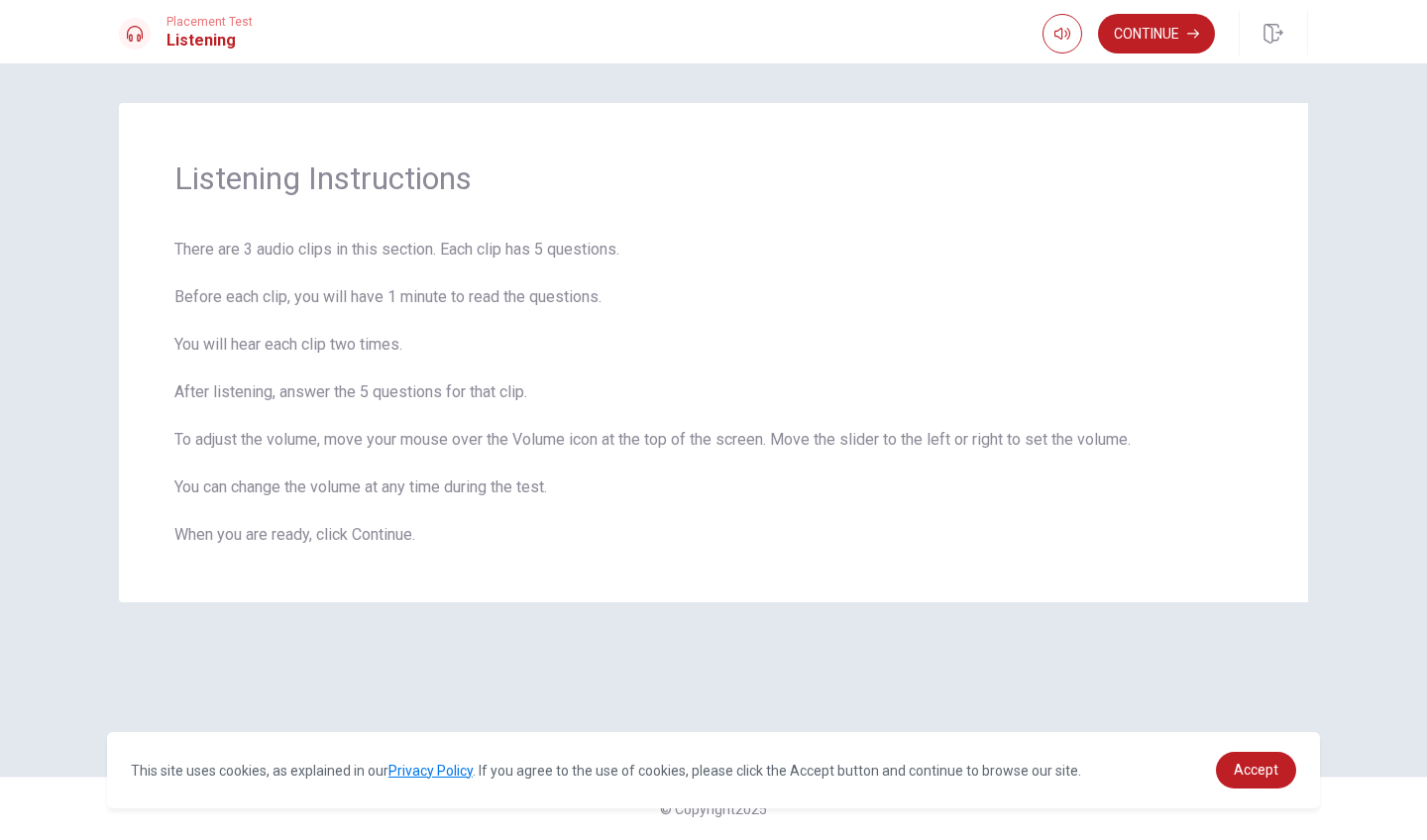 click on "Listening Instructions
There are 3 audio clips in this section. Each clip has 5 questions.
Before each clip, you will have 1 minute to read the questions.
You will hear each clip two times.
After listening, answer the 5 questions for that clip.
To adjust the volume, move your mouse over the Volume icon at the top of the screen. Move the slider to the left or right to set the volume.
You can change the volume at any time during the test.
When you are ready, click Continue." at bounding box center [714, 420] 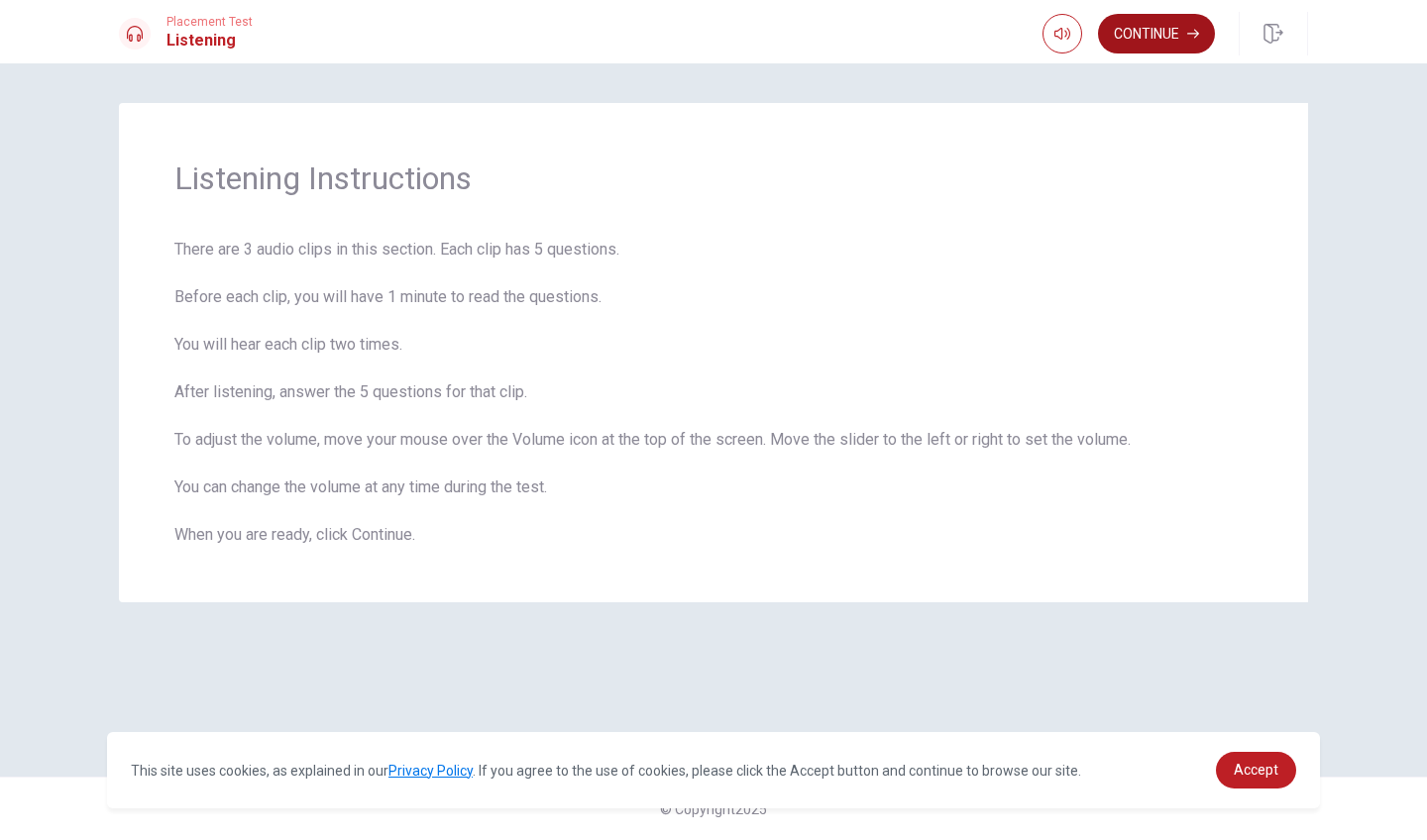 click on "Continue" at bounding box center [1156, 34] 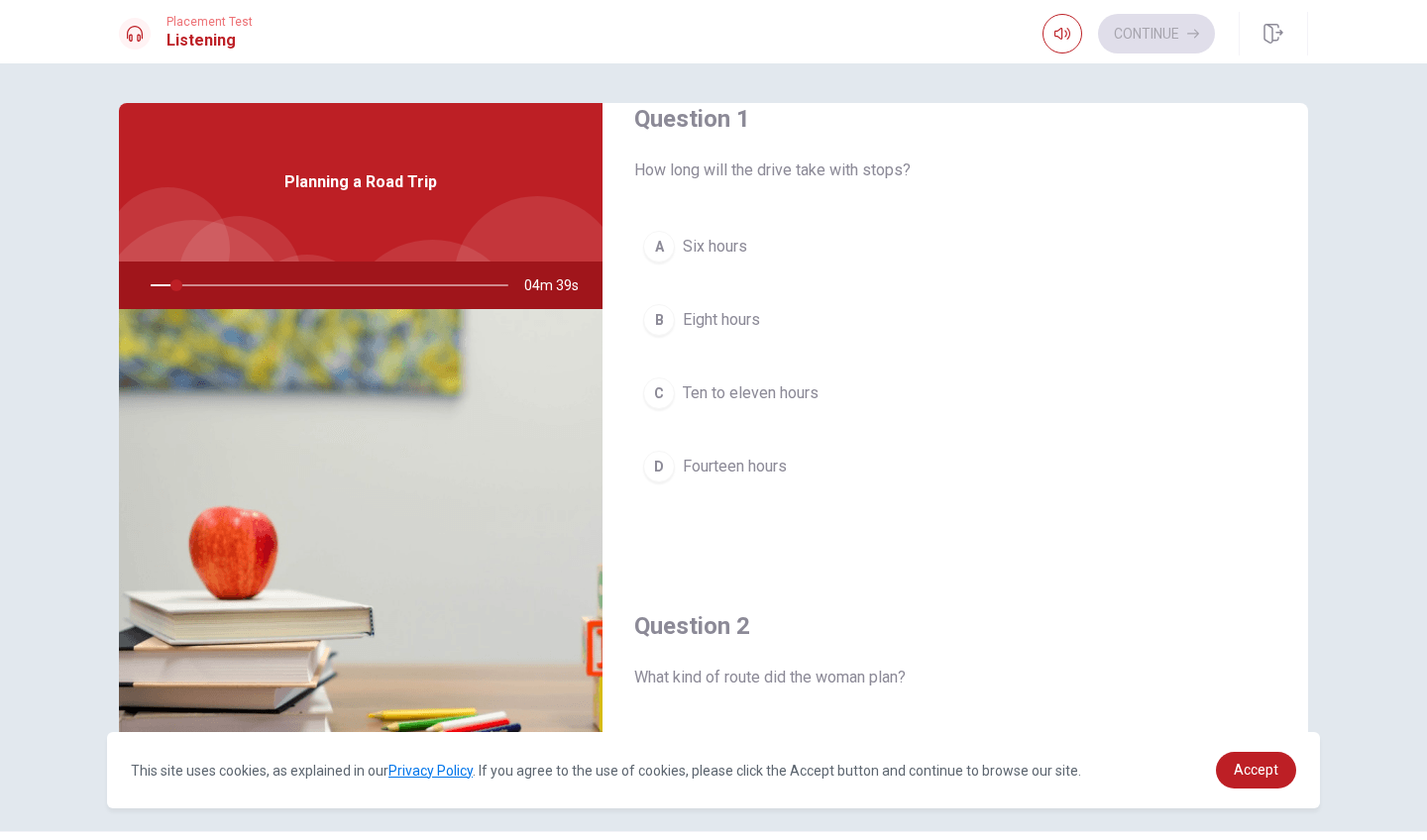 scroll, scrollTop: 37, scrollLeft: 0, axis: vertical 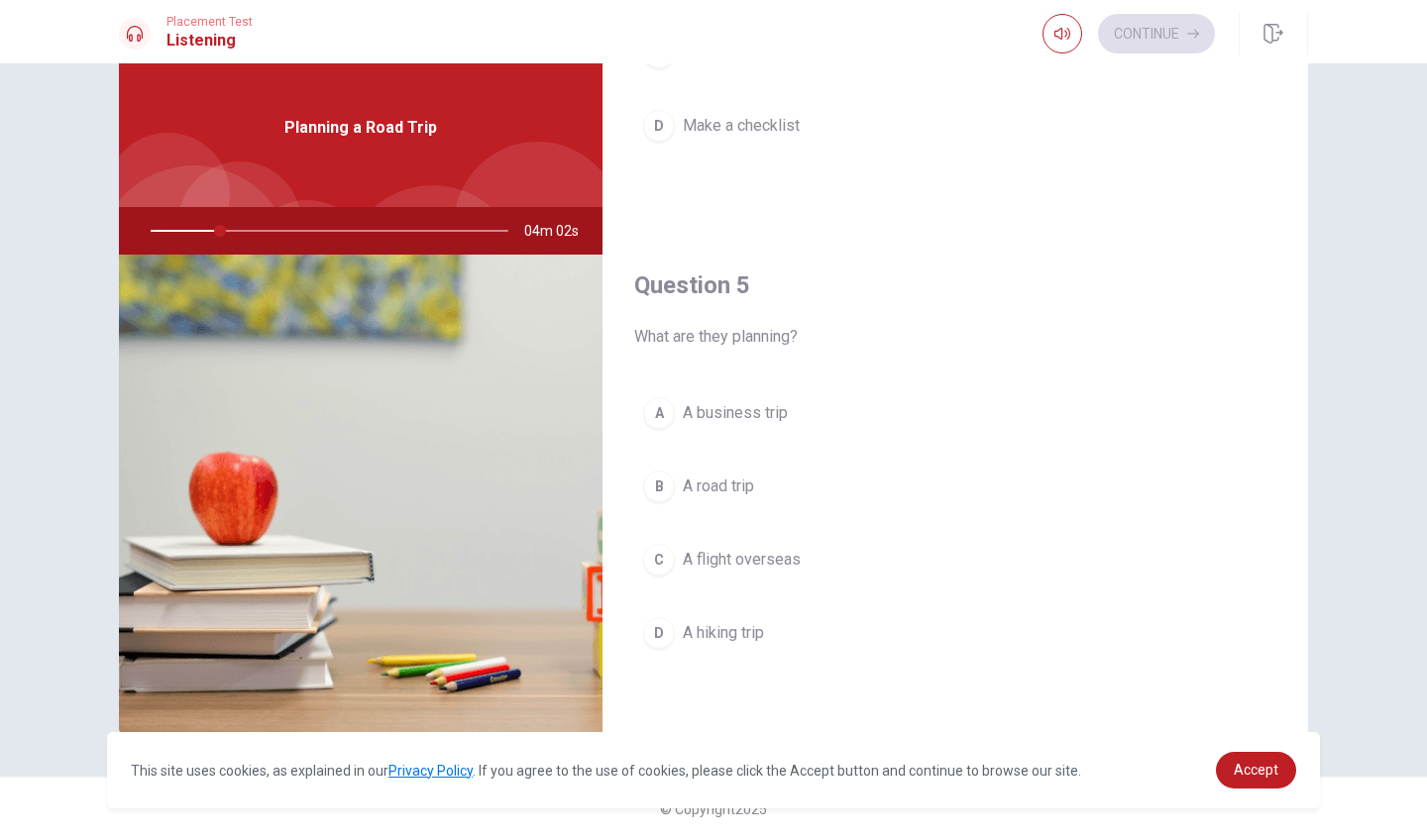 click on "B" at bounding box center (659, 486) 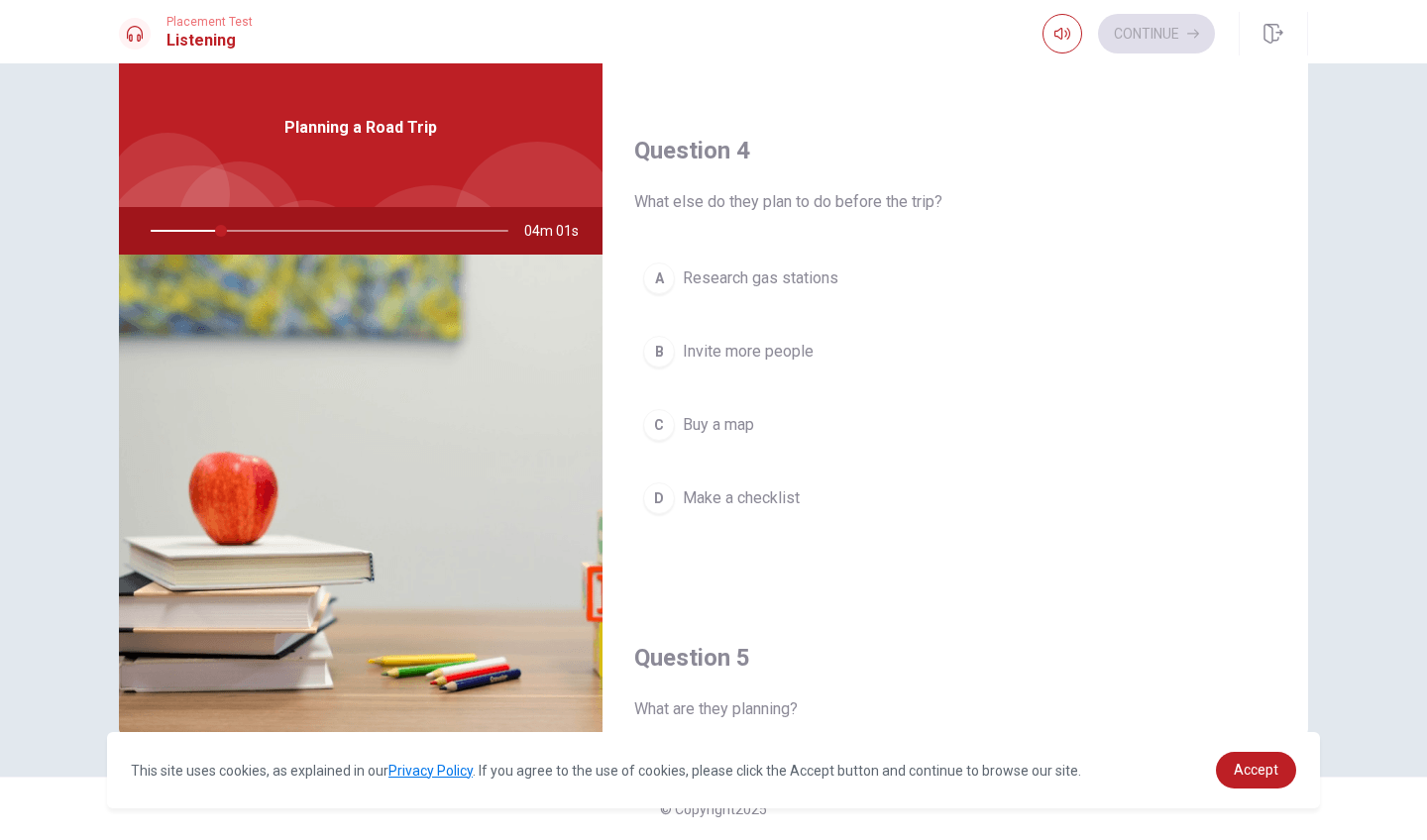 scroll, scrollTop: 1468, scrollLeft: 0, axis: vertical 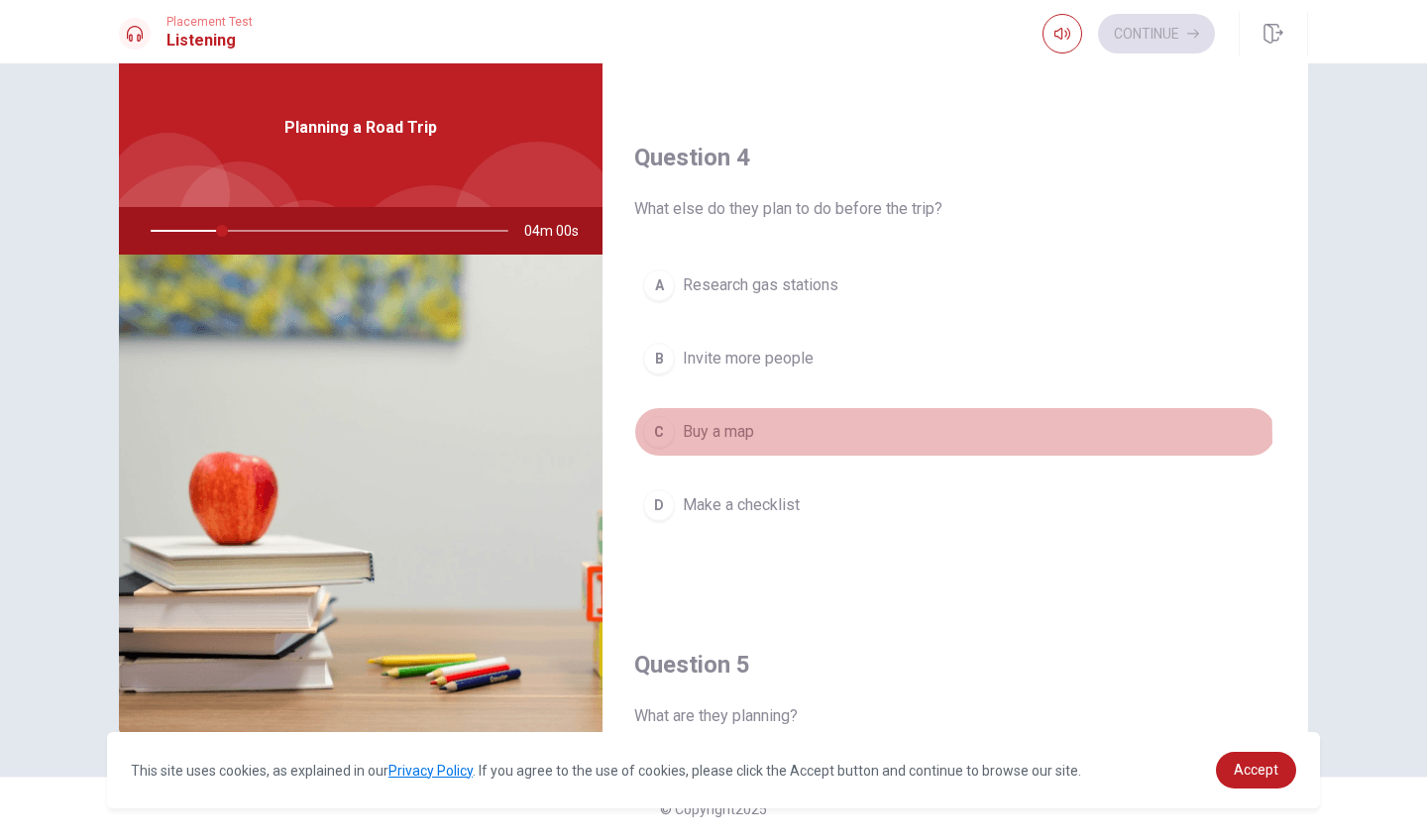 click on "C" at bounding box center [659, 432] 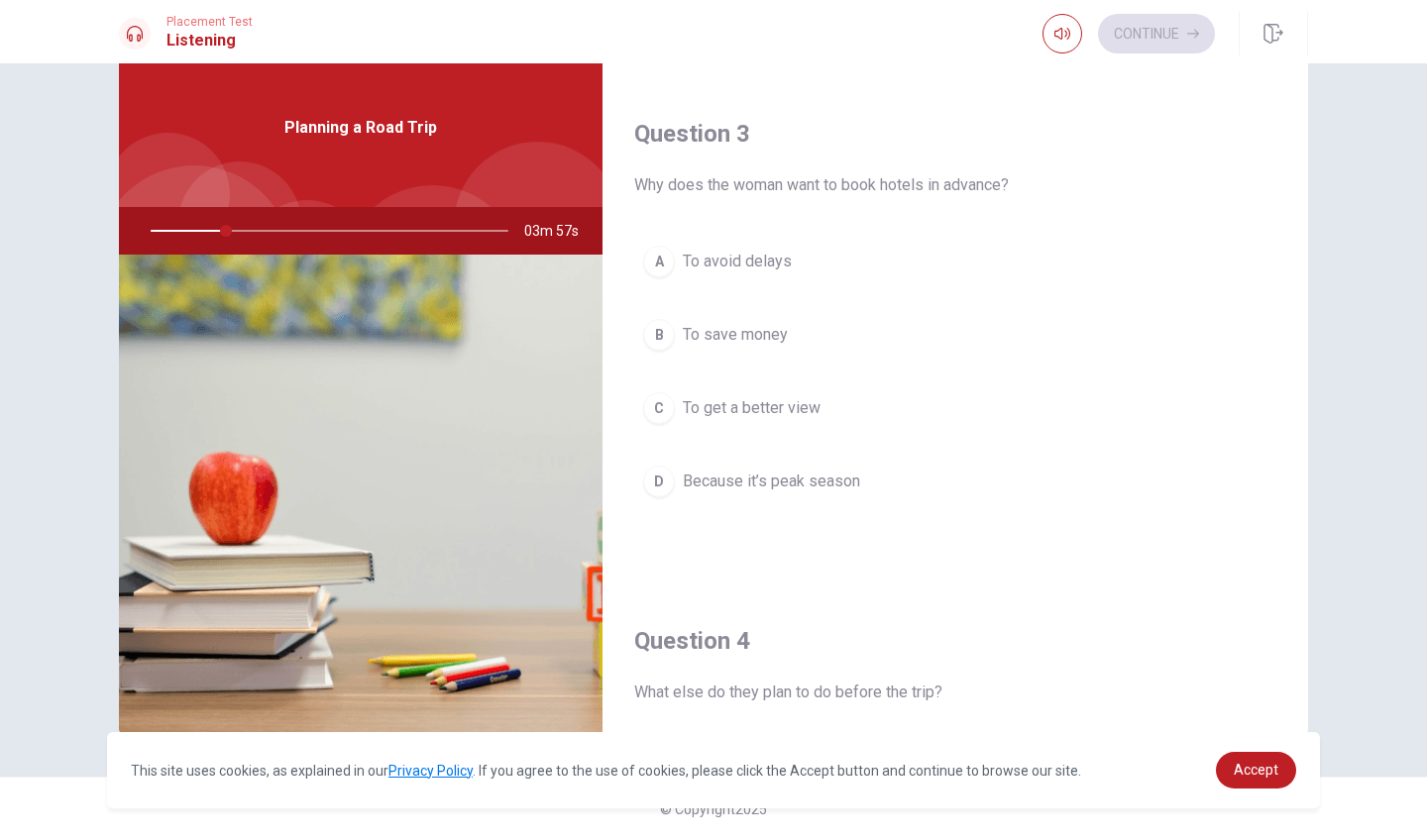 scroll, scrollTop: 975, scrollLeft: 0, axis: vertical 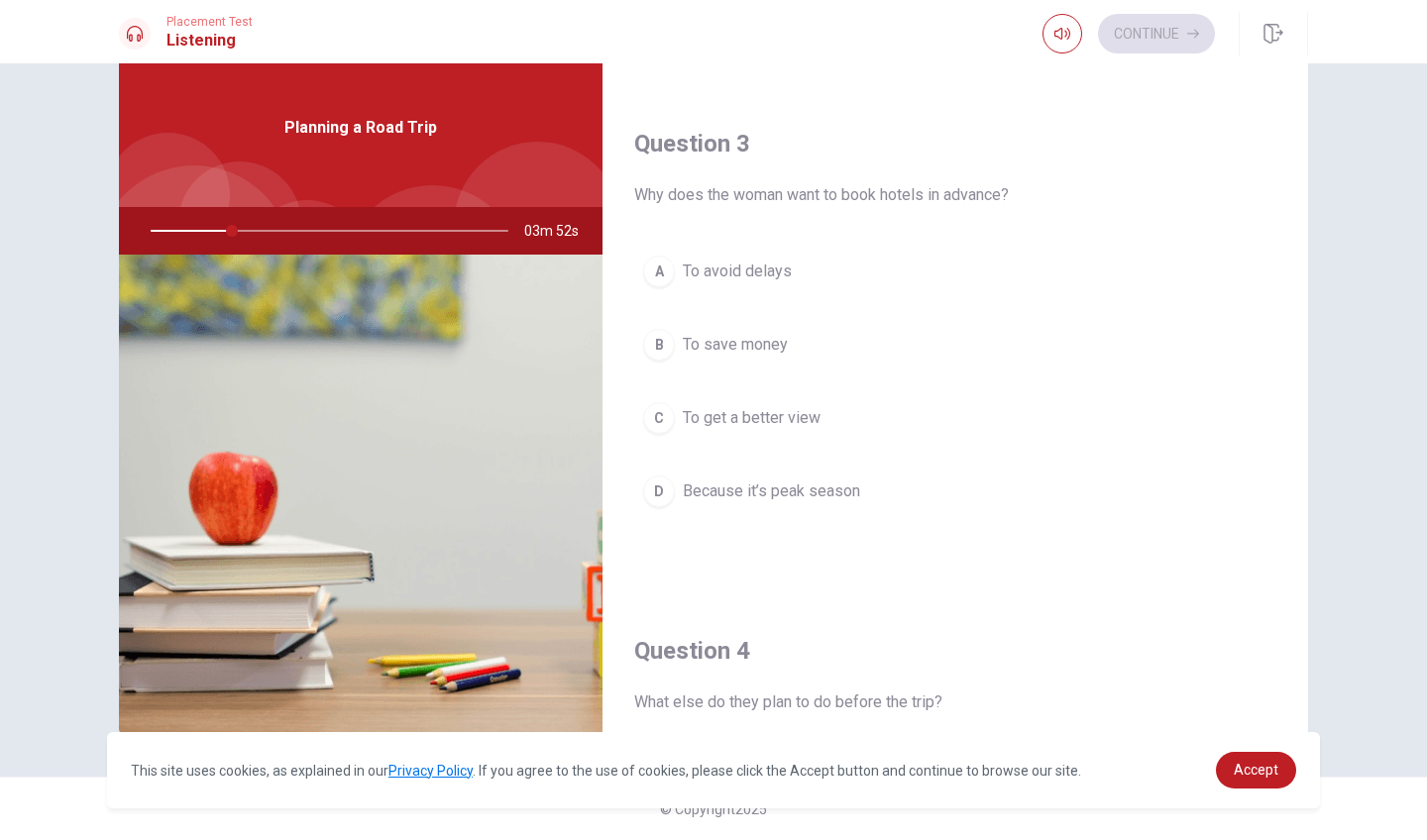 click on "B" at bounding box center [659, 345] 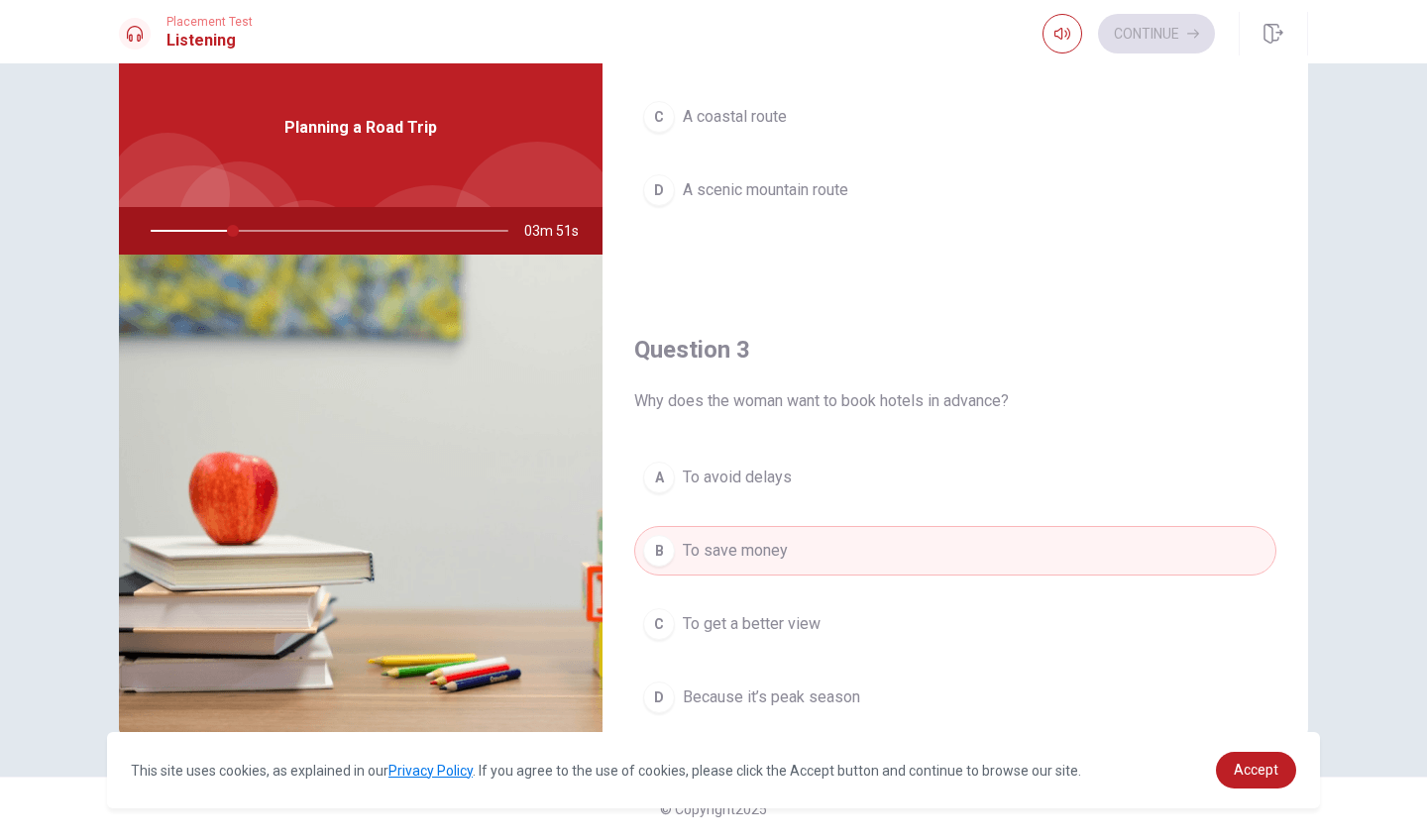 scroll, scrollTop: 749, scrollLeft: 0, axis: vertical 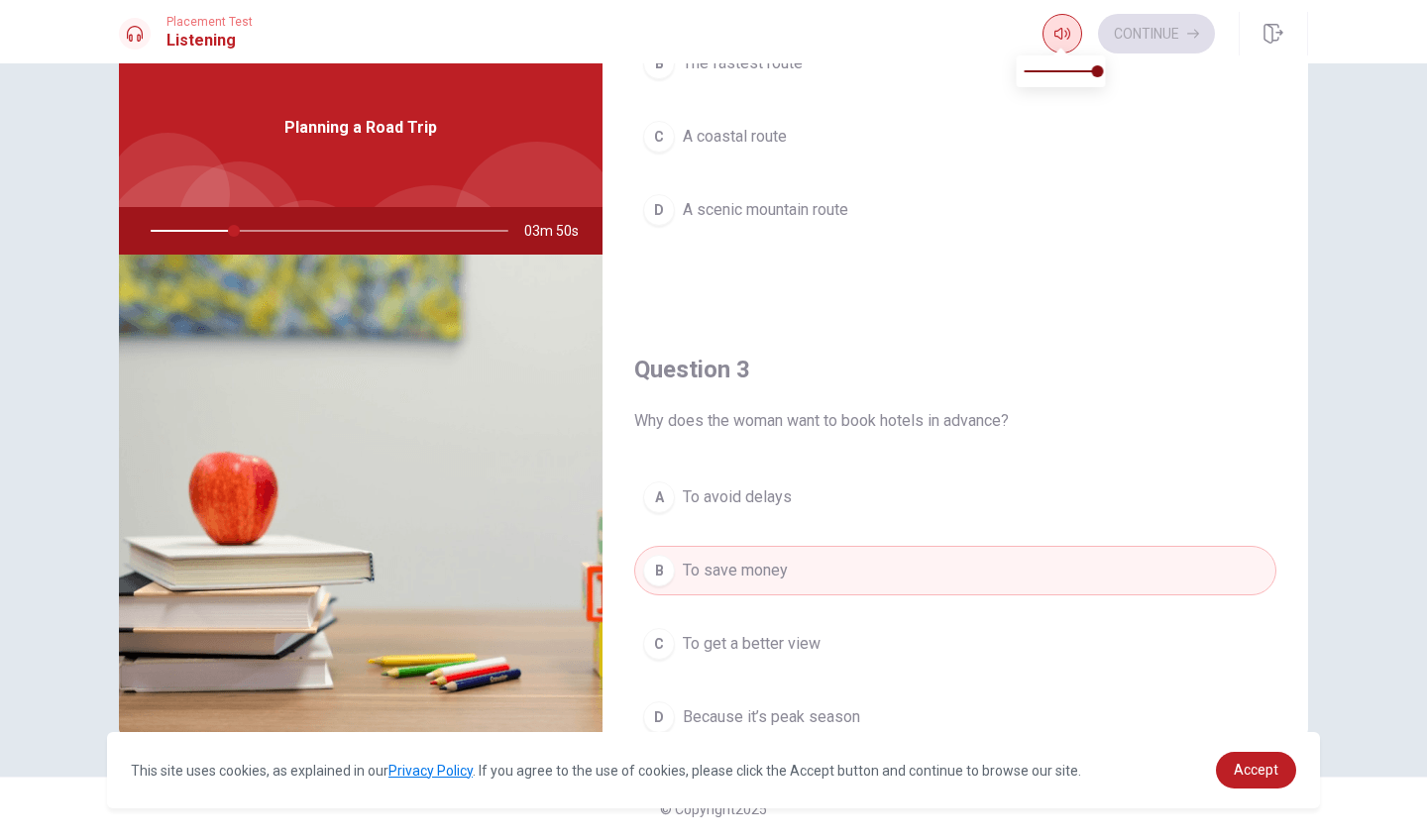 click at bounding box center [1062, 34] 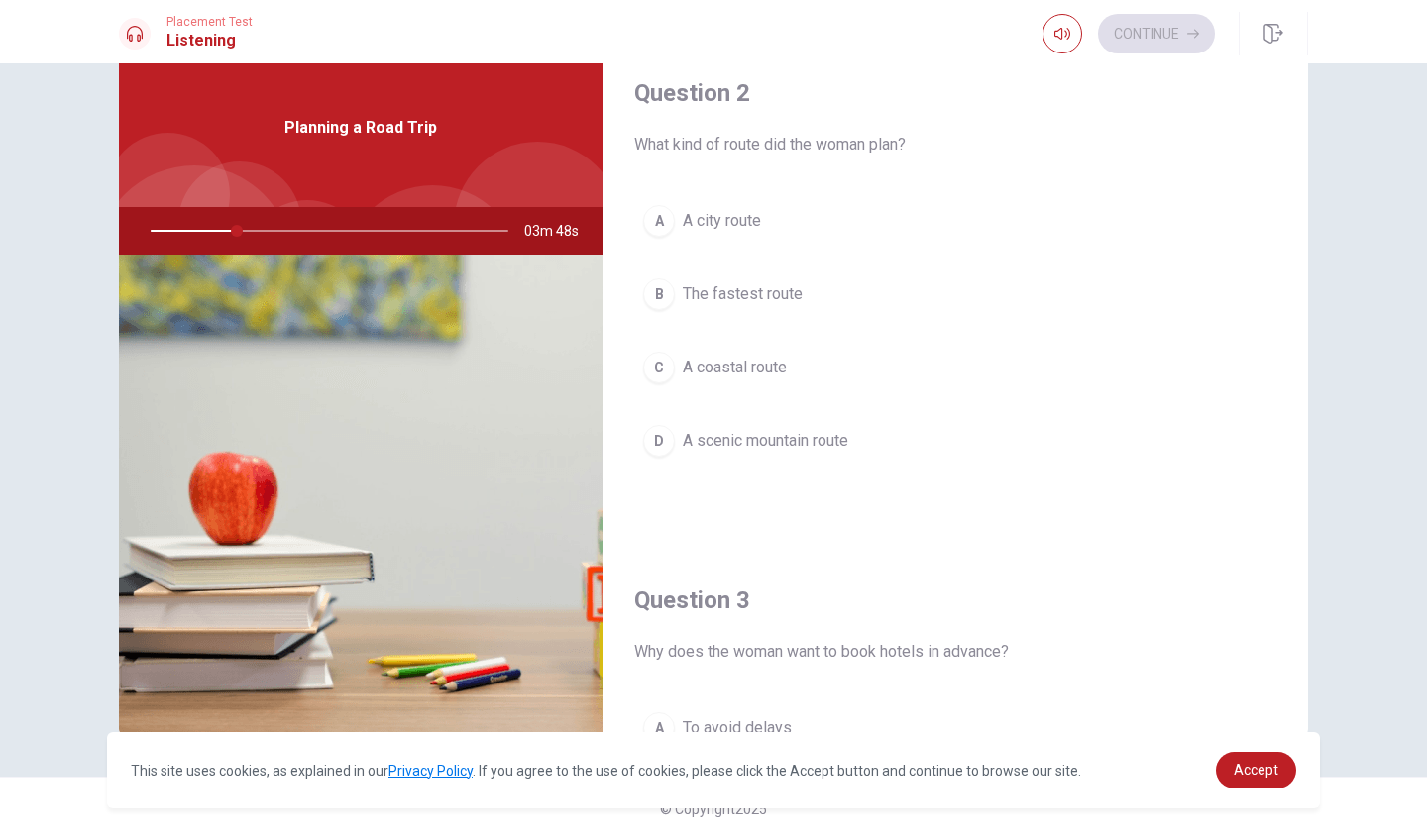 scroll, scrollTop: 517, scrollLeft: 0, axis: vertical 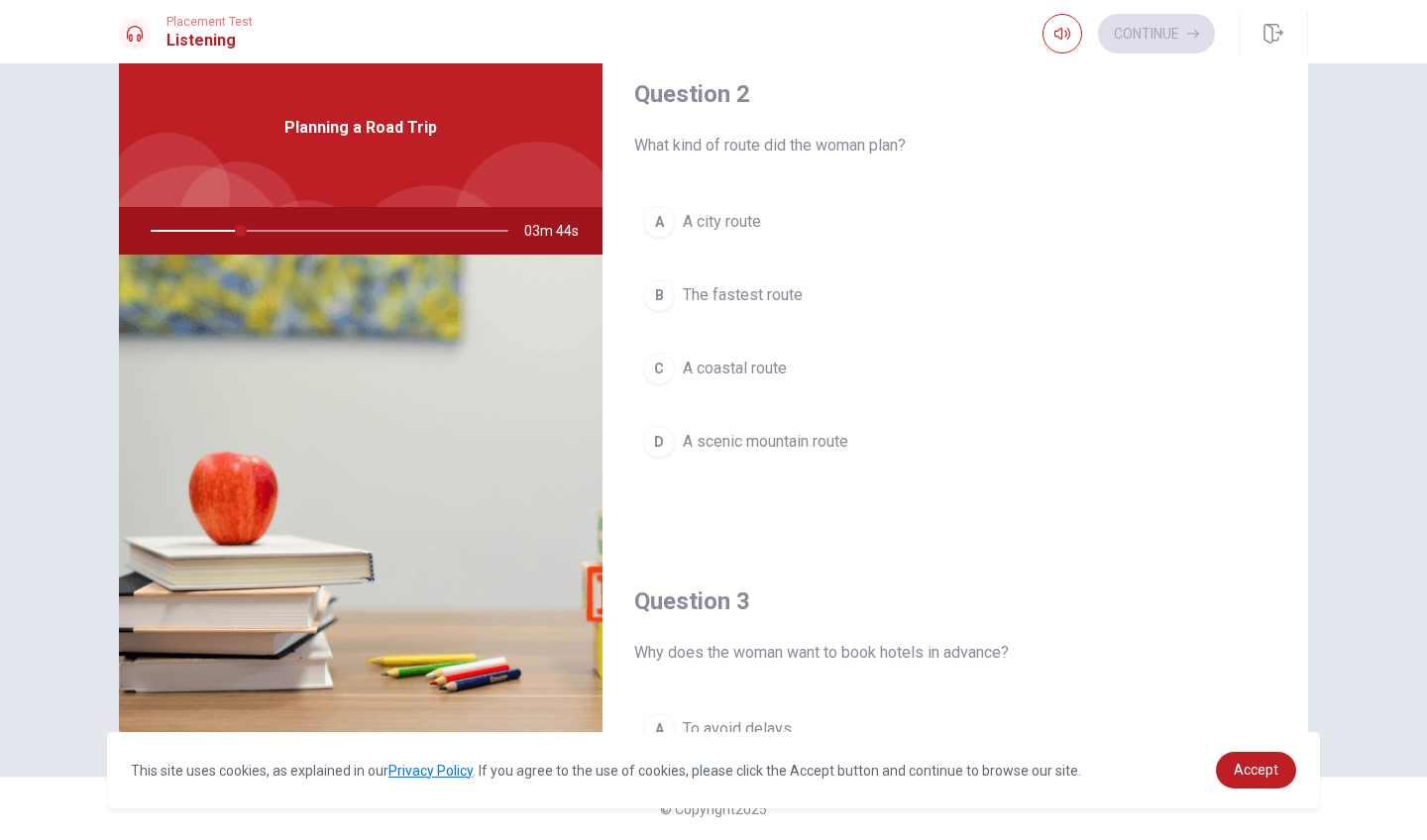 click on "C" at bounding box center (659, 368) 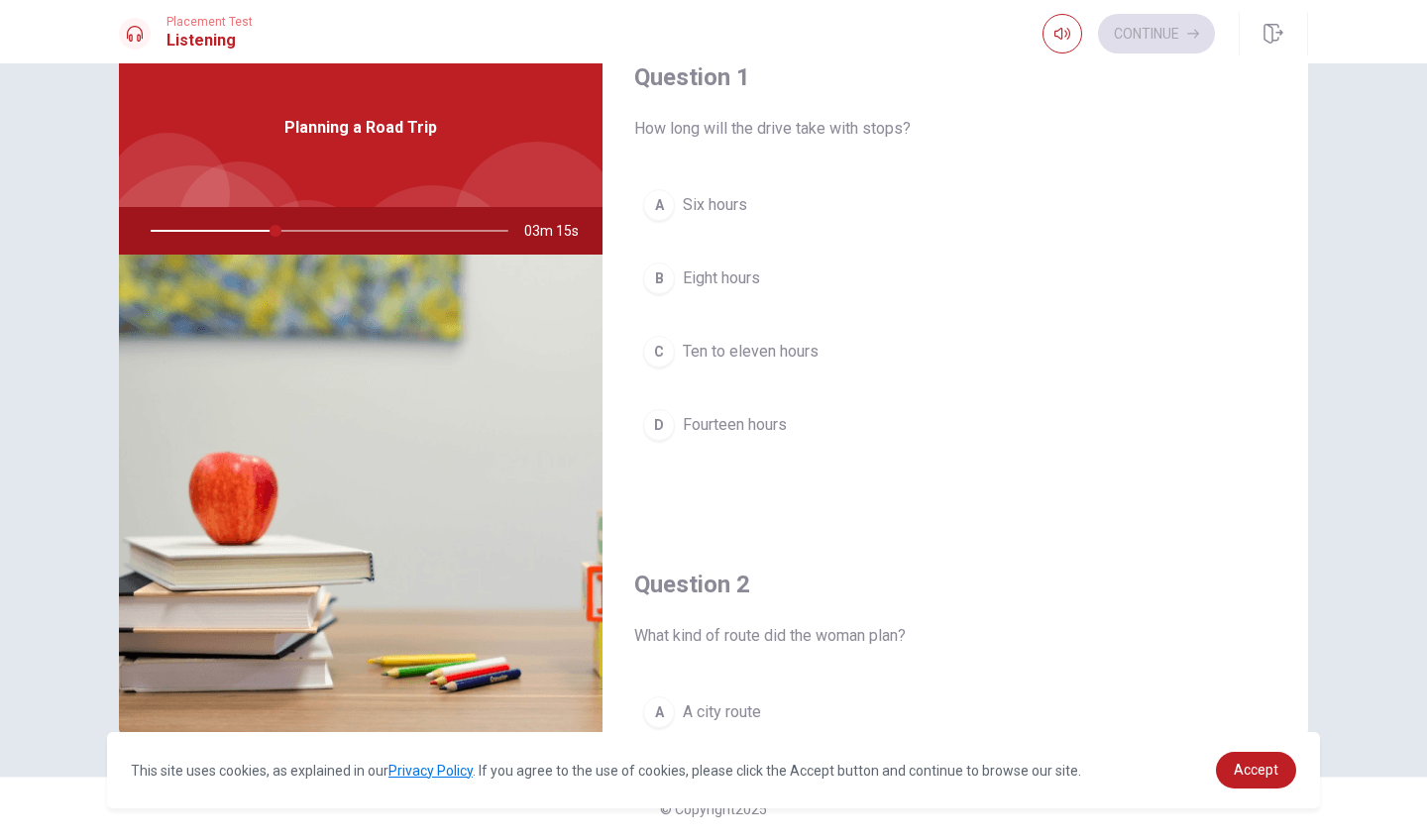 scroll, scrollTop: 39, scrollLeft: 0, axis: vertical 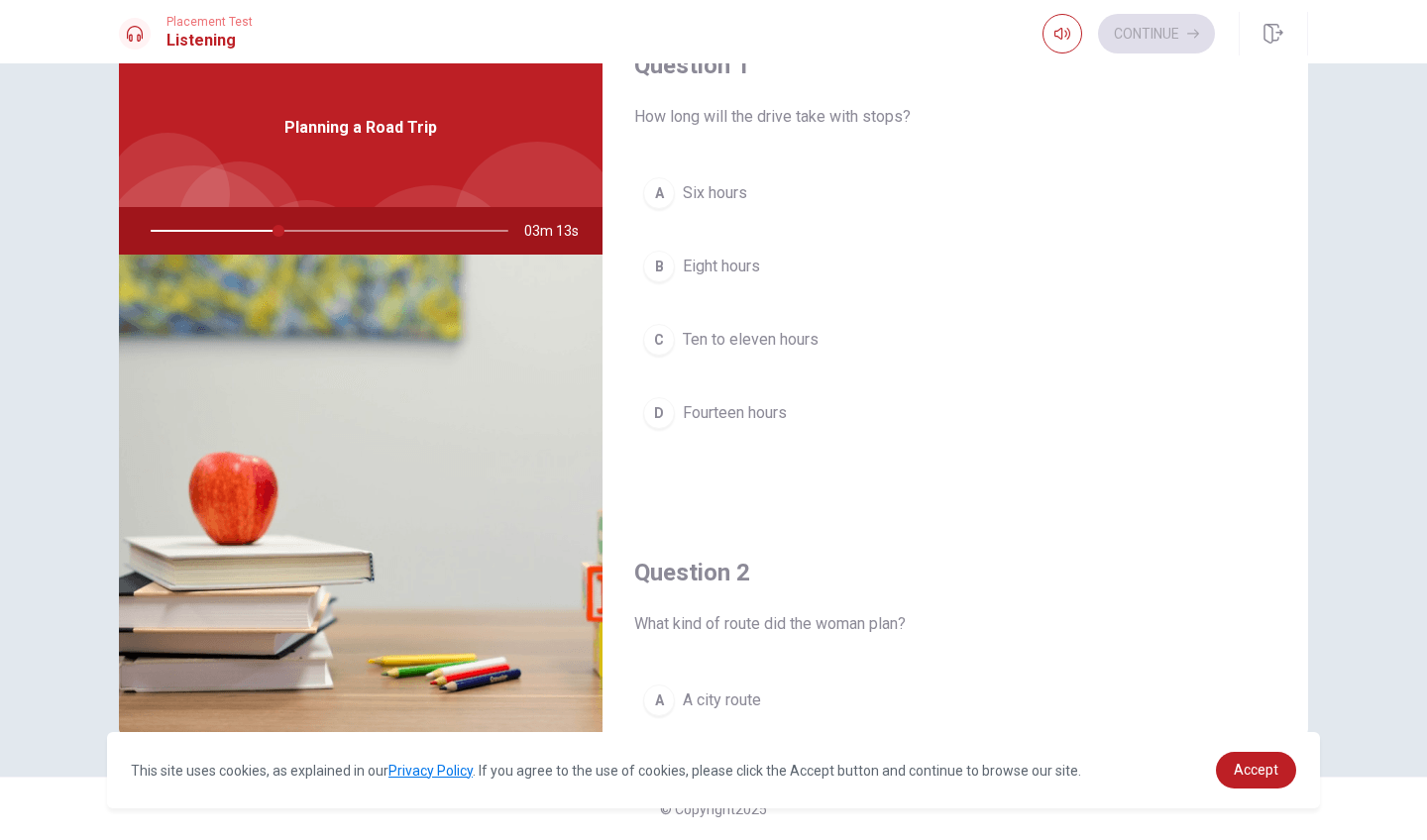 click on "Eight hours" at bounding box center (721, 266) 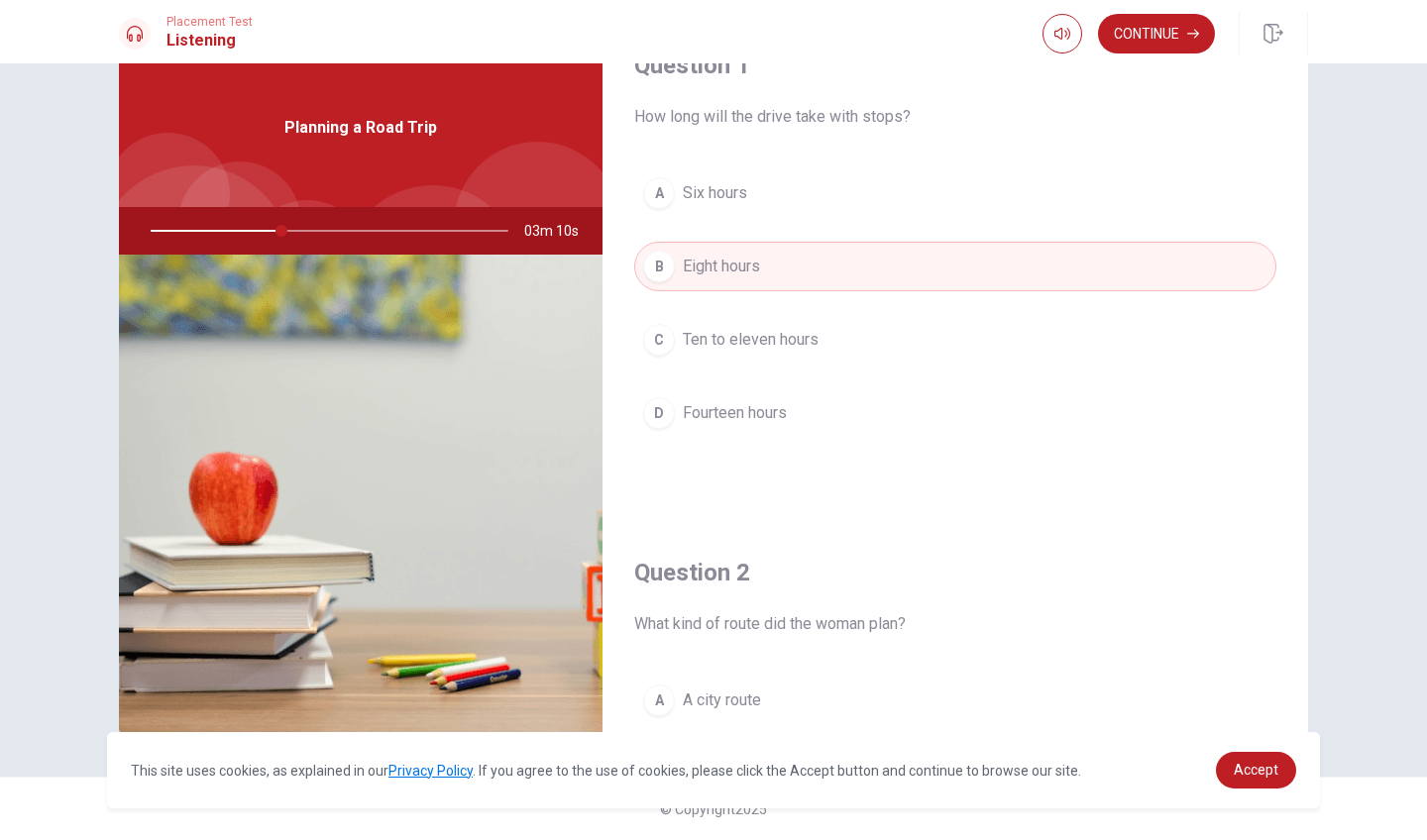 click on "Ten to eleven hours" at bounding box center [750, 340] 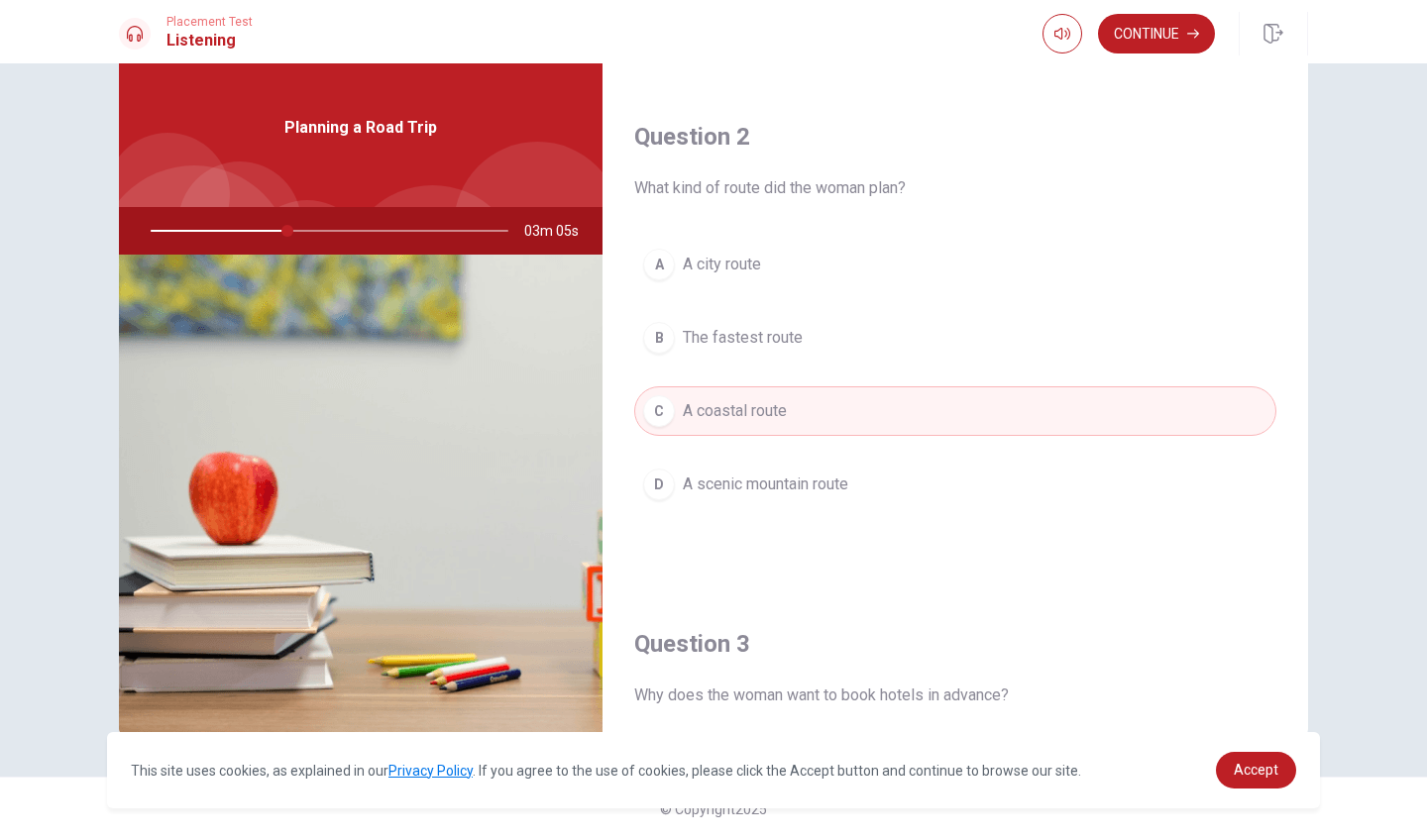 scroll, scrollTop: 476, scrollLeft: 0, axis: vertical 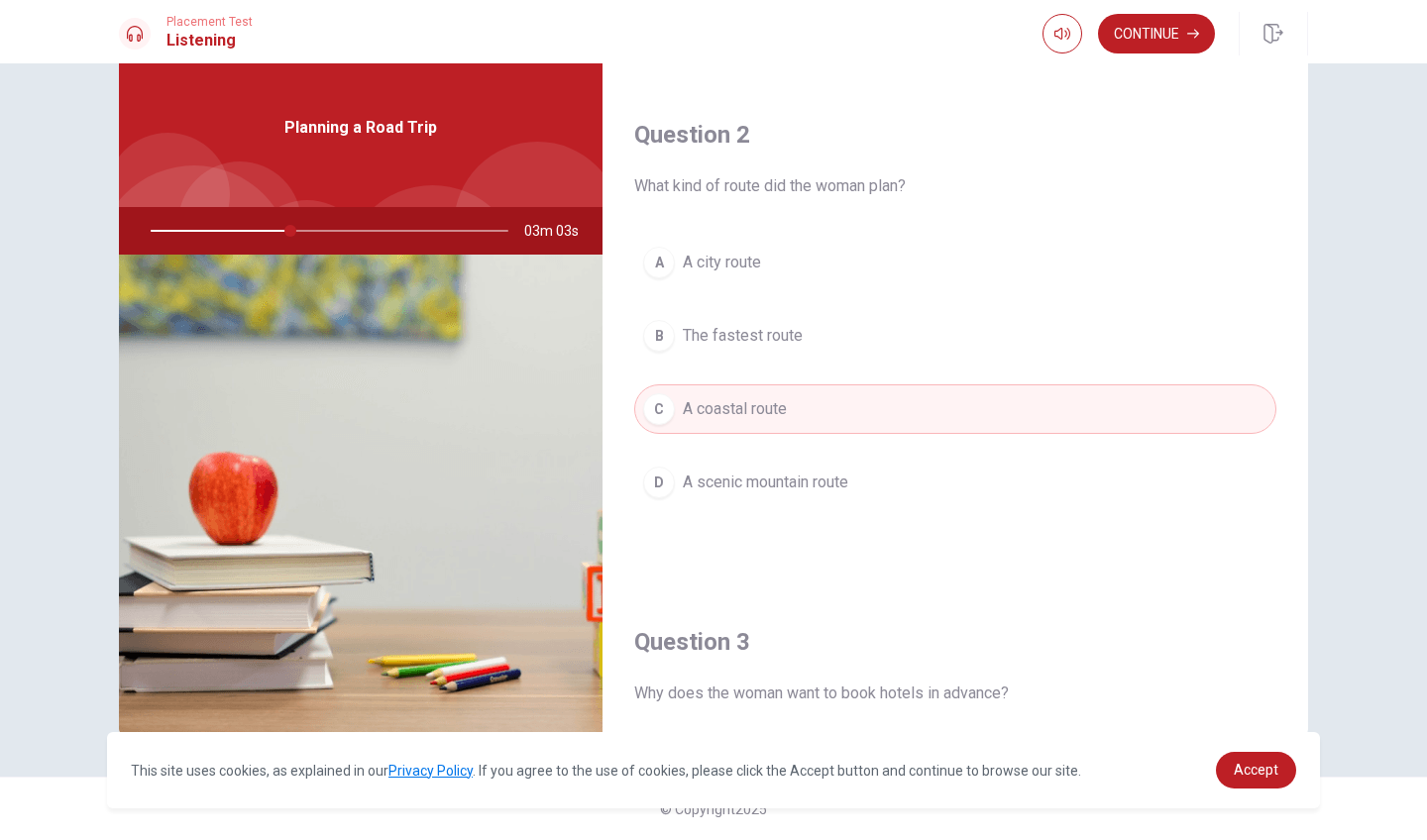 click on "A scenic mountain route" at bounding box center (765, 482) 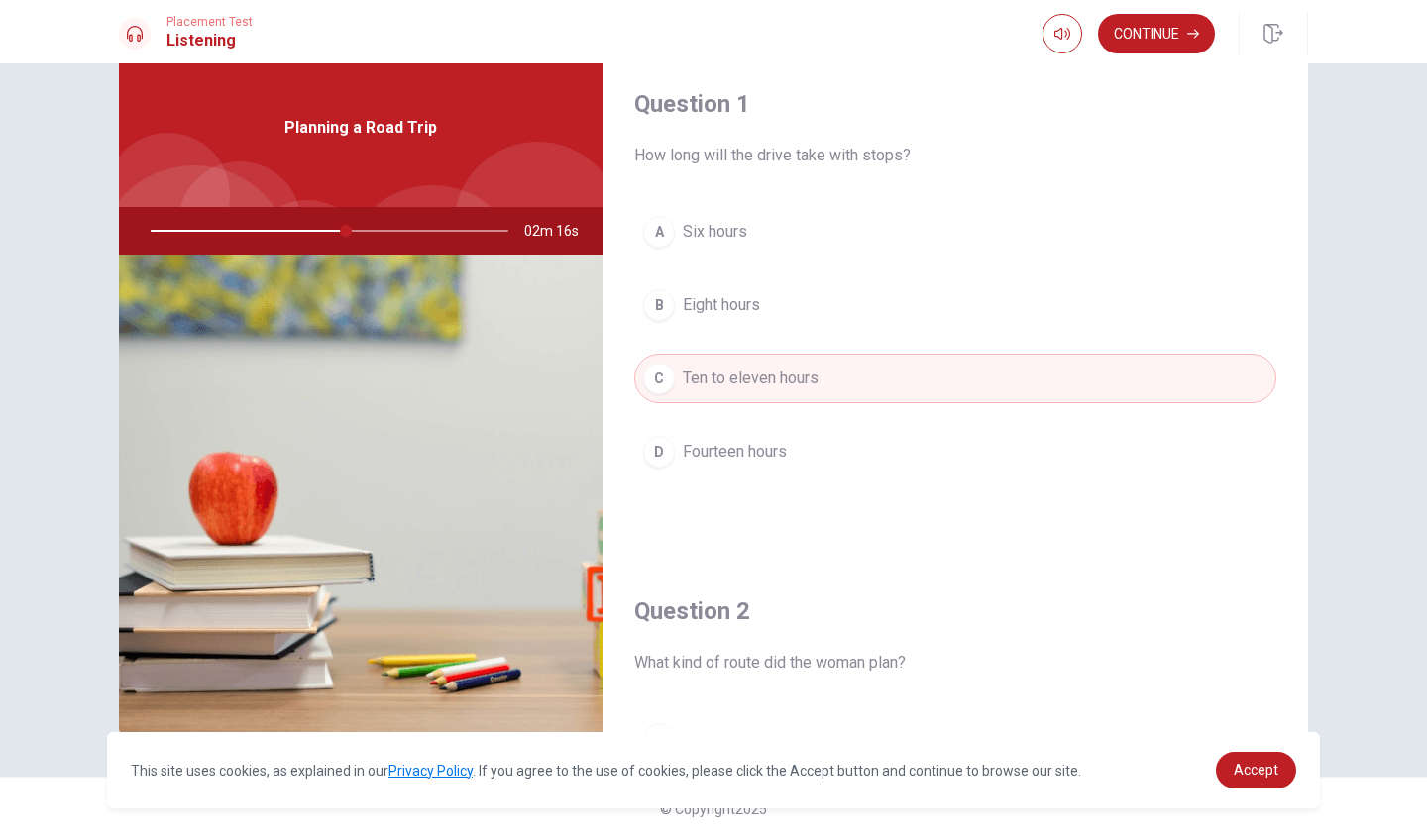 scroll, scrollTop: 0, scrollLeft: 0, axis: both 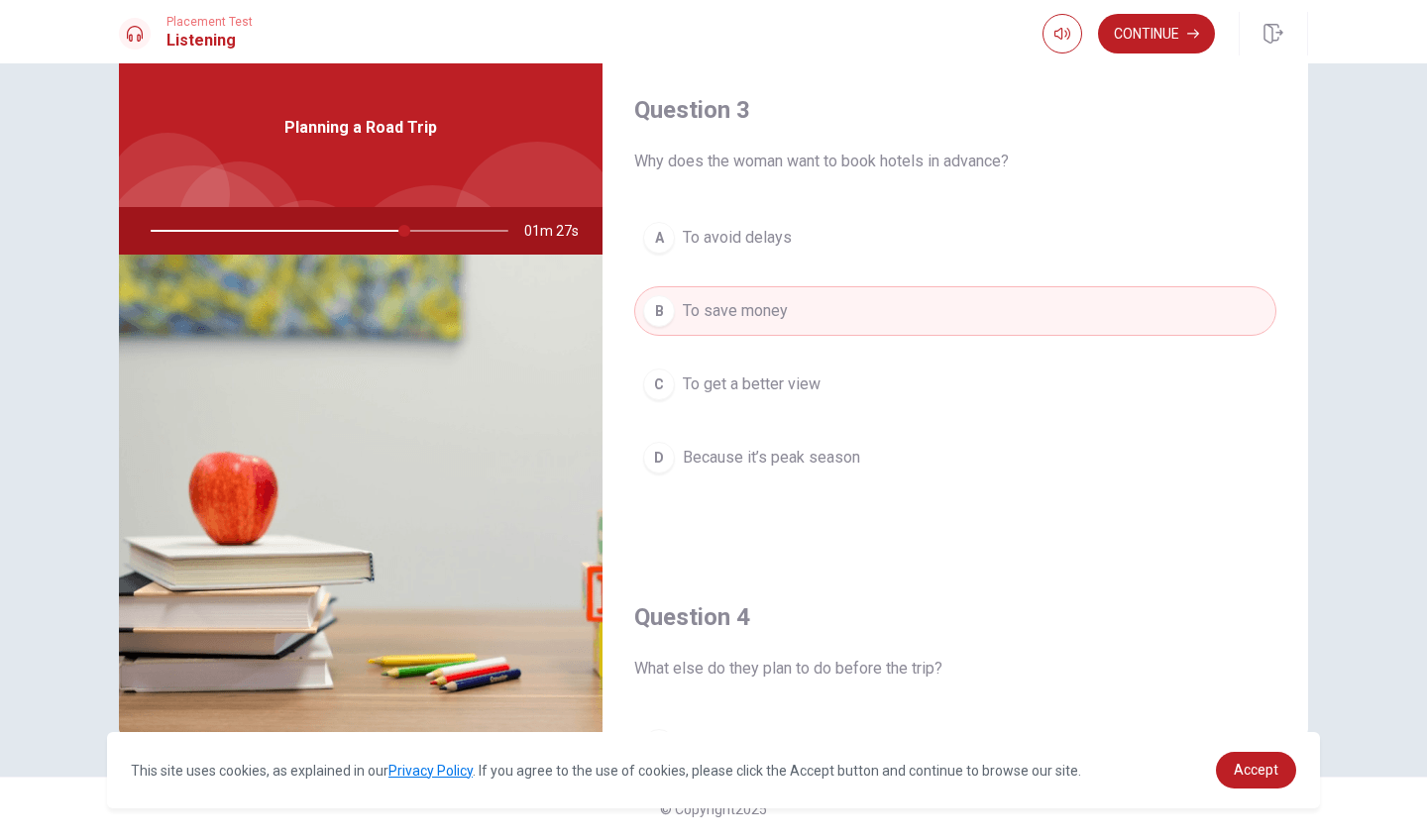 click on "Because it’s peak season" at bounding box center (771, 458) 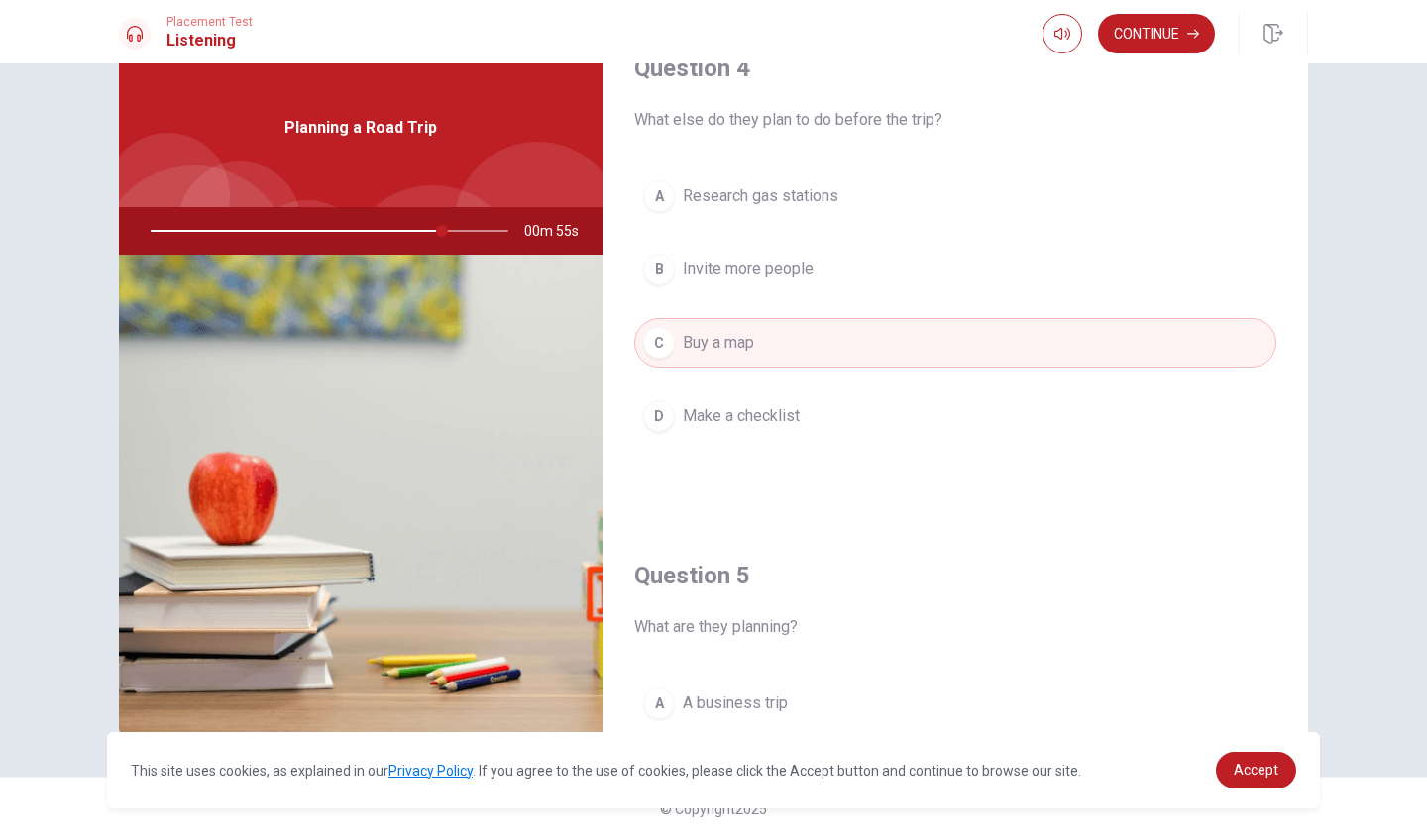 scroll, scrollTop: 1559, scrollLeft: 0, axis: vertical 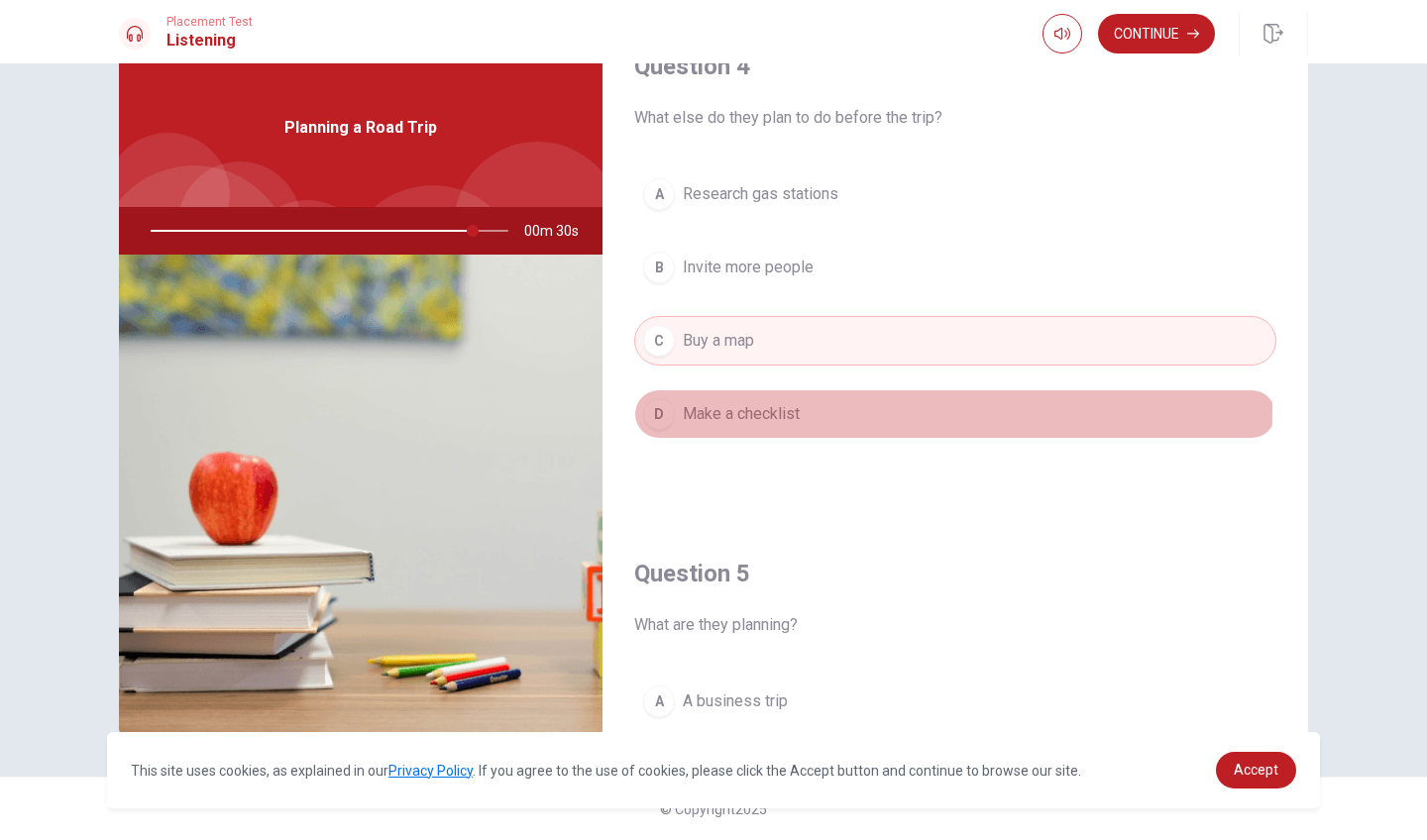 click on "Make a checklist" at bounding box center [741, 414] 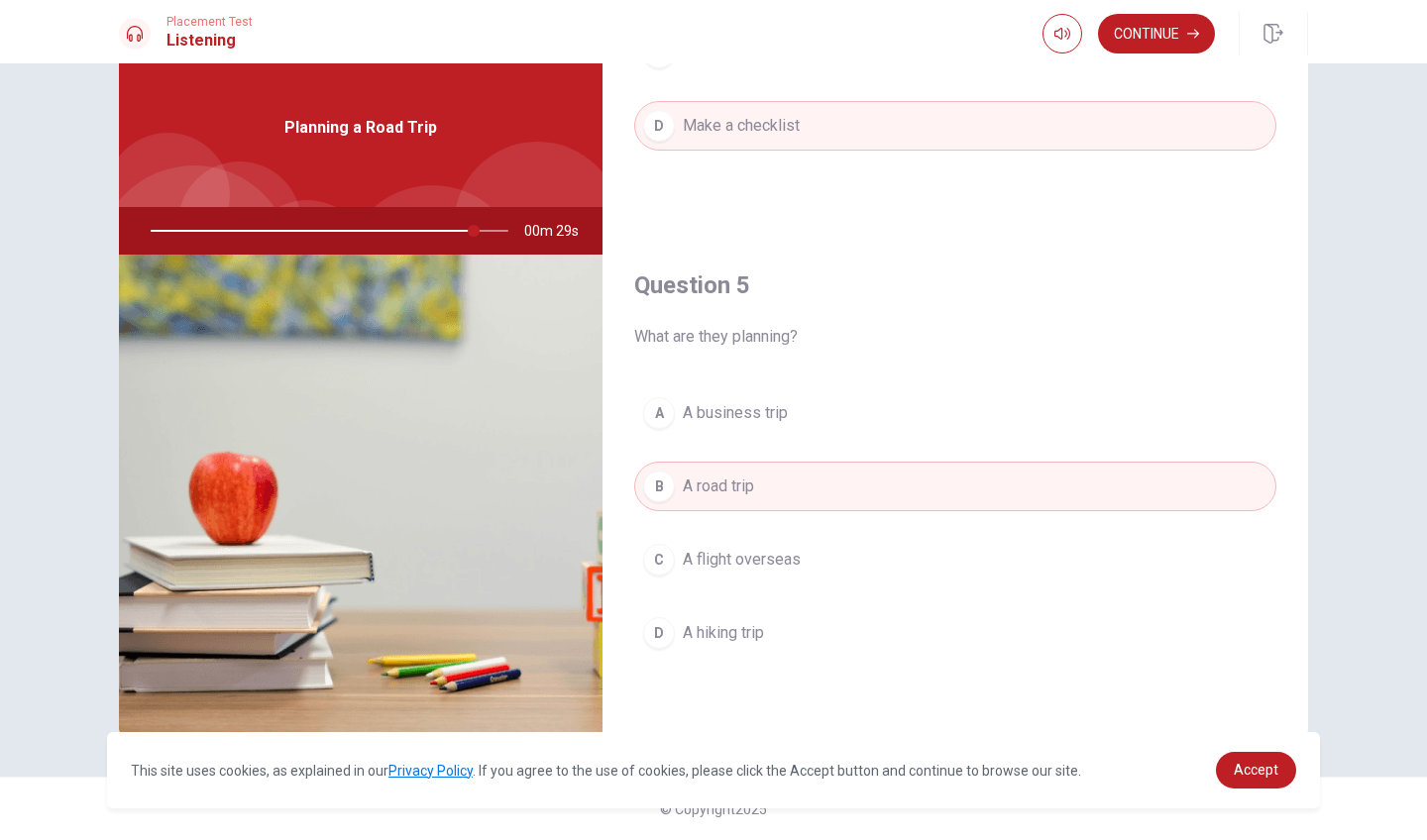 scroll, scrollTop: 1847, scrollLeft: 0, axis: vertical 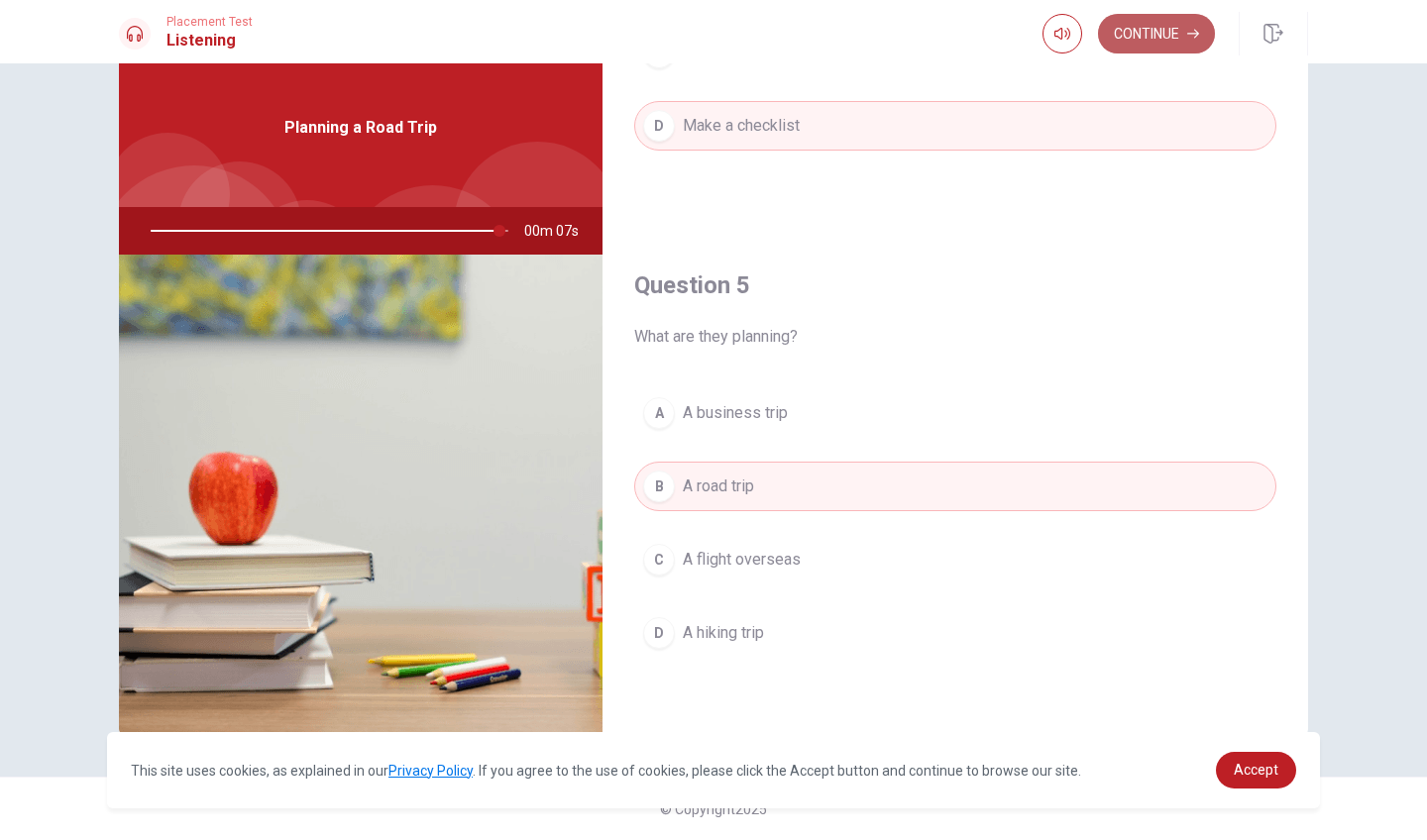 click on "Continue" at bounding box center (1156, 34) 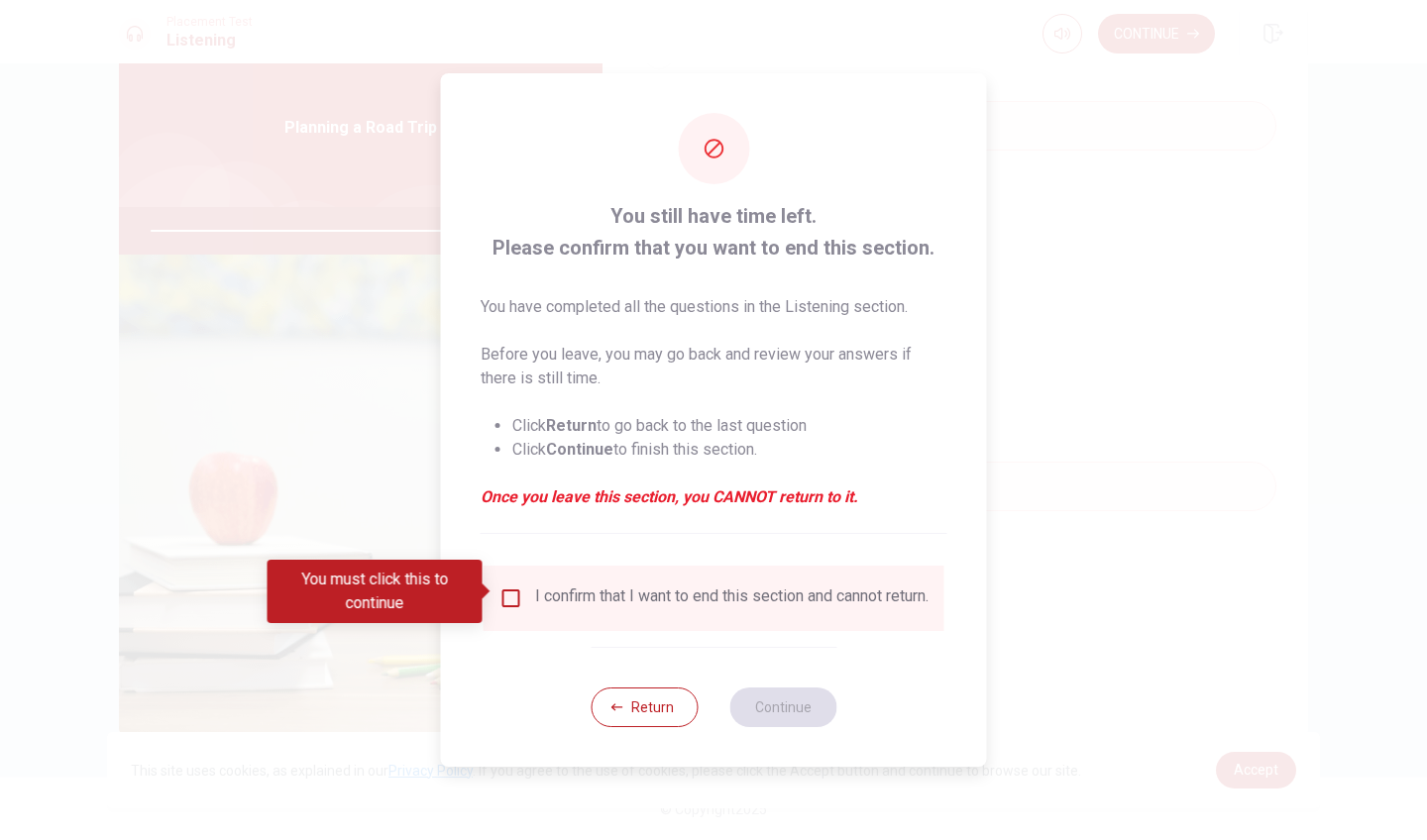 click at bounding box center [511, 598] 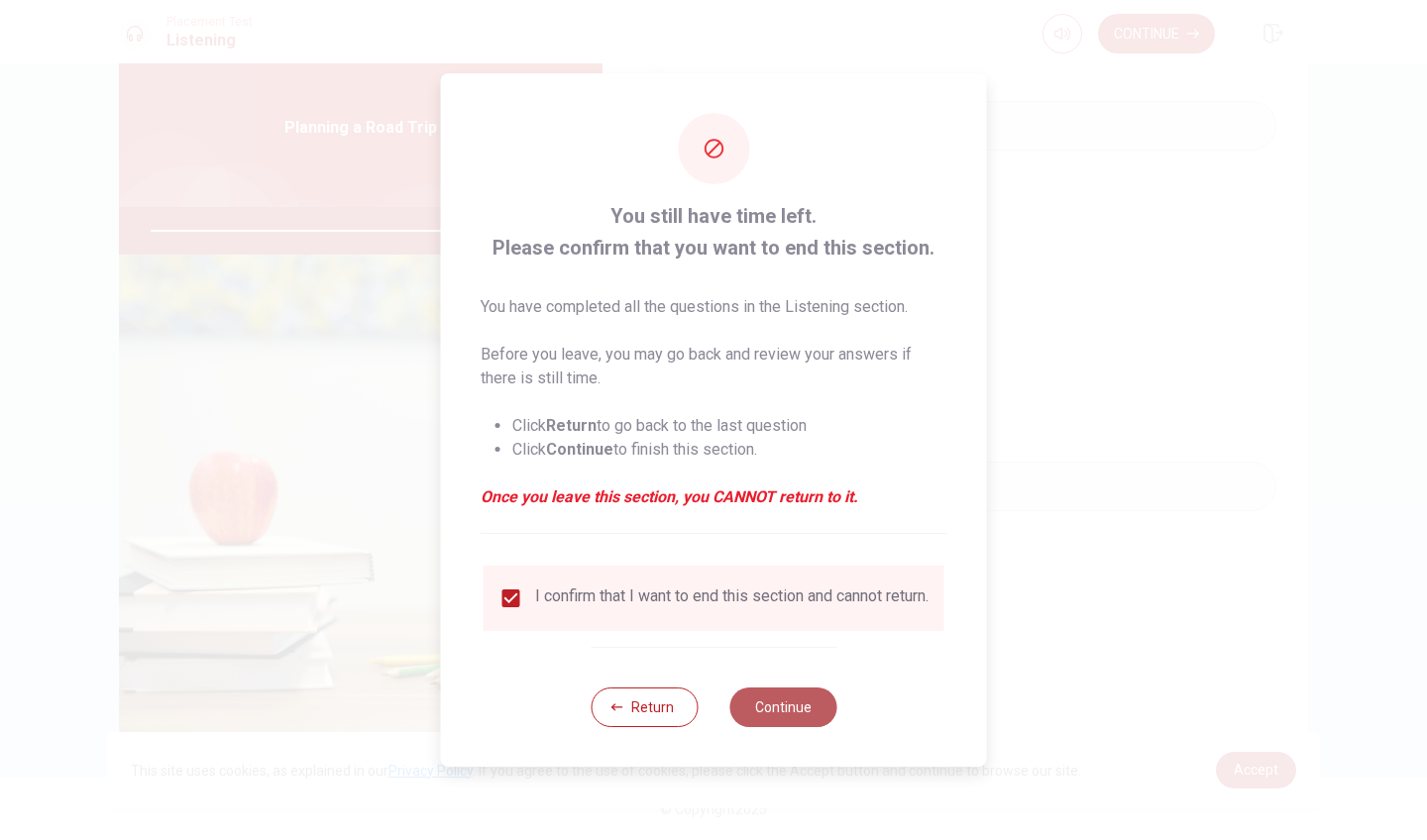 click on "Continue" at bounding box center [783, 707] 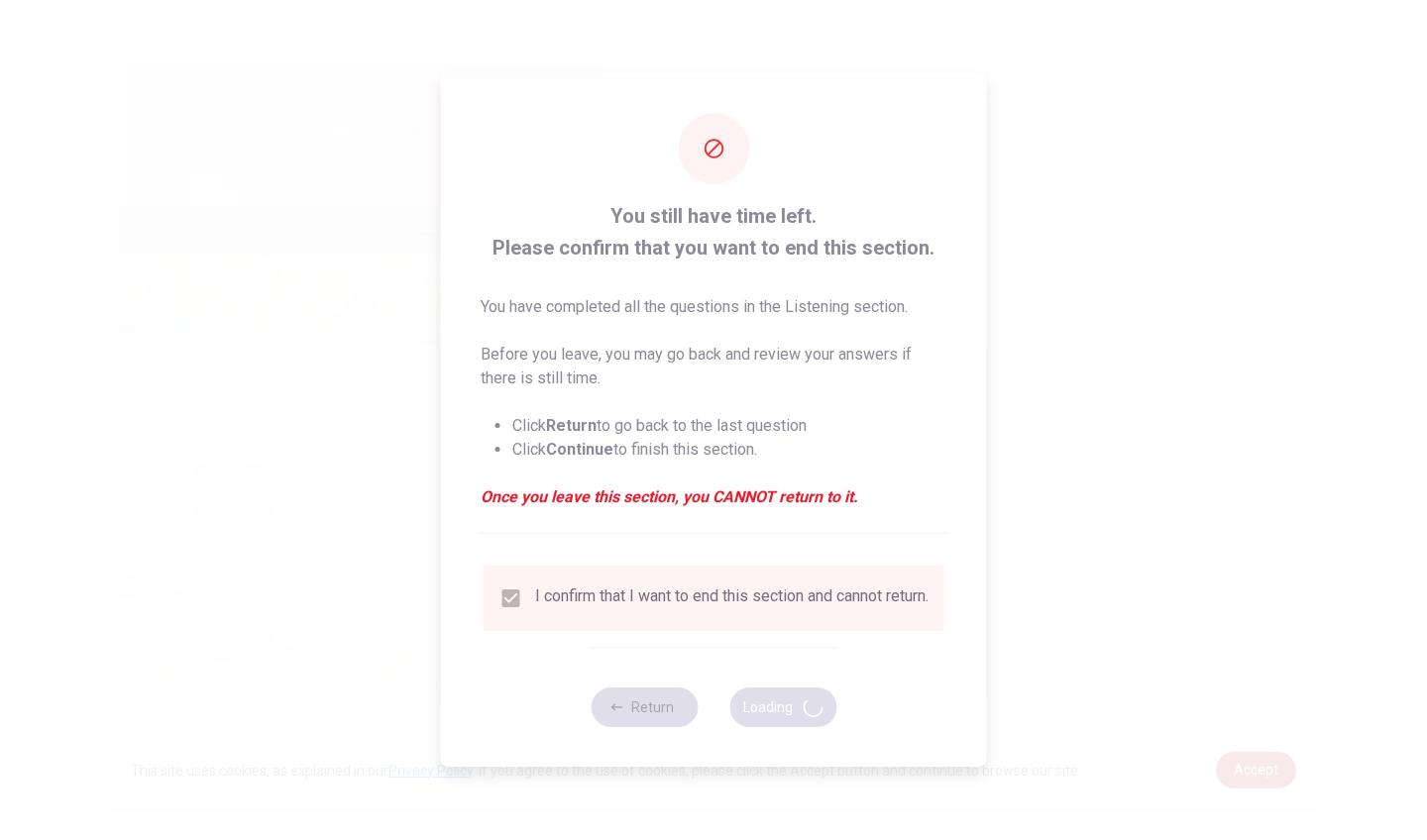 type on "99" 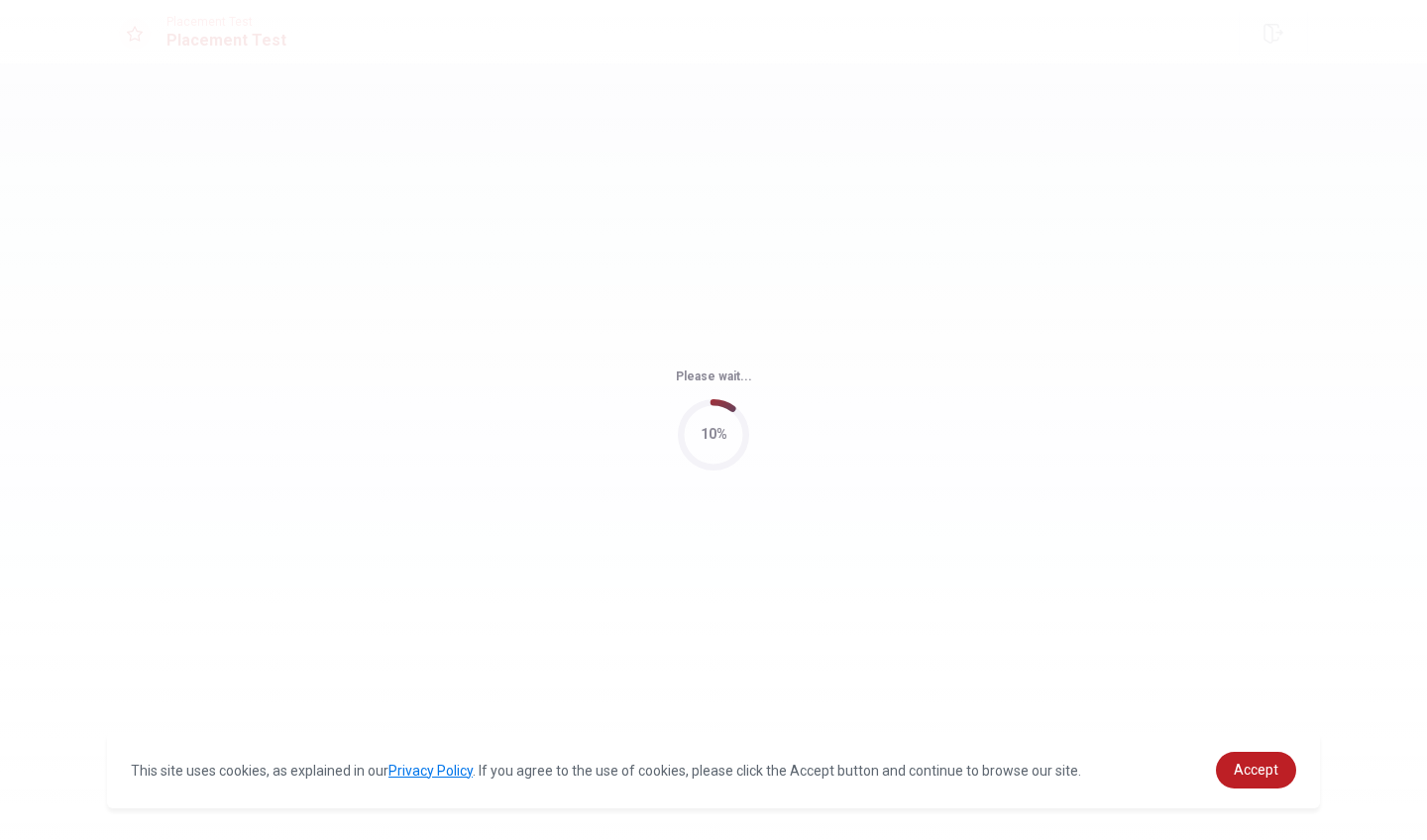 scroll, scrollTop: 0, scrollLeft: 0, axis: both 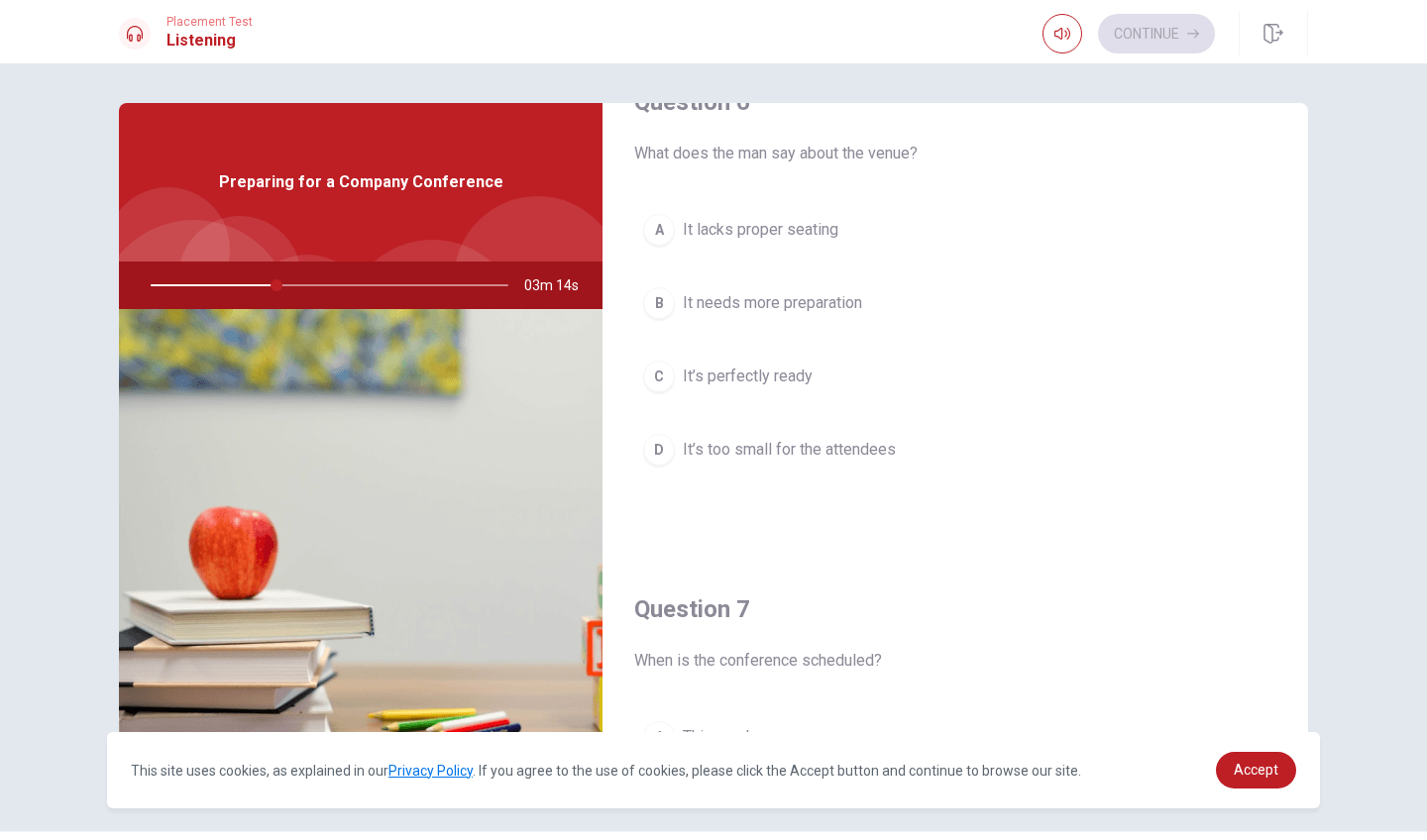 click on "It’s perfectly ready" at bounding box center [747, 376] 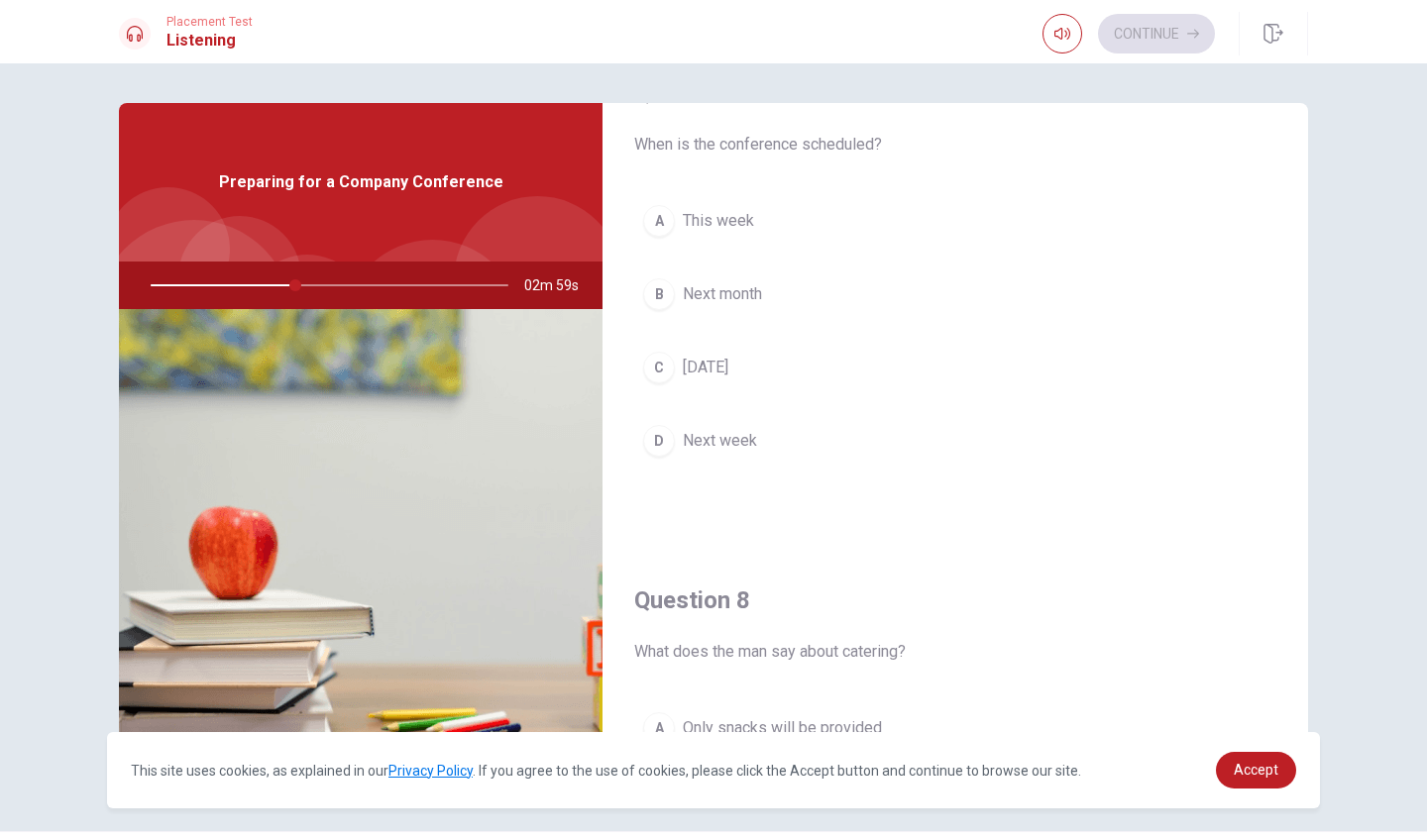 scroll, scrollTop: 558, scrollLeft: 0, axis: vertical 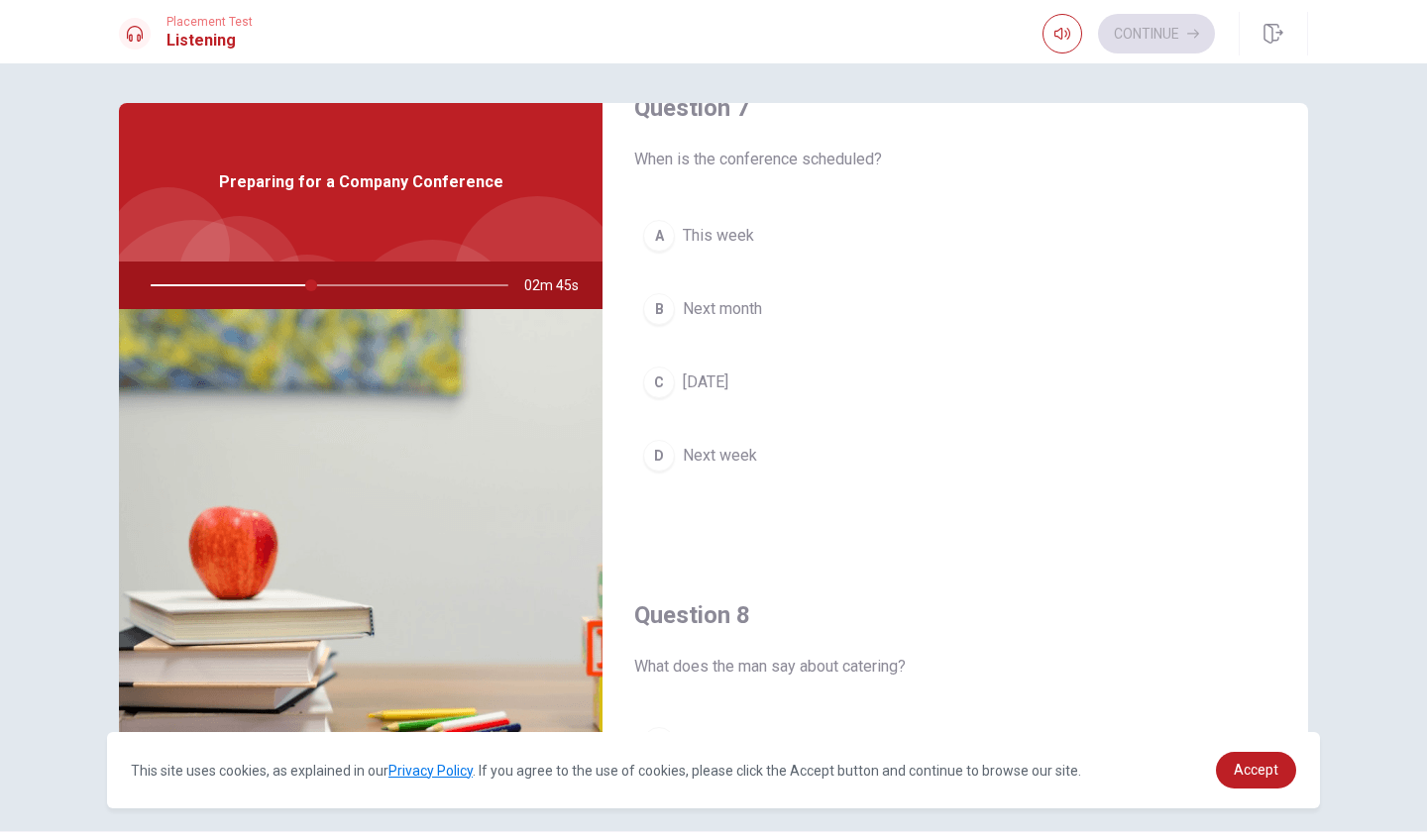 click on "Next month" at bounding box center [722, 309] 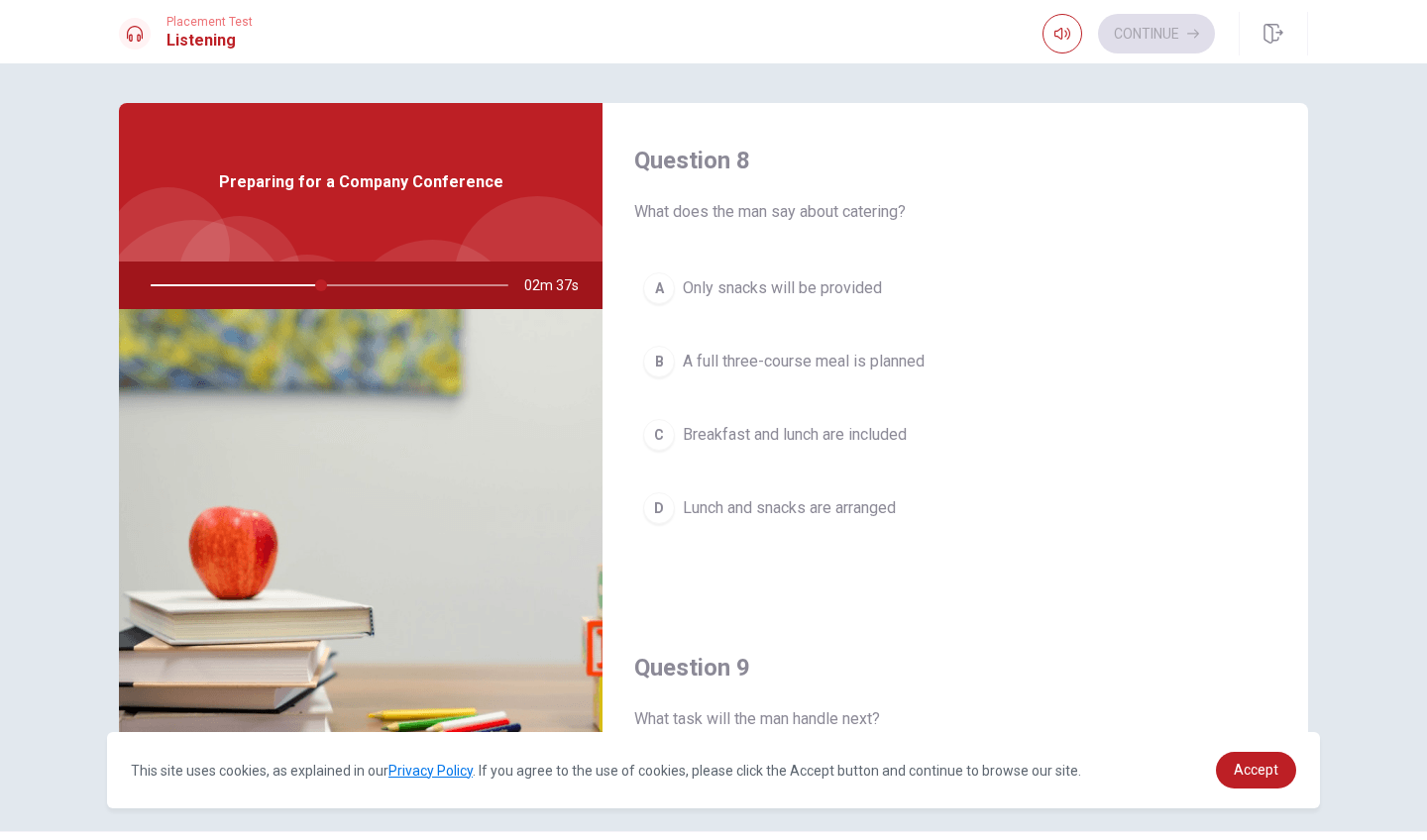 scroll, scrollTop: 1014, scrollLeft: 0, axis: vertical 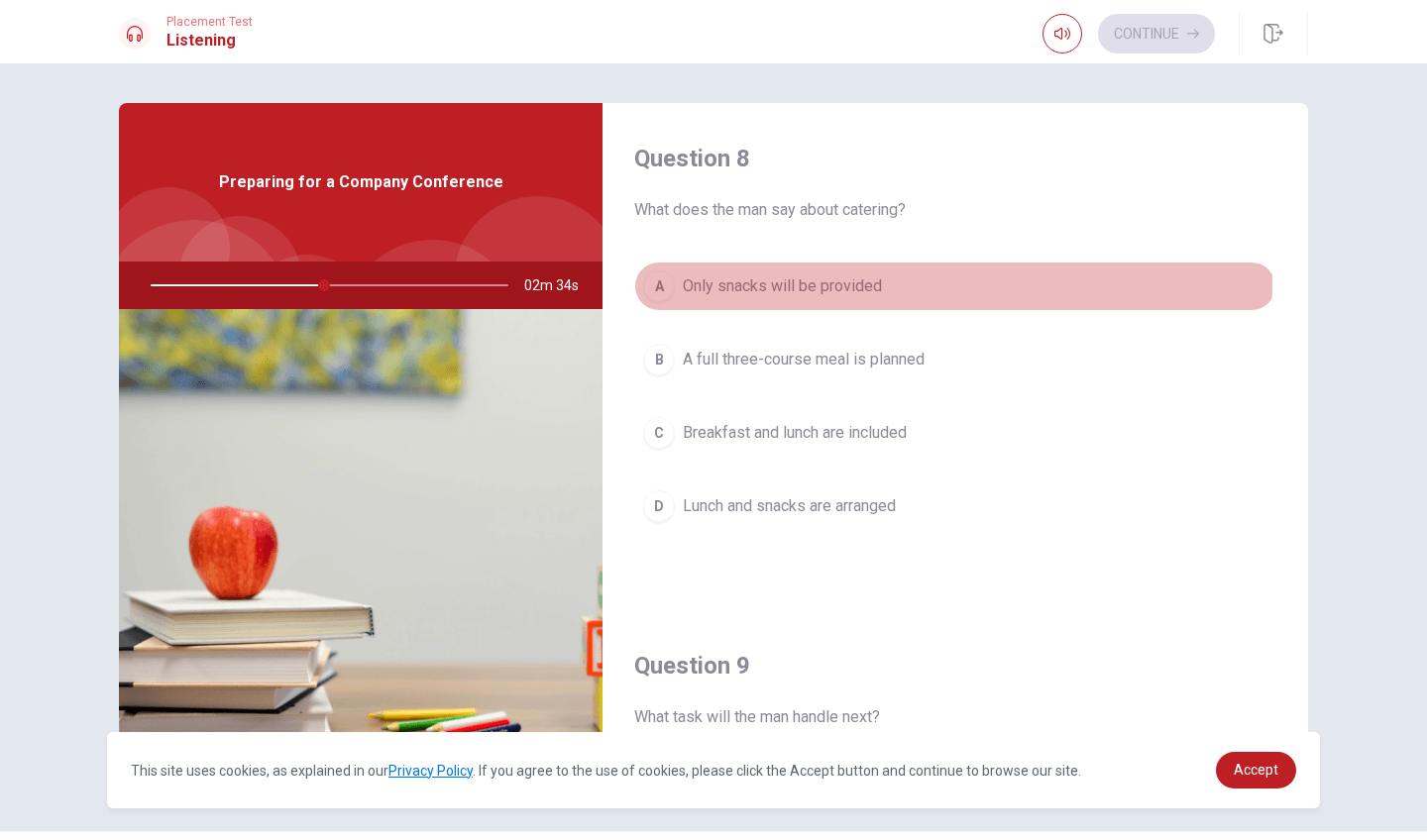 click on "Only snacks will be provided" at bounding box center (782, 286) 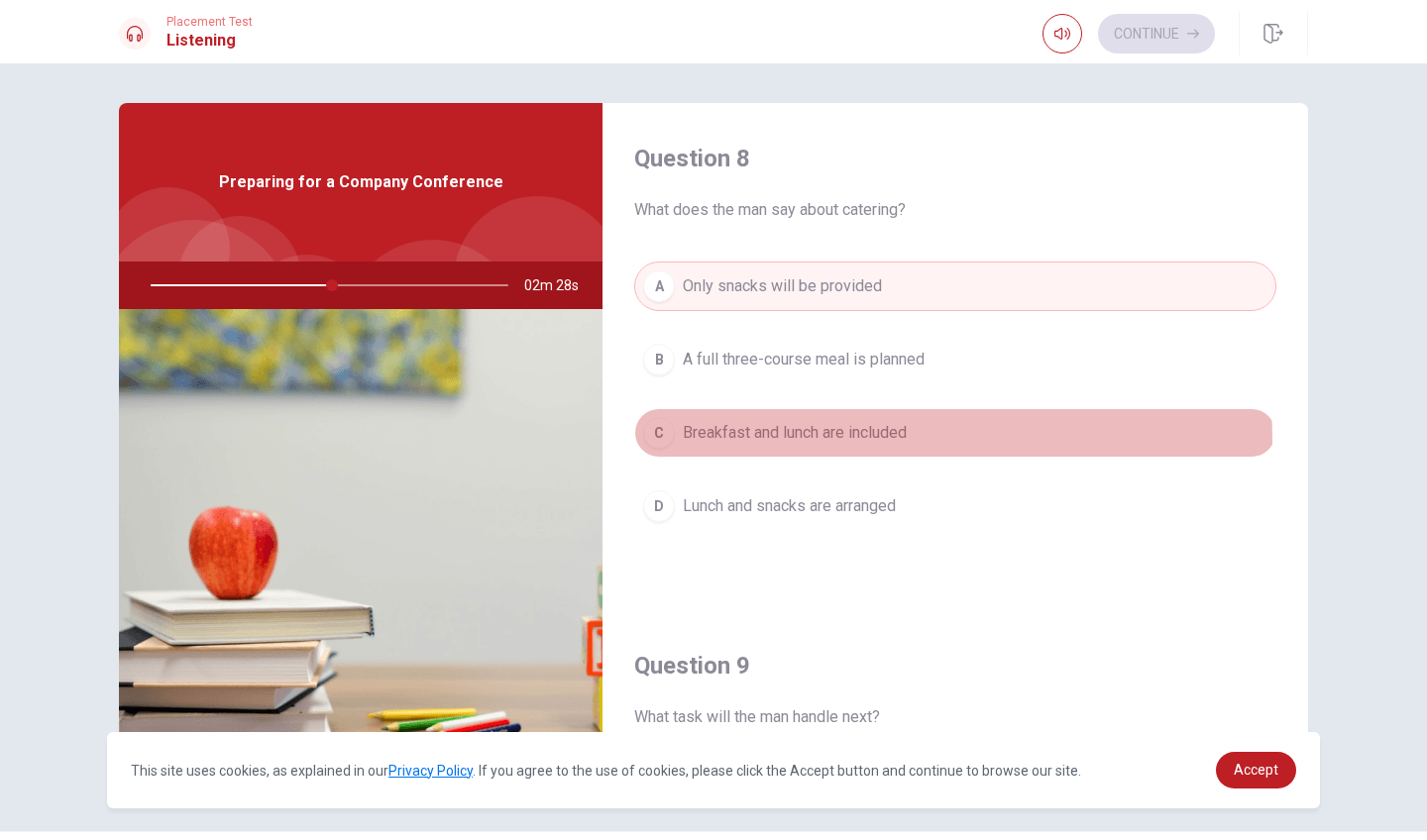 click on "Breakfast and lunch are included" at bounding box center [795, 433] 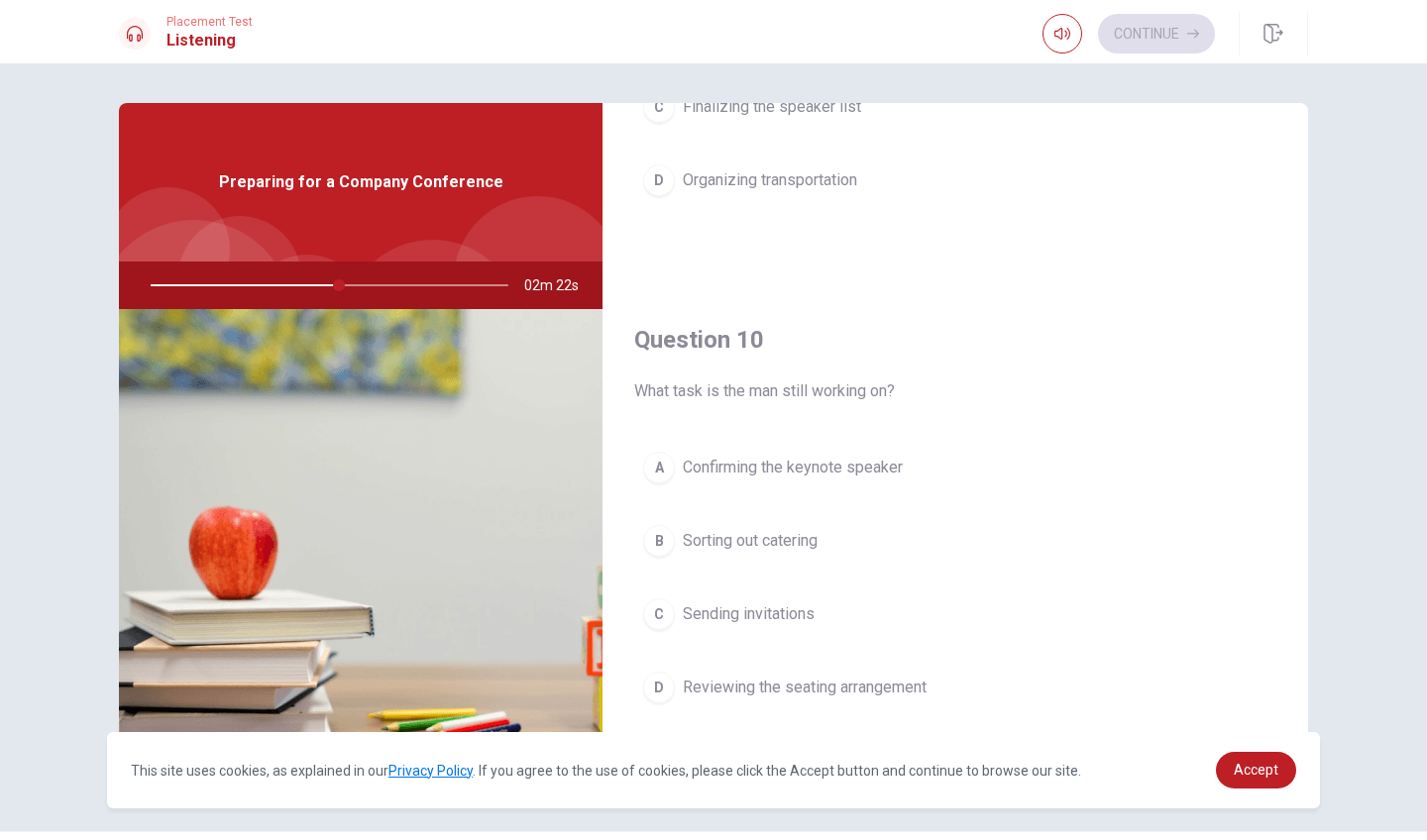 scroll, scrollTop: 1847, scrollLeft: 0, axis: vertical 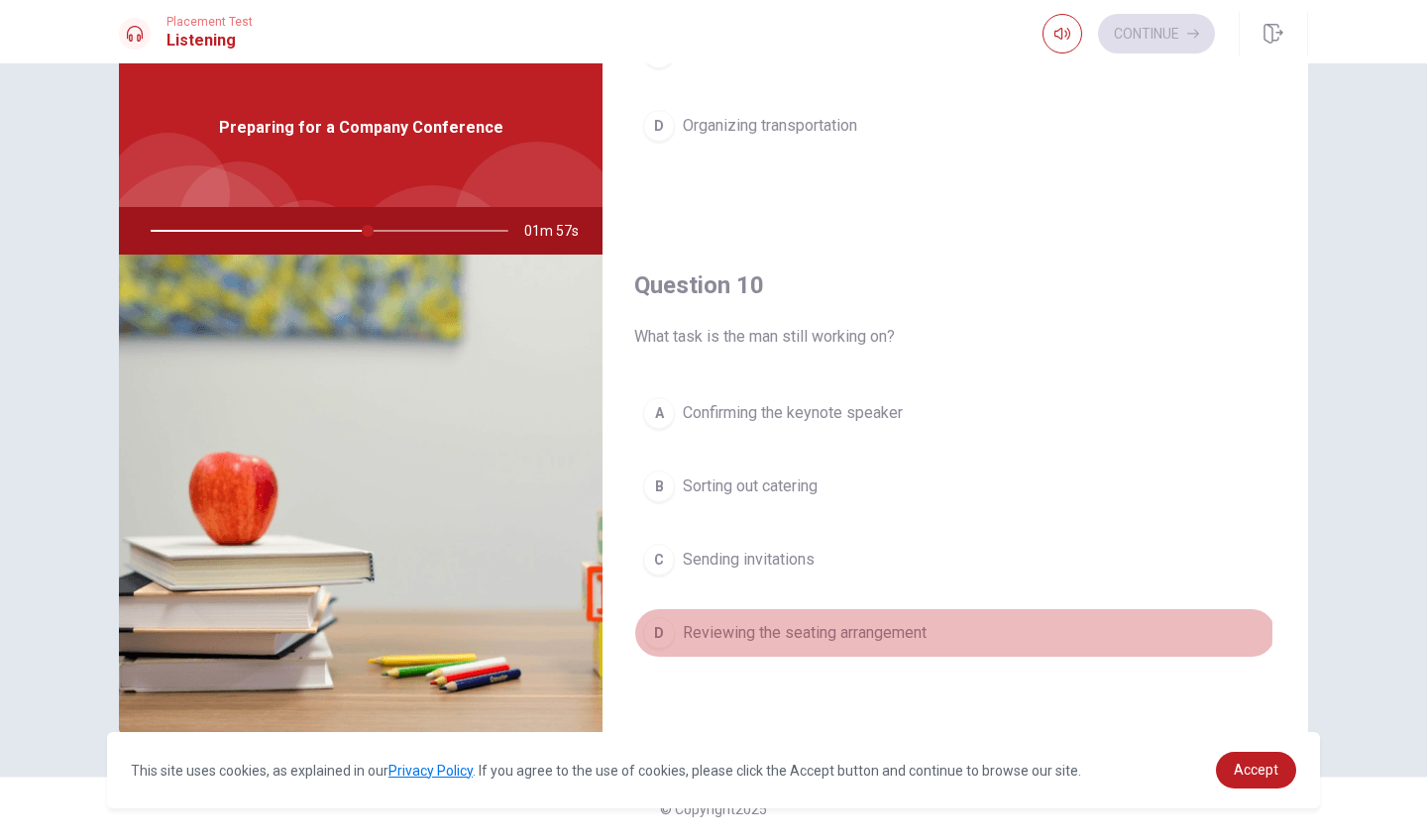 click on "Reviewing the seating arrangement" at bounding box center [805, 633] 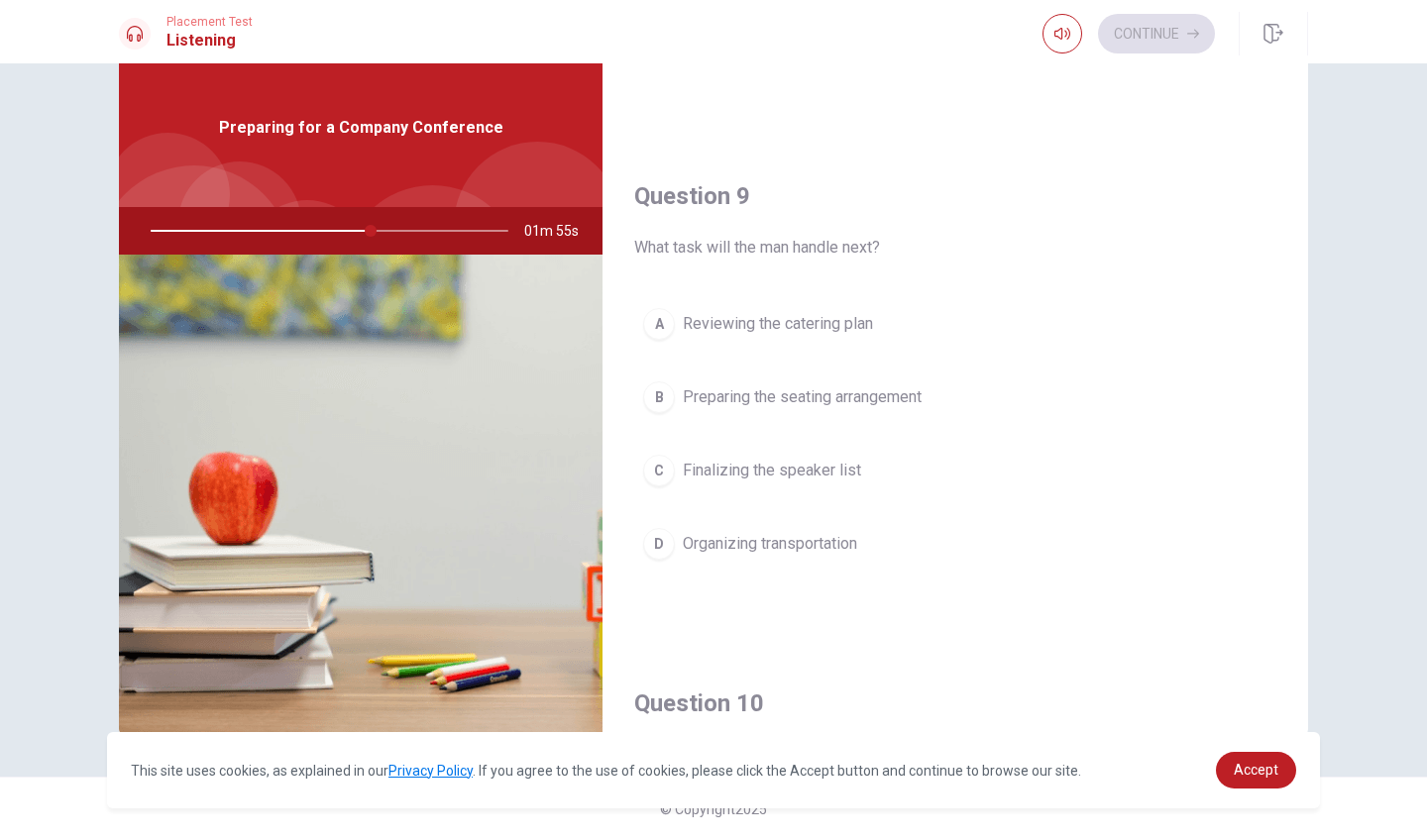 scroll, scrollTop: 1427, scrollLeft: 0, axis: vertical 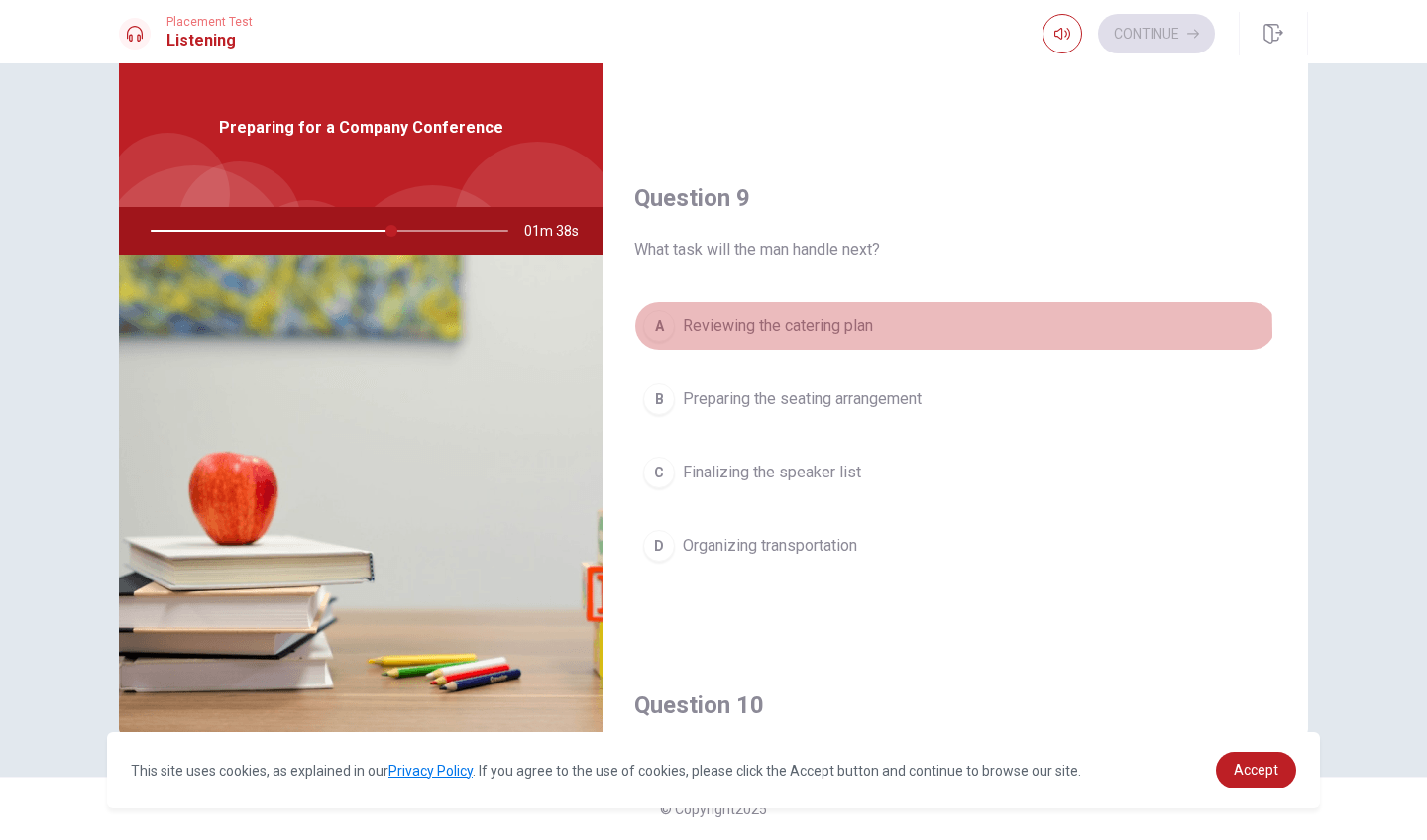 click on "Reviewing the catering plan" at bounding box center [778, 326] 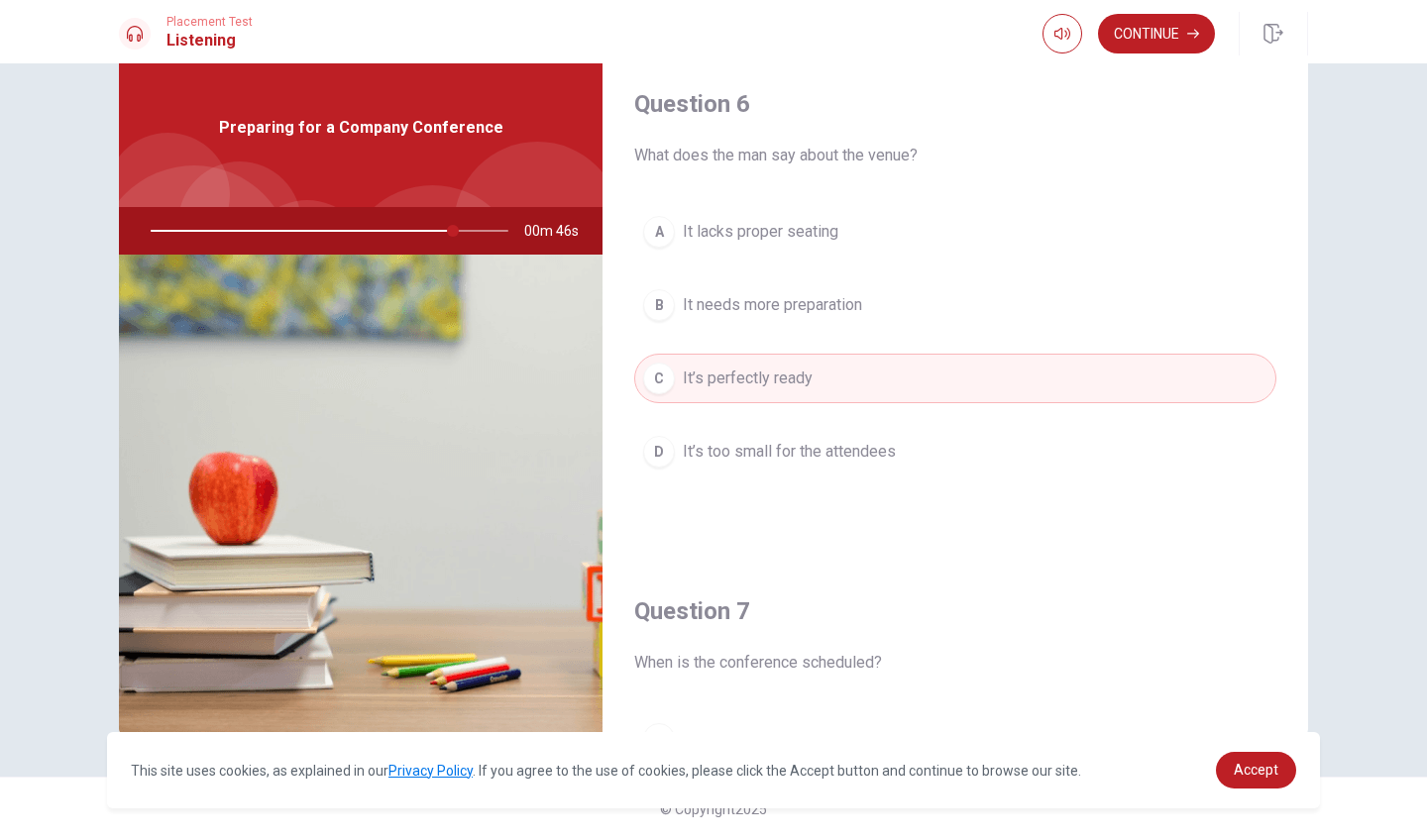 scroll, scrollTop: 0, scrollLeft: 0, axis: both 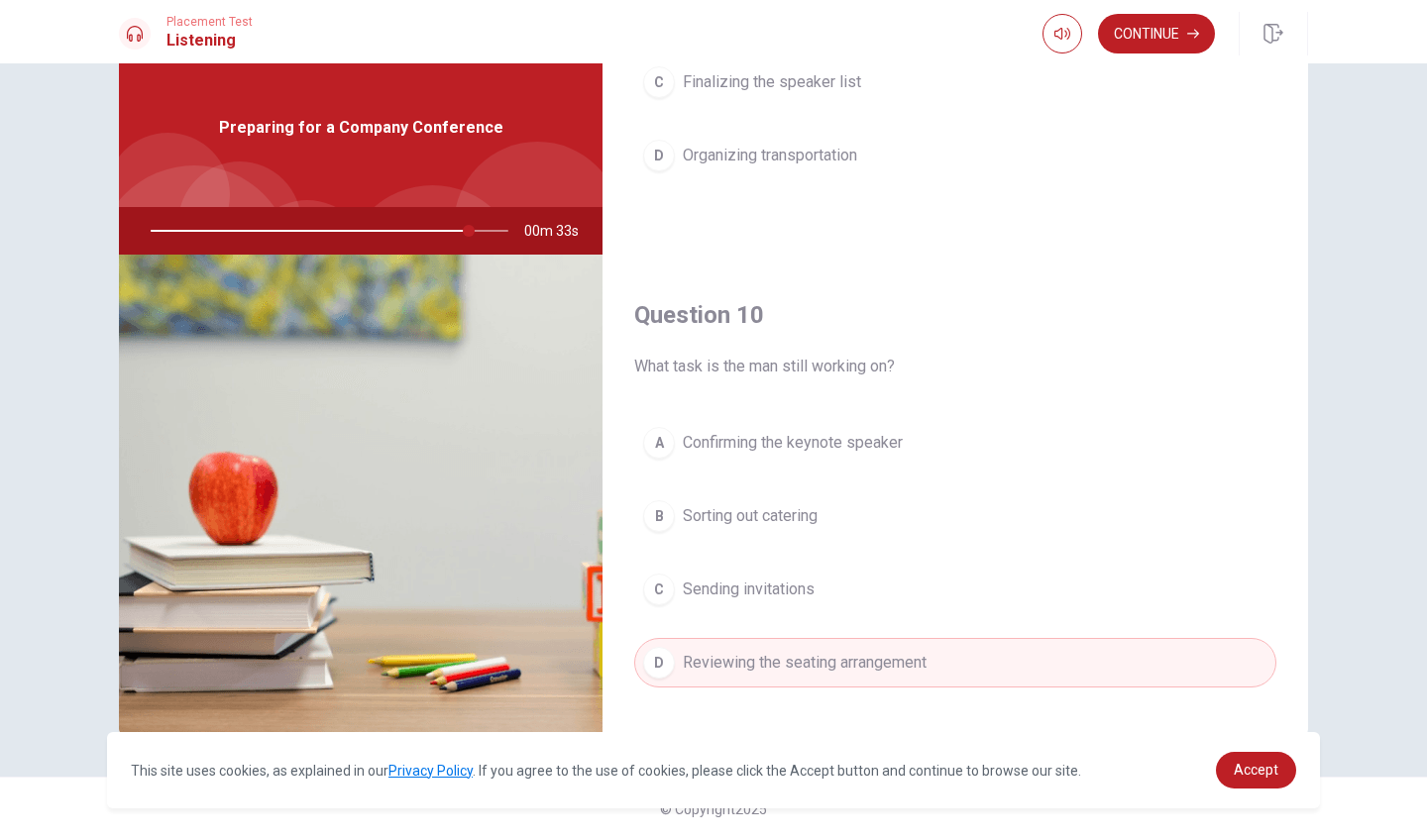 click on "A Confirming the keynote speaker" at bounding box center (955, 443) 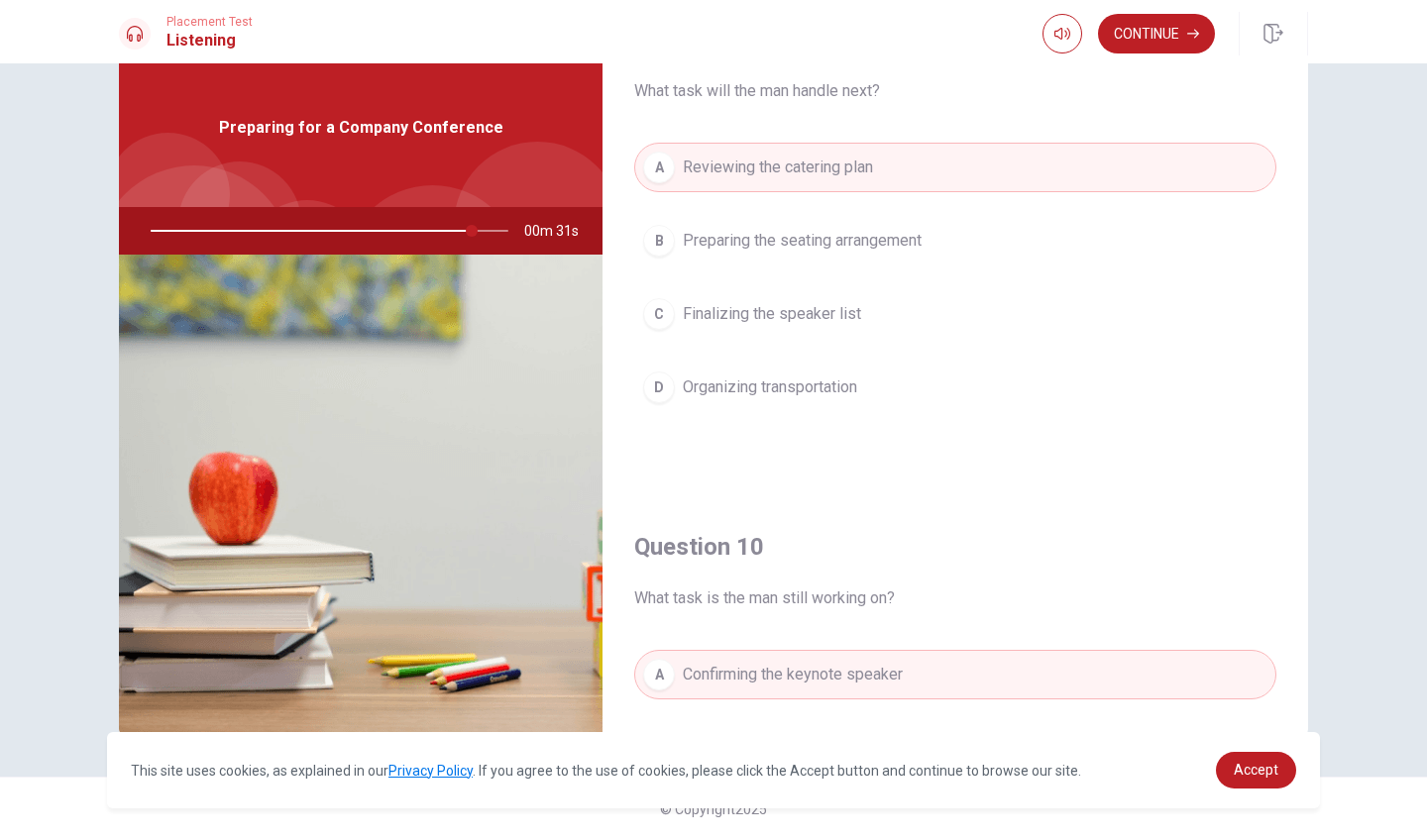 scroll, scrollTop: 1576, scrollLeft: 0, axis: vertical 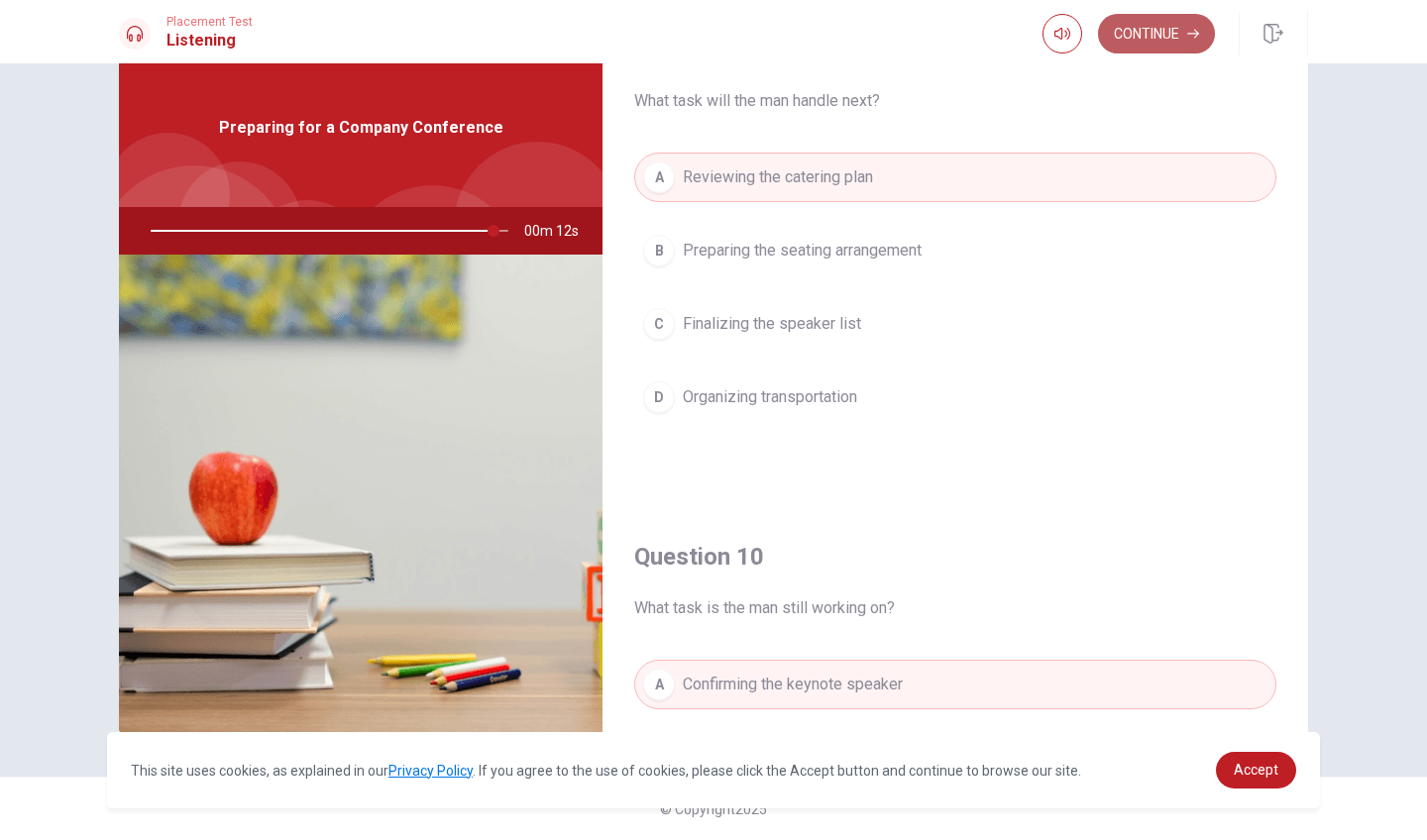 click on "Continue" at bounding box center [1156, 34] 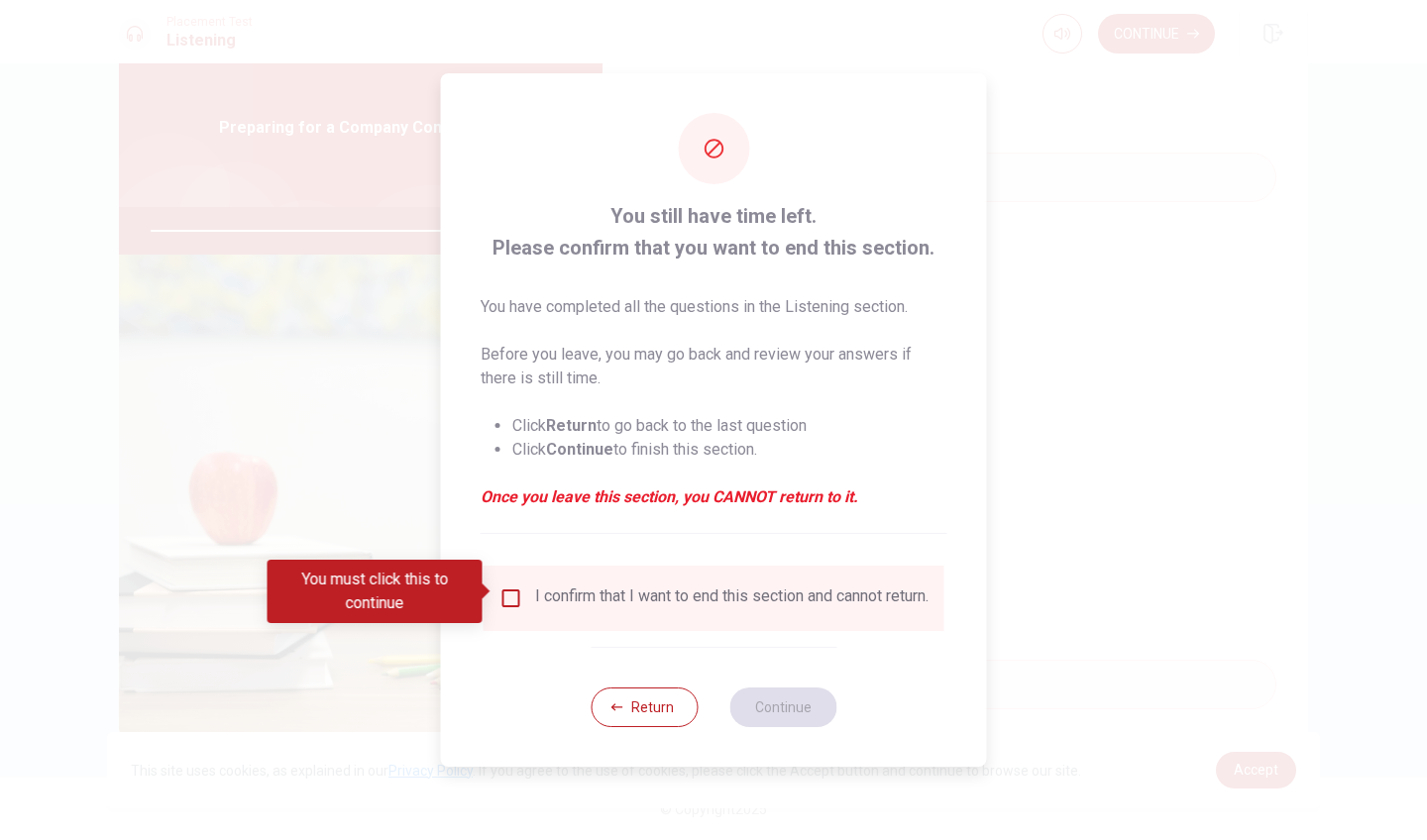 click at bounding box center [511, 598] 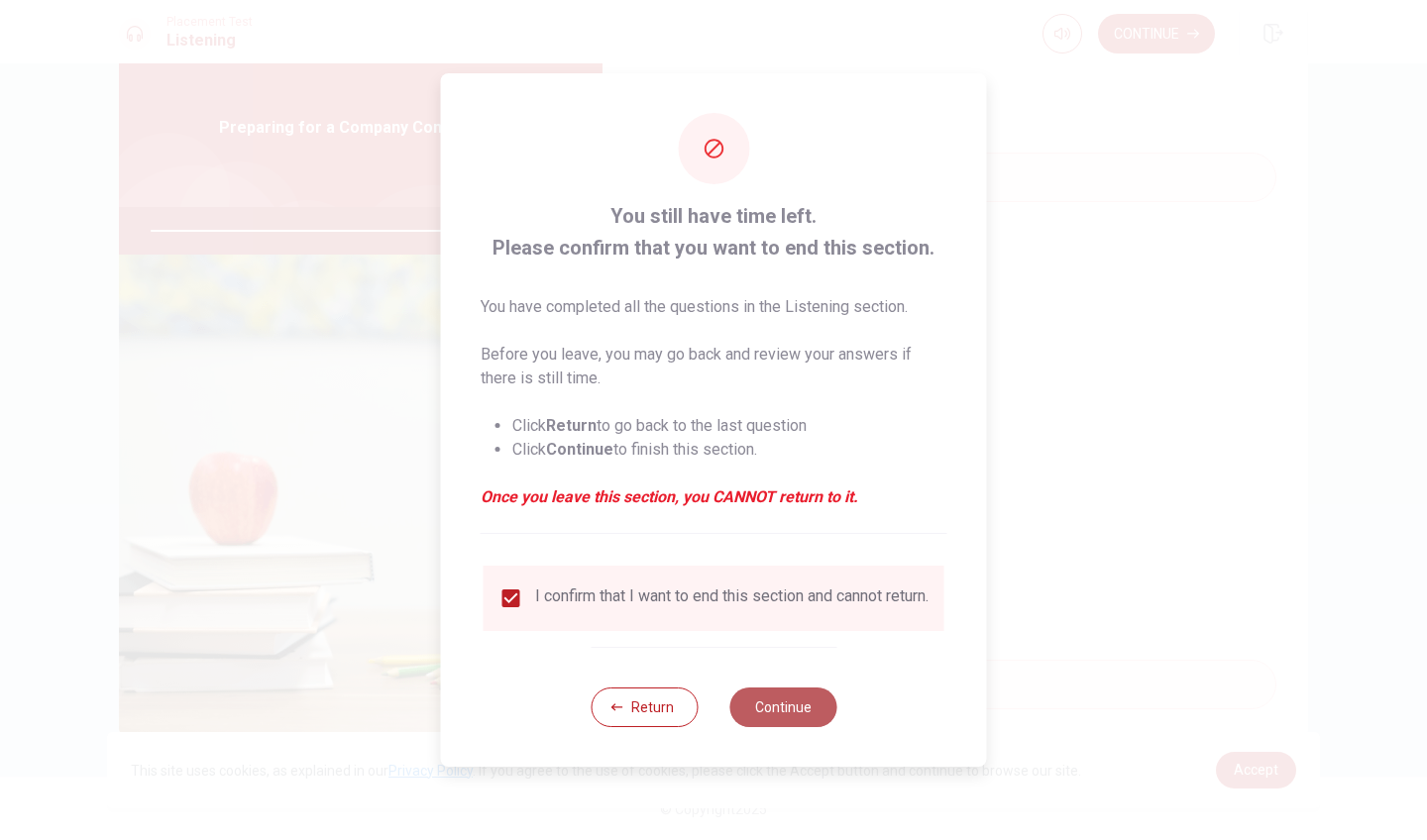 click on "Continue" at bounding box center (783, 707) 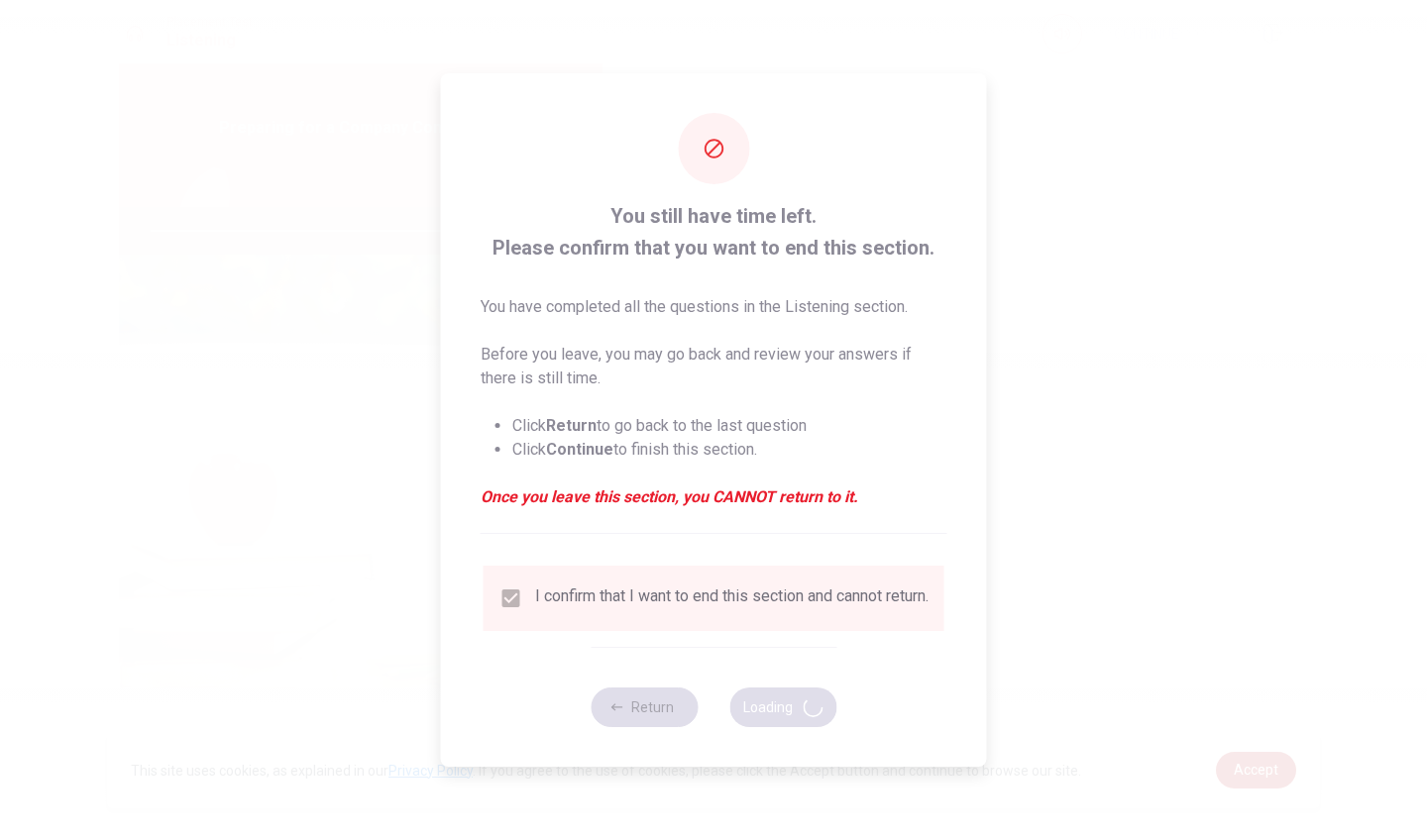 type on "98" 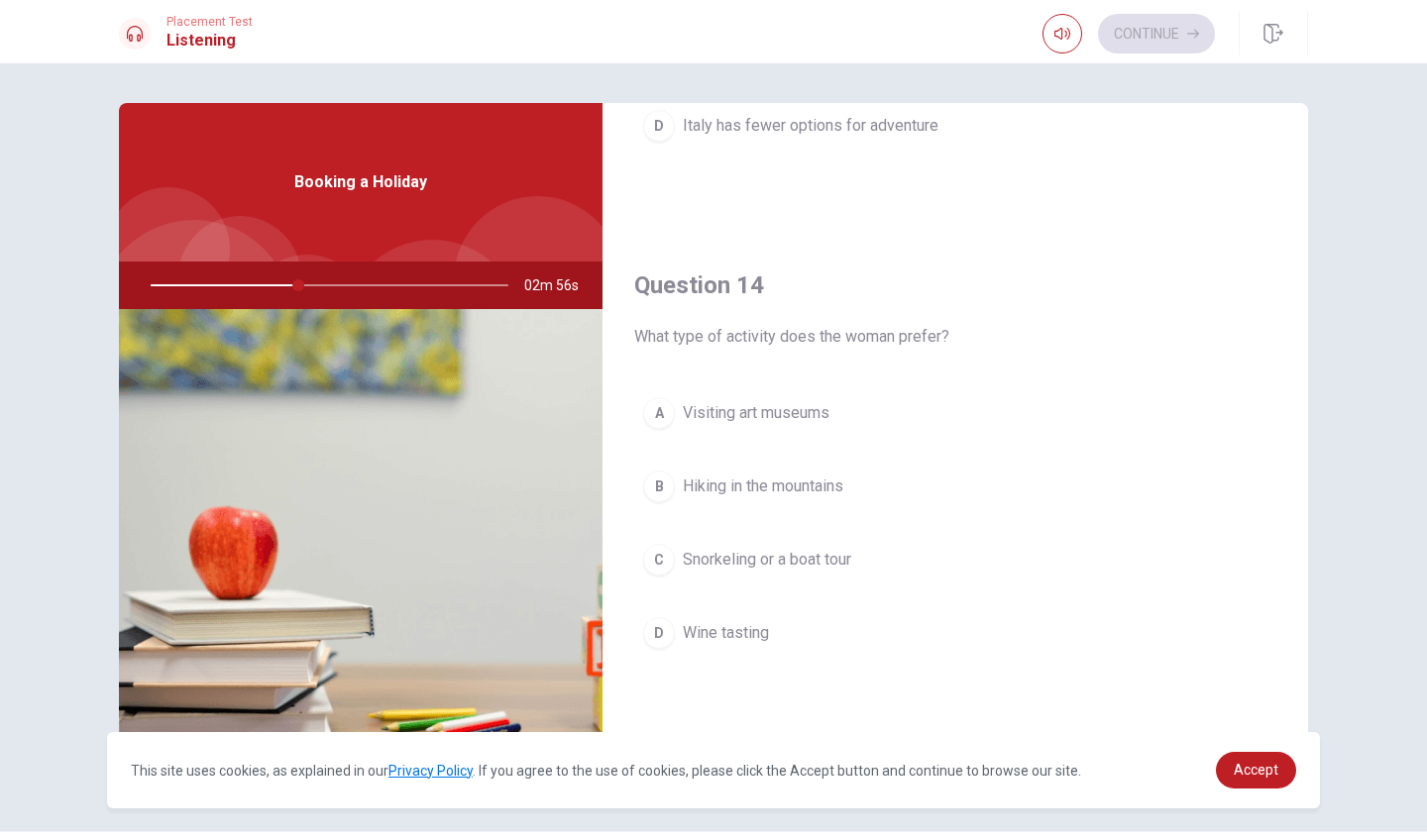 scroll, scrollTop: 1412, scrollLeft: 0, axis: vertical 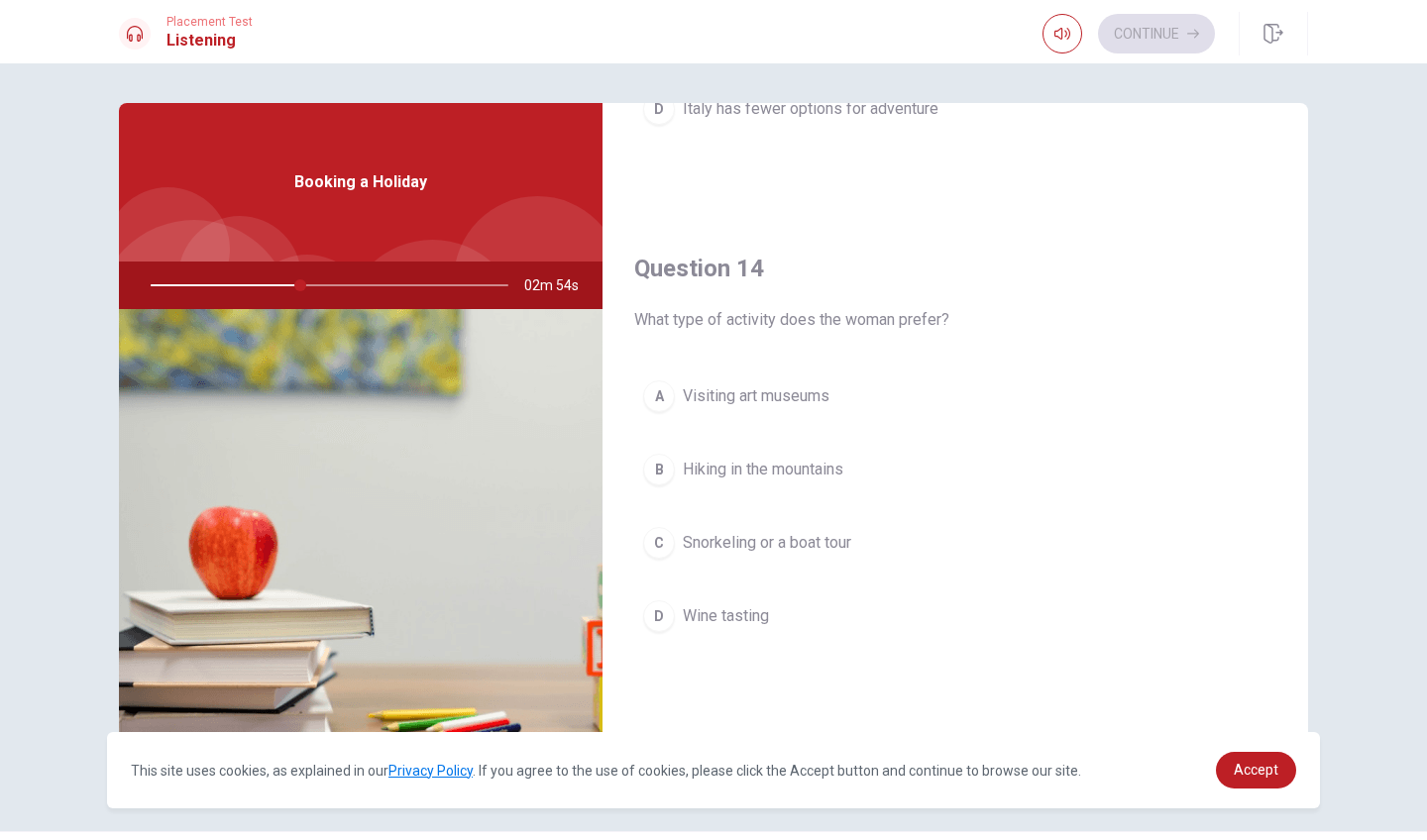 click on "Snorkeling or a boat tour" at bounding box center [767, 543] 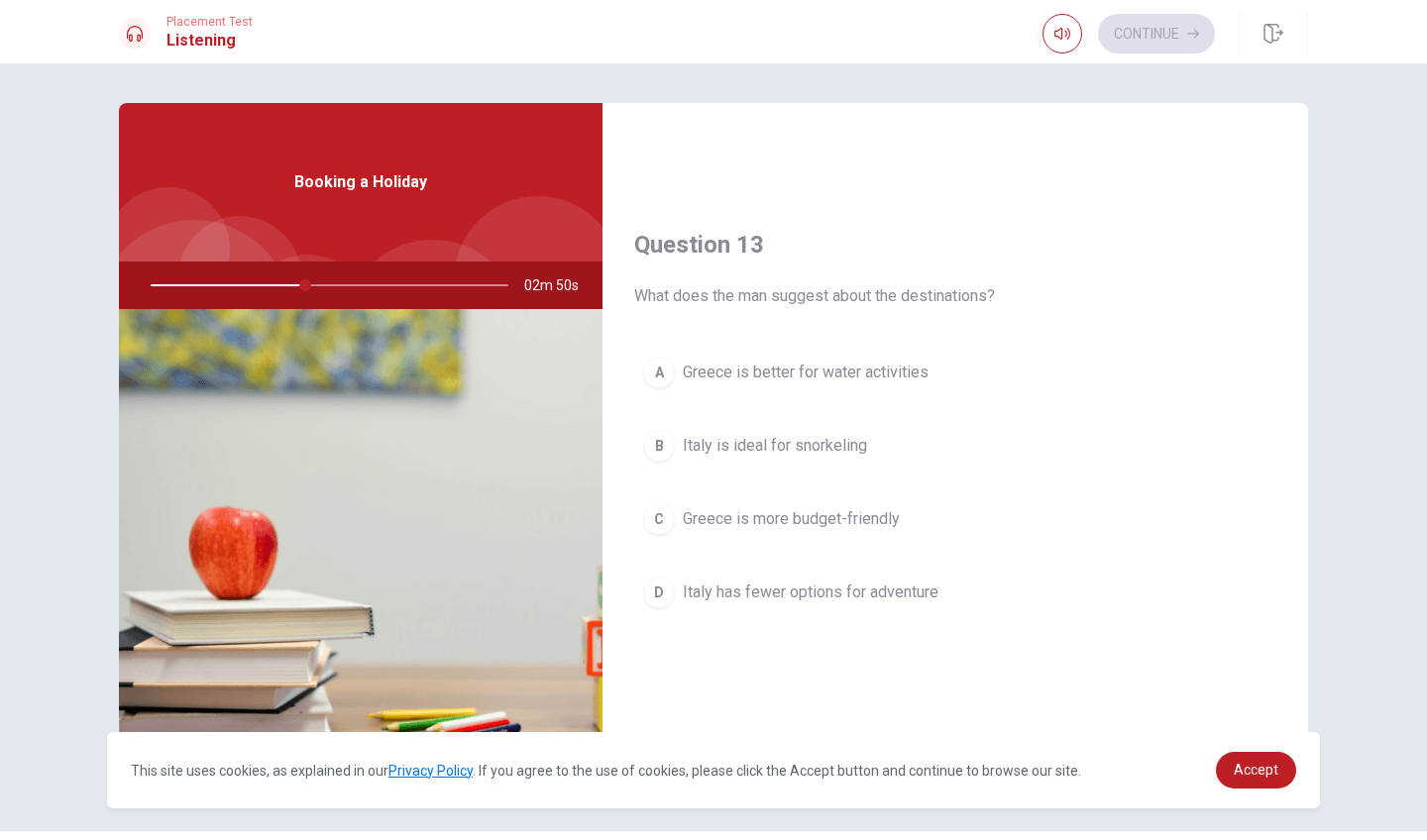 scroll, scrollTop: 918, scrollLeft: 0, axis: vertical 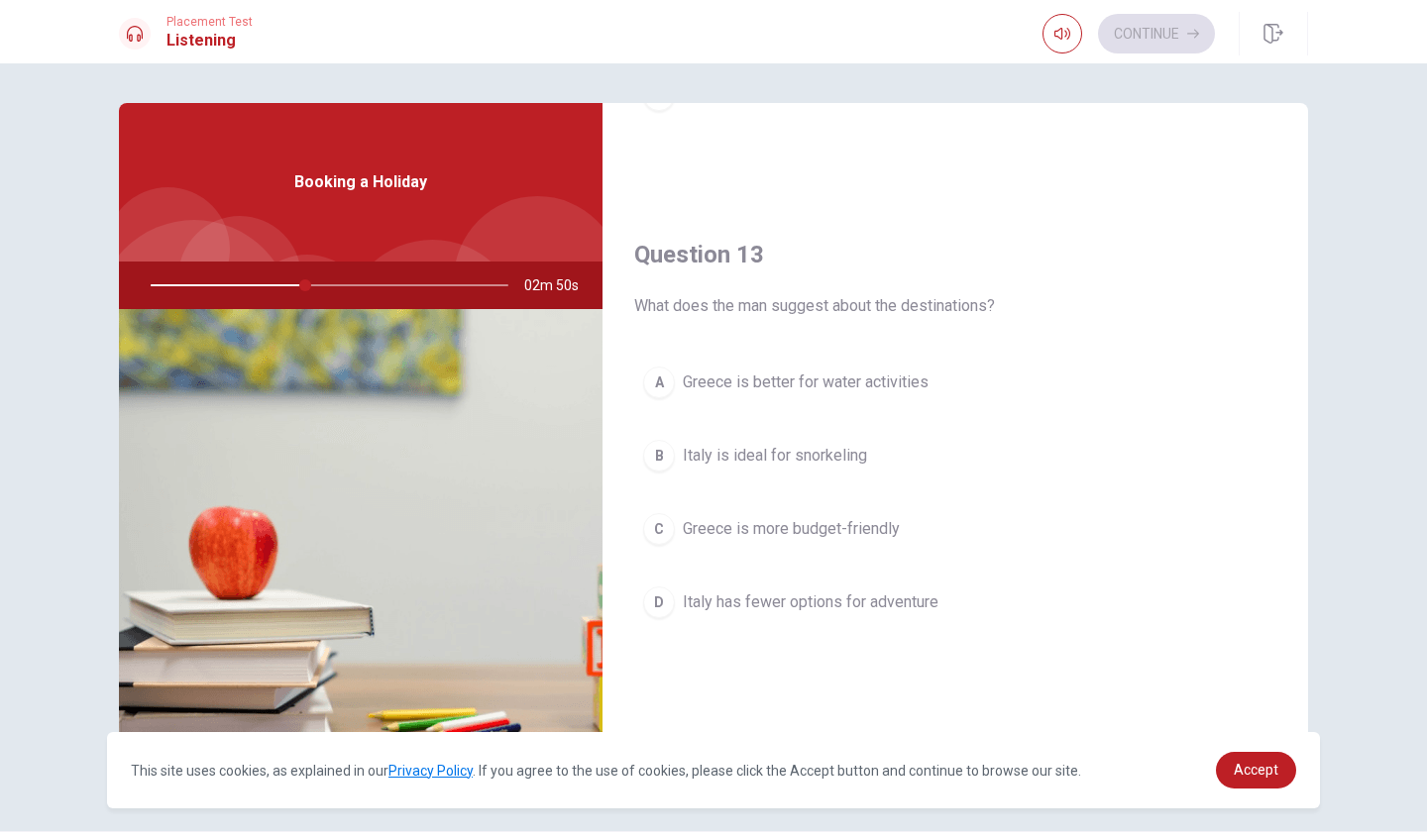 click on "Italy is ideal for snorkeling" at bounding box center (775, 456) 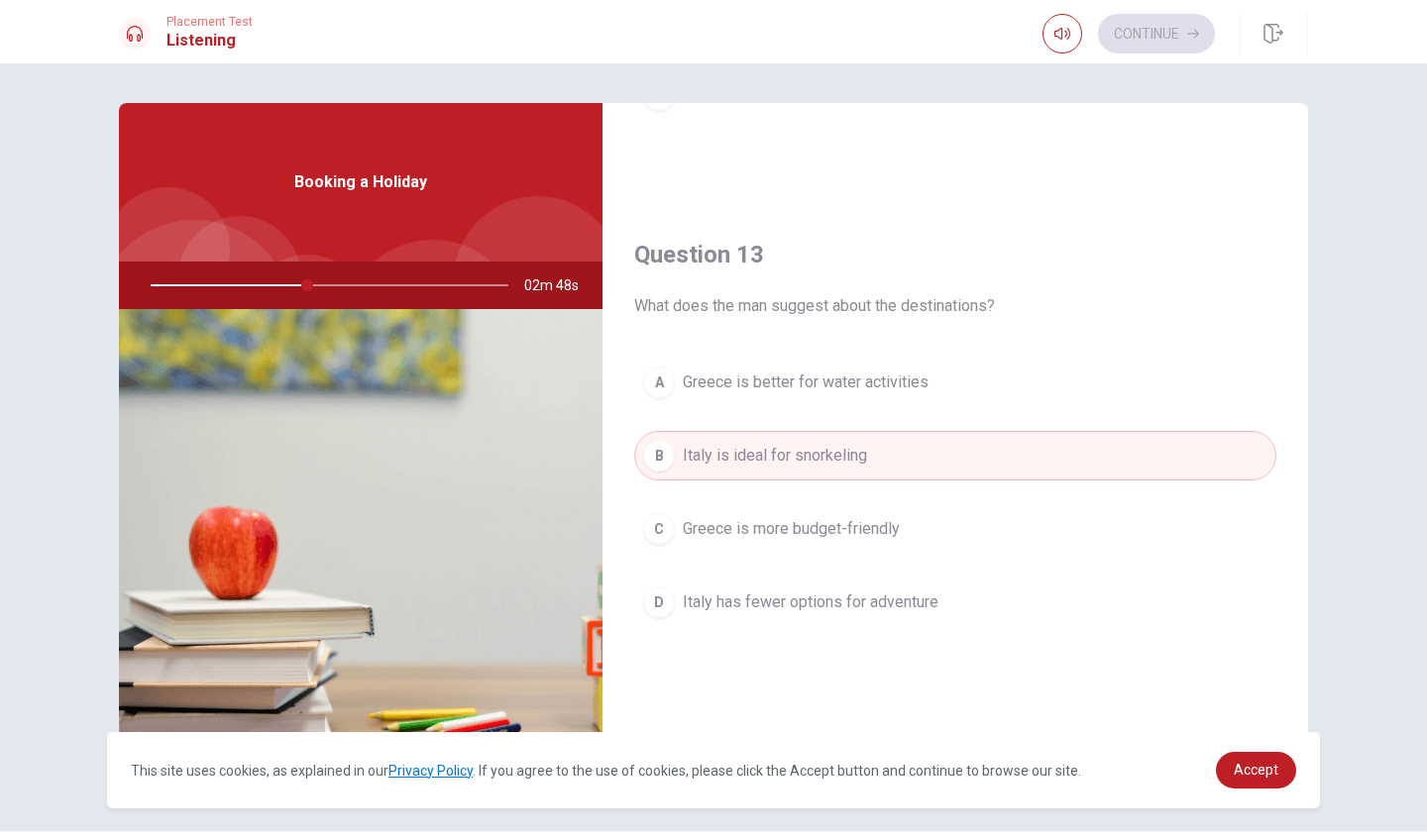 click on "Italy has fewer options for adventure" at bounding box center (811, 602) 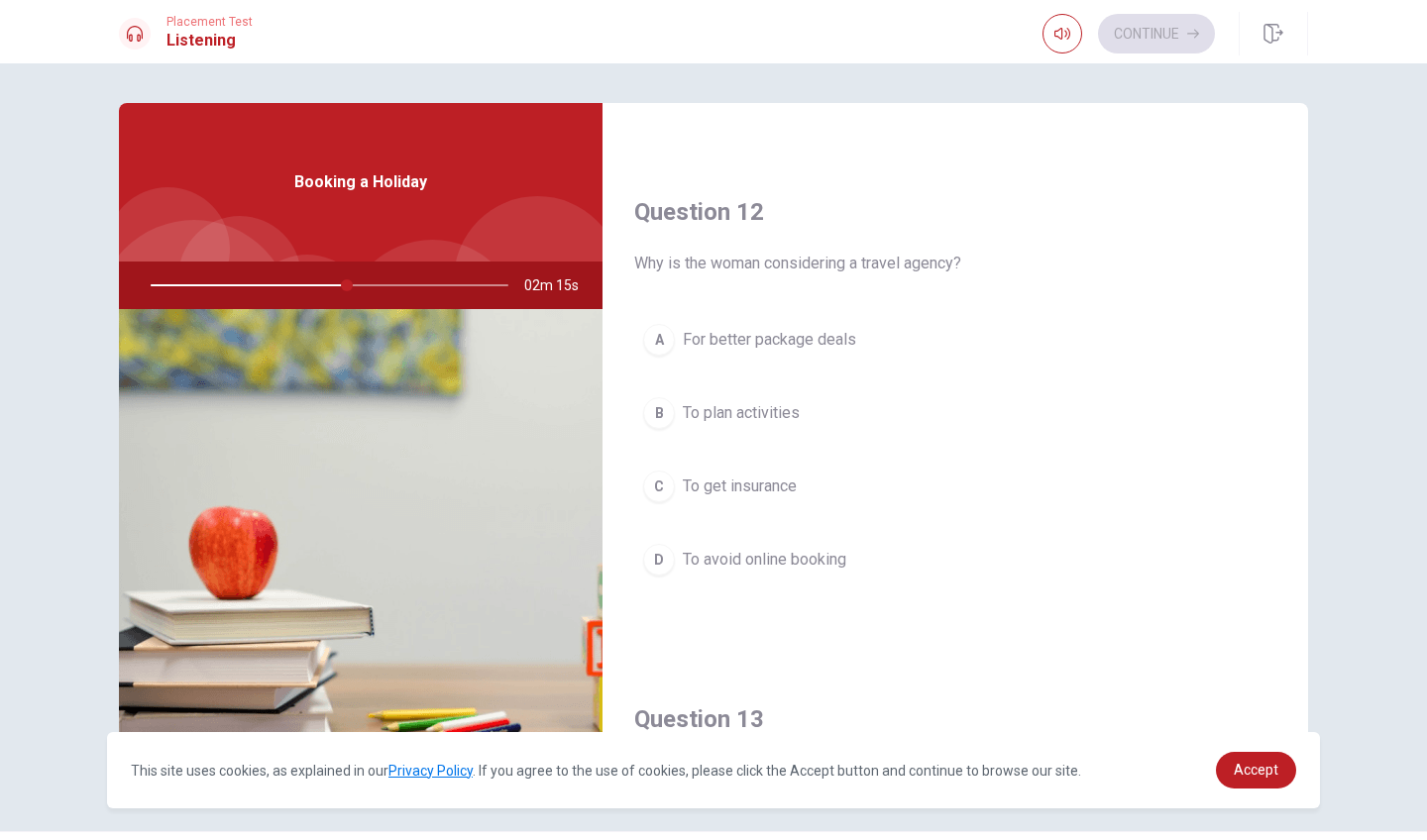 scroll, scrollTop: 468, scrollLeft: 0, axis: vertical 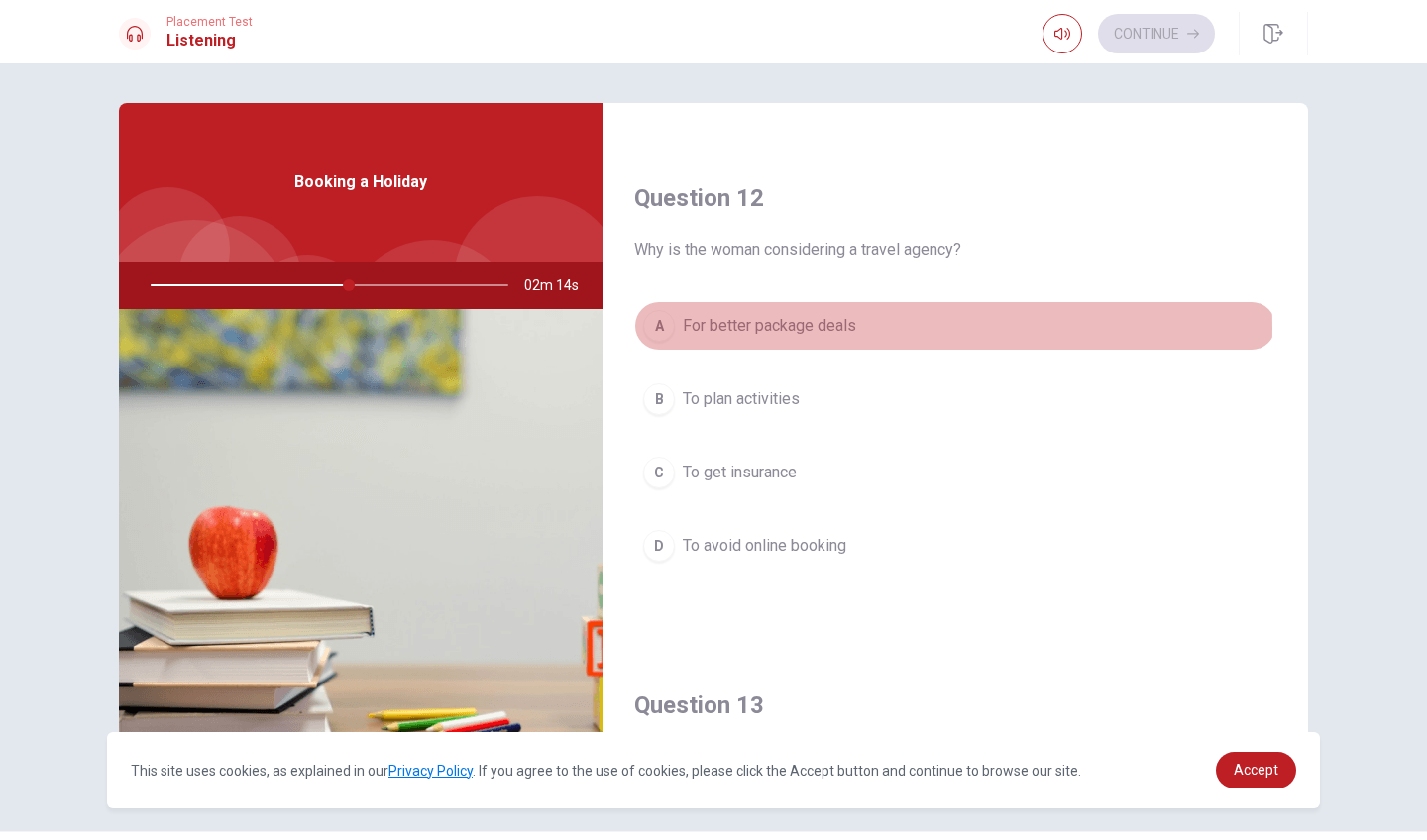 click on "For better package deals" at bounding box center [769, 326] 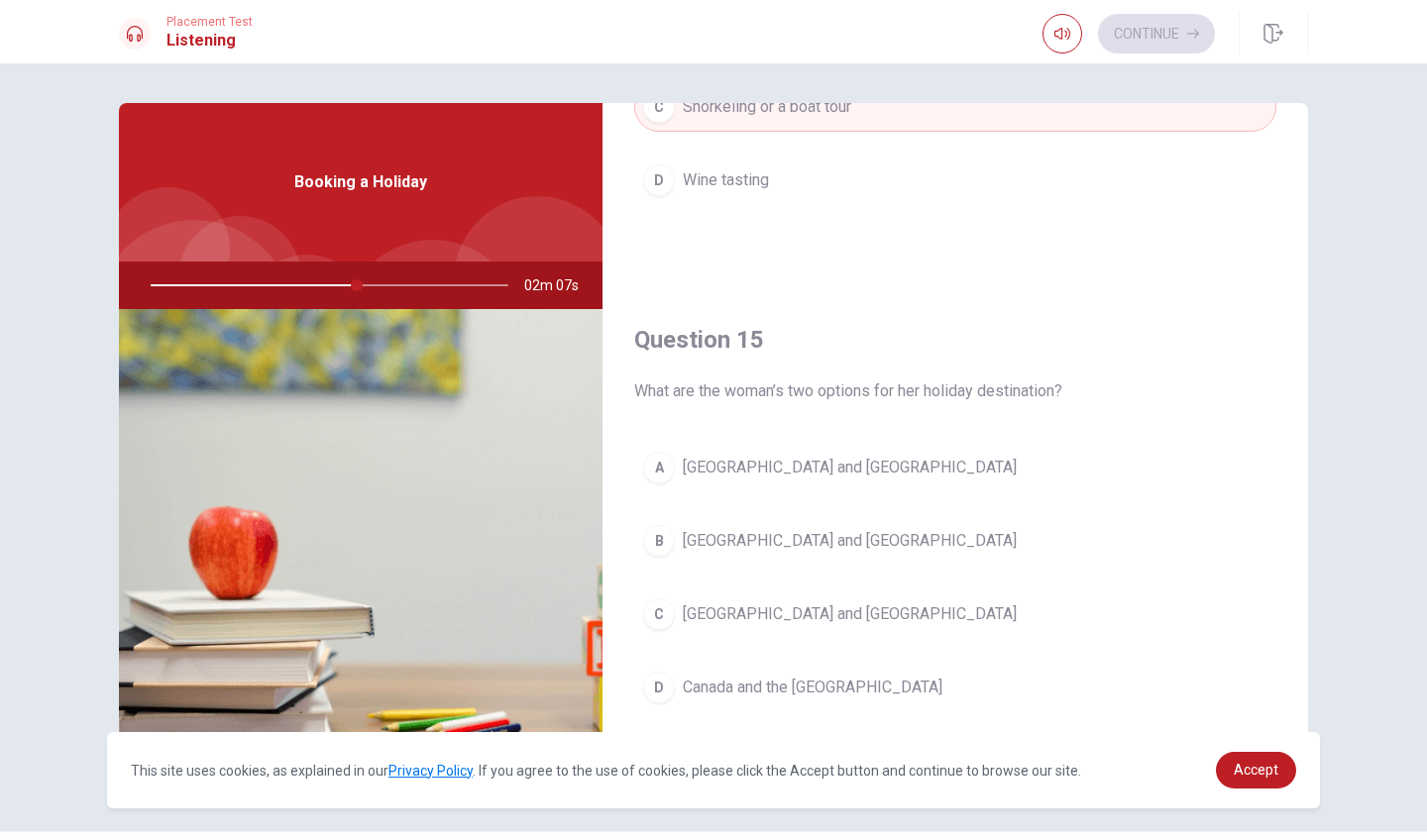 scroll, scrollTop: 1847, scrollLeft: 0, axis: vertical 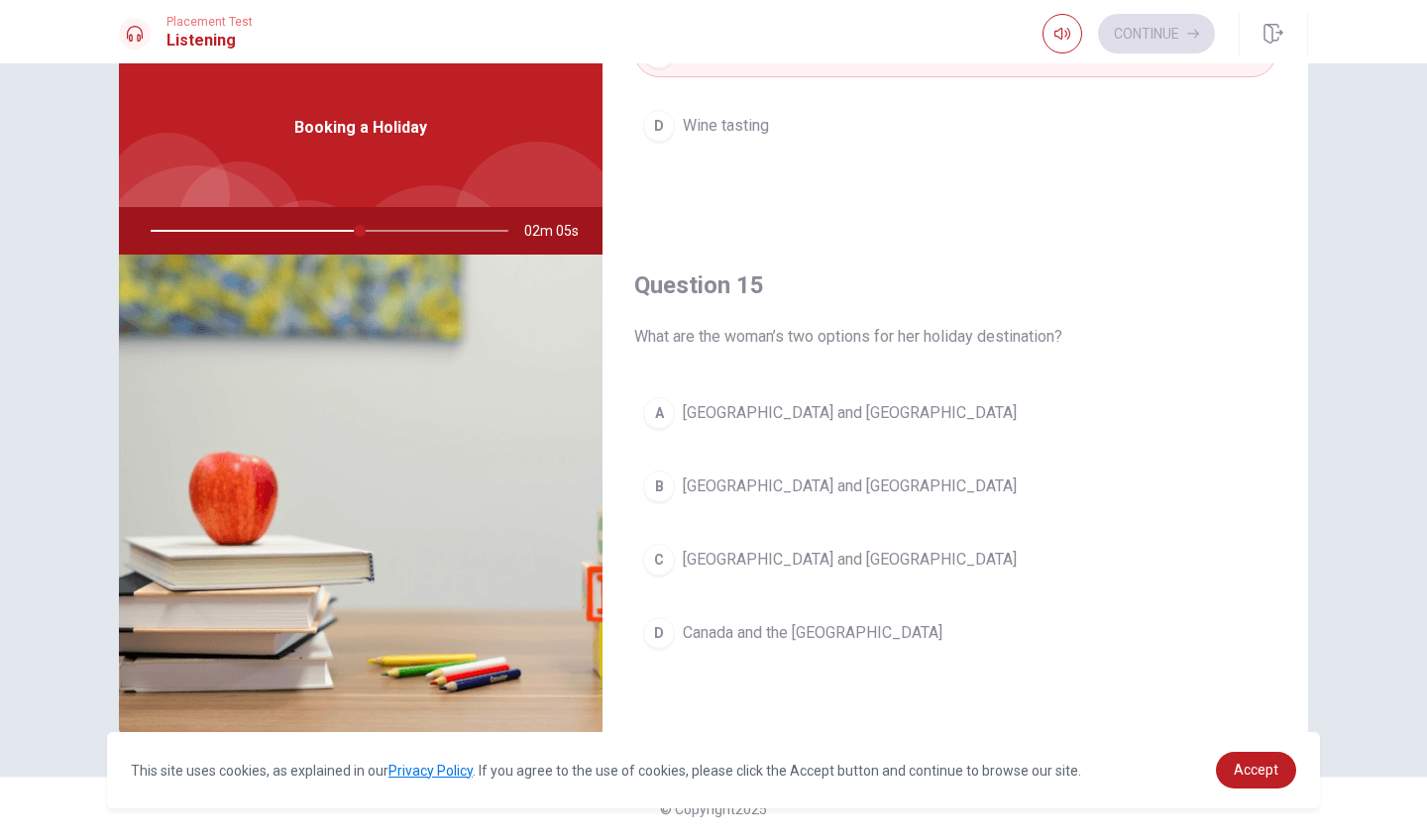 click on "A [GEOGRAPHIC_DATA] and [GEOGRAPHIC_DATA]" at bounding box center [955, 413] 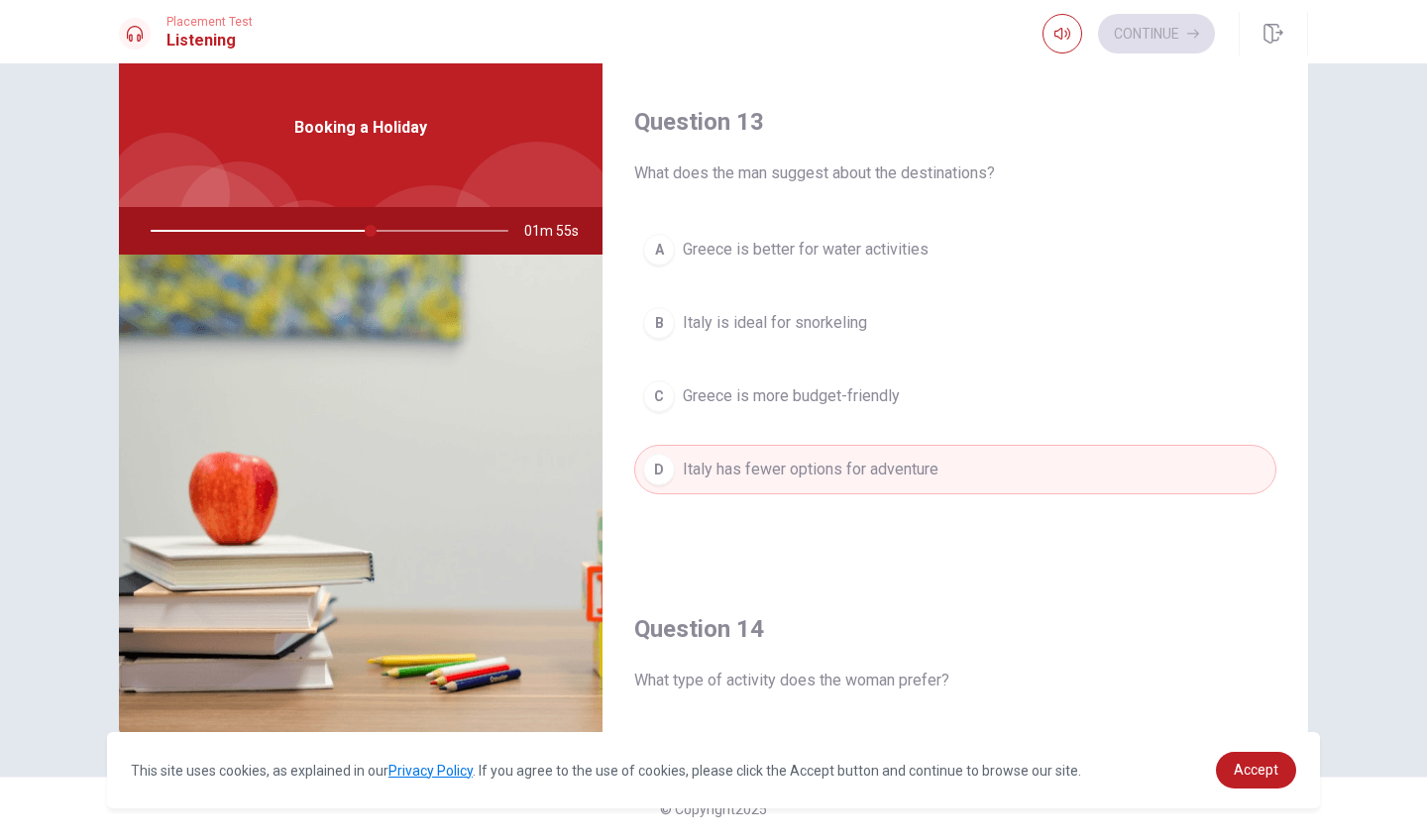 scroll, scrollTop: 996, scrollLeft: 0, axis: vertical 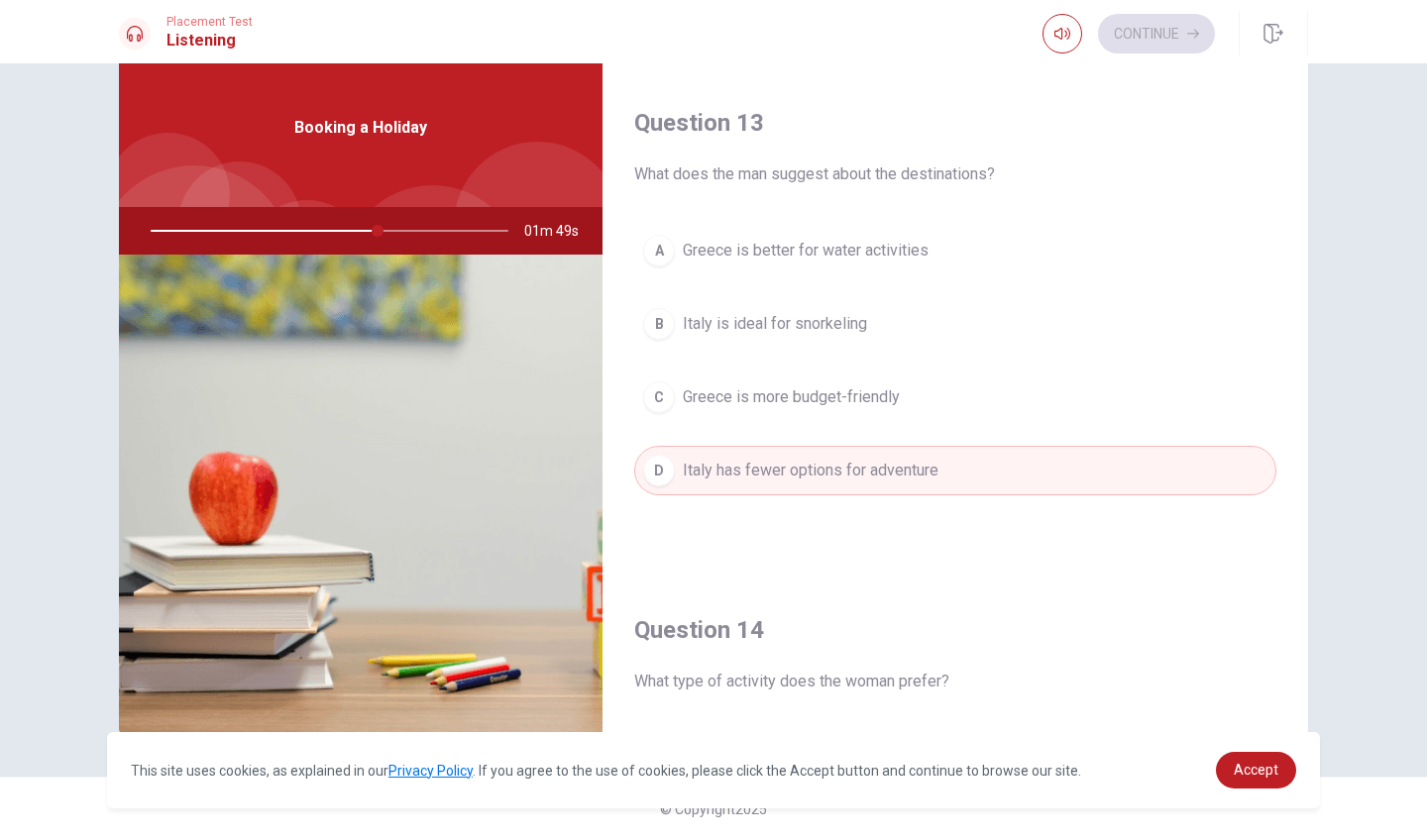 click on "Italy is ideal for snorkeling" at bounding box center (775, 324) 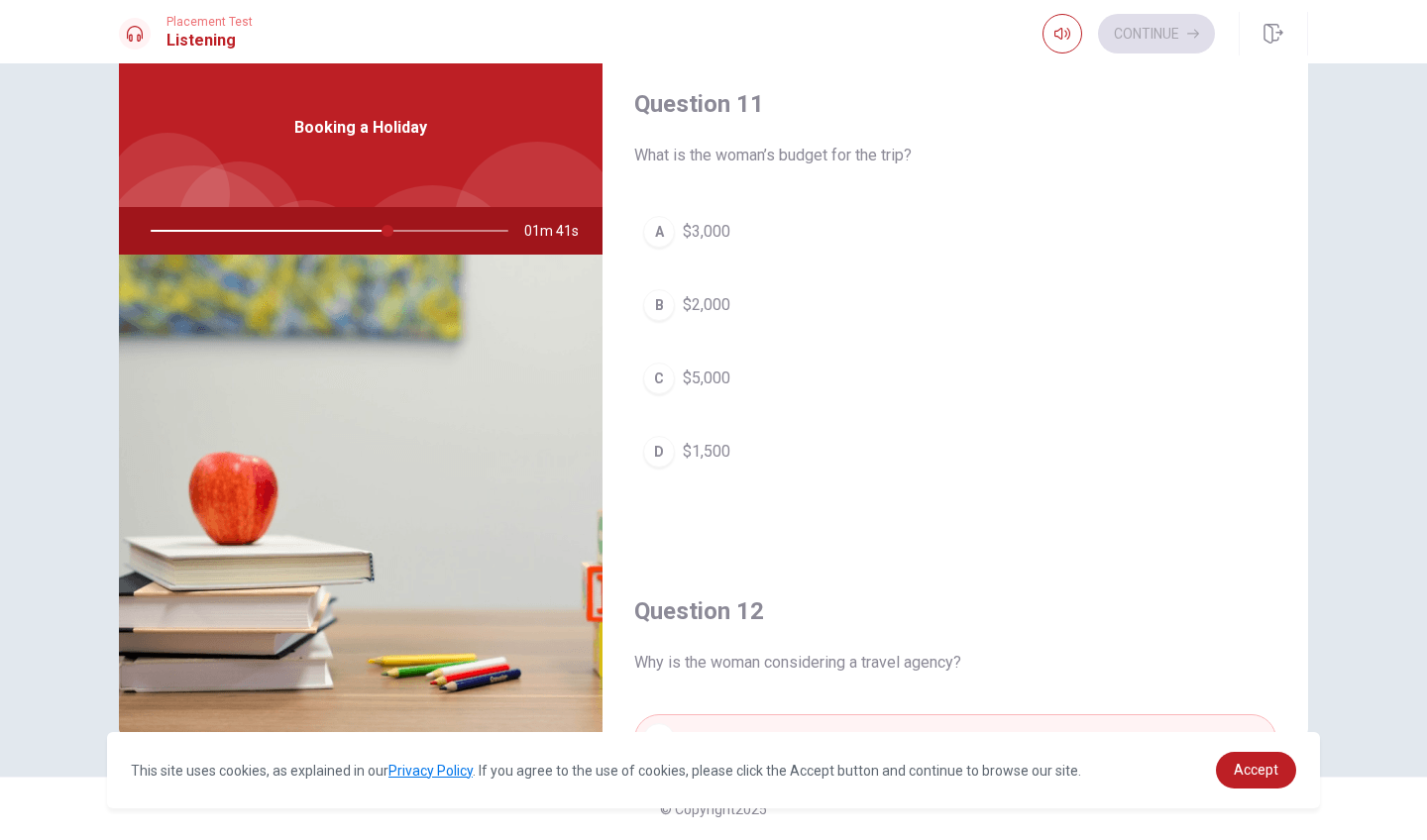 scroll, scrollTop: 0, scrollLeft: 0, axis: both 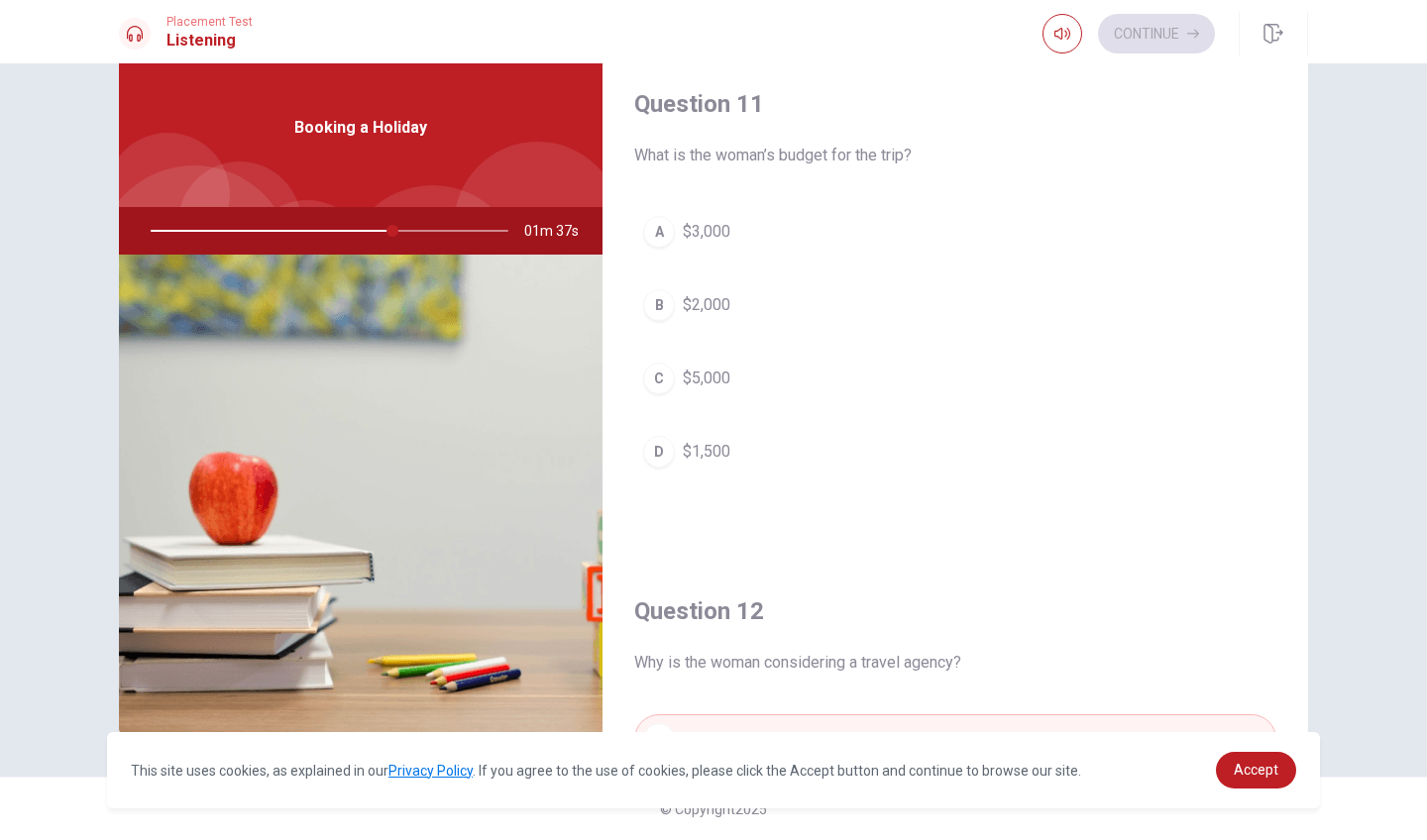 click on "$2,000" at bounding box center (707, 305) 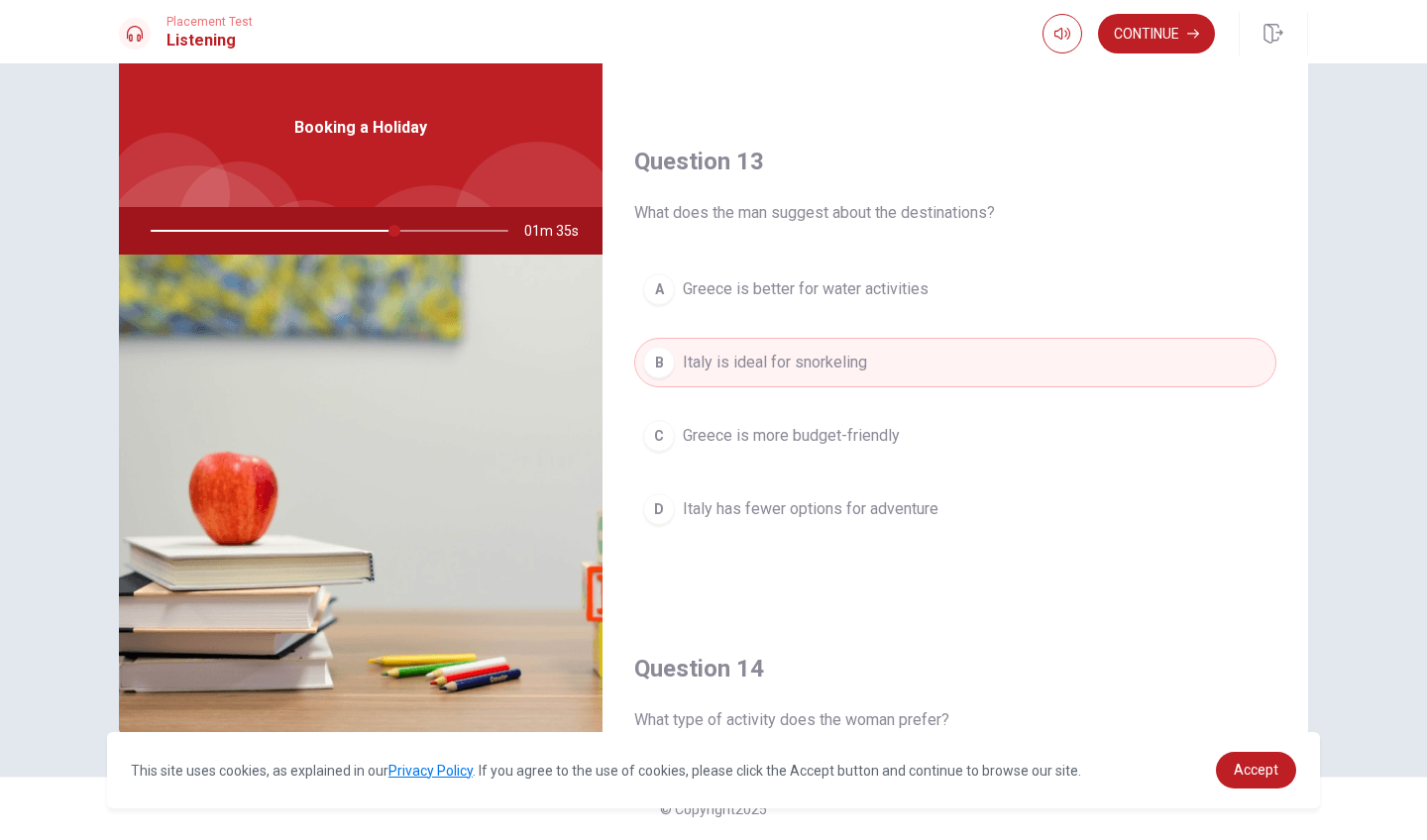 scroll, scrollTop: 959, scrollLeft: 0, axis: vertical 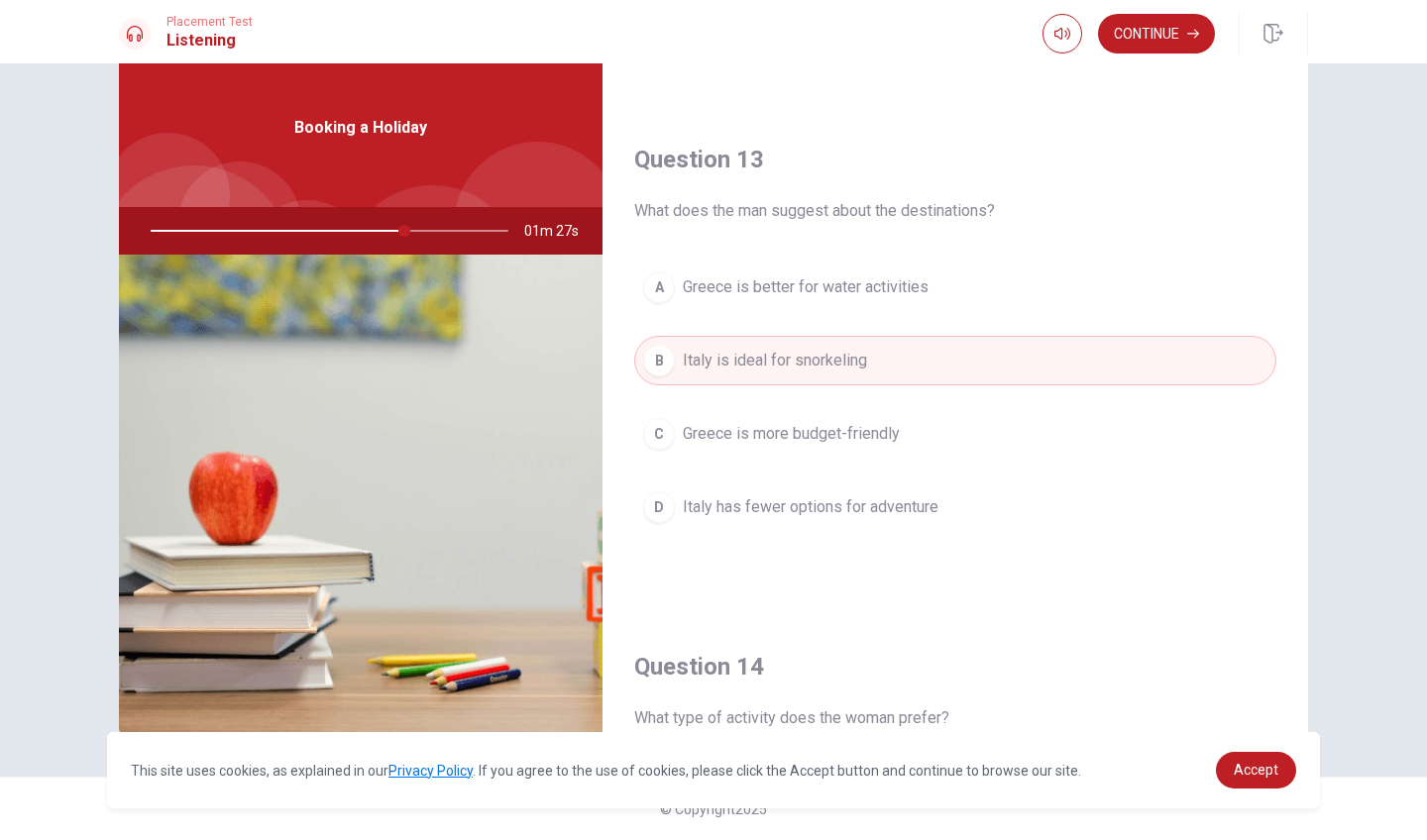 click on "Greece is better for water activities" at bounding box center (806, 287) 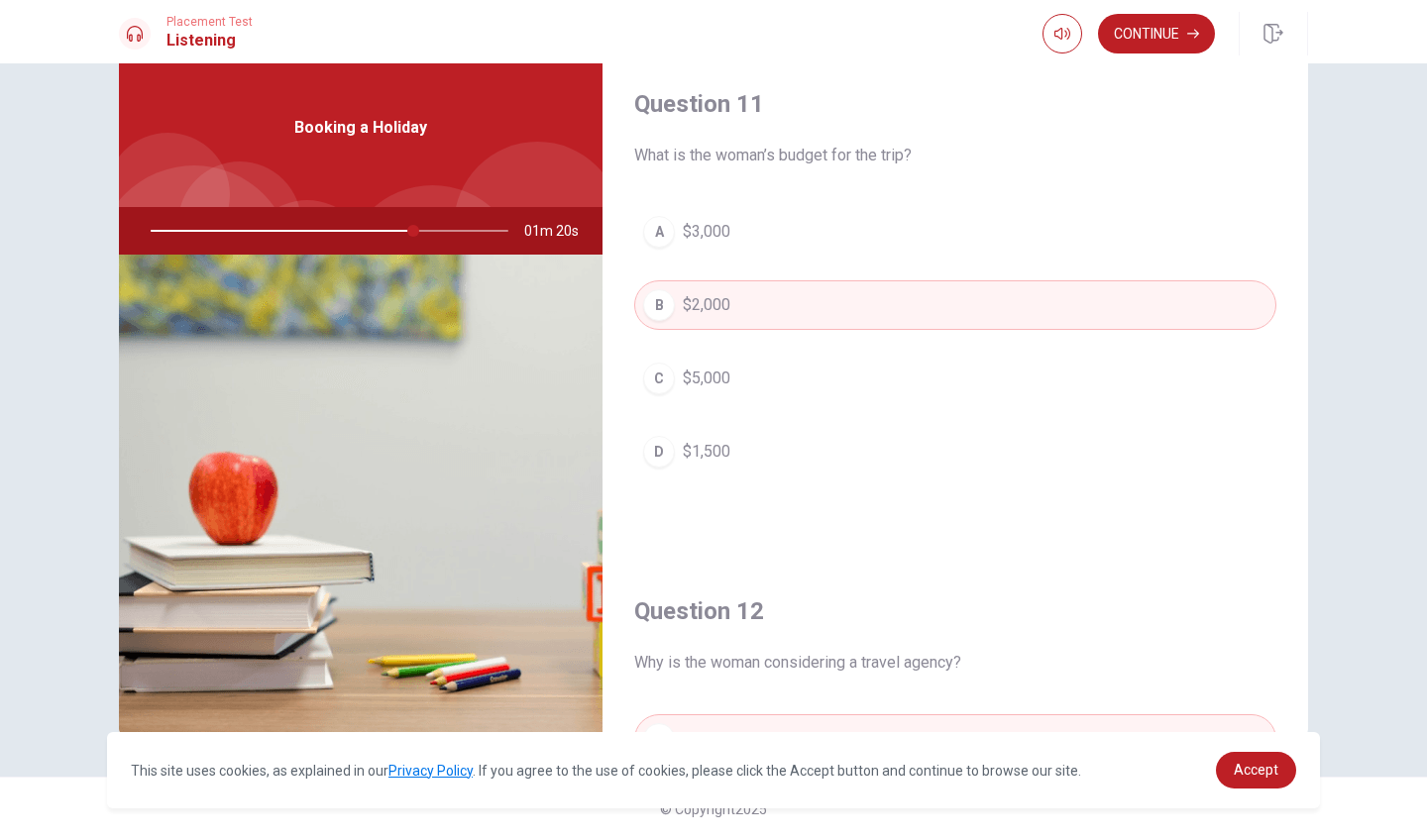 scroll, scrollTop: 0, scrollLeft: 0, axis: both 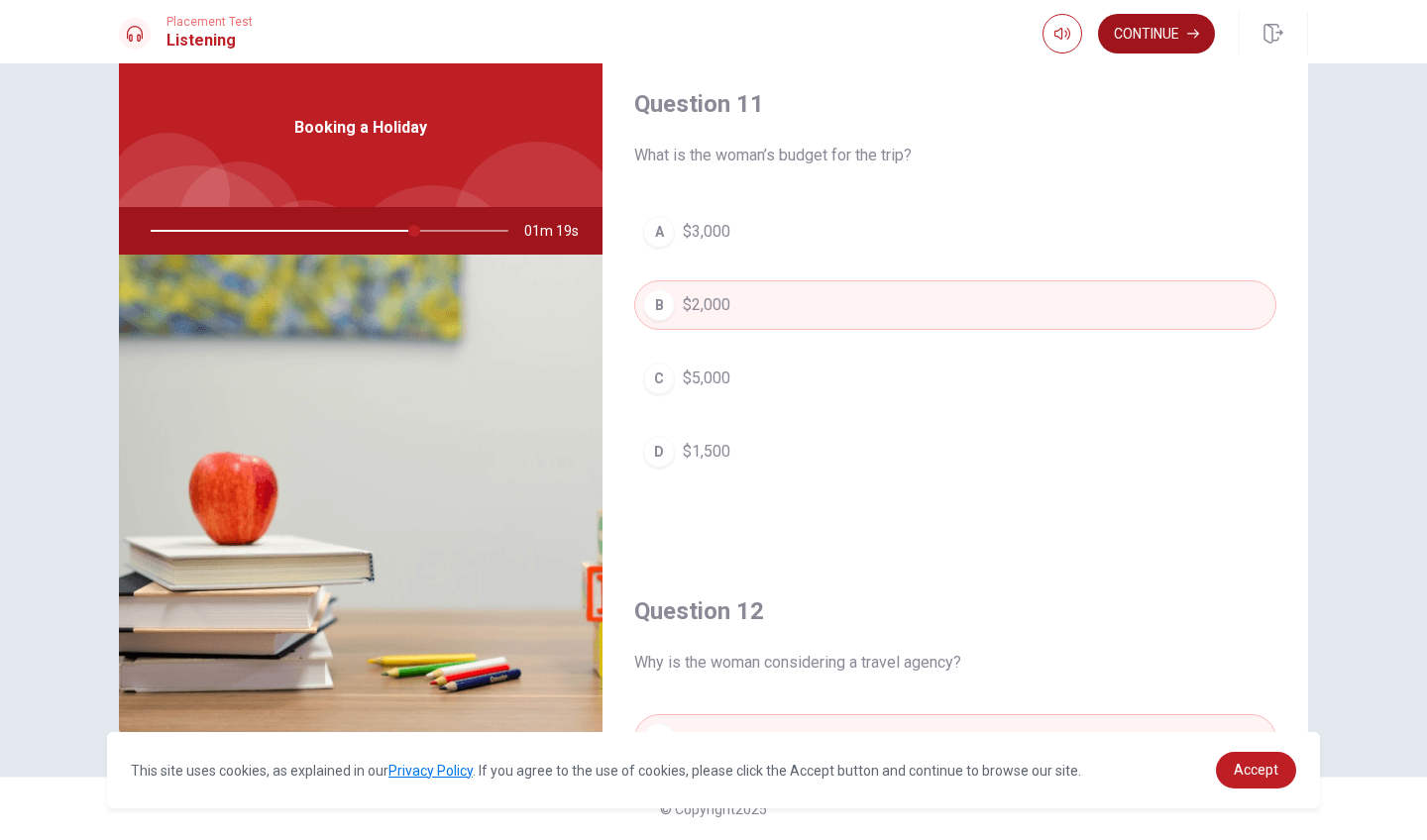 click on "Continue" at bounding box center (1156, 34) 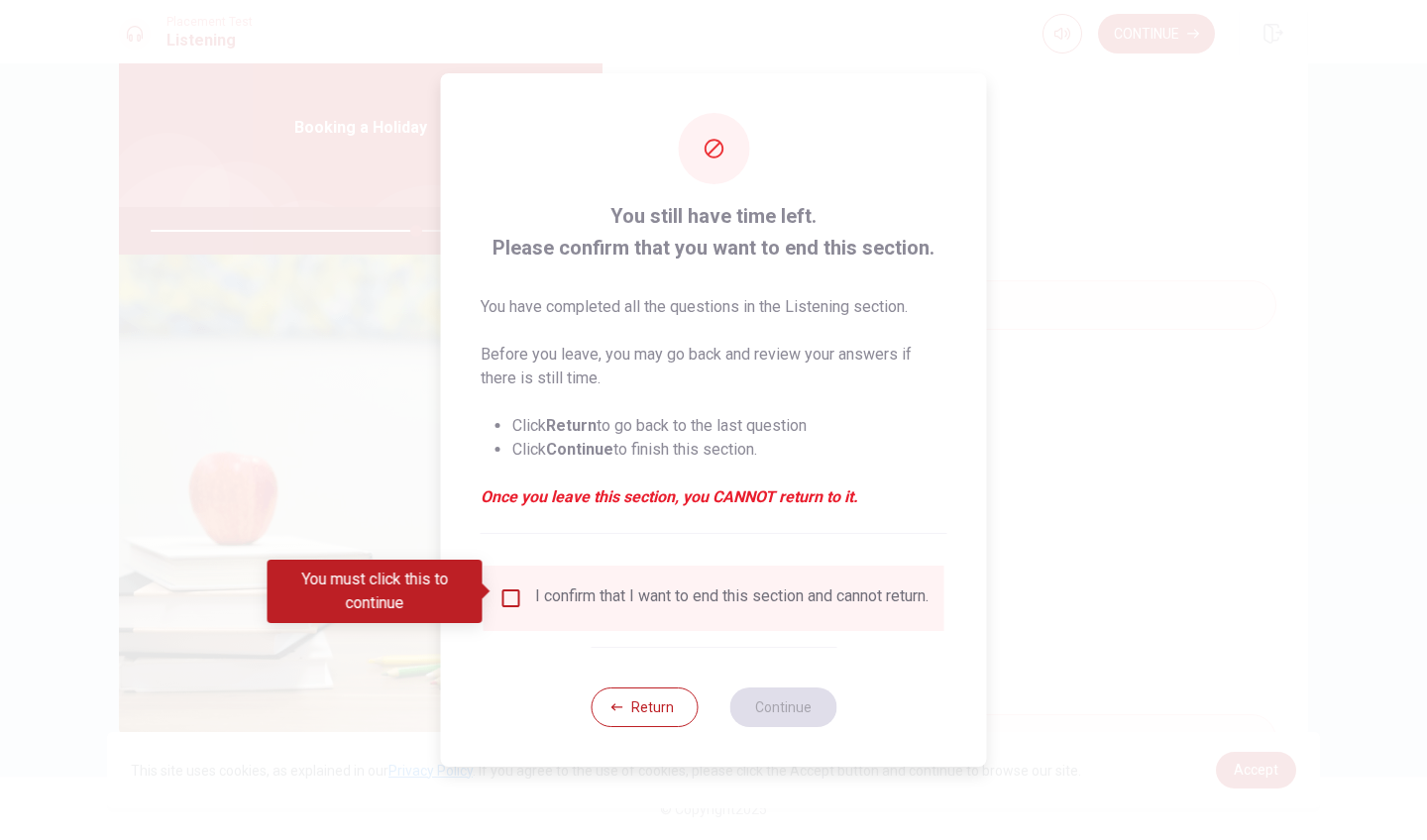click at bounding box center [511, 598] 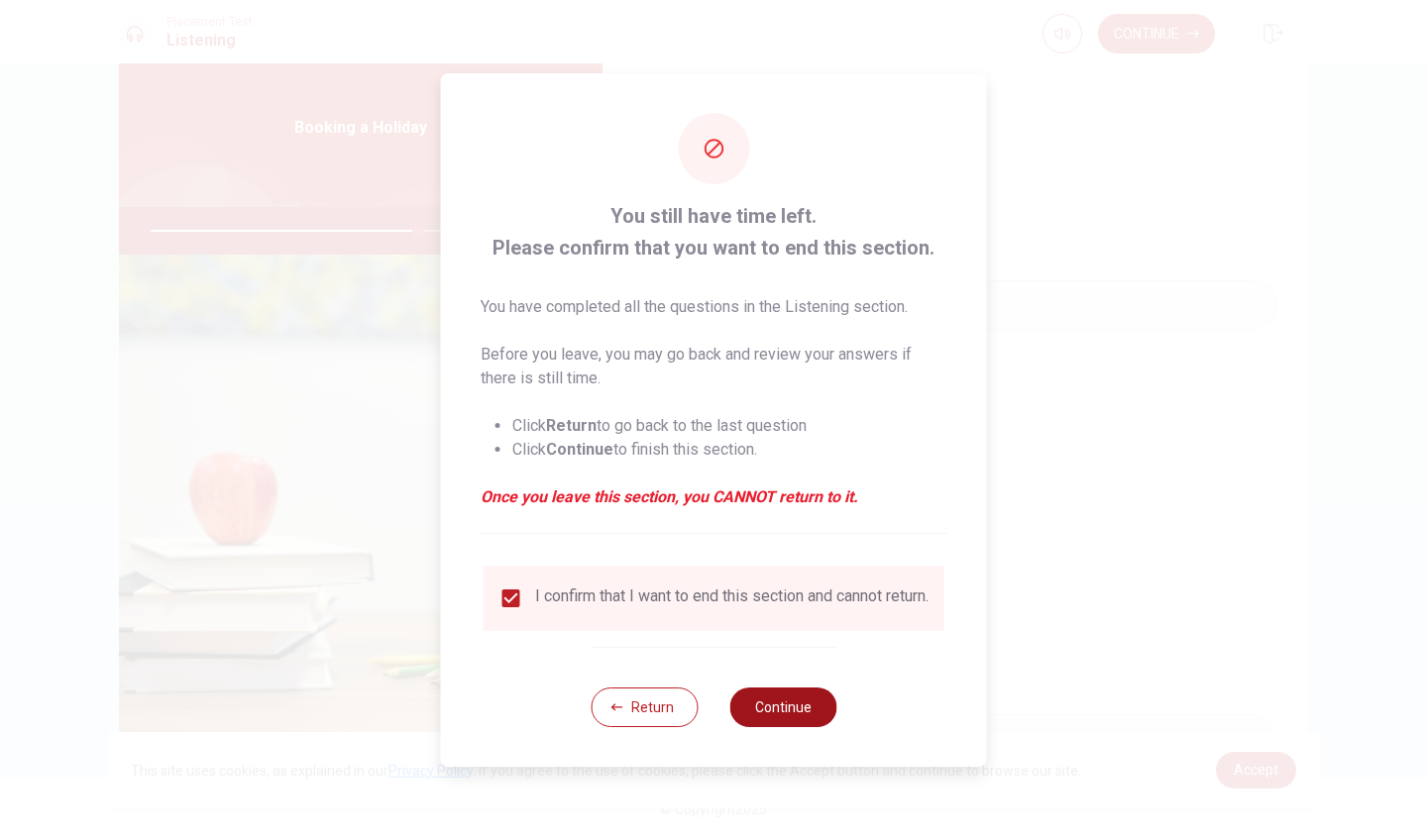 click on "Continue" at bounding box center (783, 707) 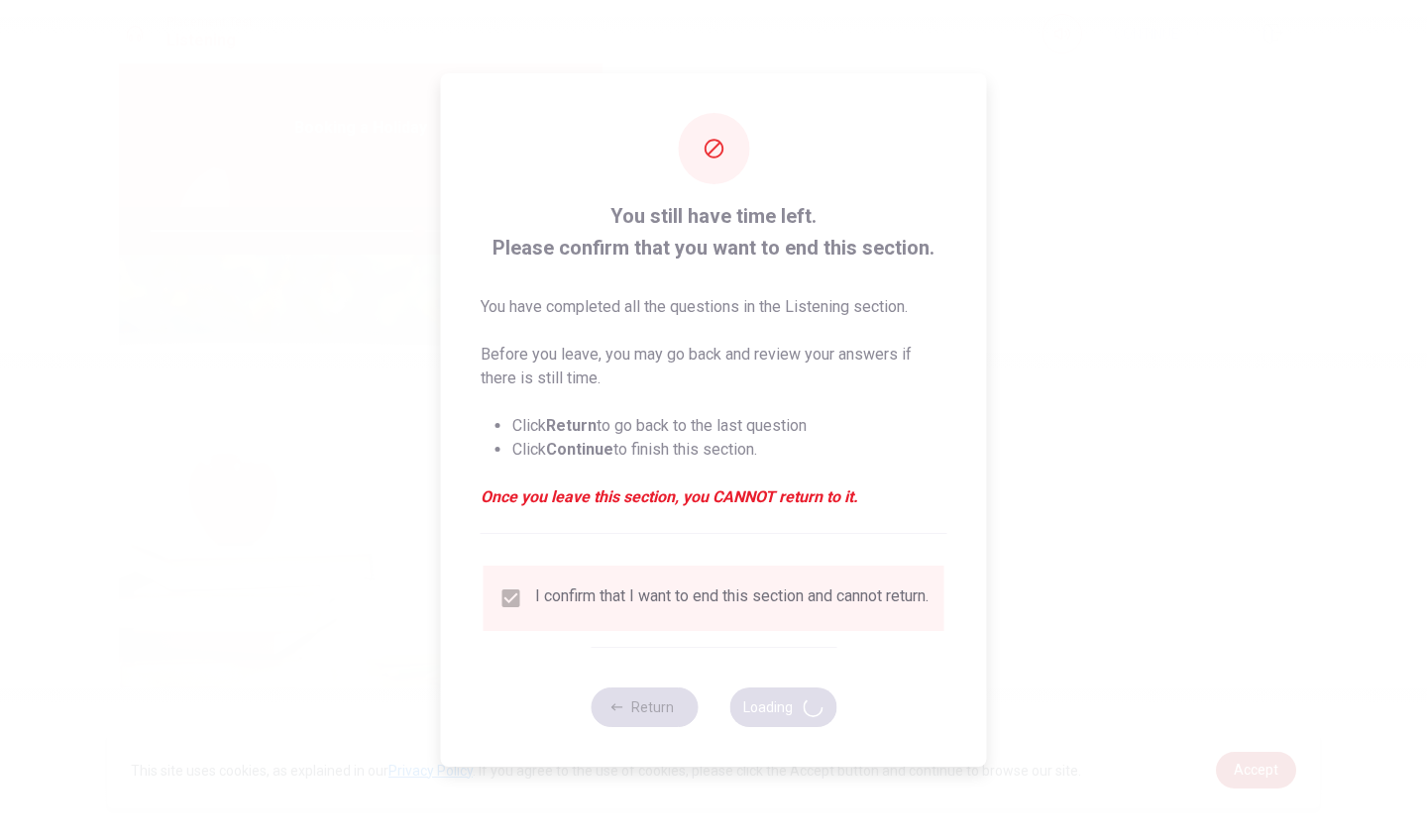 type on "75" 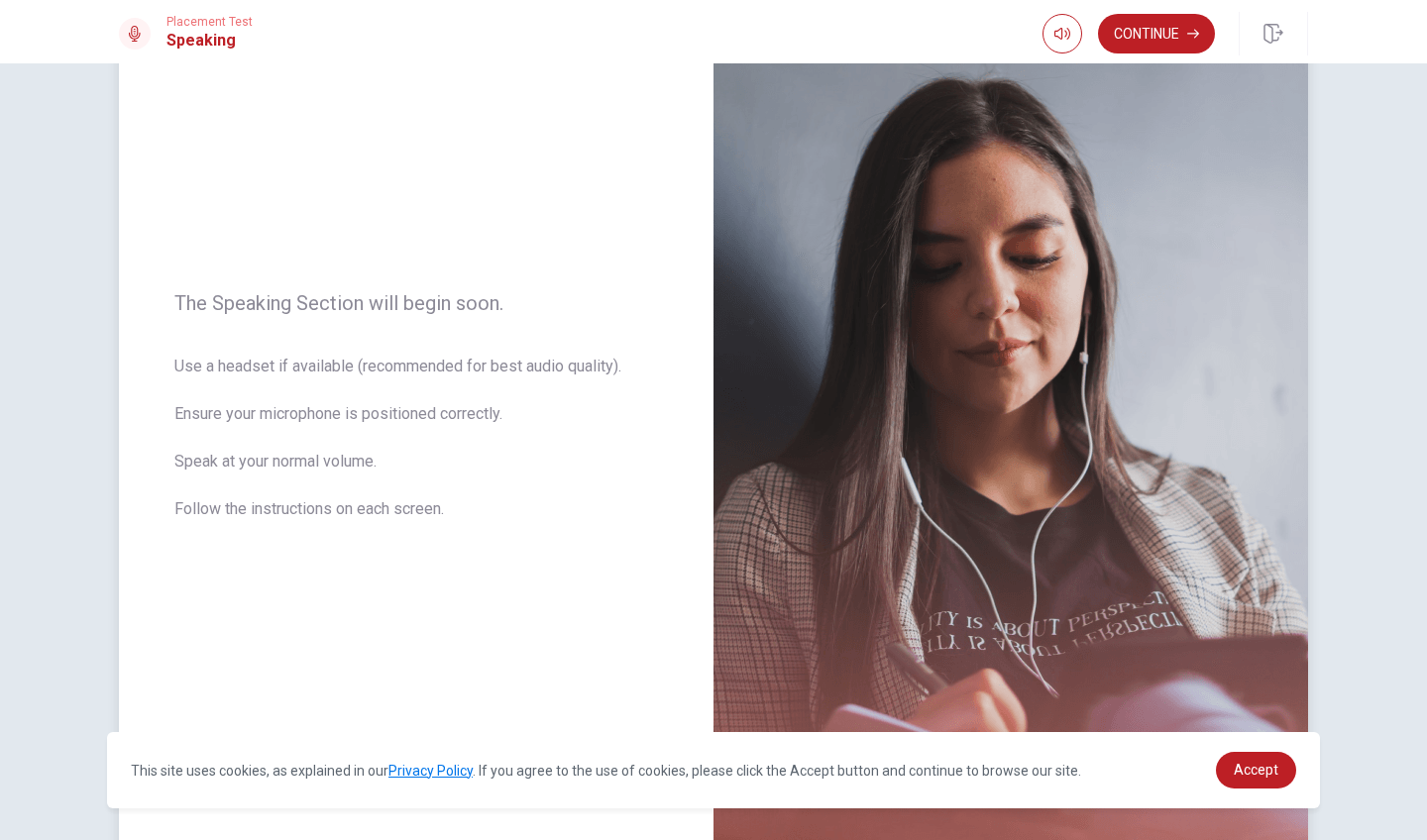 scroll, scrollTop: 119, scrollLeft: 0, axis: vertical 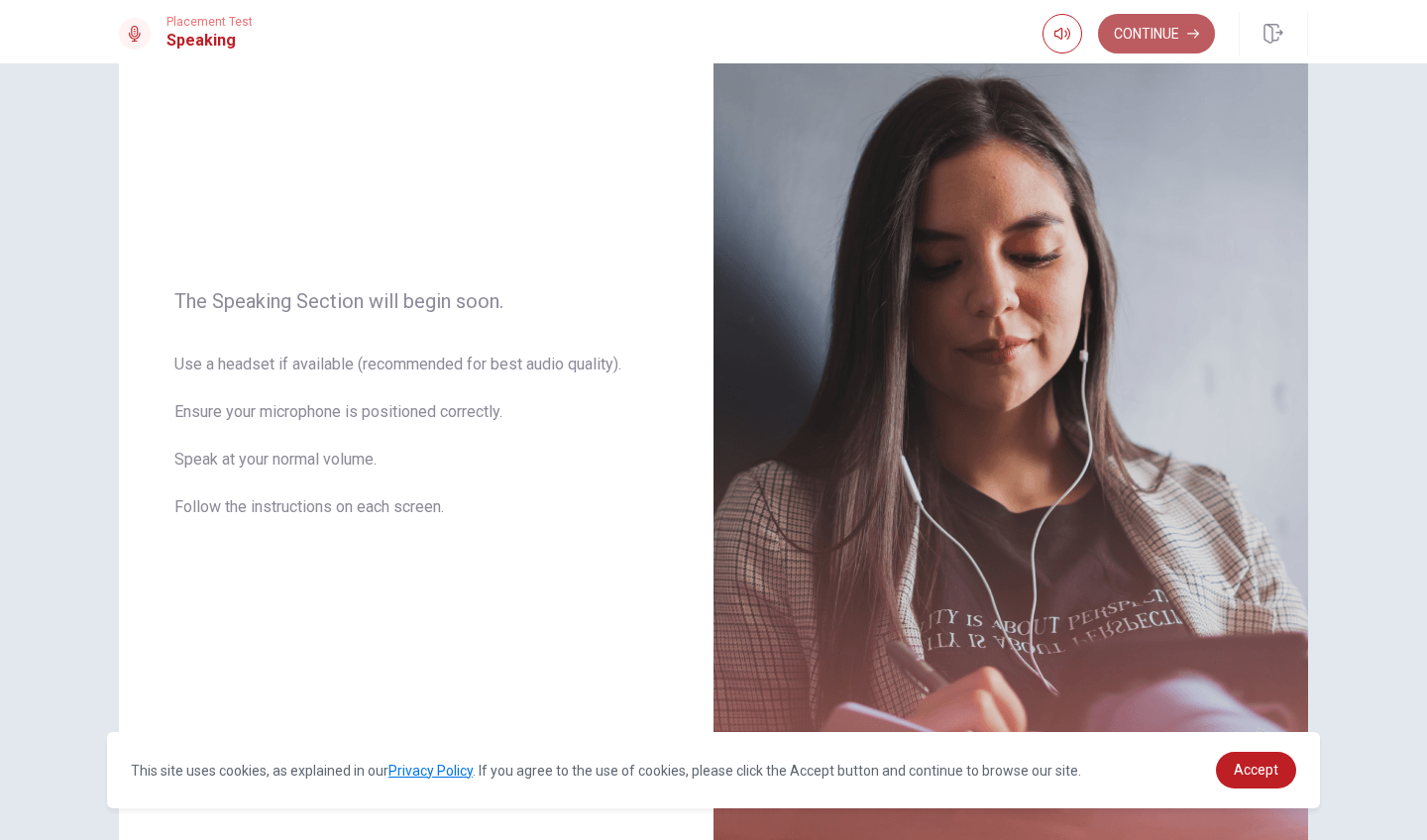 click on "Continue" at bounding box center (1156, 34) 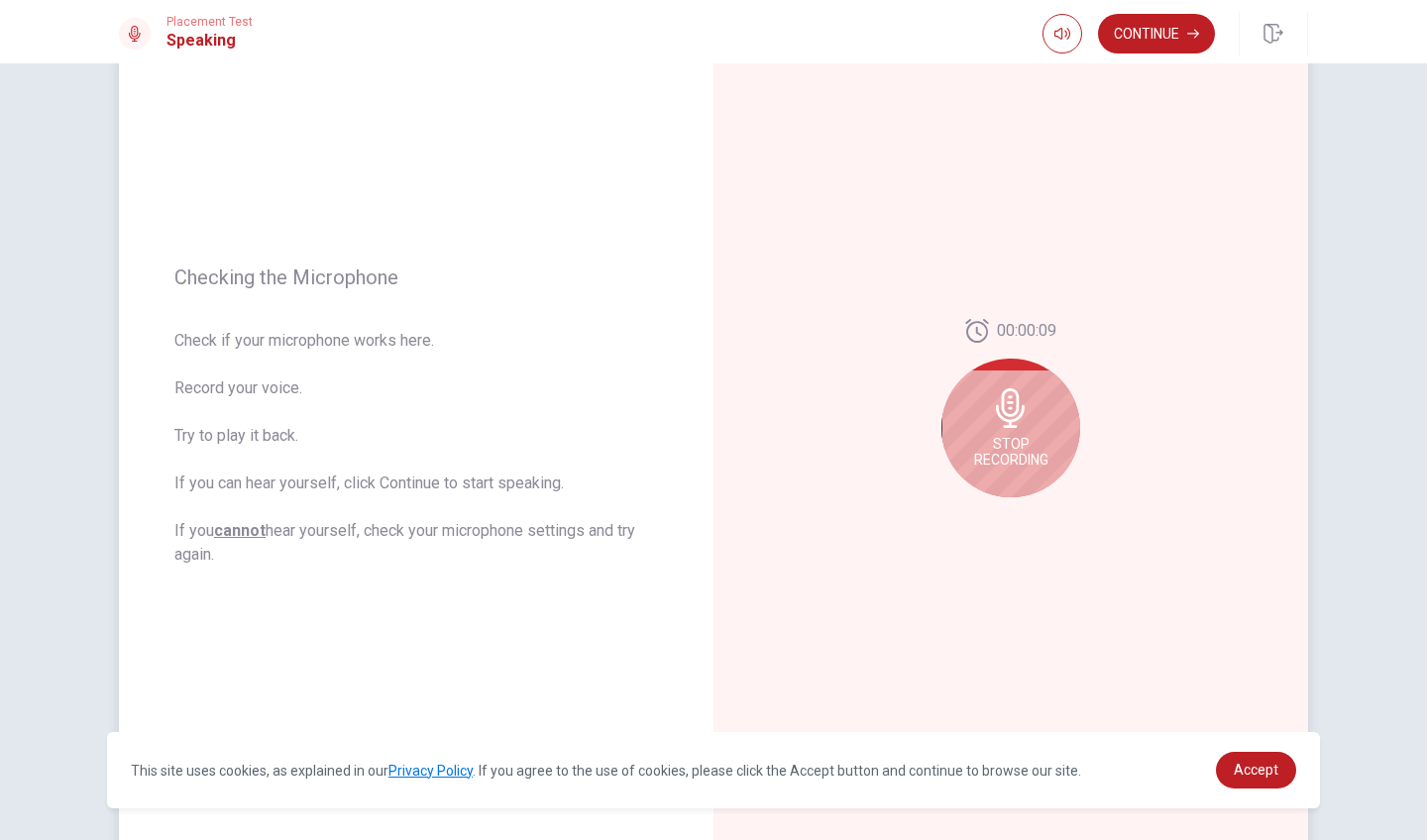 click on "Stop   Recording" at bounding box center [1011, 452] 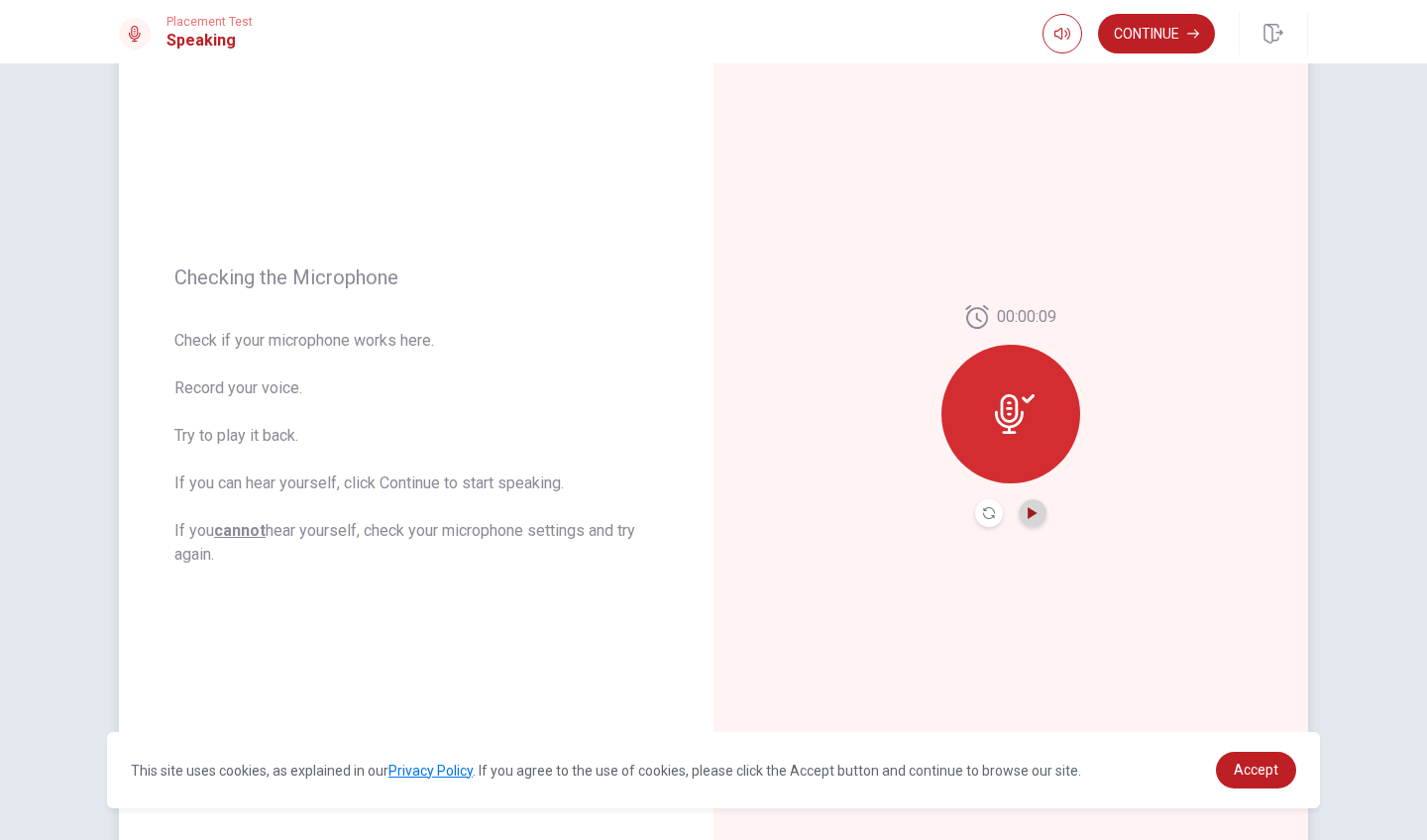 click 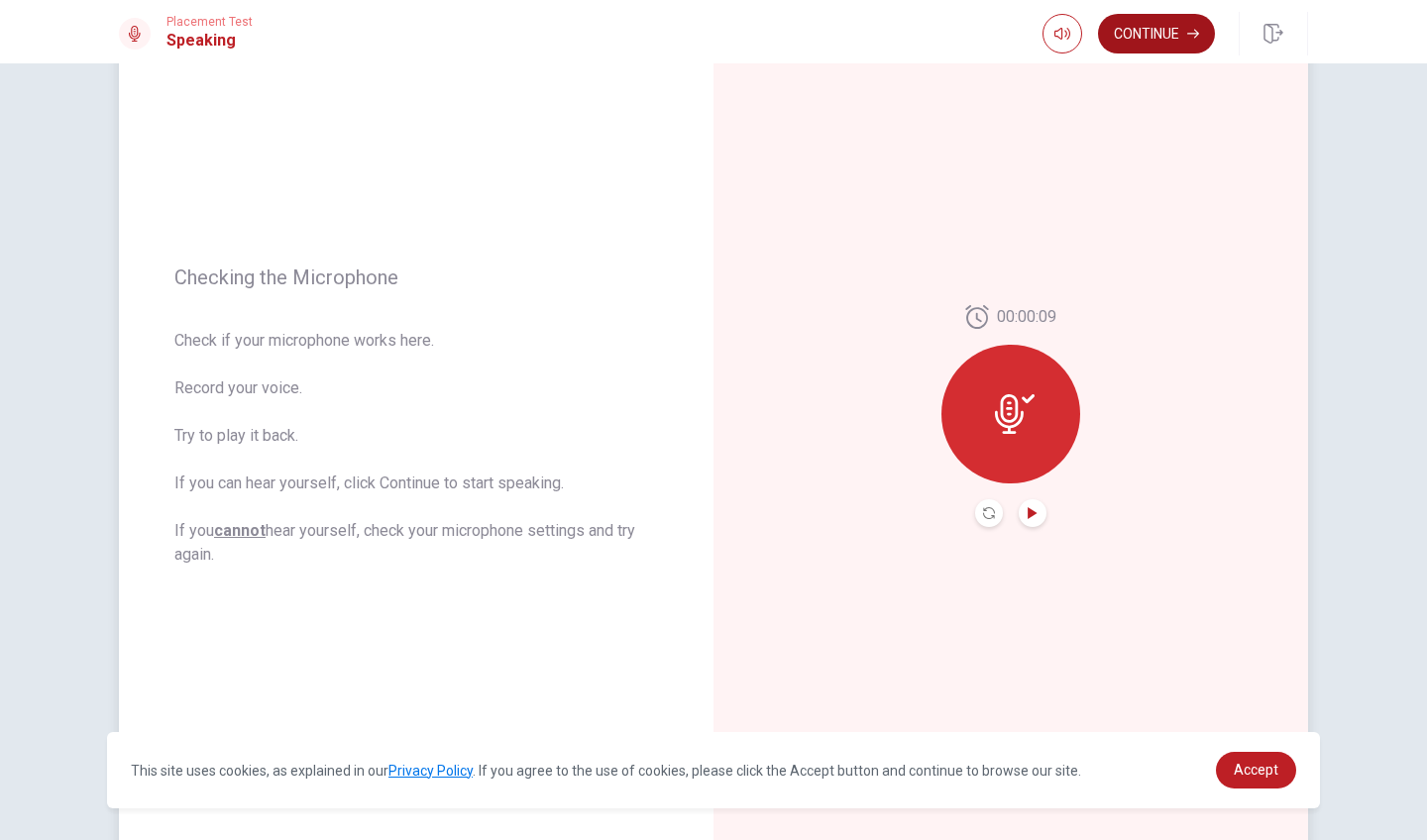 click on "Continue" at bounding box center [1156, 34] 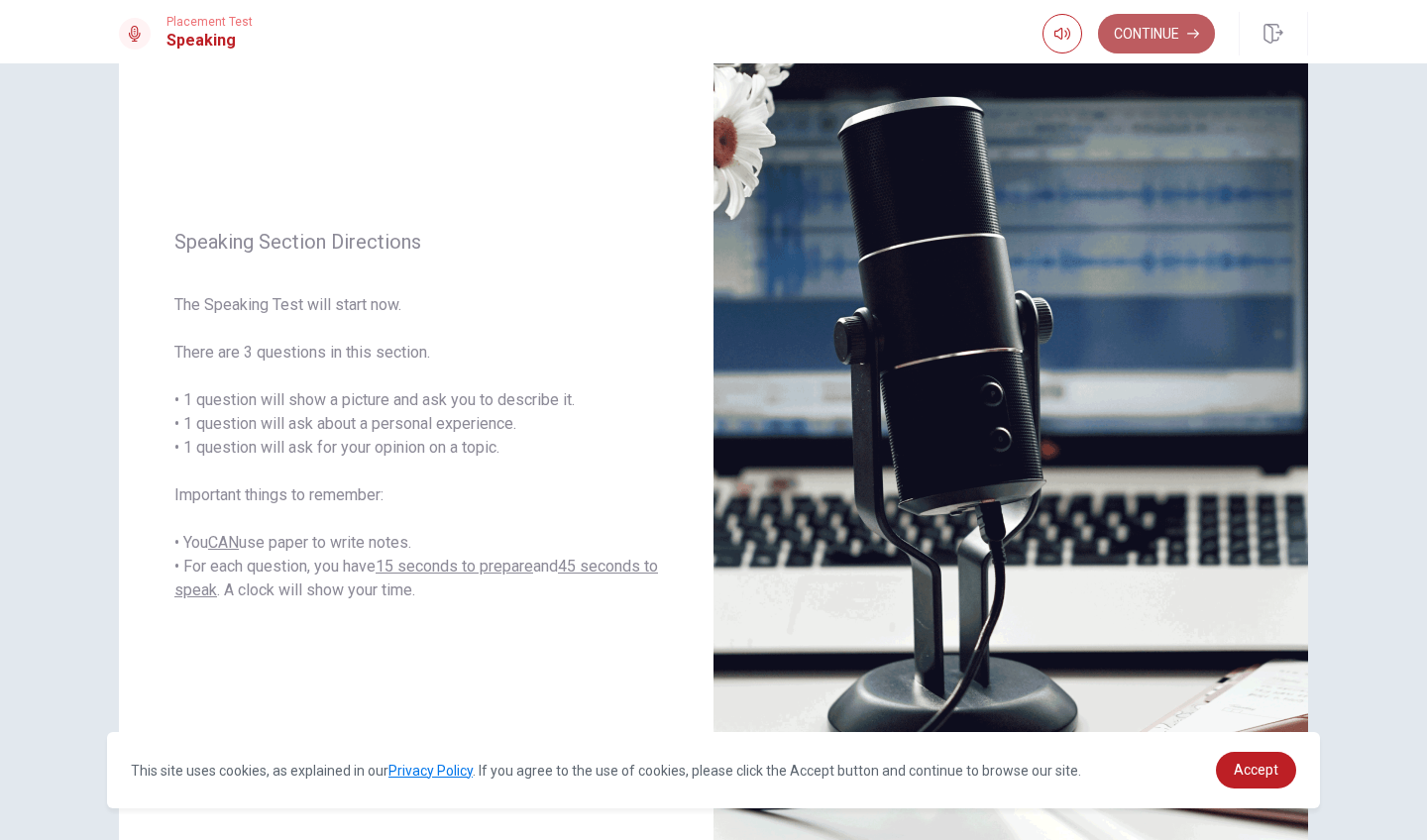 click on "Continue" at bounding box center (1156, 34) 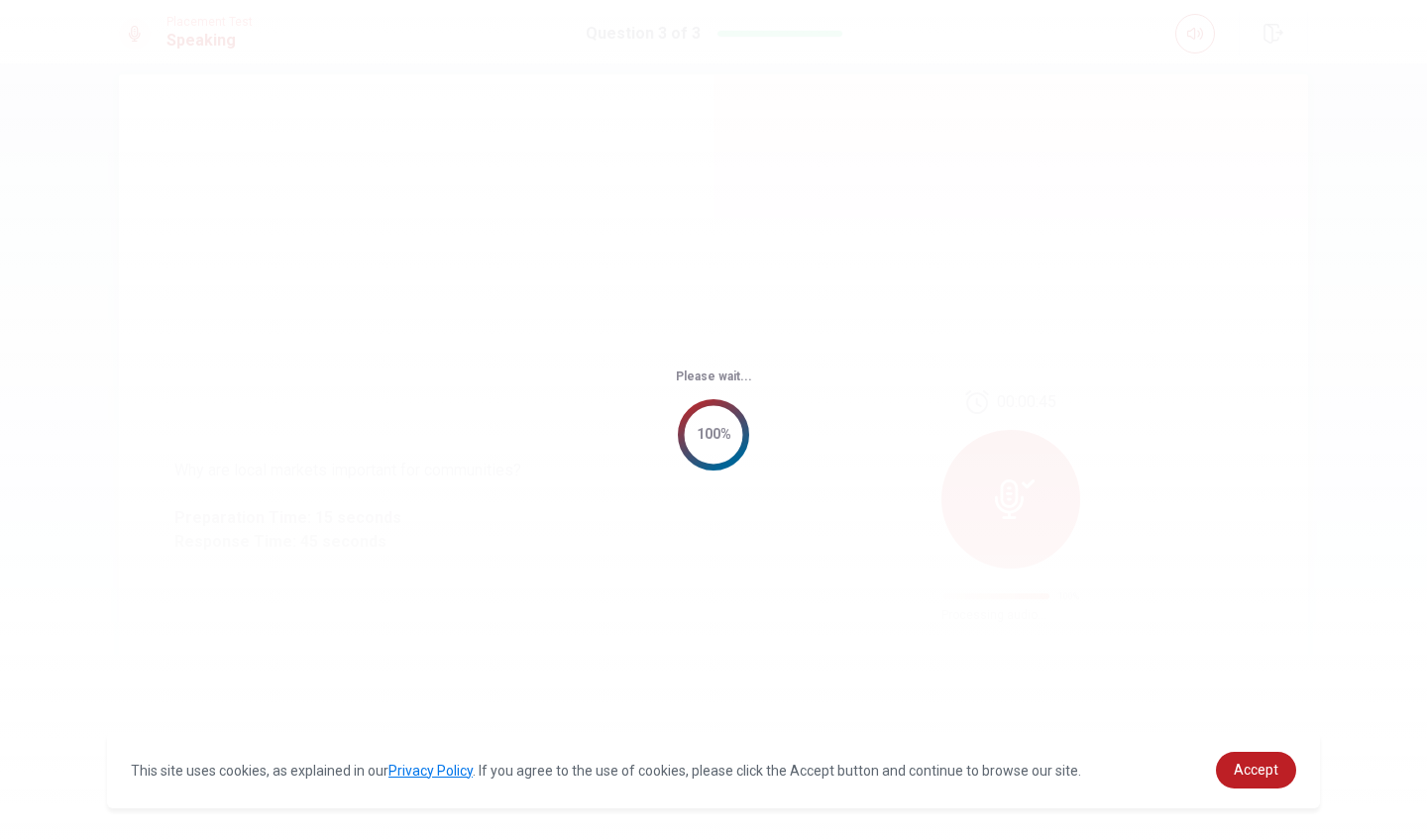scroll, scrollTop: 0, scrollLeft: 0, axis: both 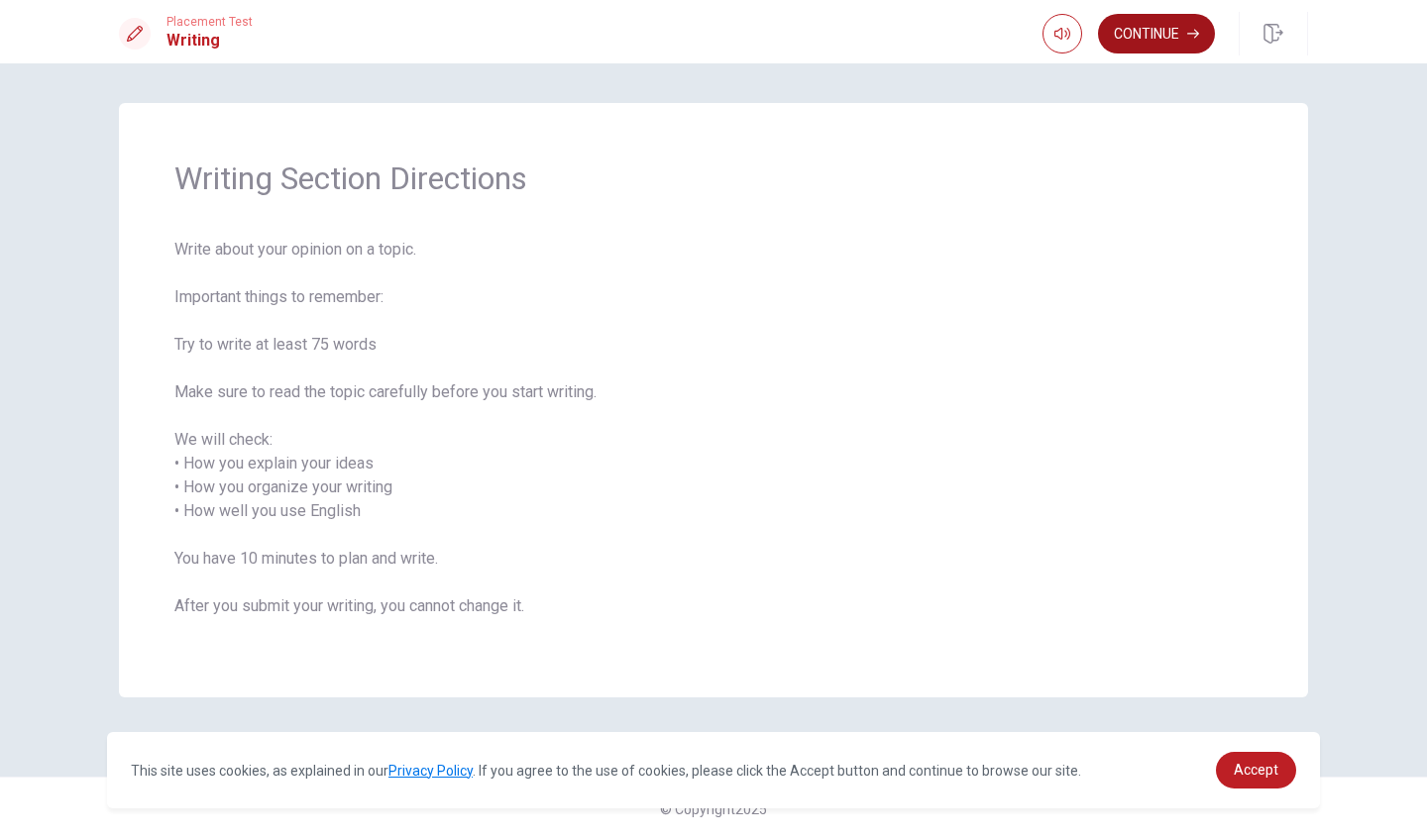 click on "Continue" at bounding box center (1156, 34) 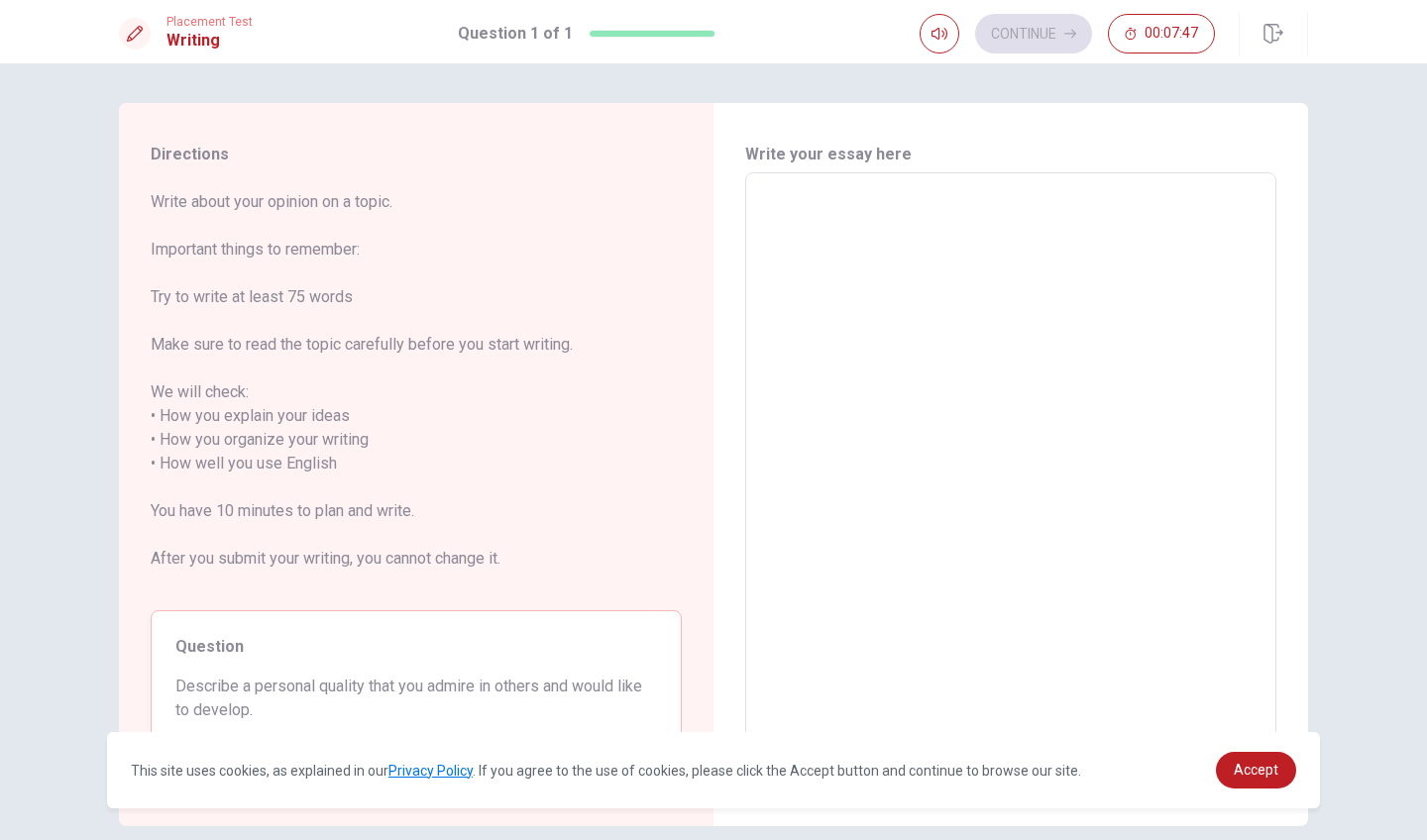 scroll, scrollTop: 0, scrollLeft: 0, axis: both 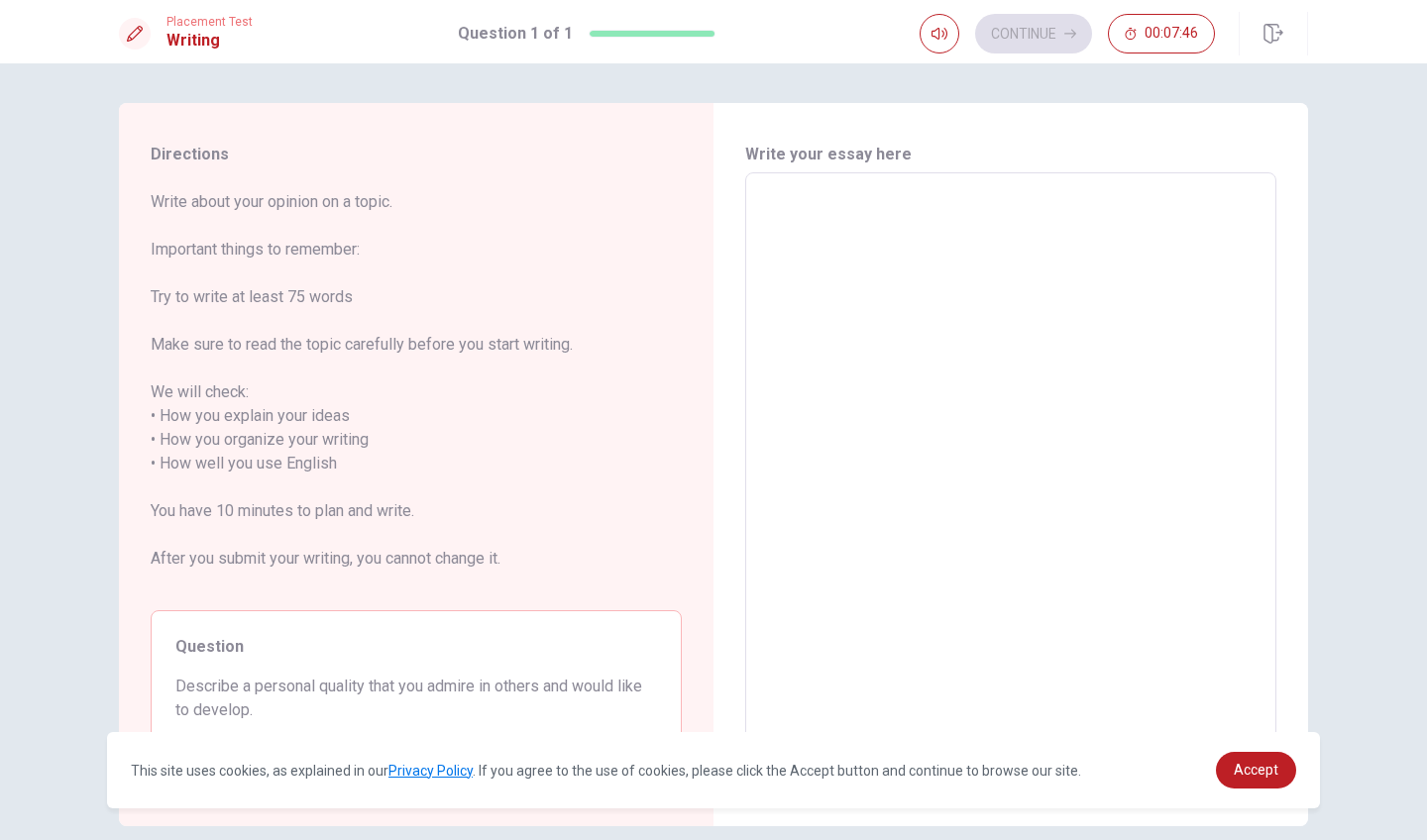 click at bounding box center [1011, 464] 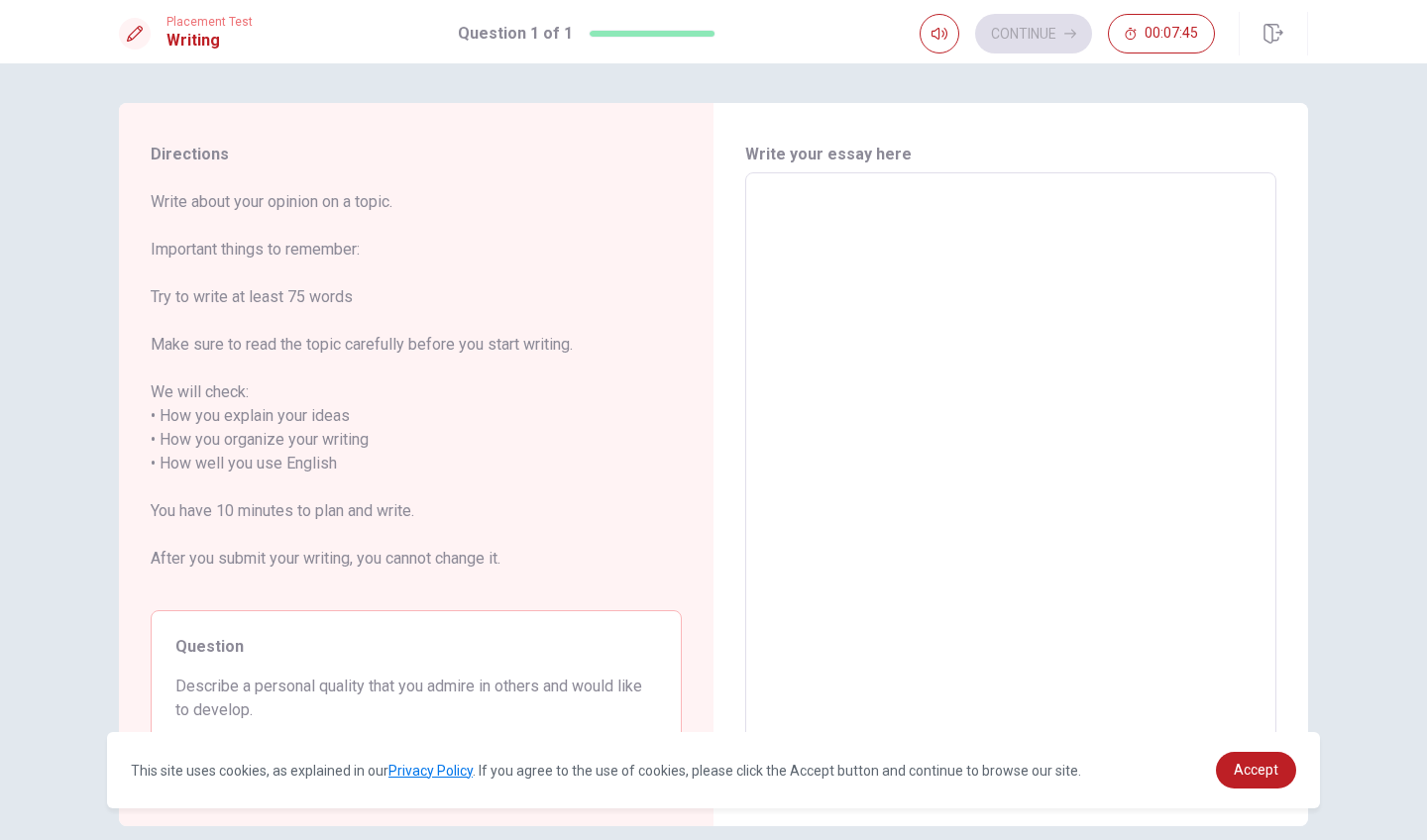 type on "o" 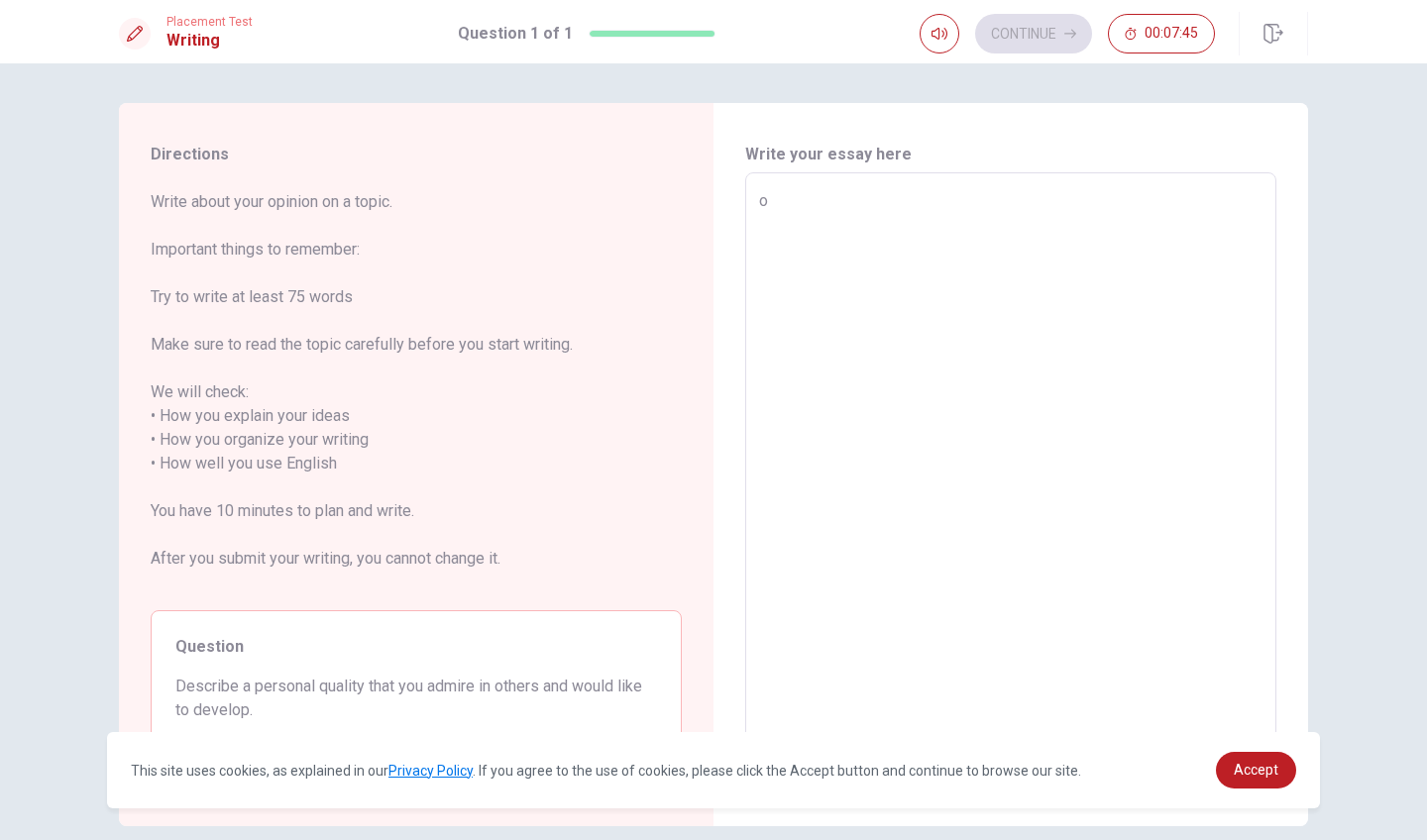 type on "x" 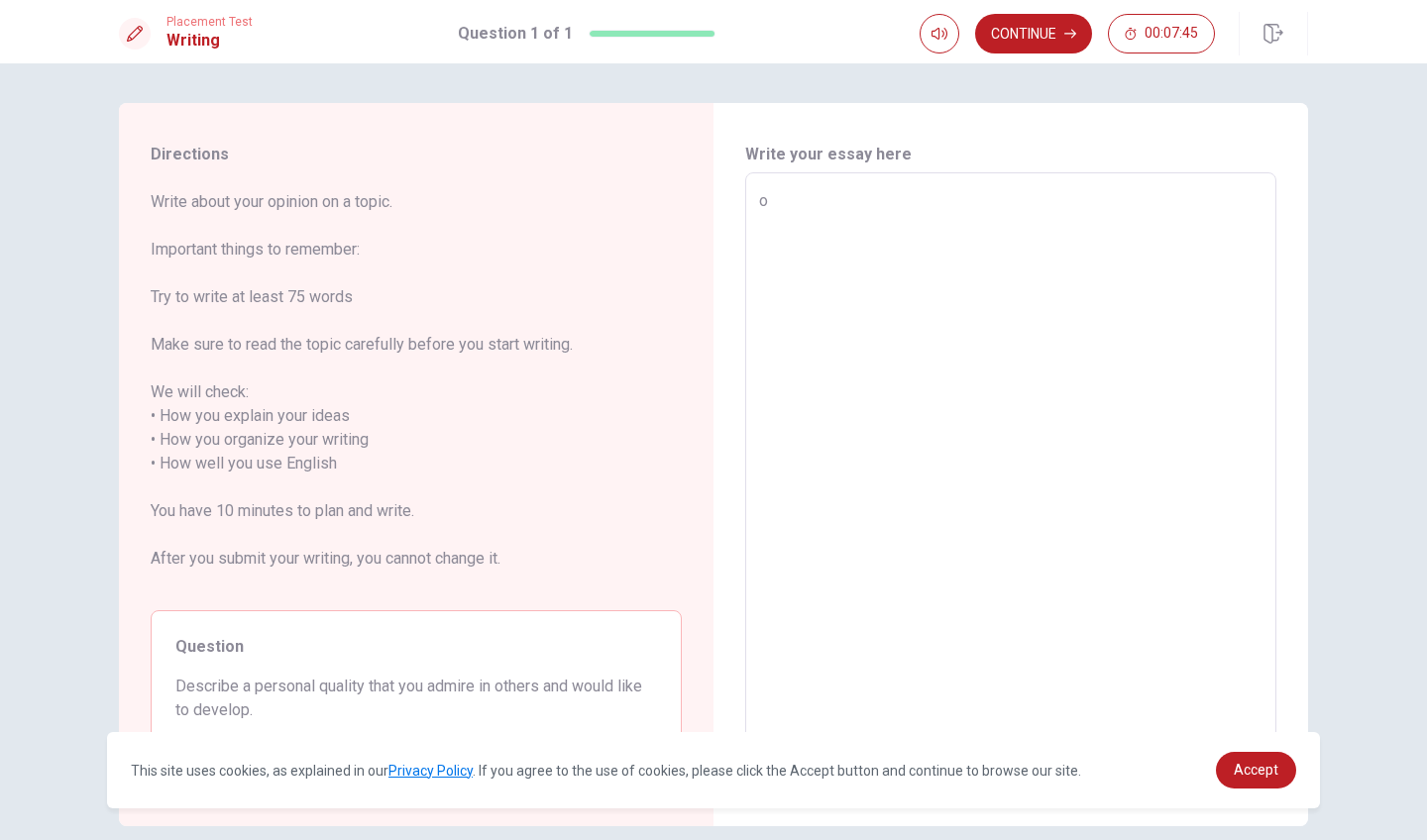 type on "oN" 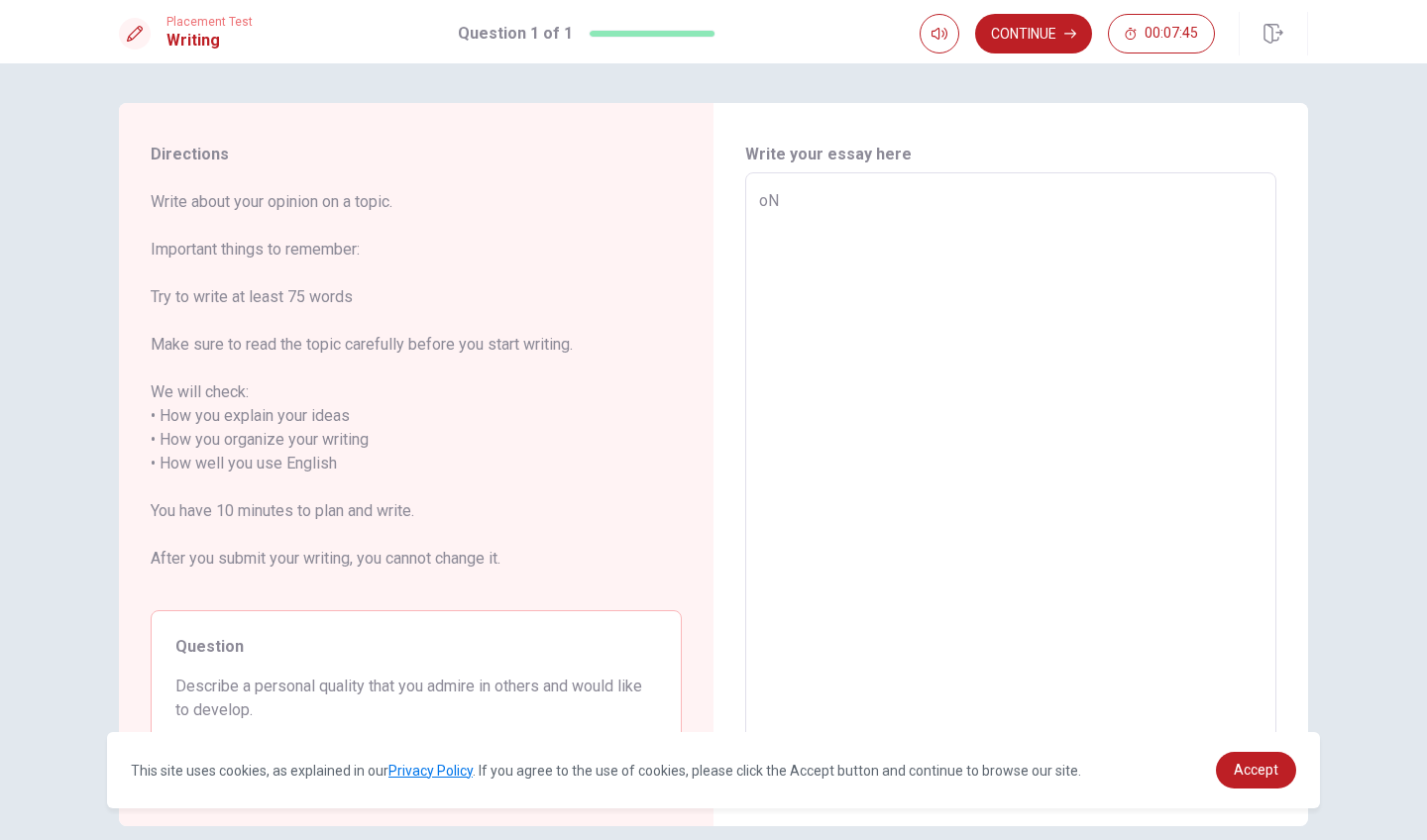 type on "x" 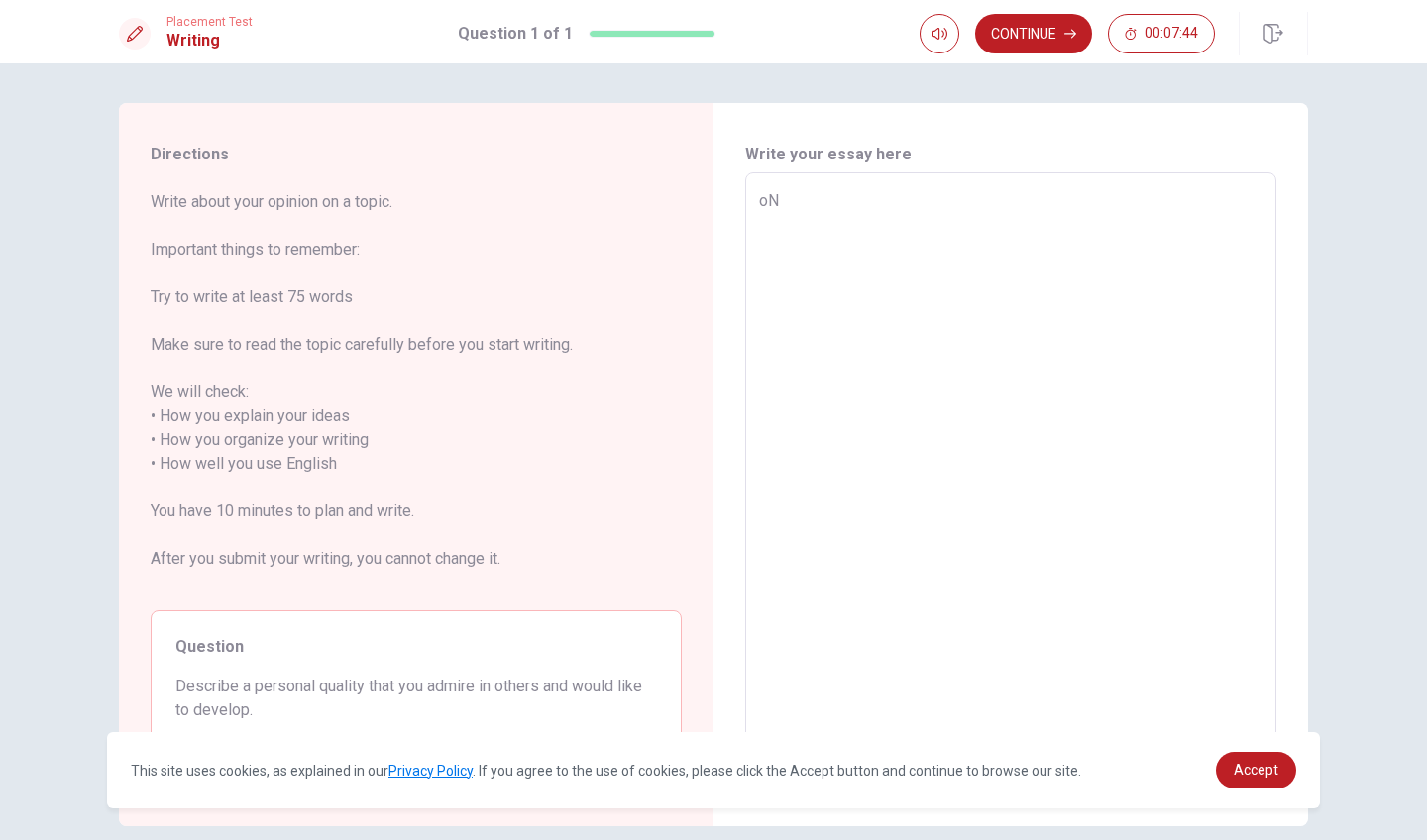 type on "oNE" 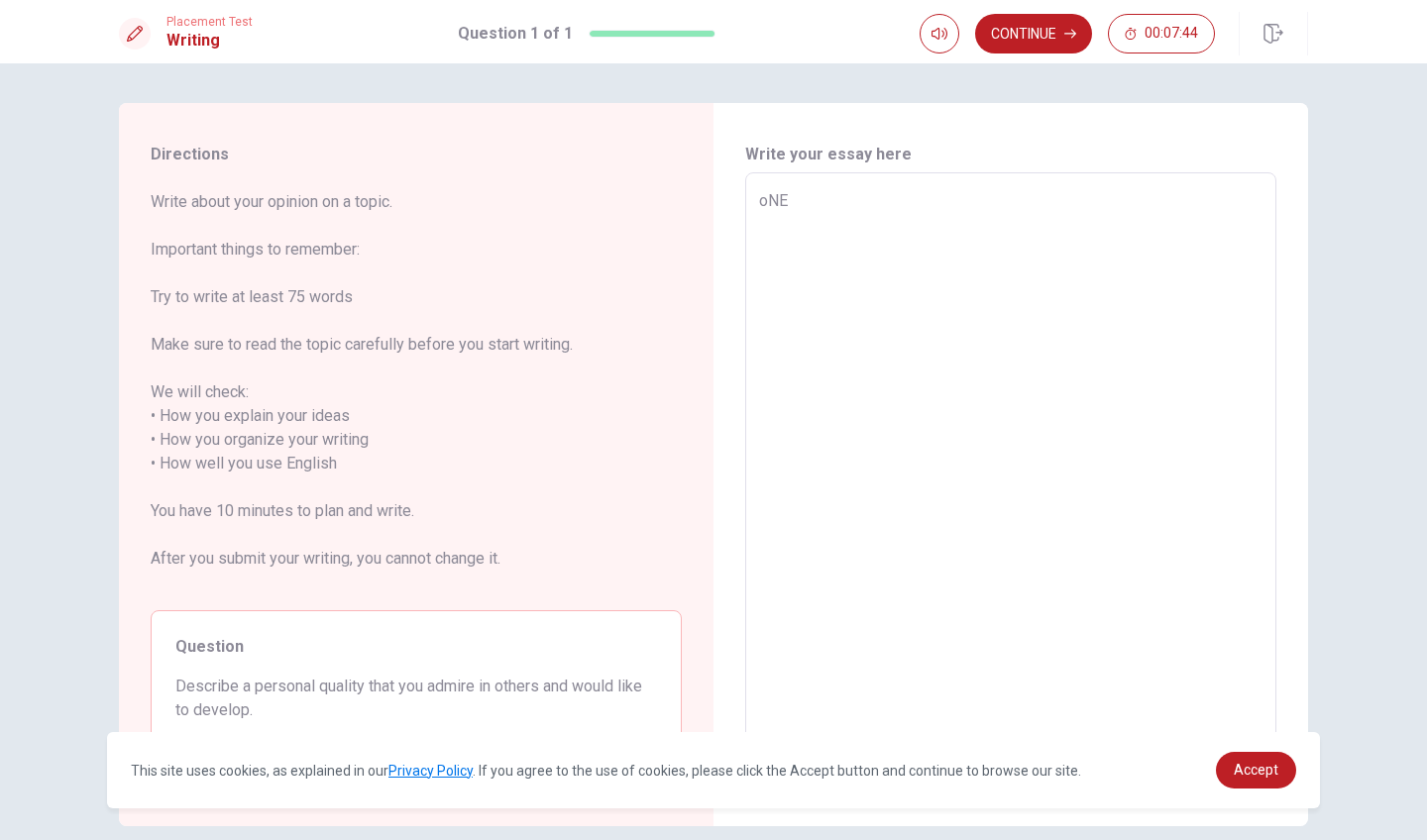type on "x" 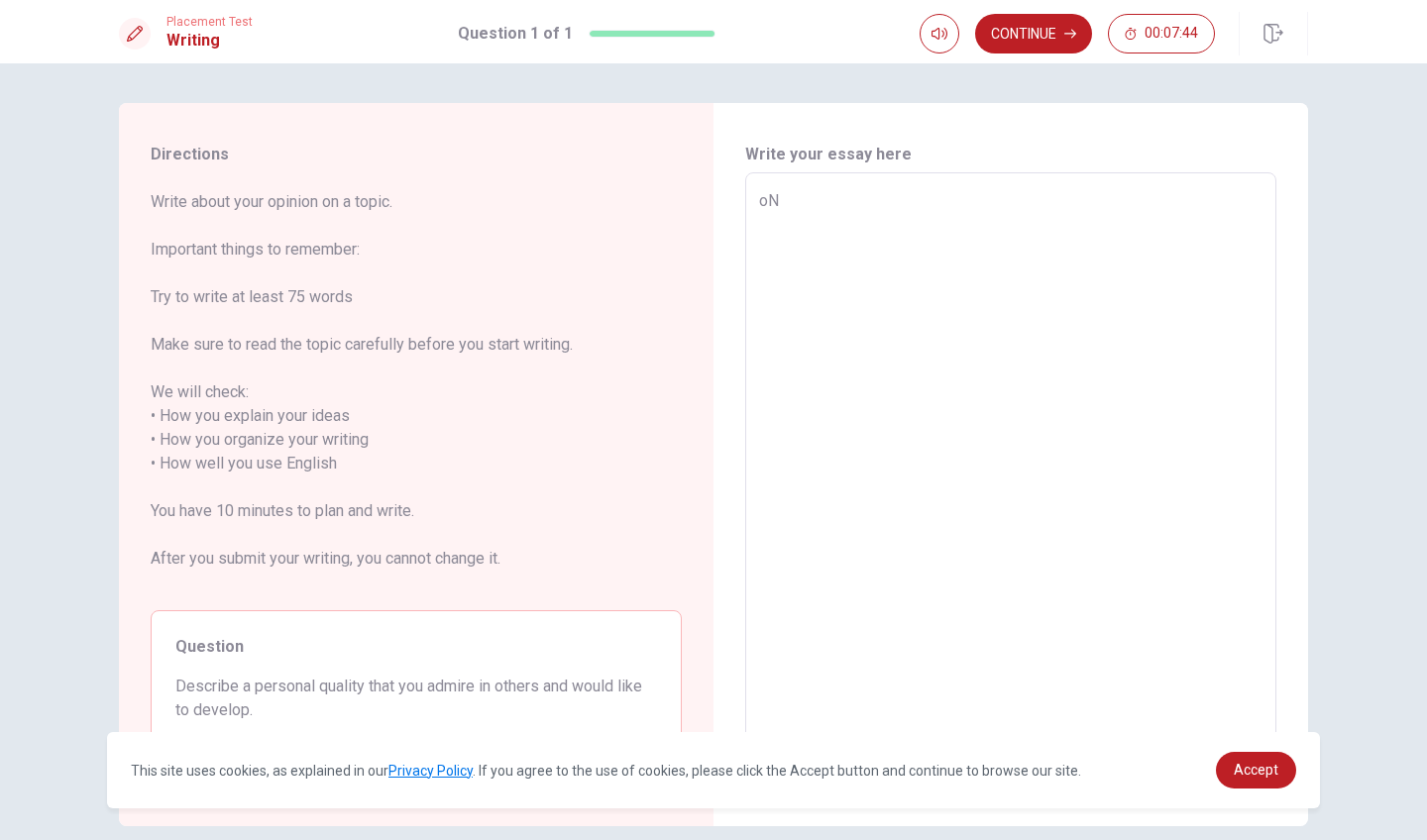 type on "x" 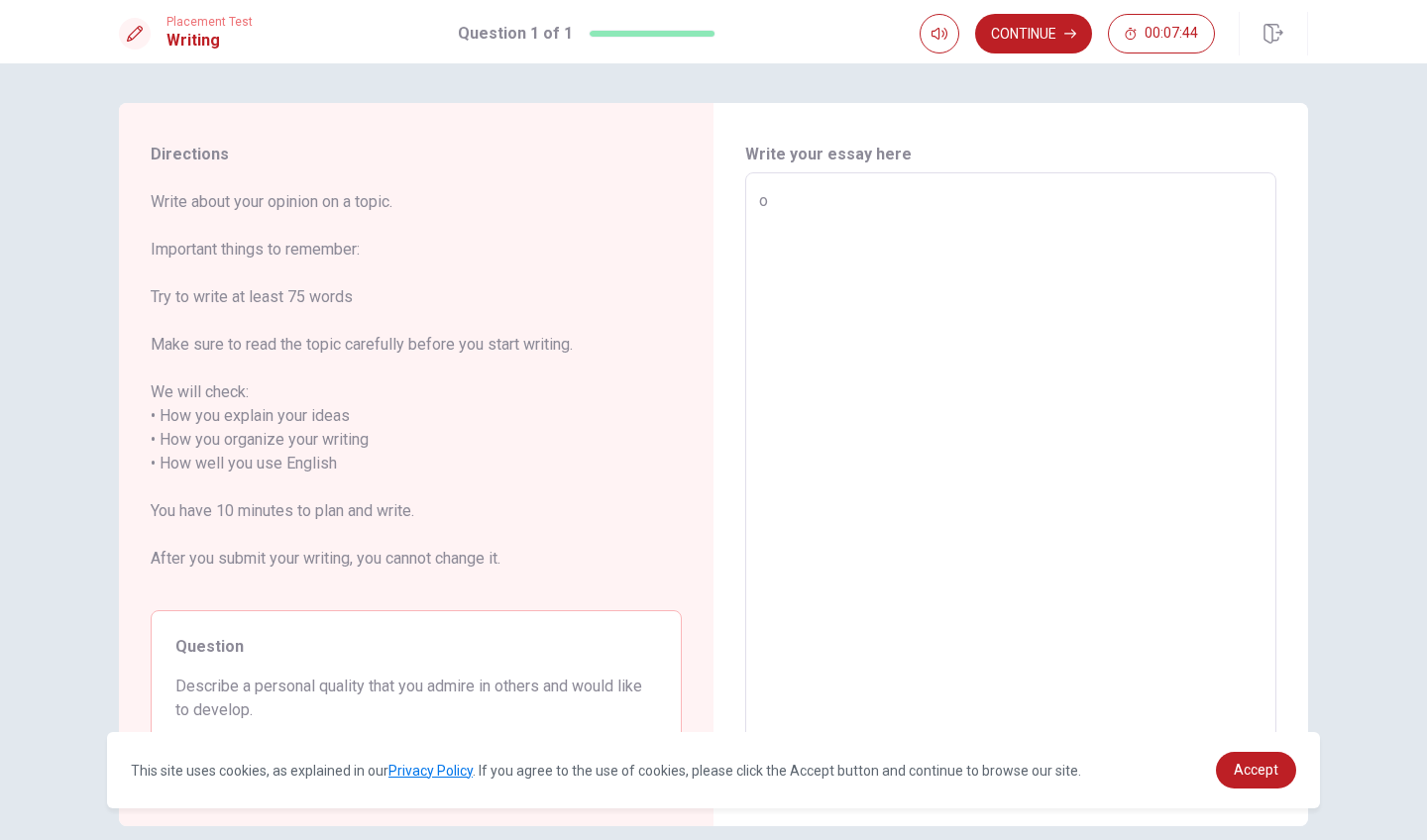 type on "x" 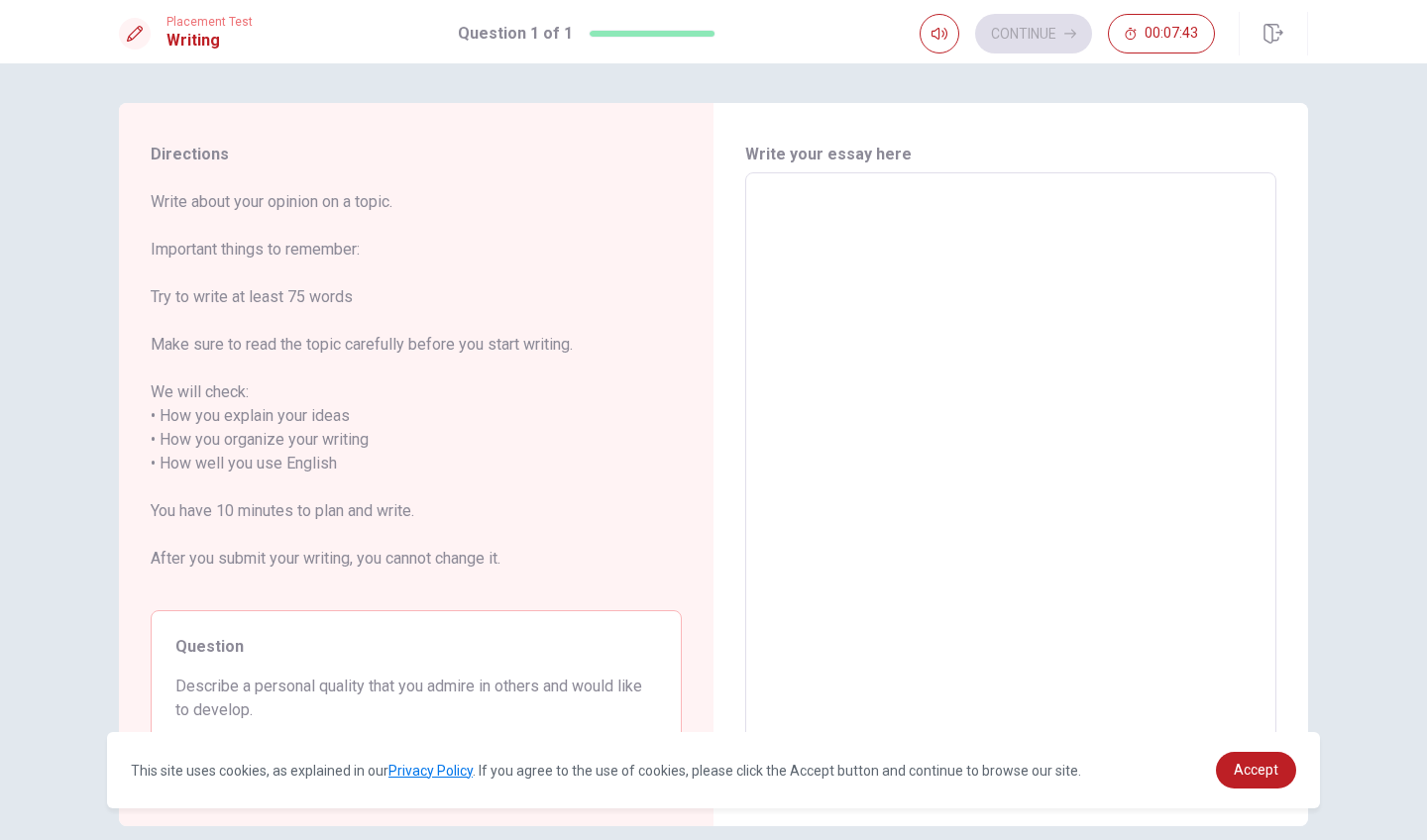 type on "O" 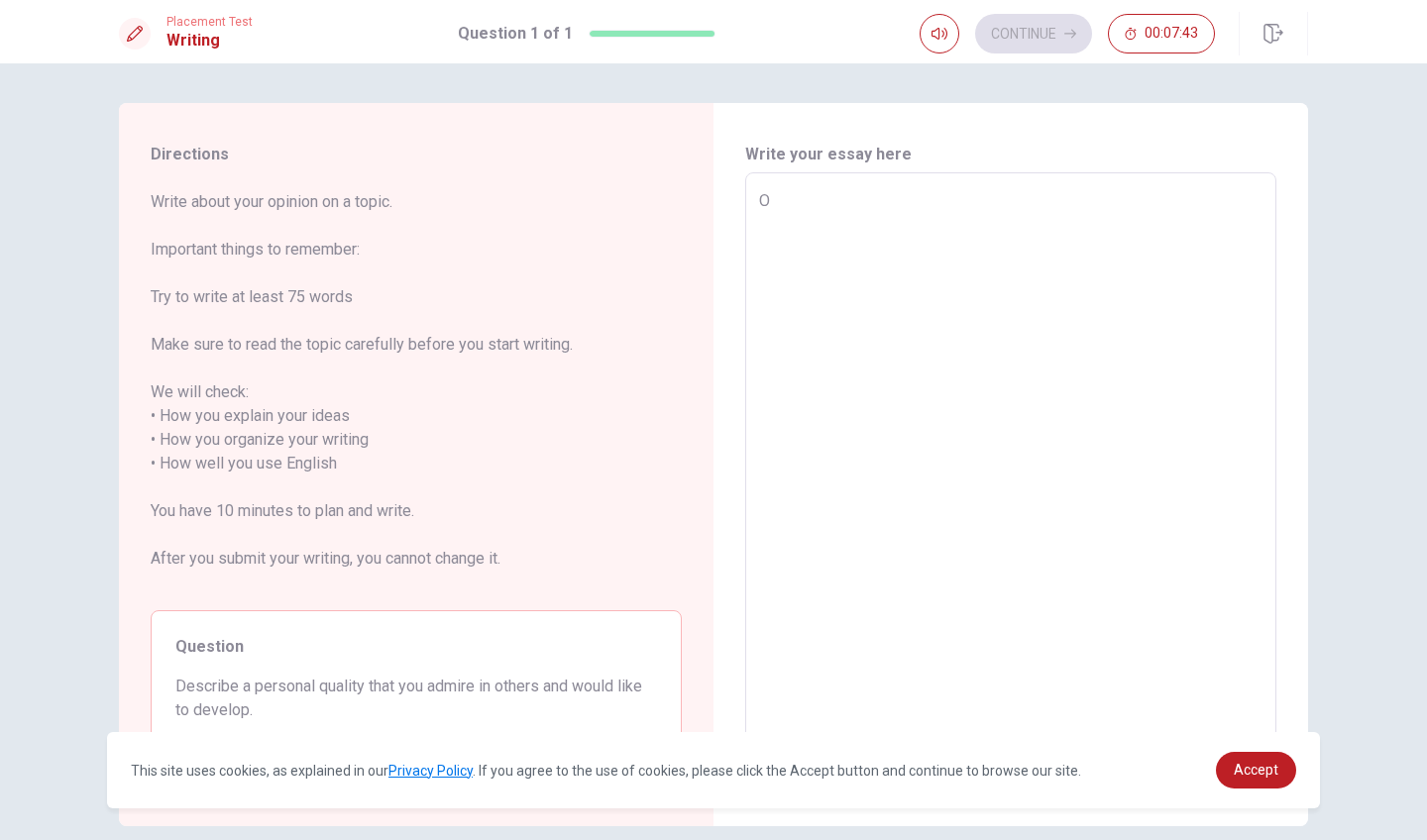 type on "x" 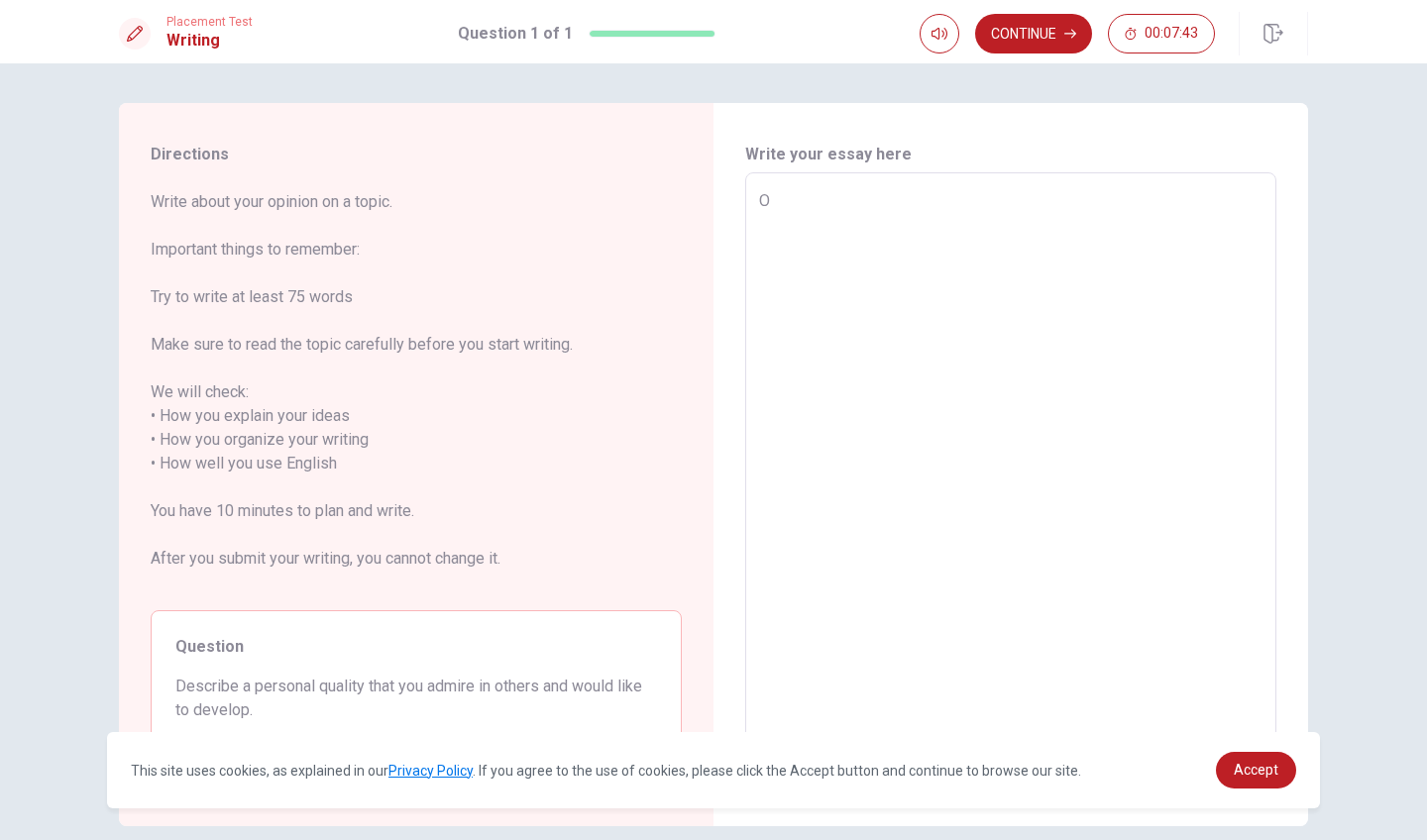 type on "On" 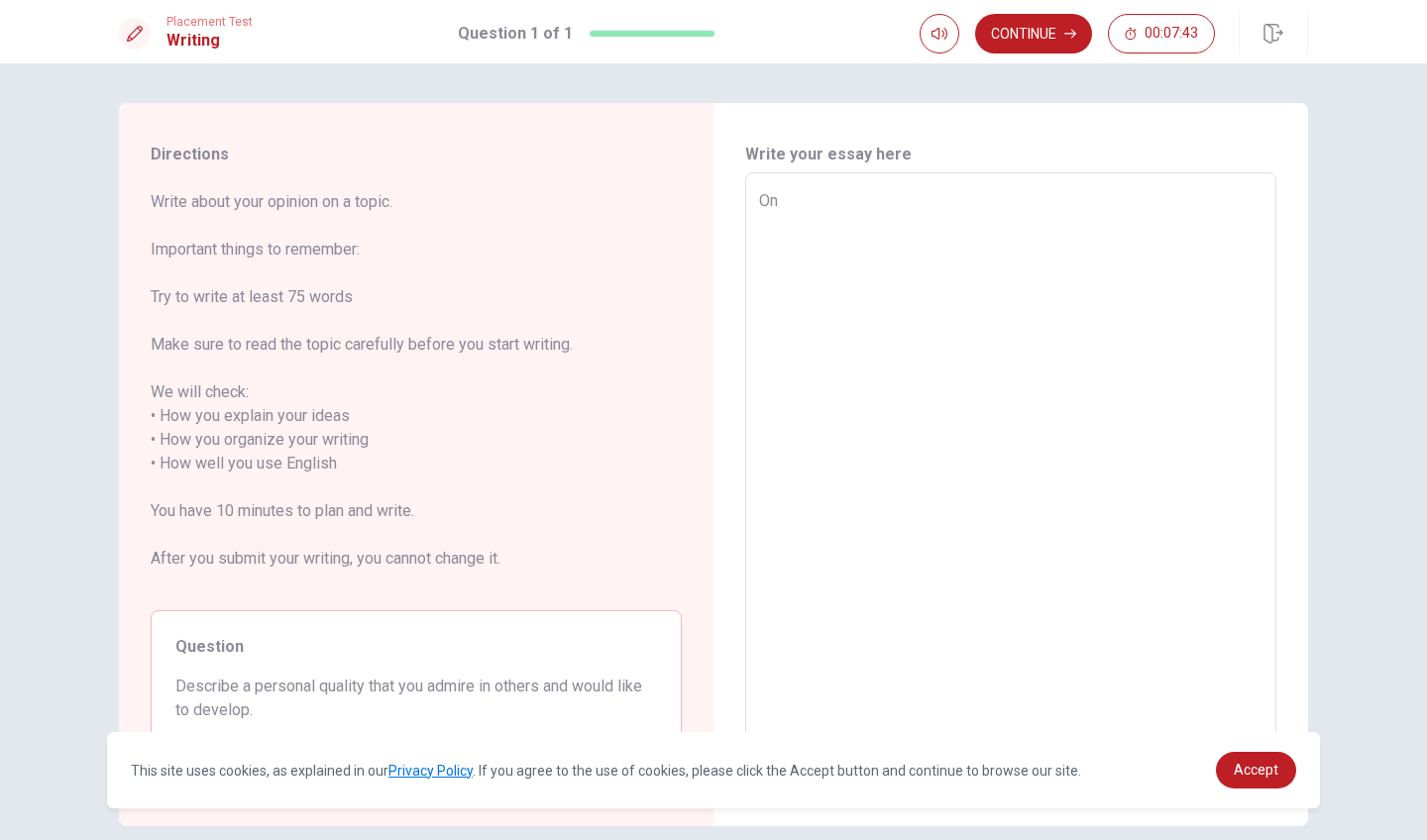 type on "x" 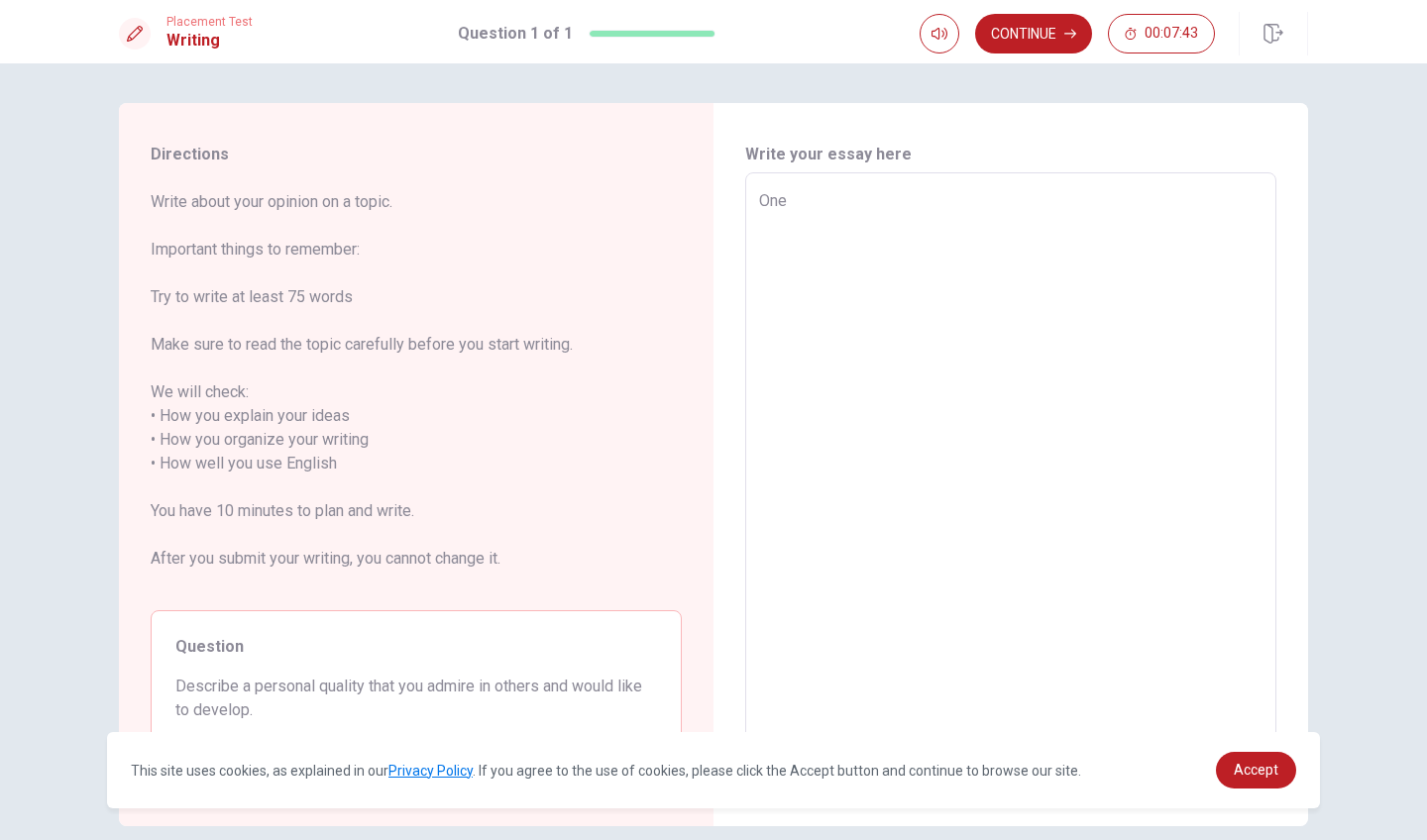 type on "x" 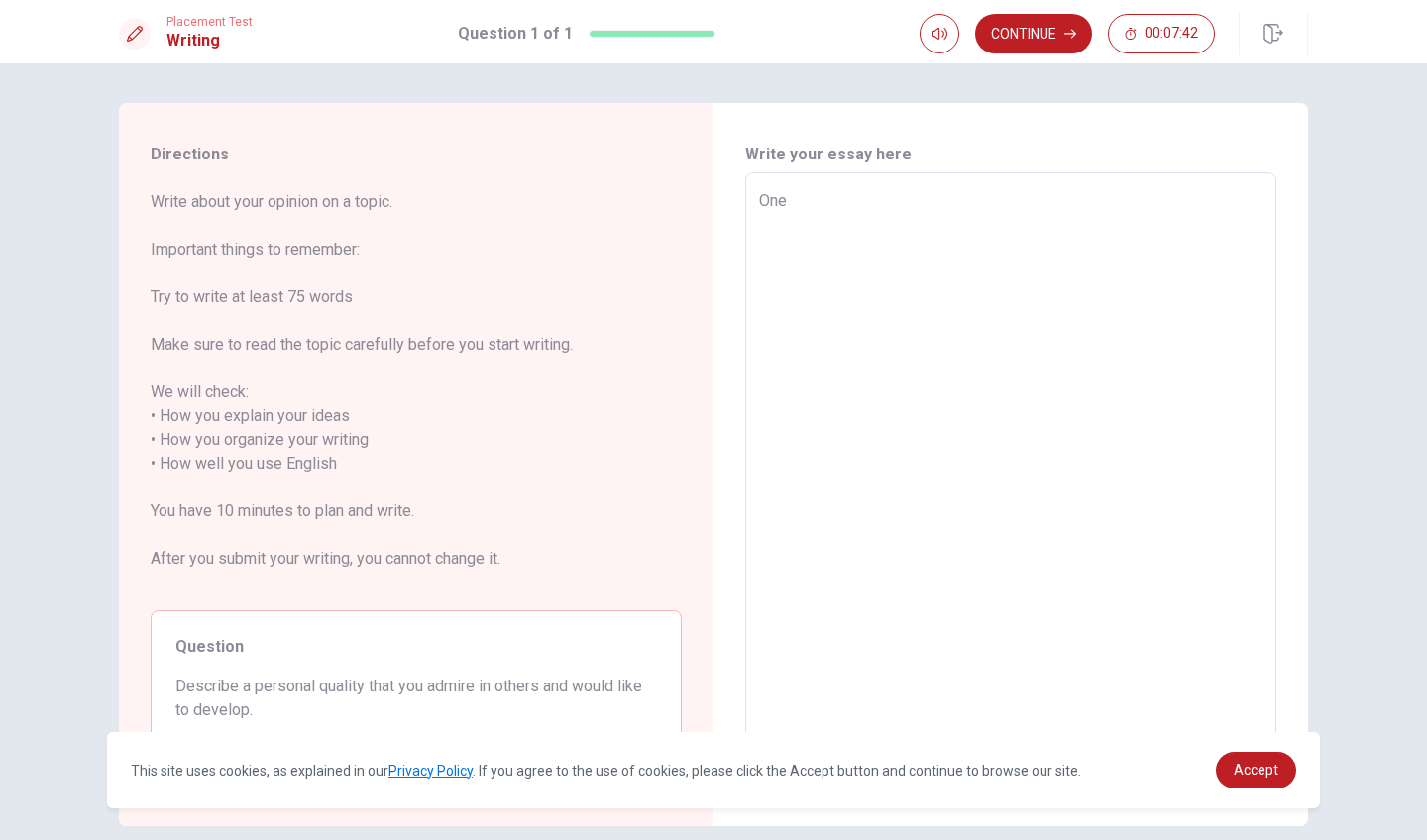 type on "One" 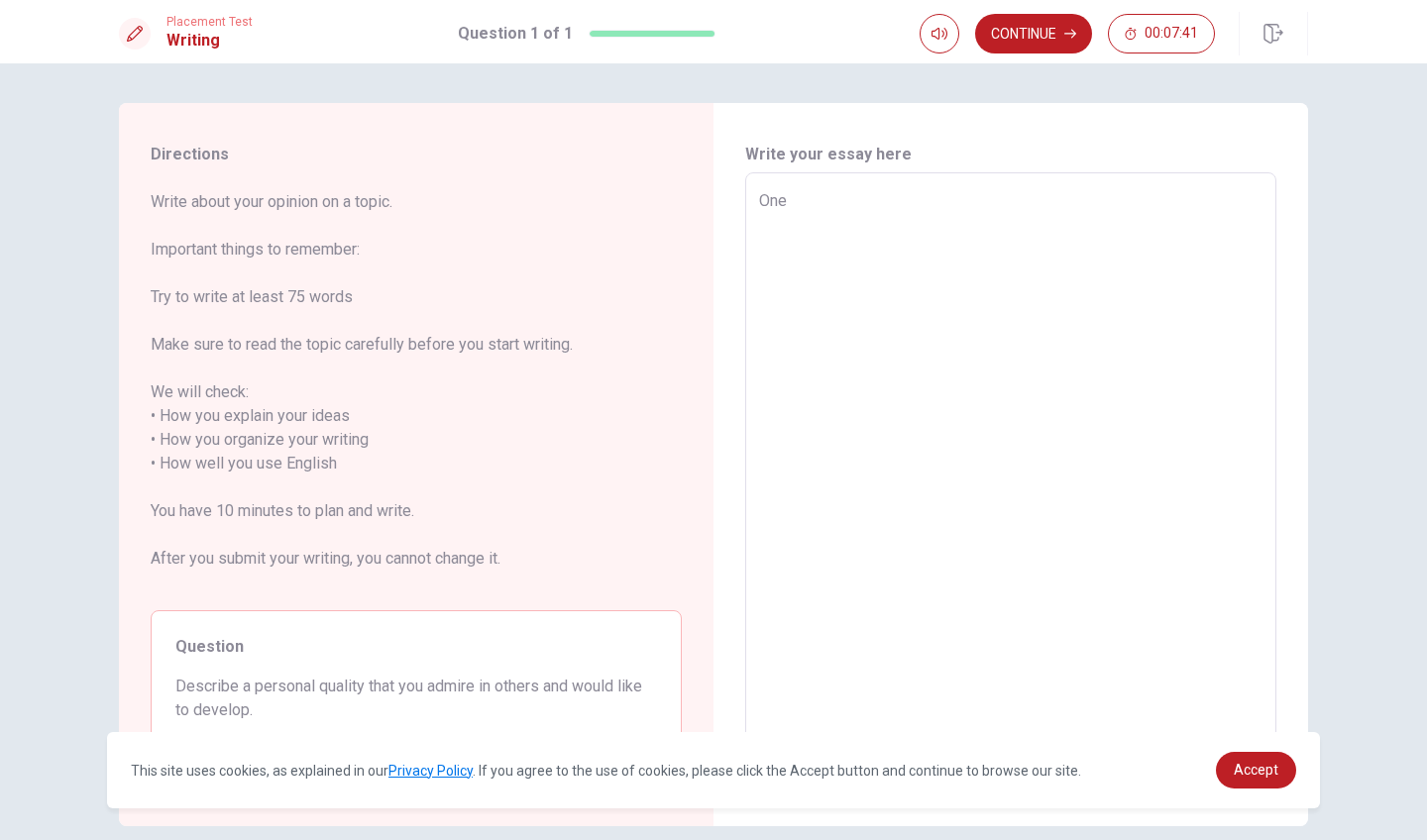type on "x" 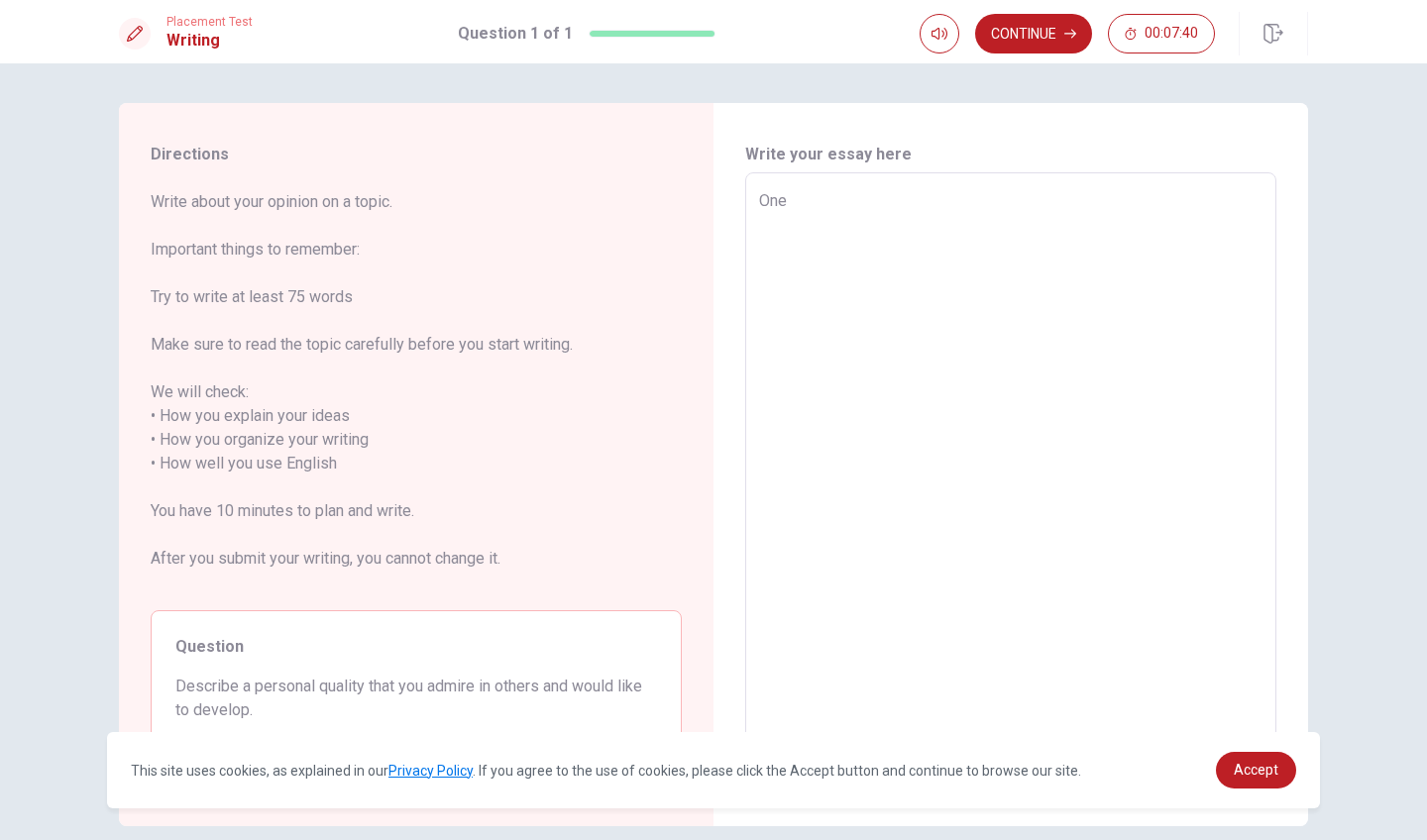 type on "One q" 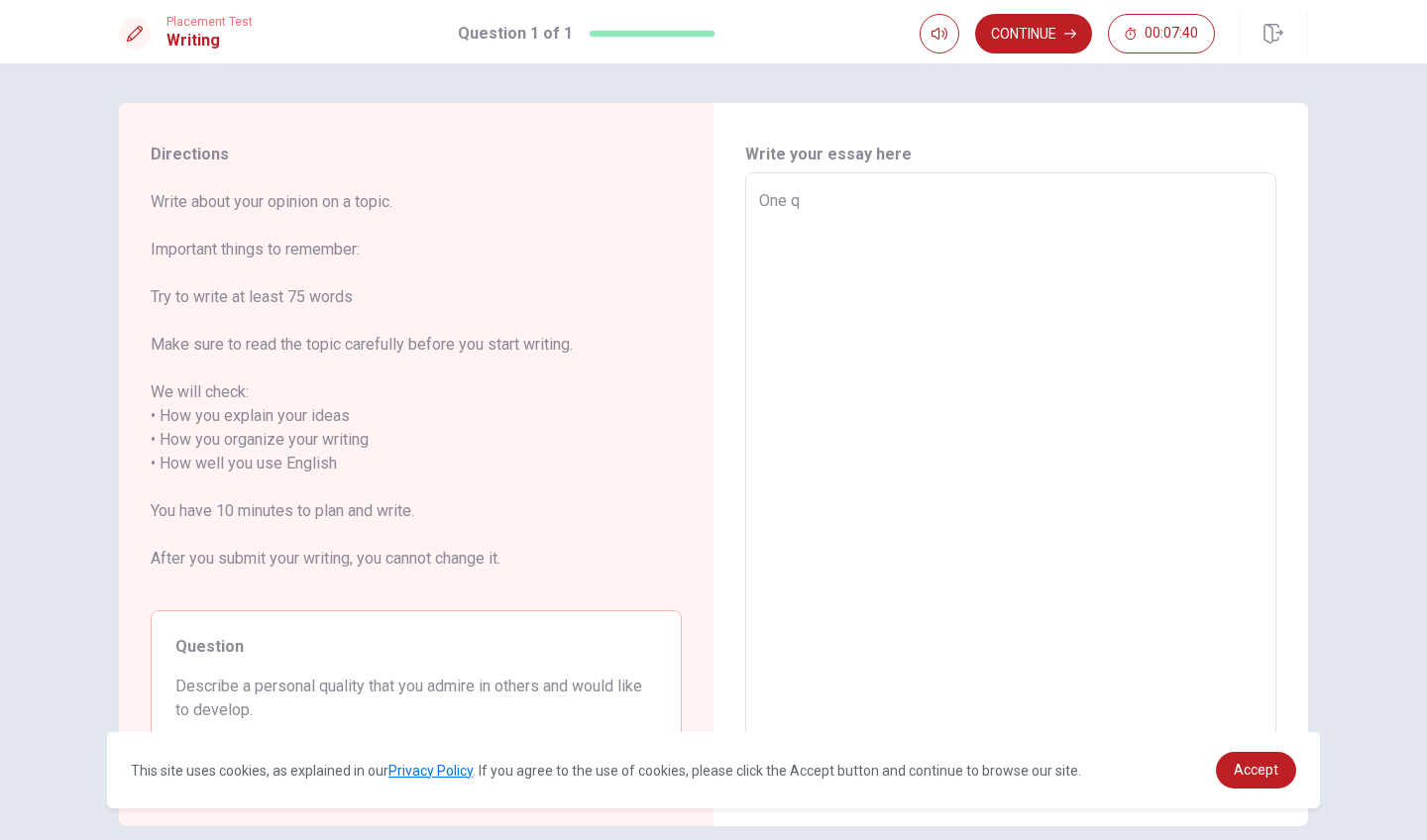 type on "x" 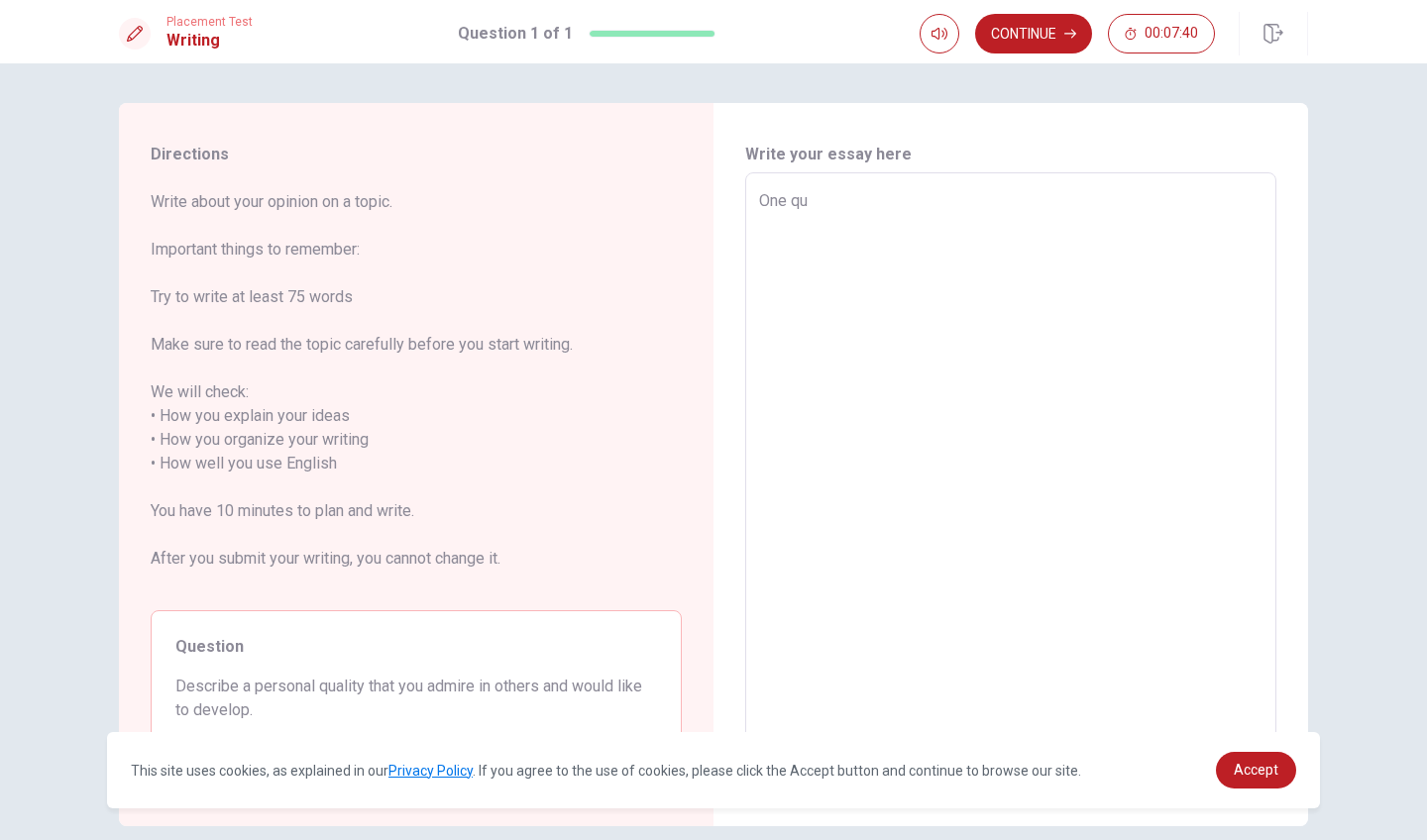 type on "x" 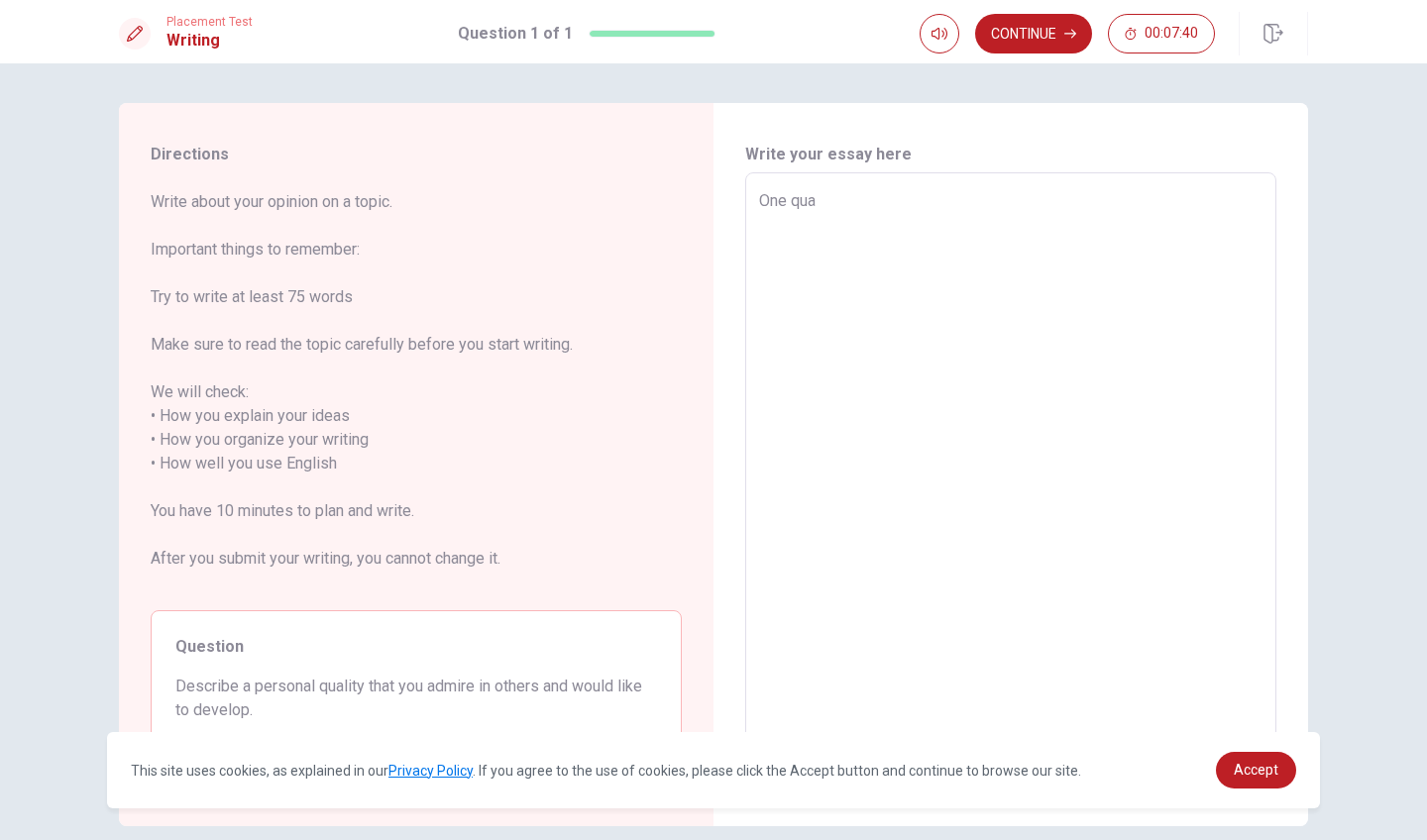 type on "x" 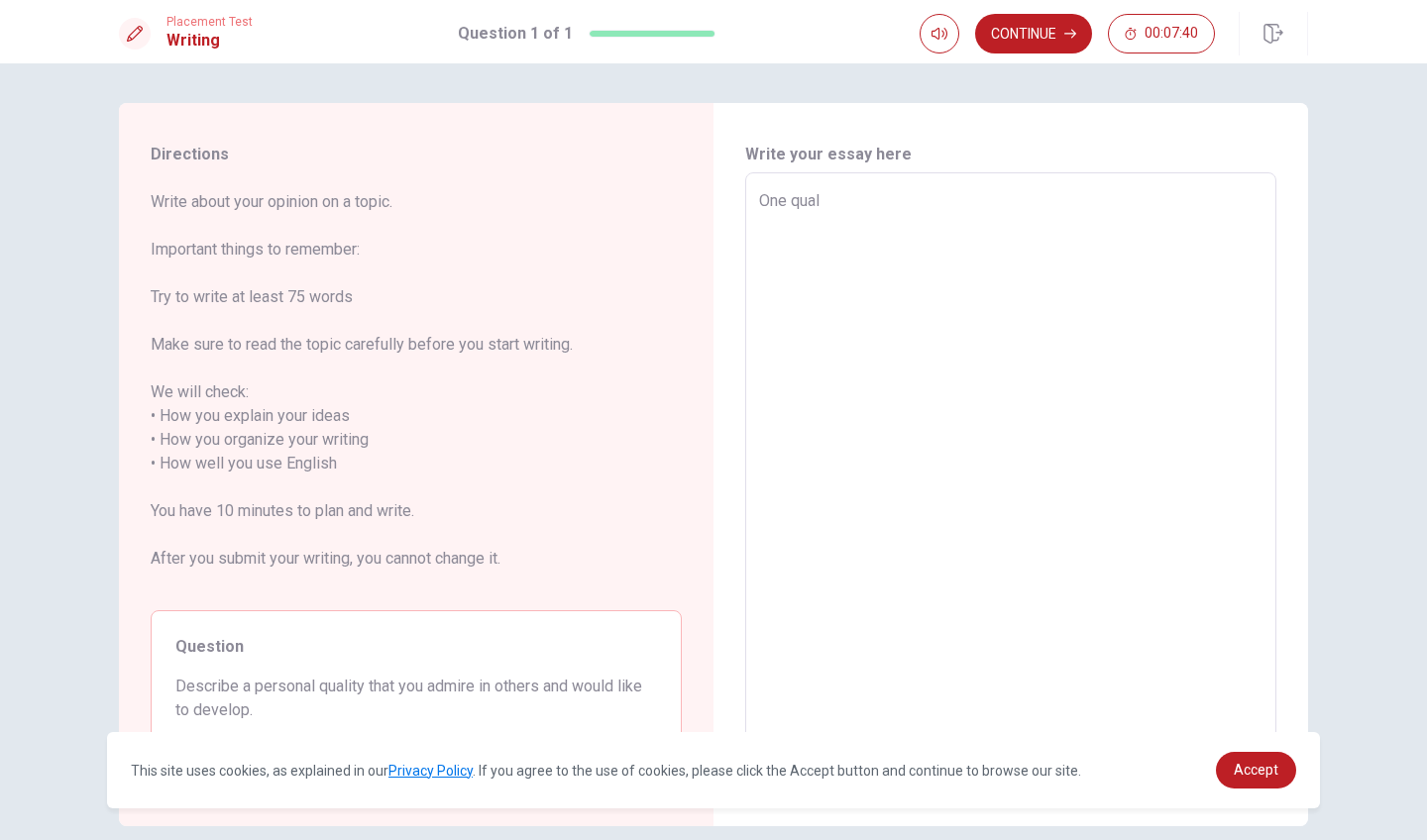 type on "x" 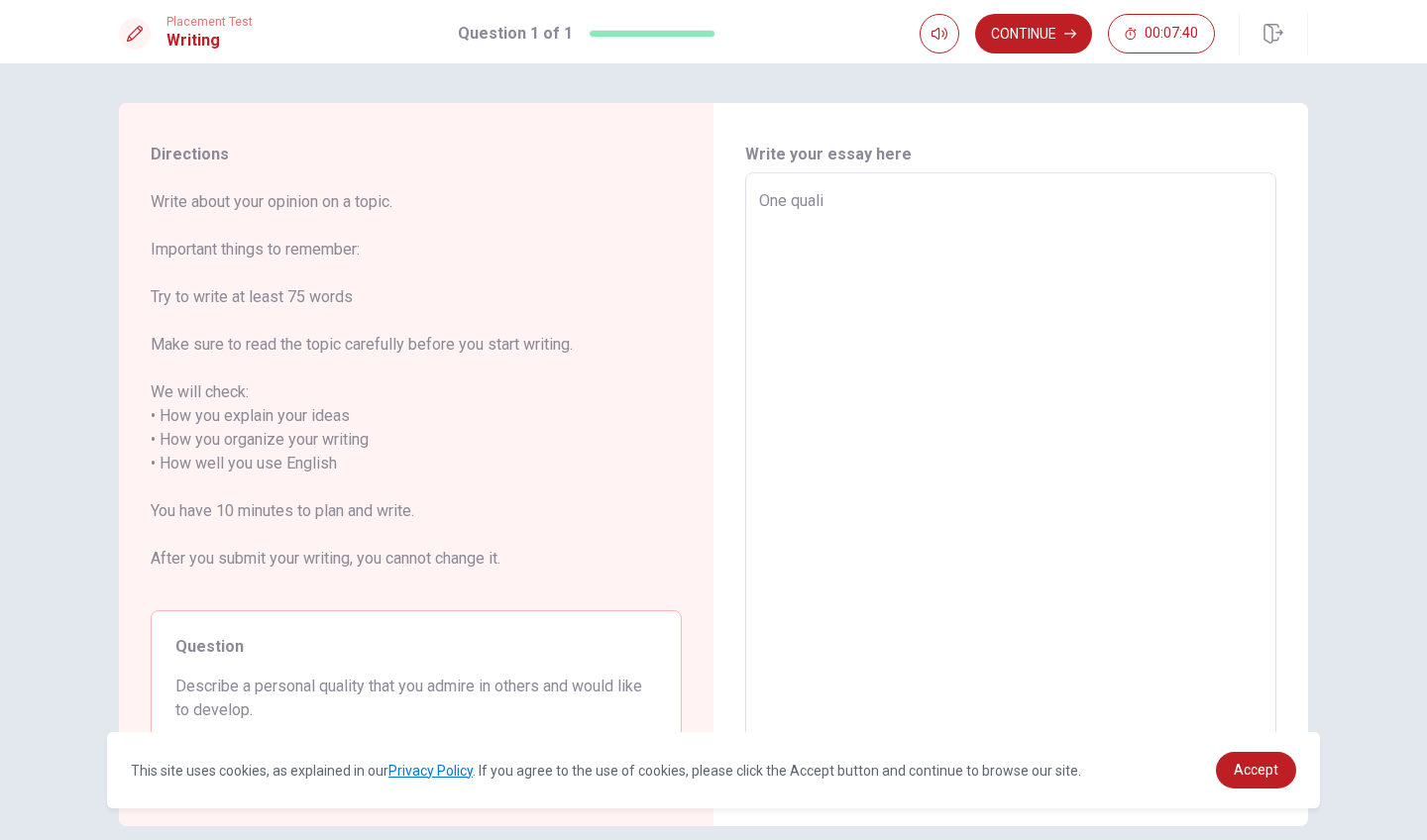 type on "x" 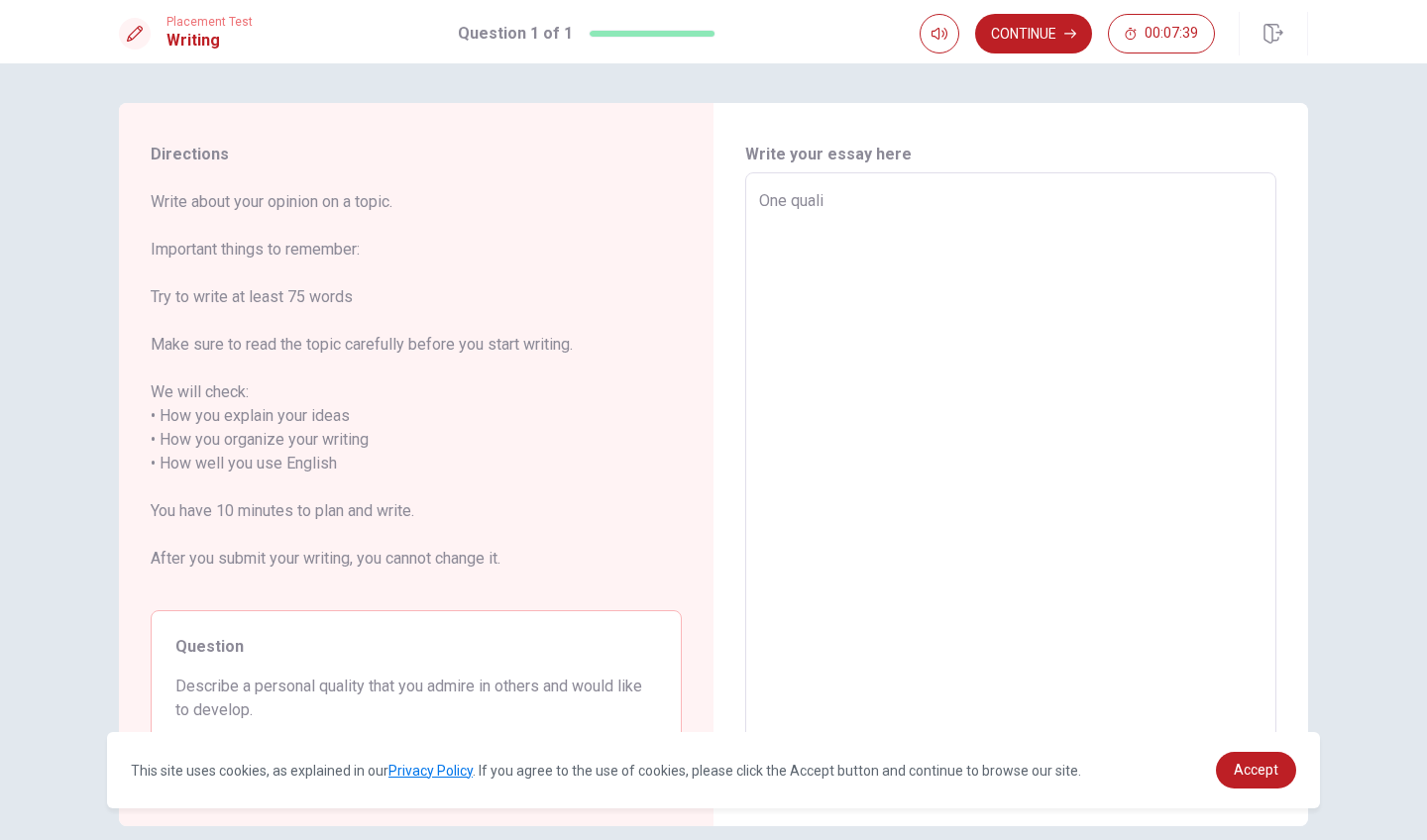 type on "One qualit" 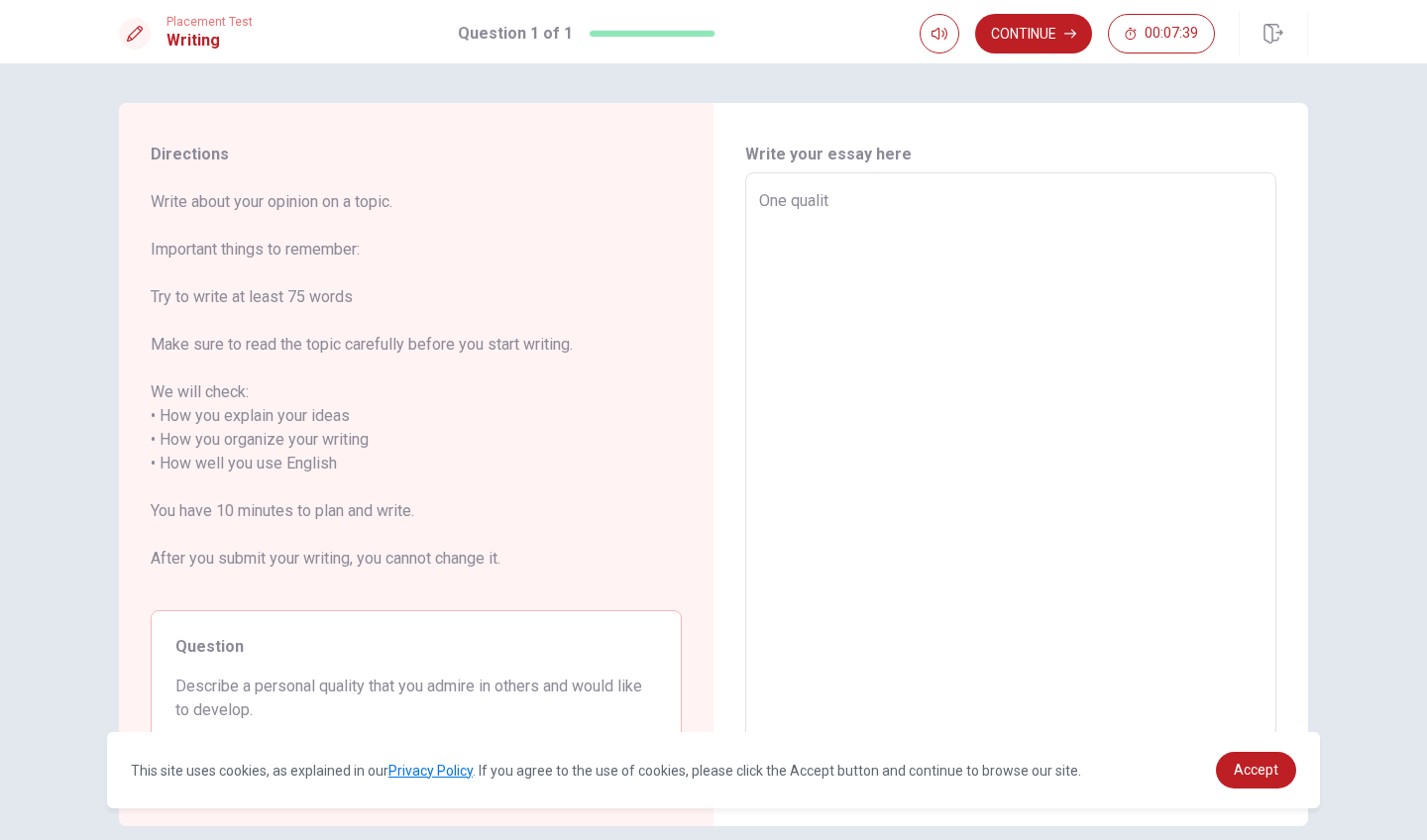 type on "x" 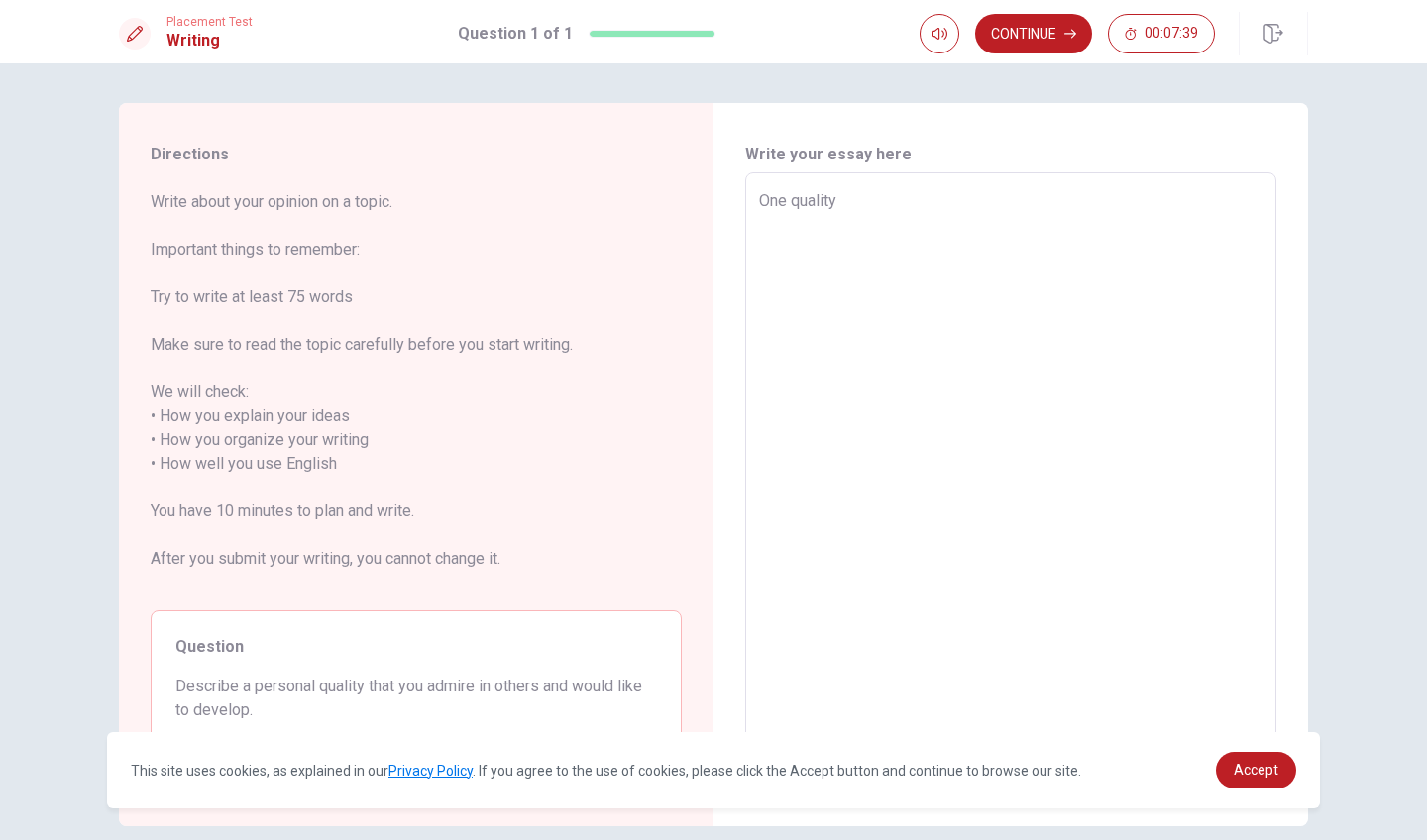 type on "x" 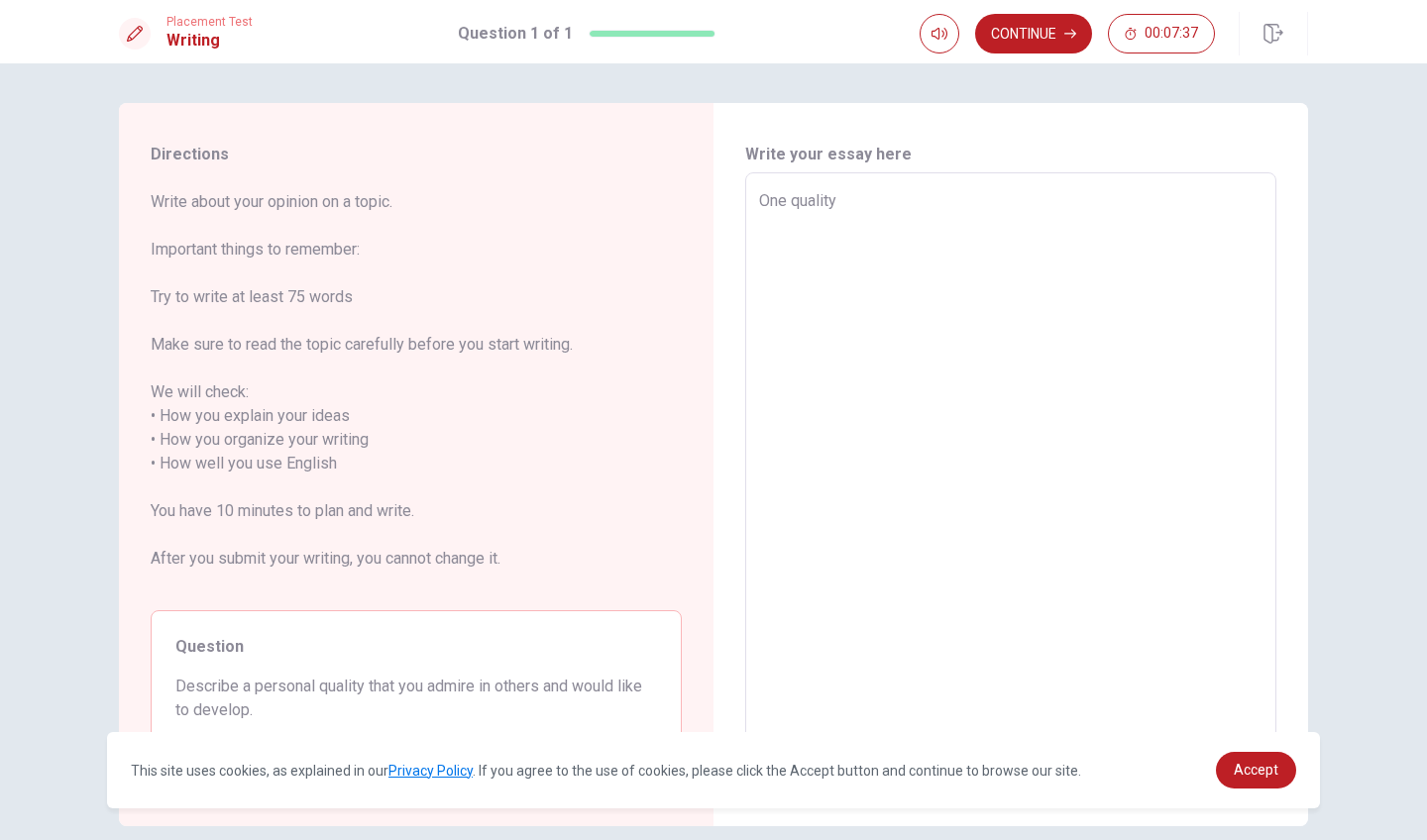 type on "x" 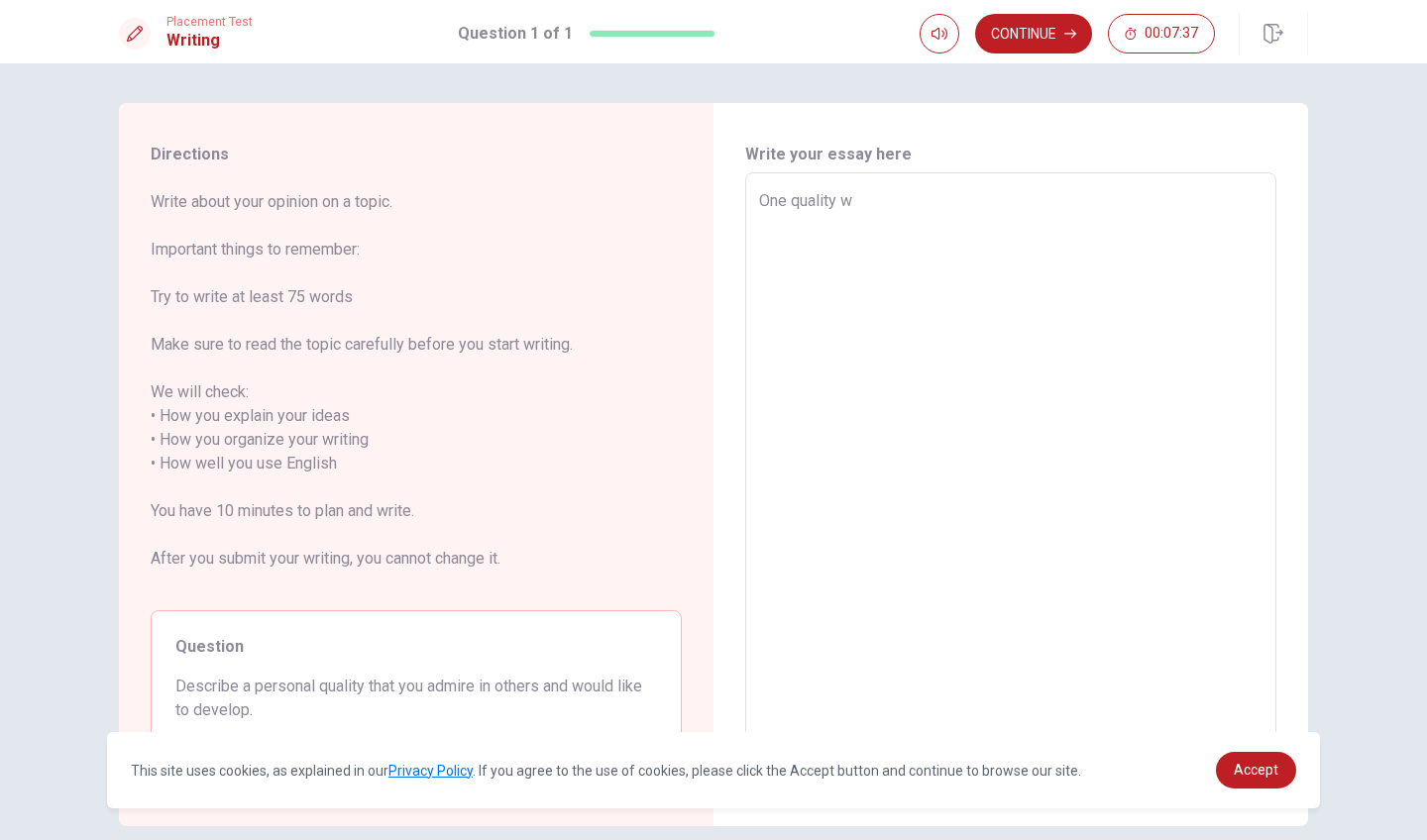 type on "x" 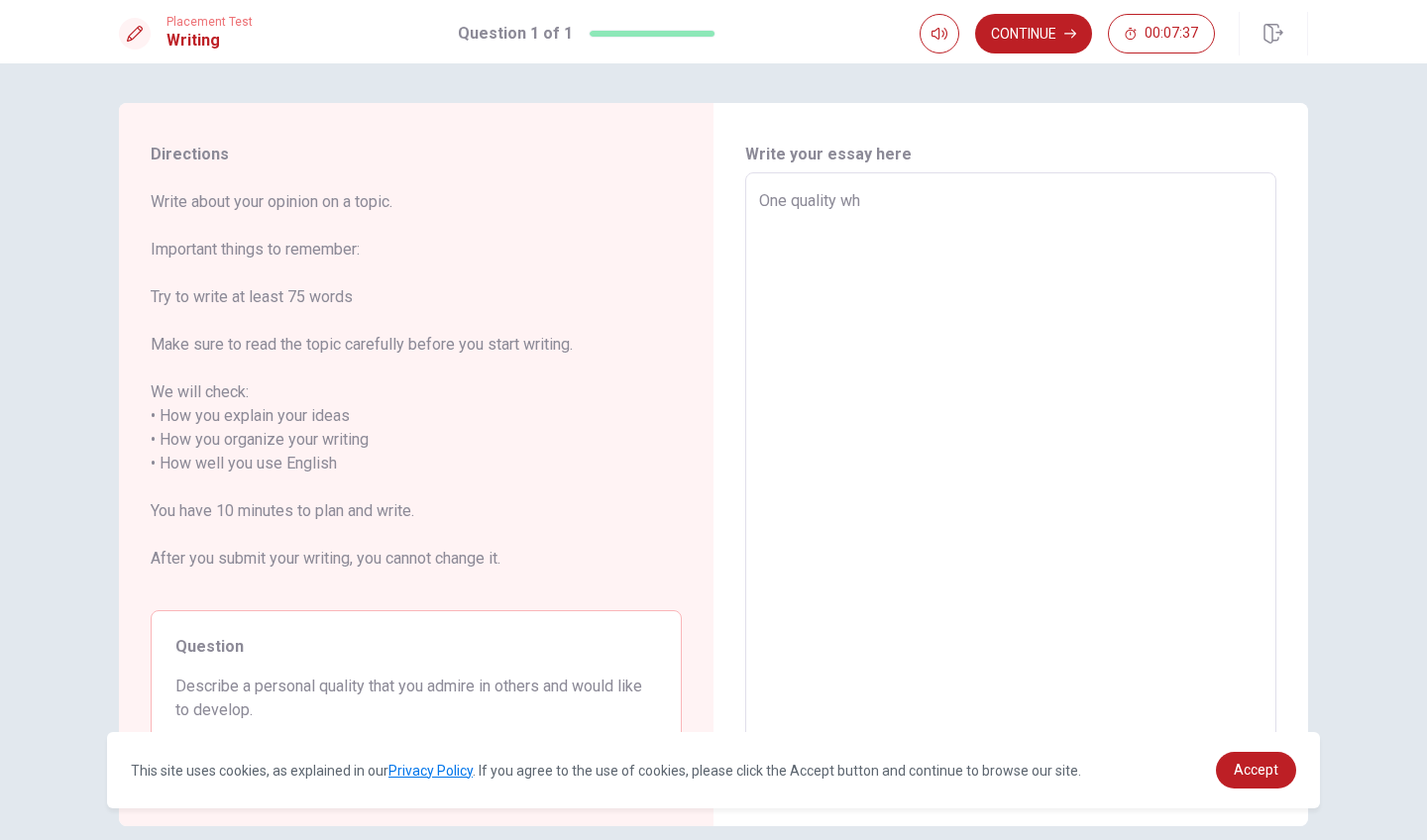 type on "x" 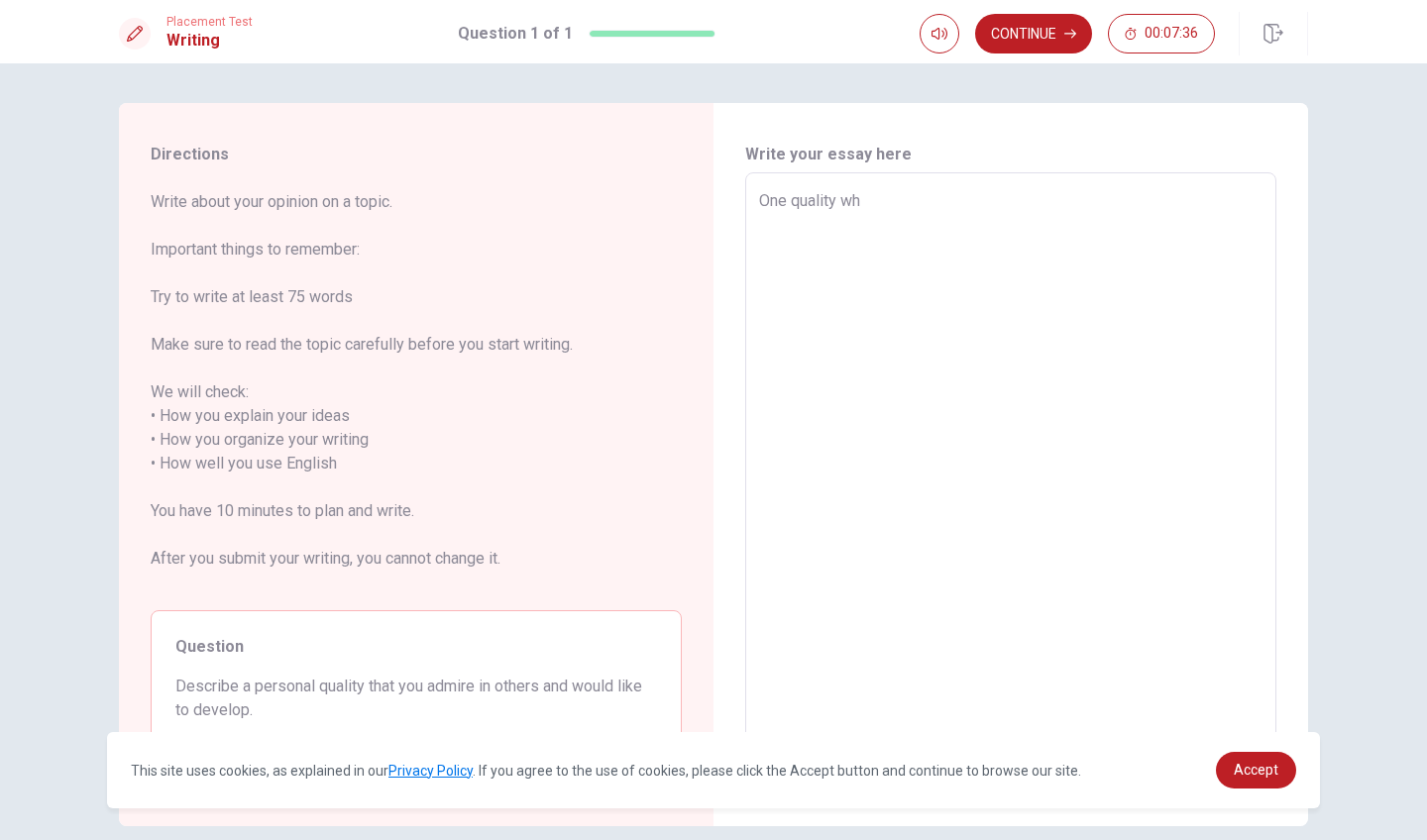 type on "One quality who" 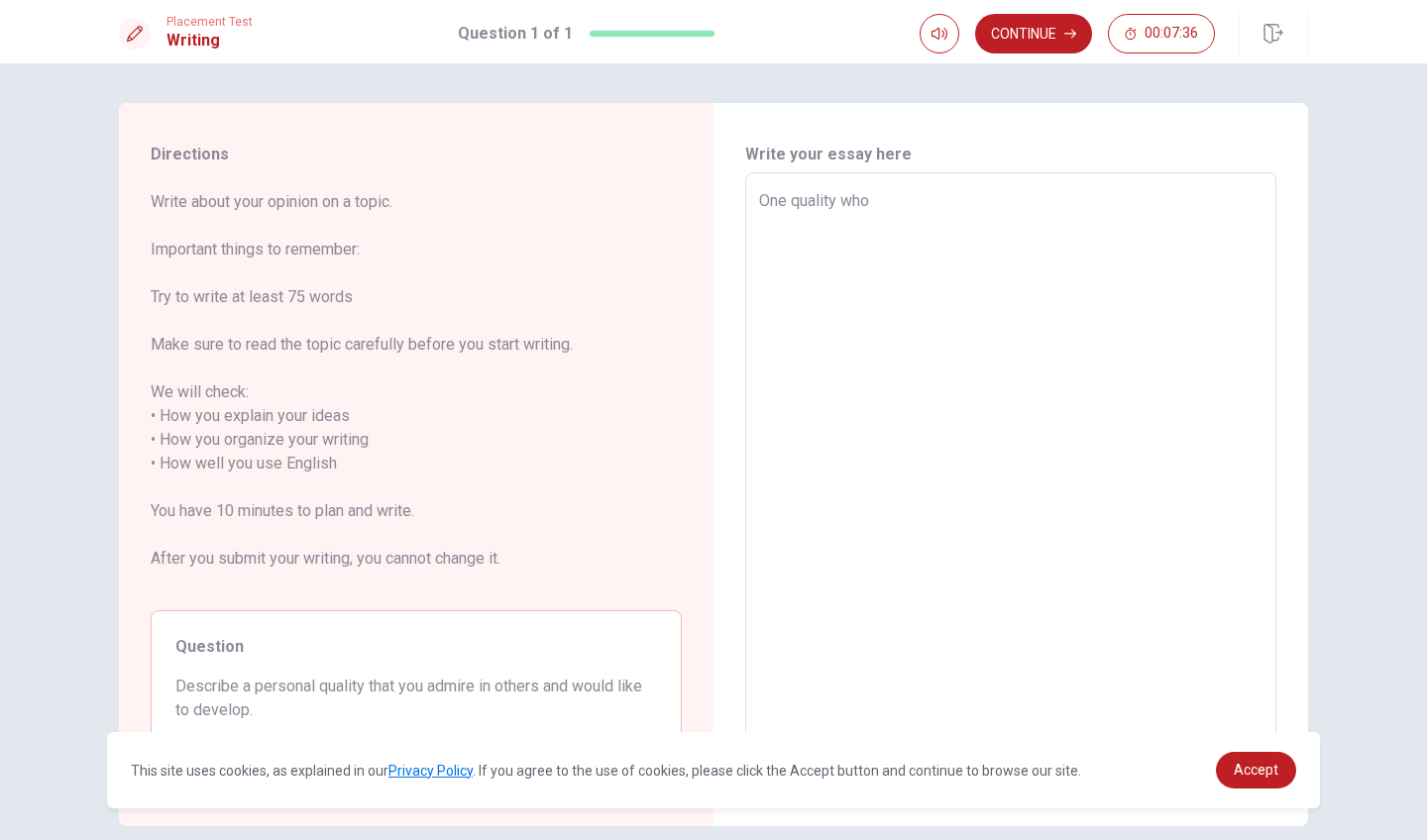 type on "x" 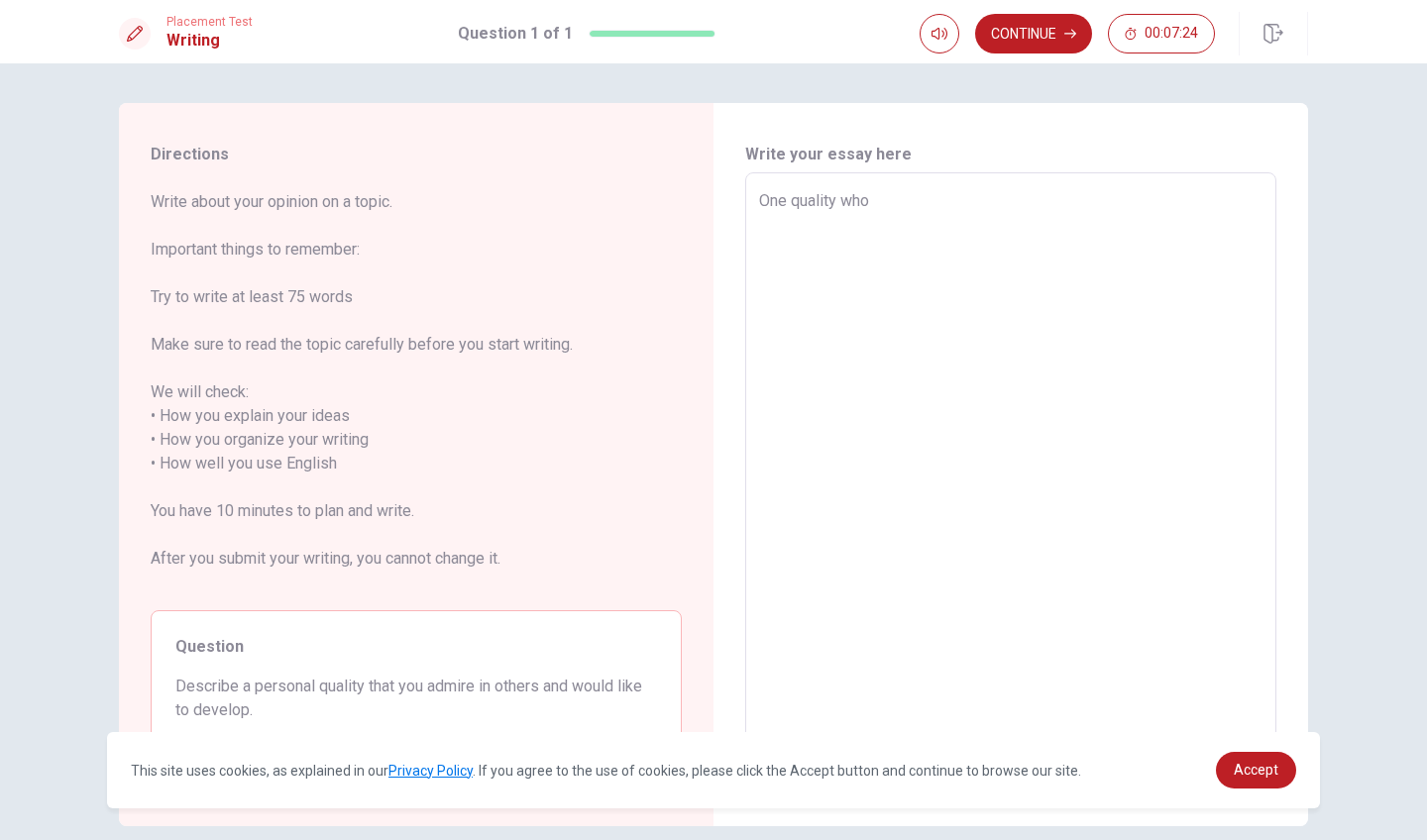 click on "One quality who" at bounding box center (1011, 464) 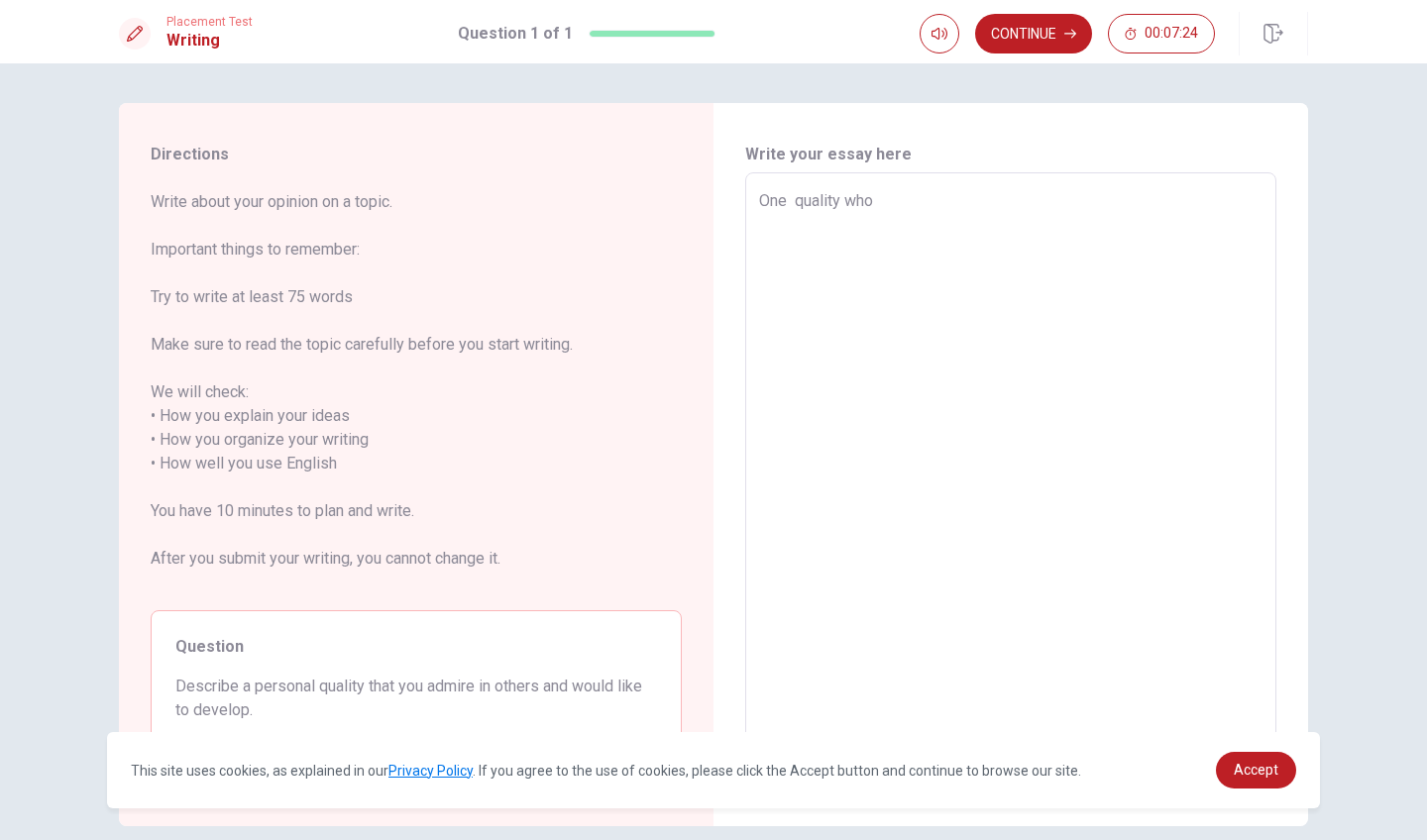 type on "x" 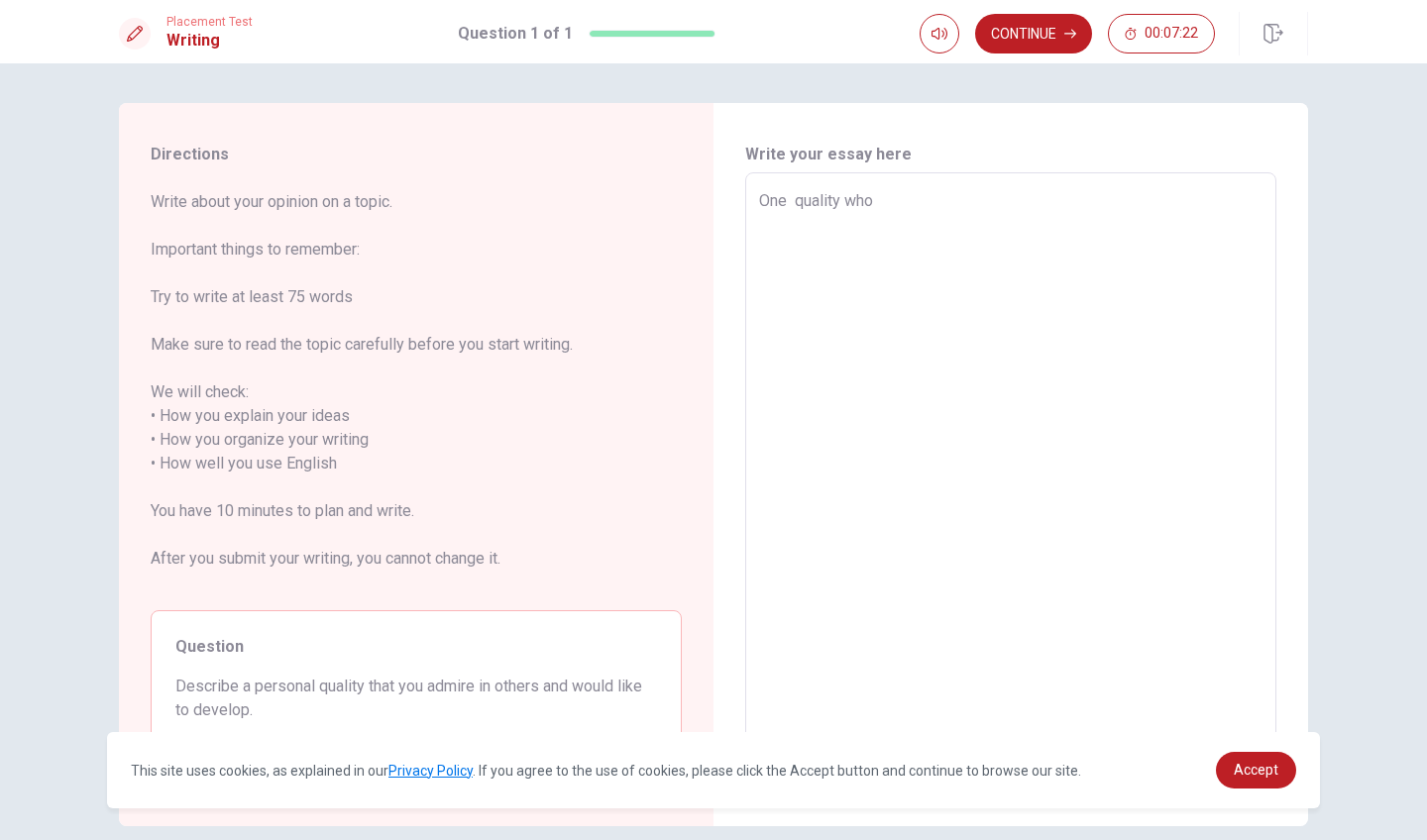 type on "One p quality who" 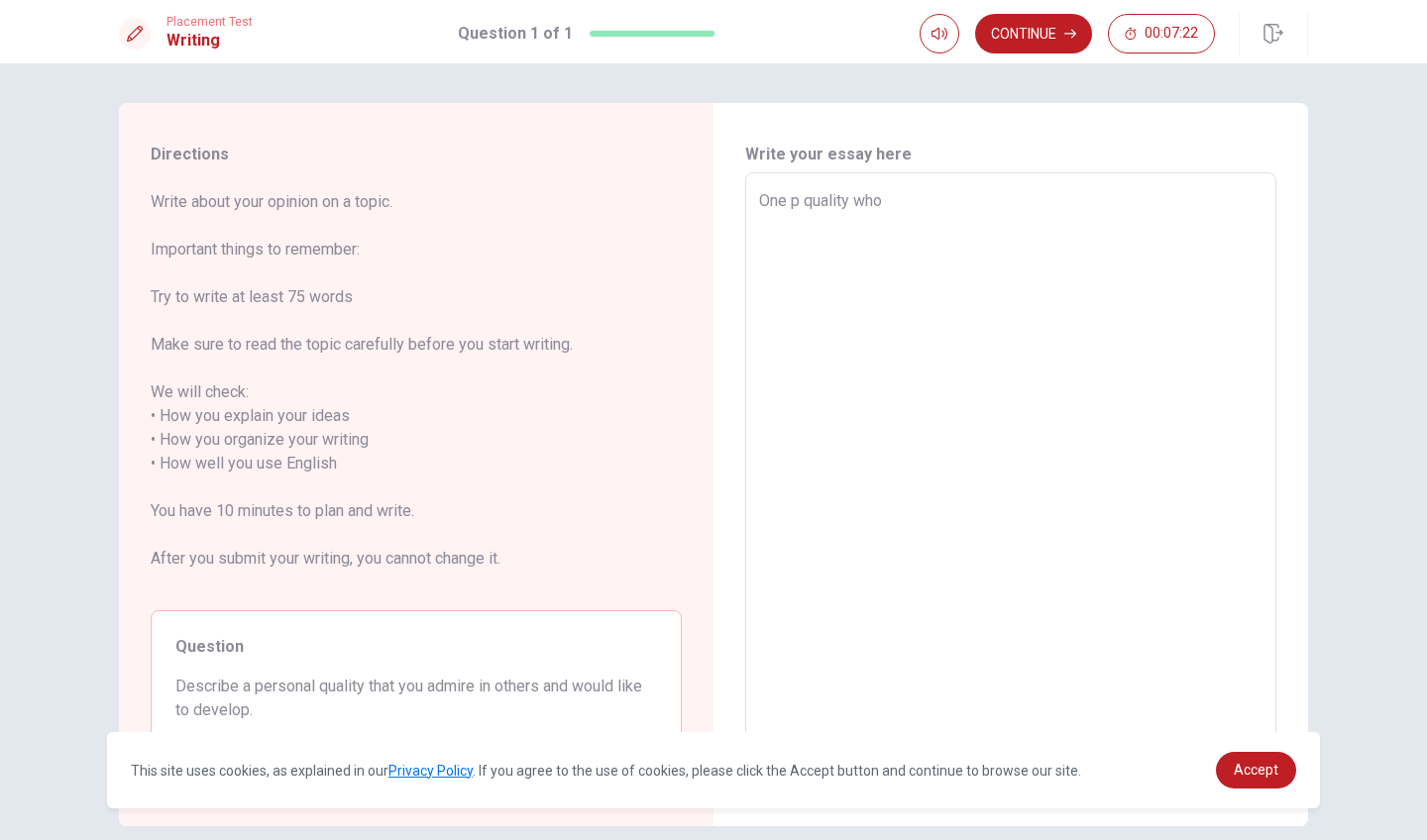 type on "x" 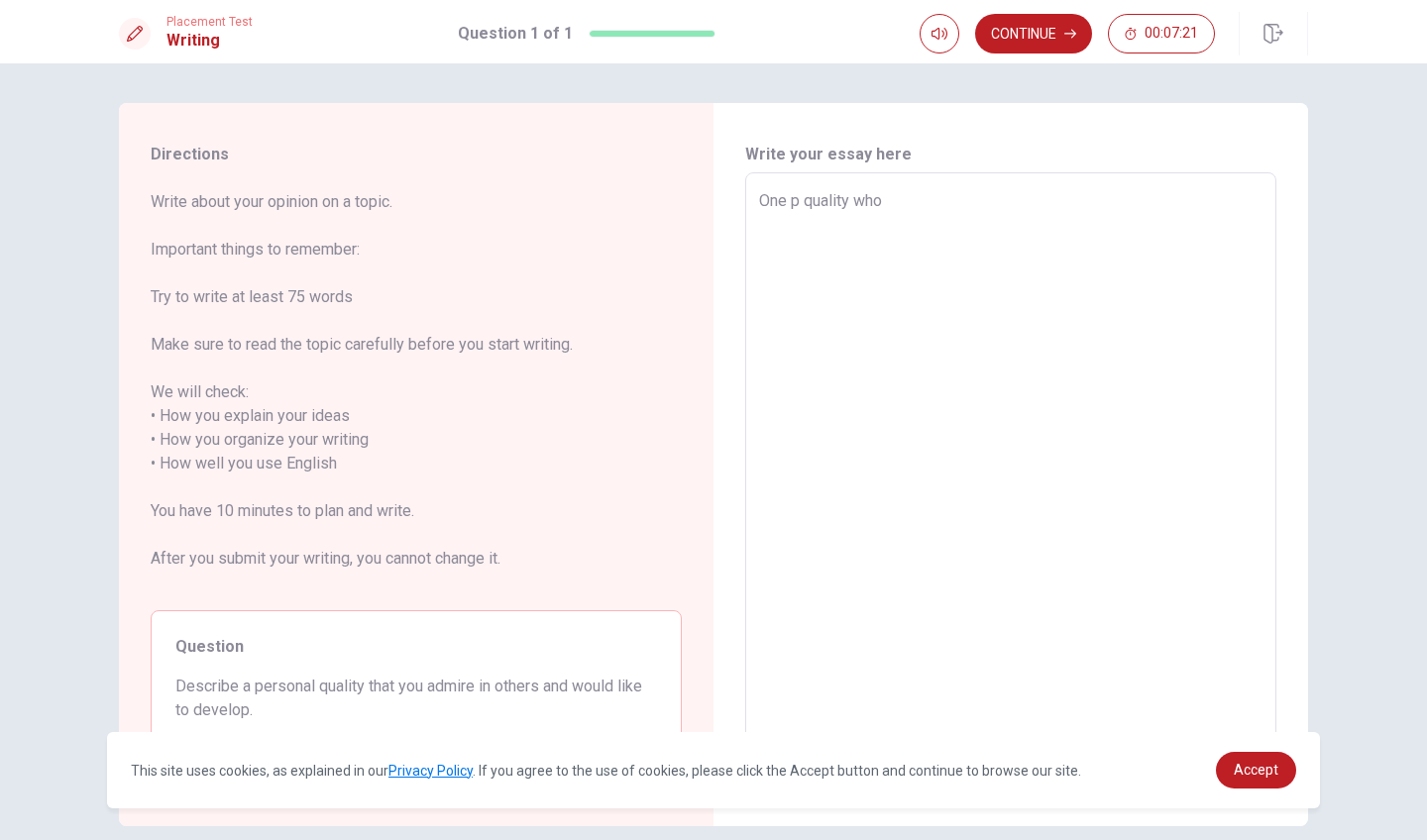 type on "One pe quality who" 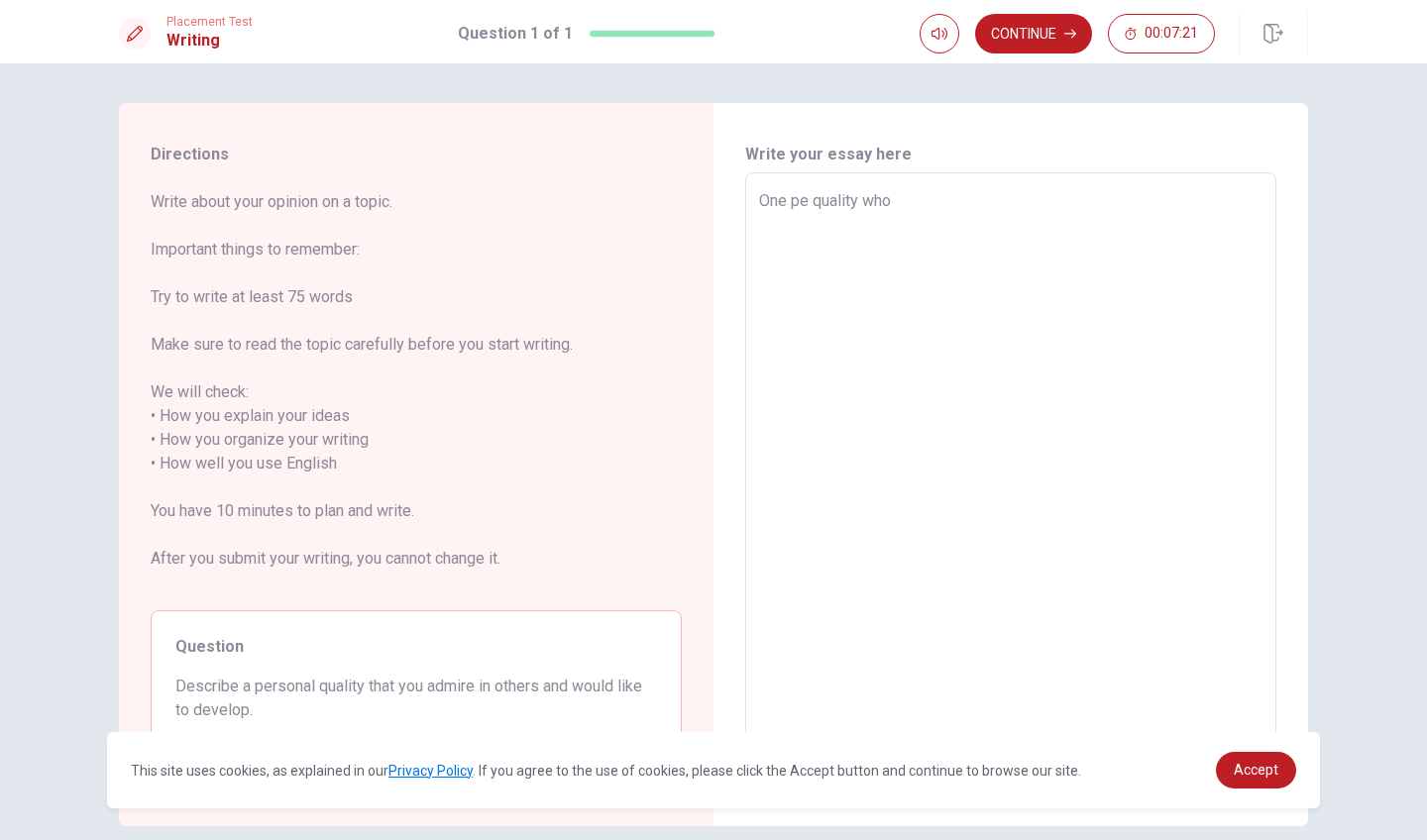 type on "x" 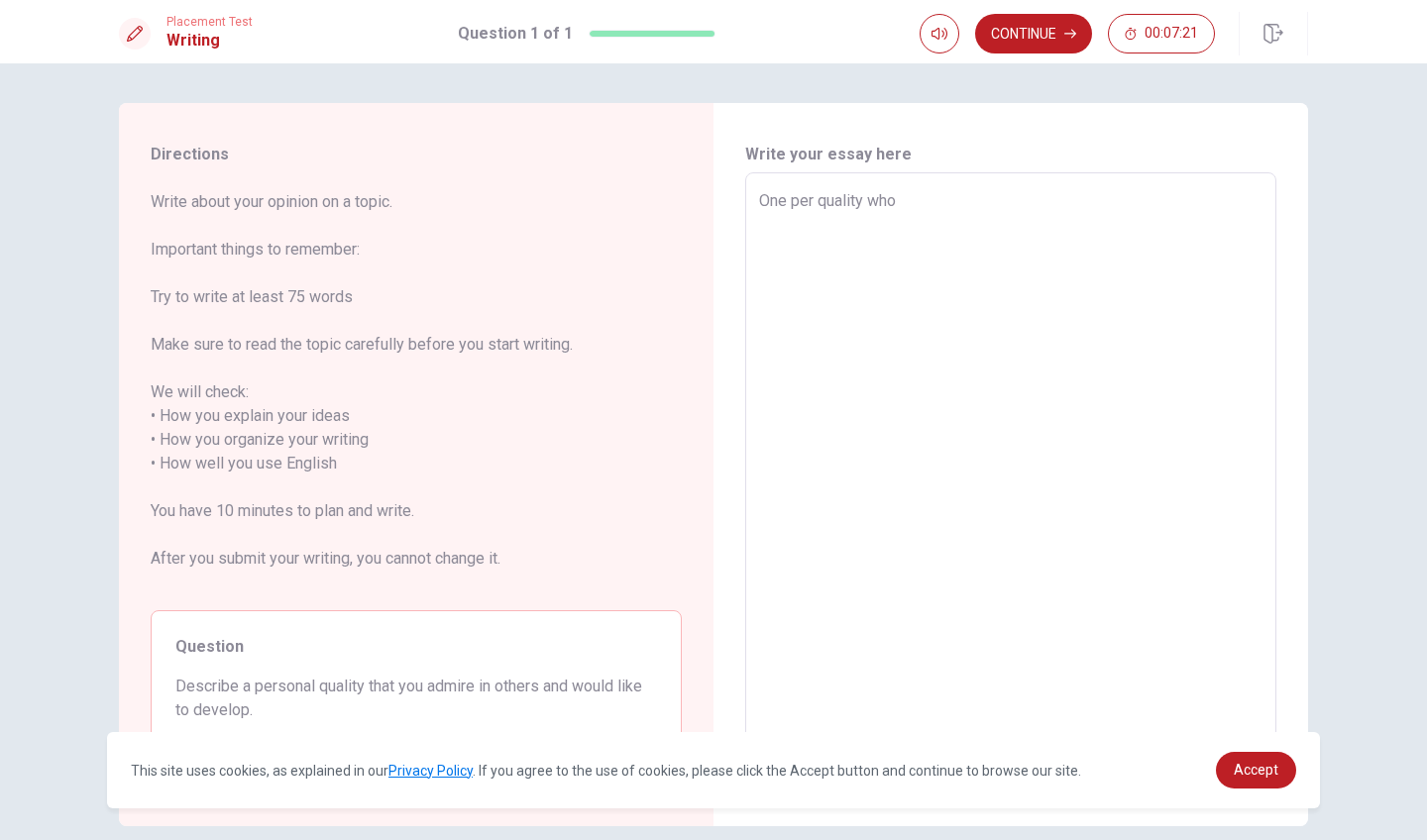 type on "x" 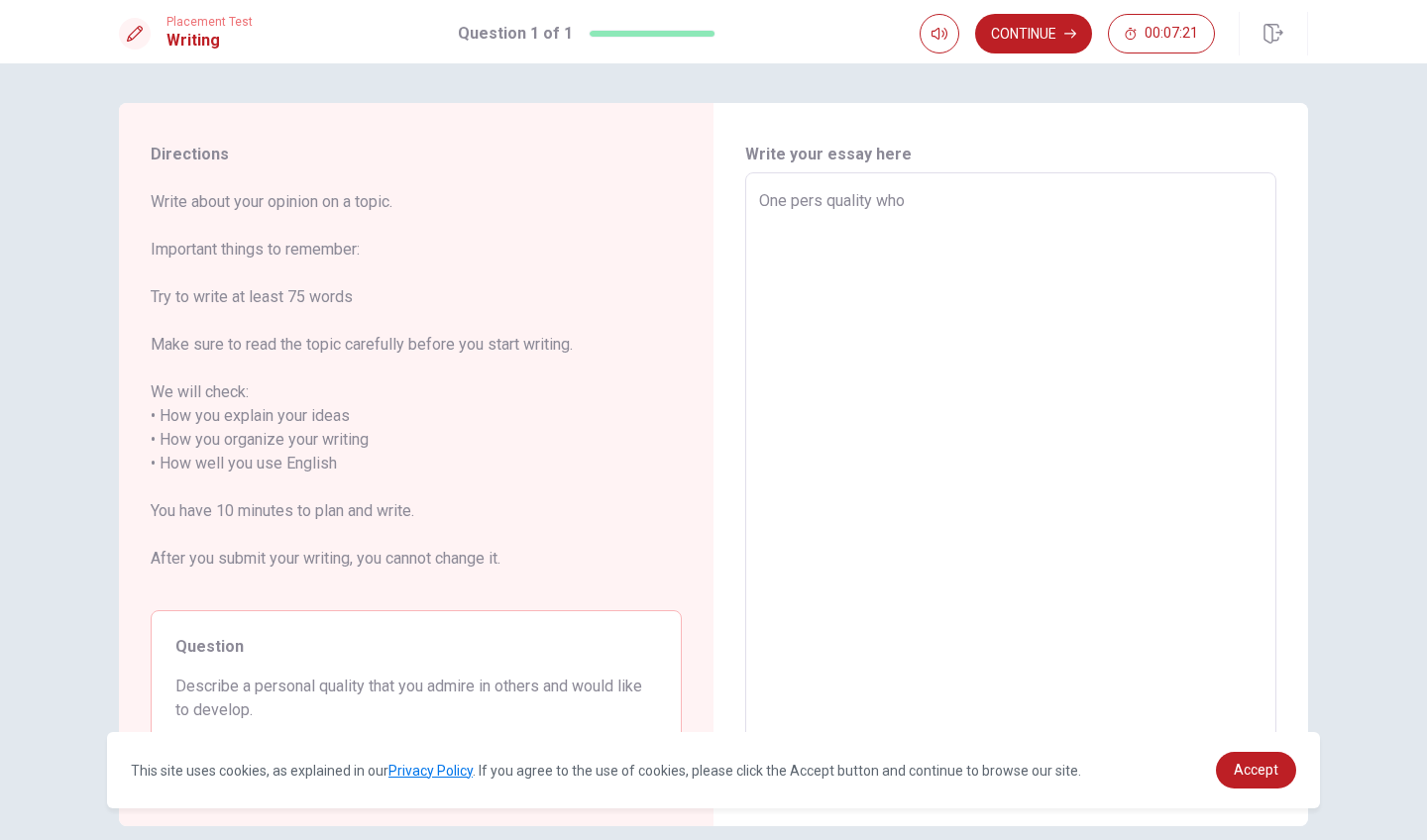 type on "x" 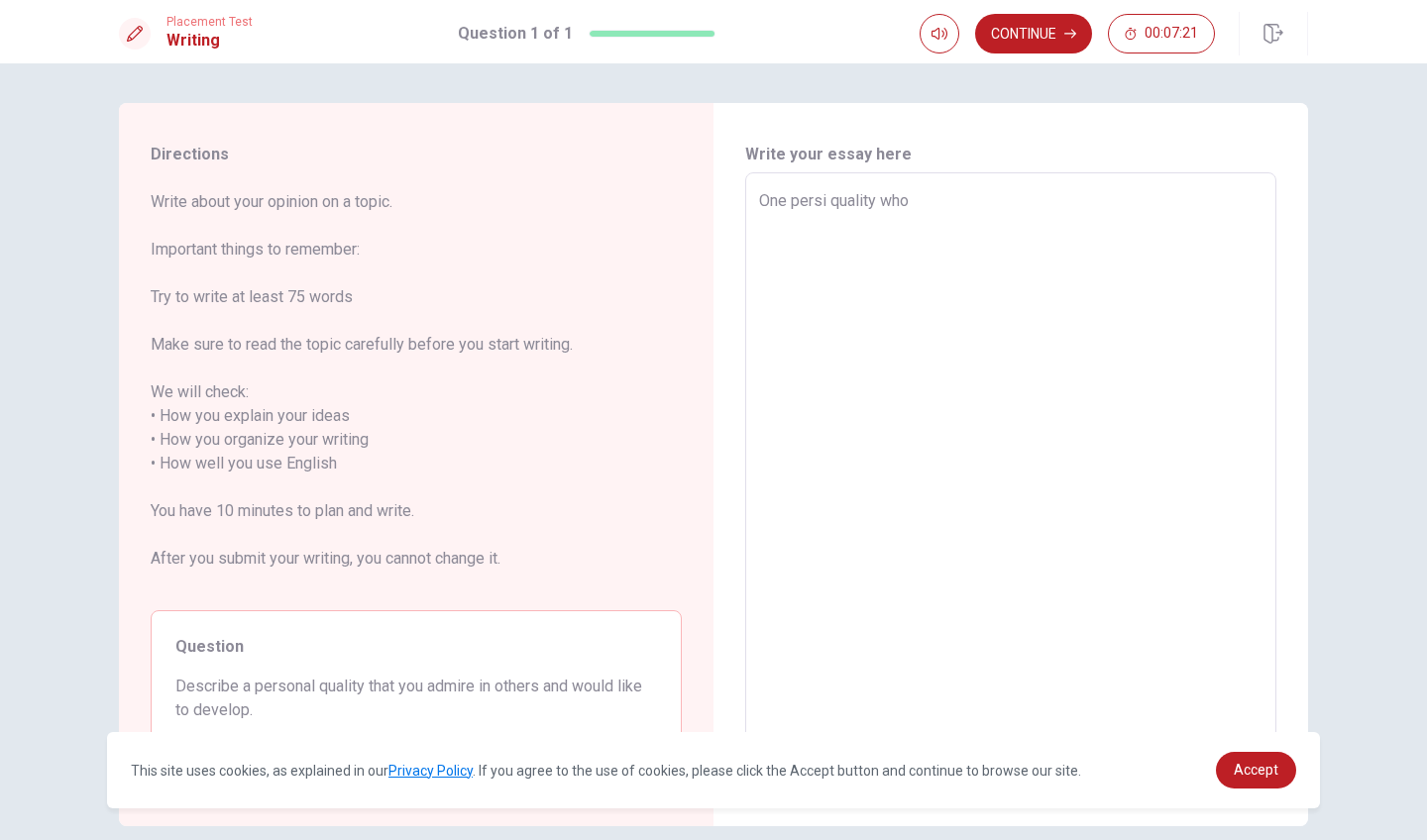 type on "x" 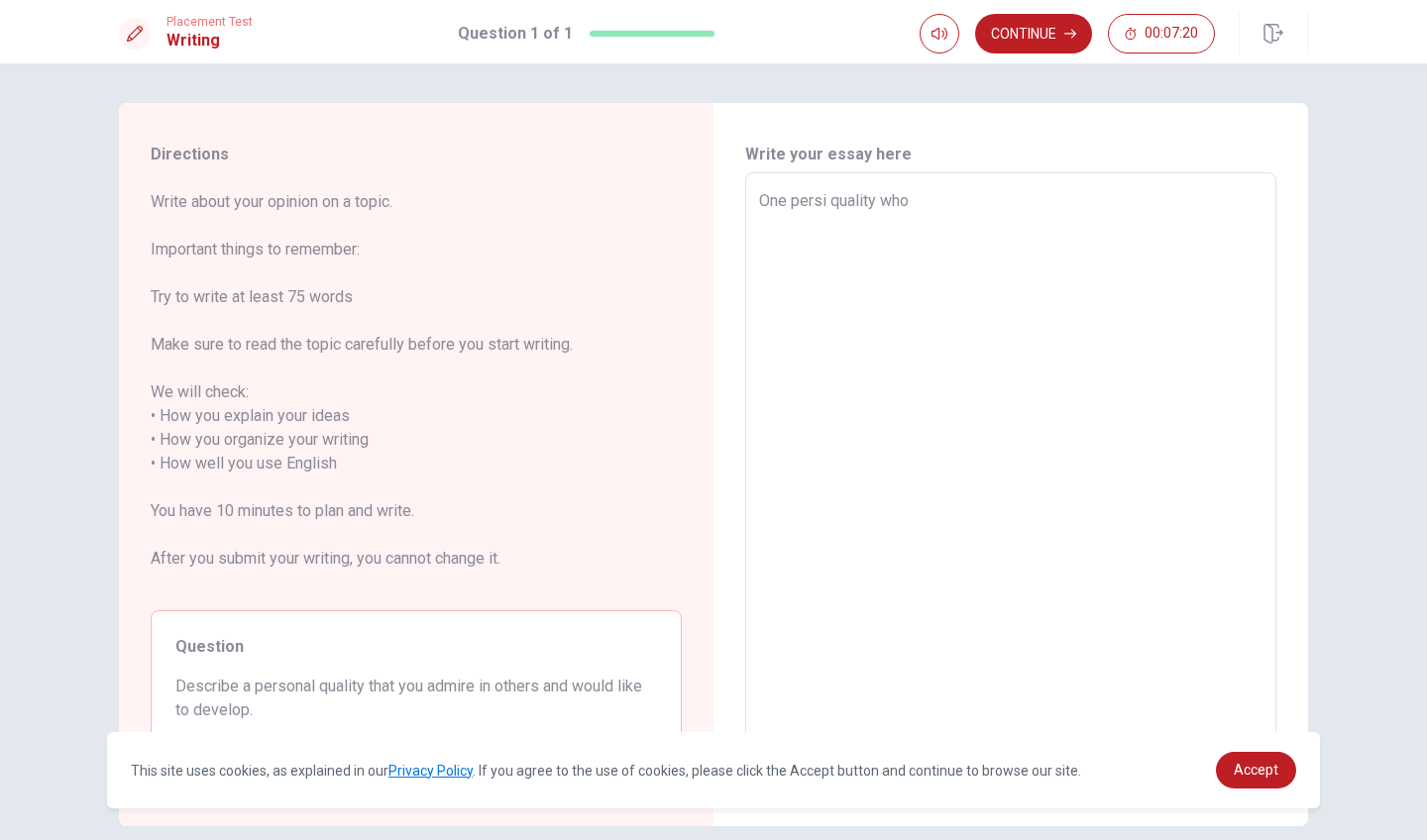 type on "One pers quality who" 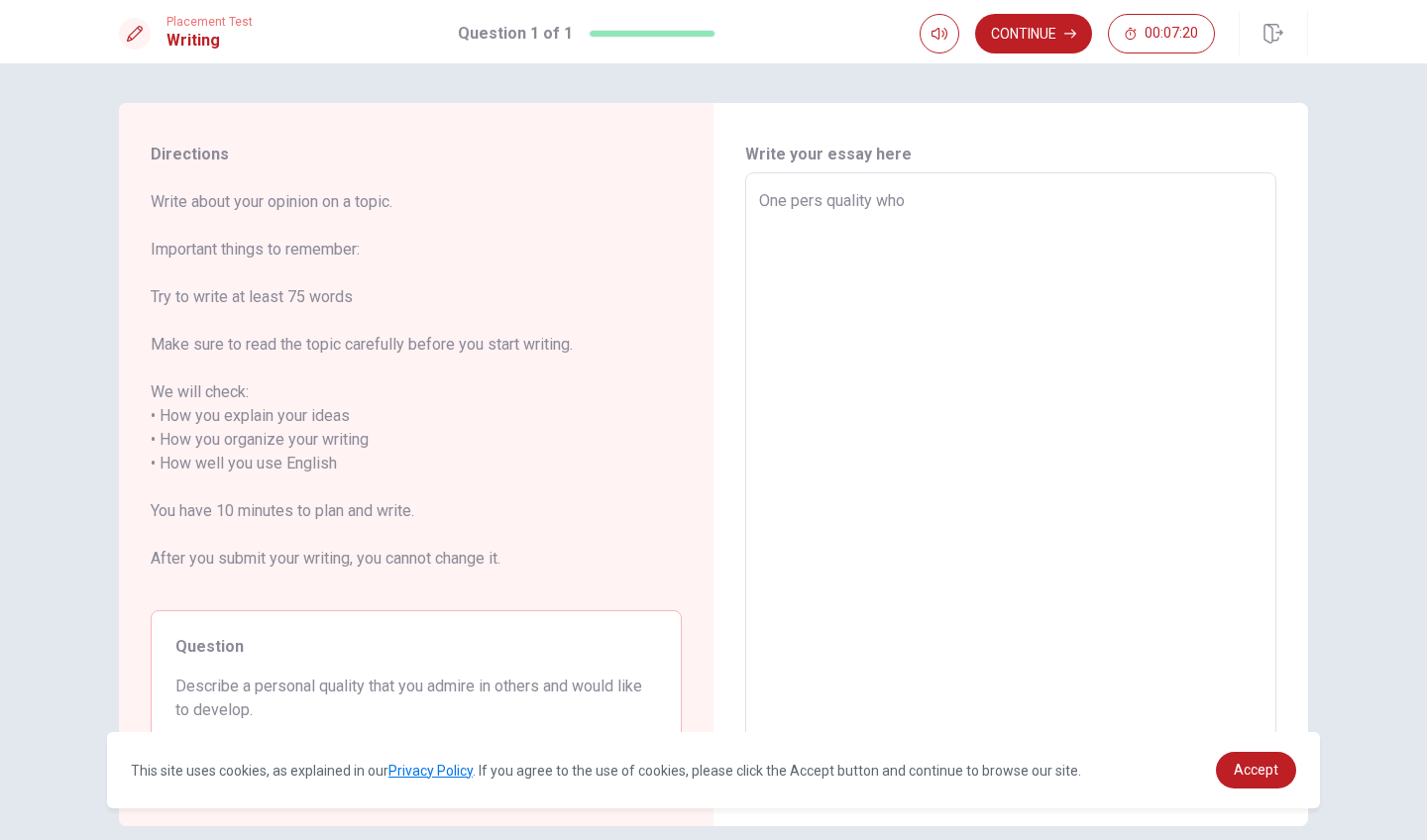 type on "x" 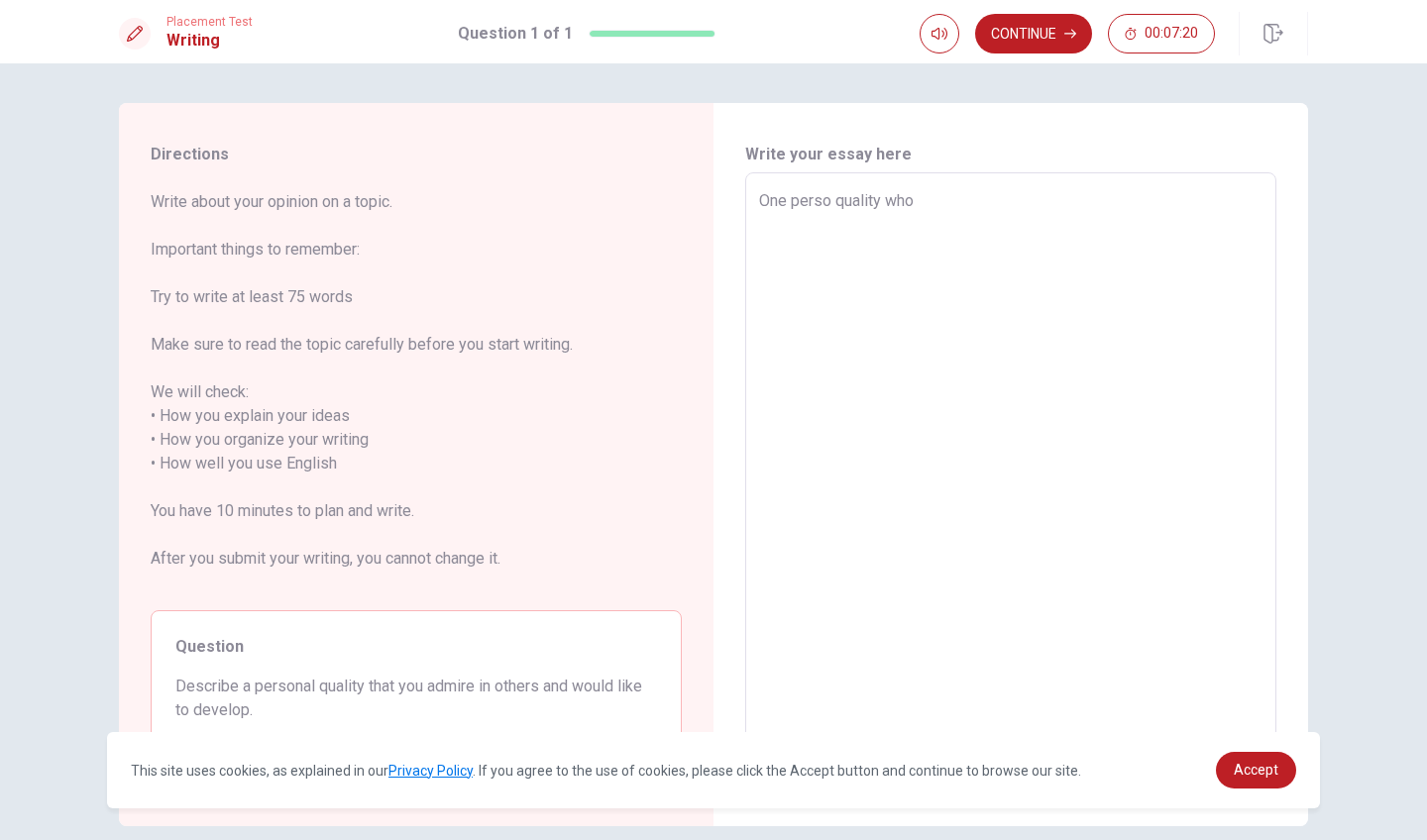type on "x" 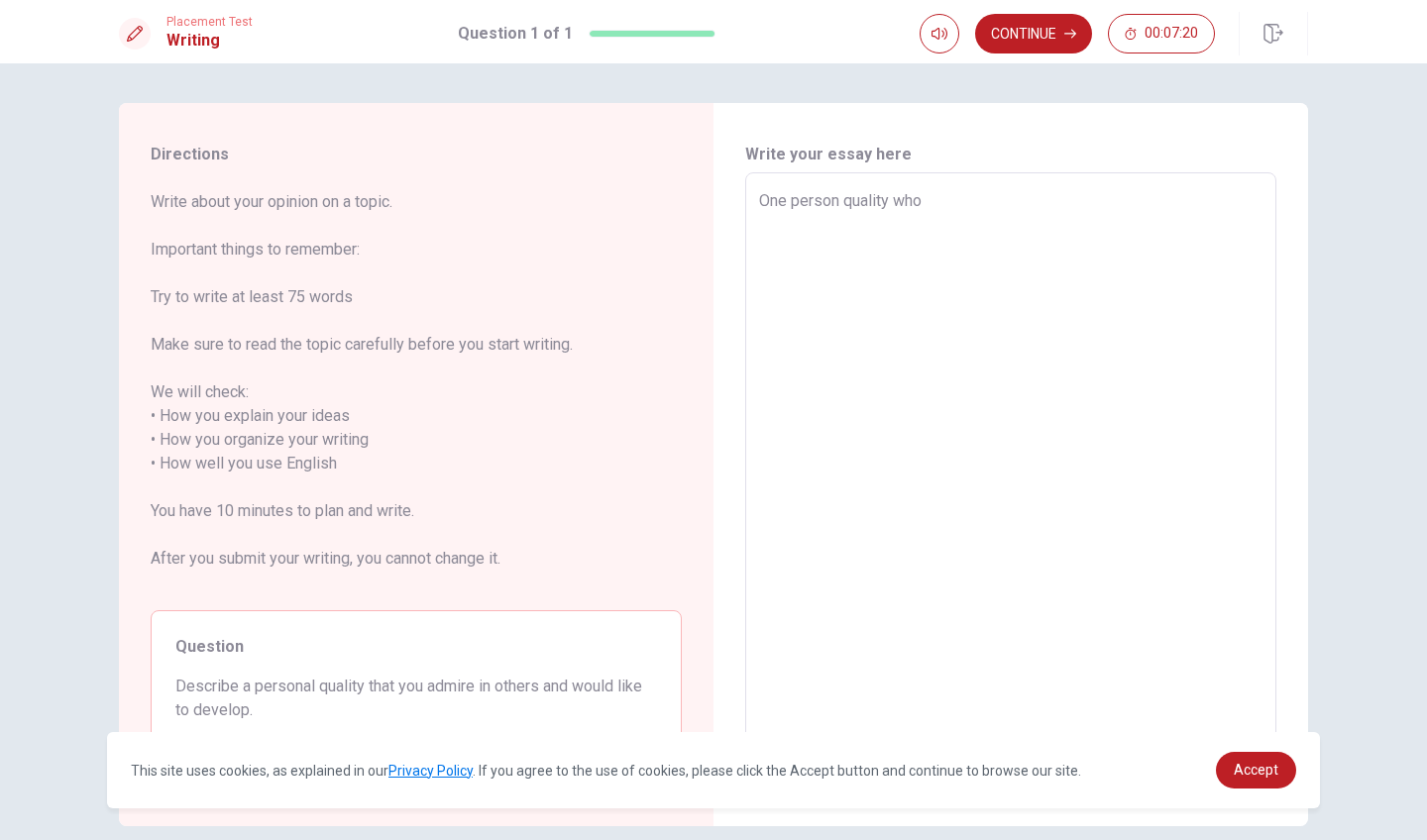 type on "x" 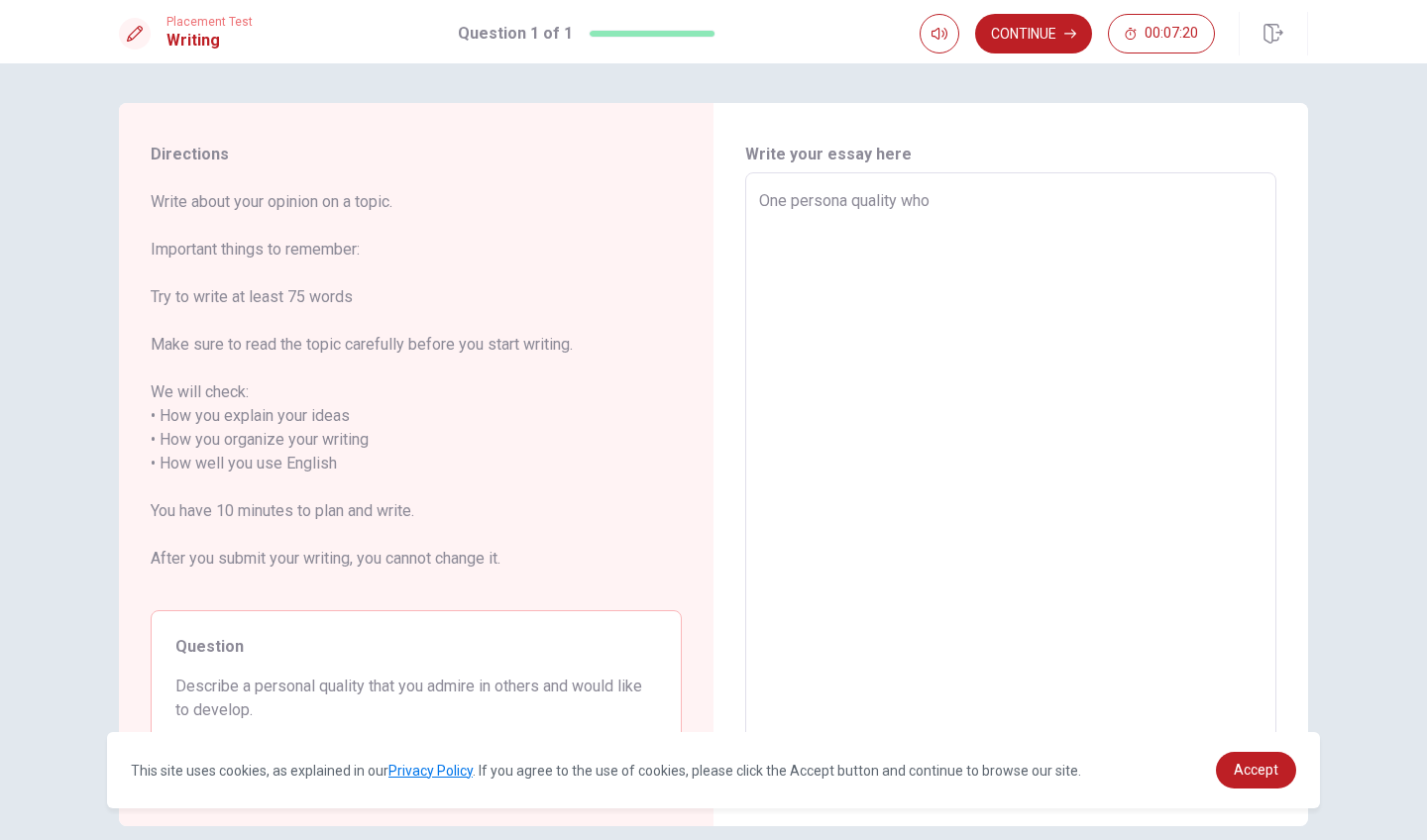 type on "x" 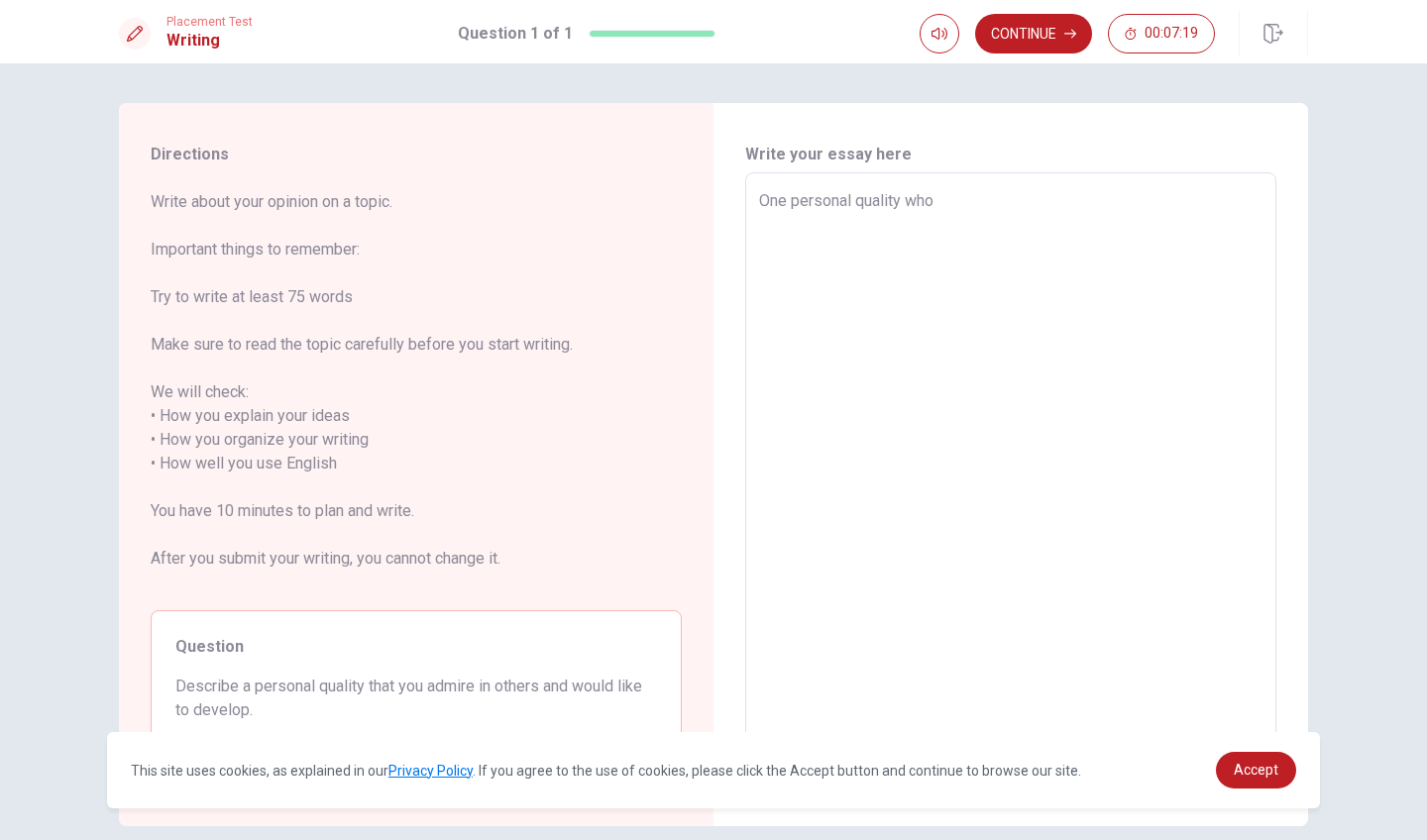 click on "One personal quality who" at bounding box center (1011, 464) 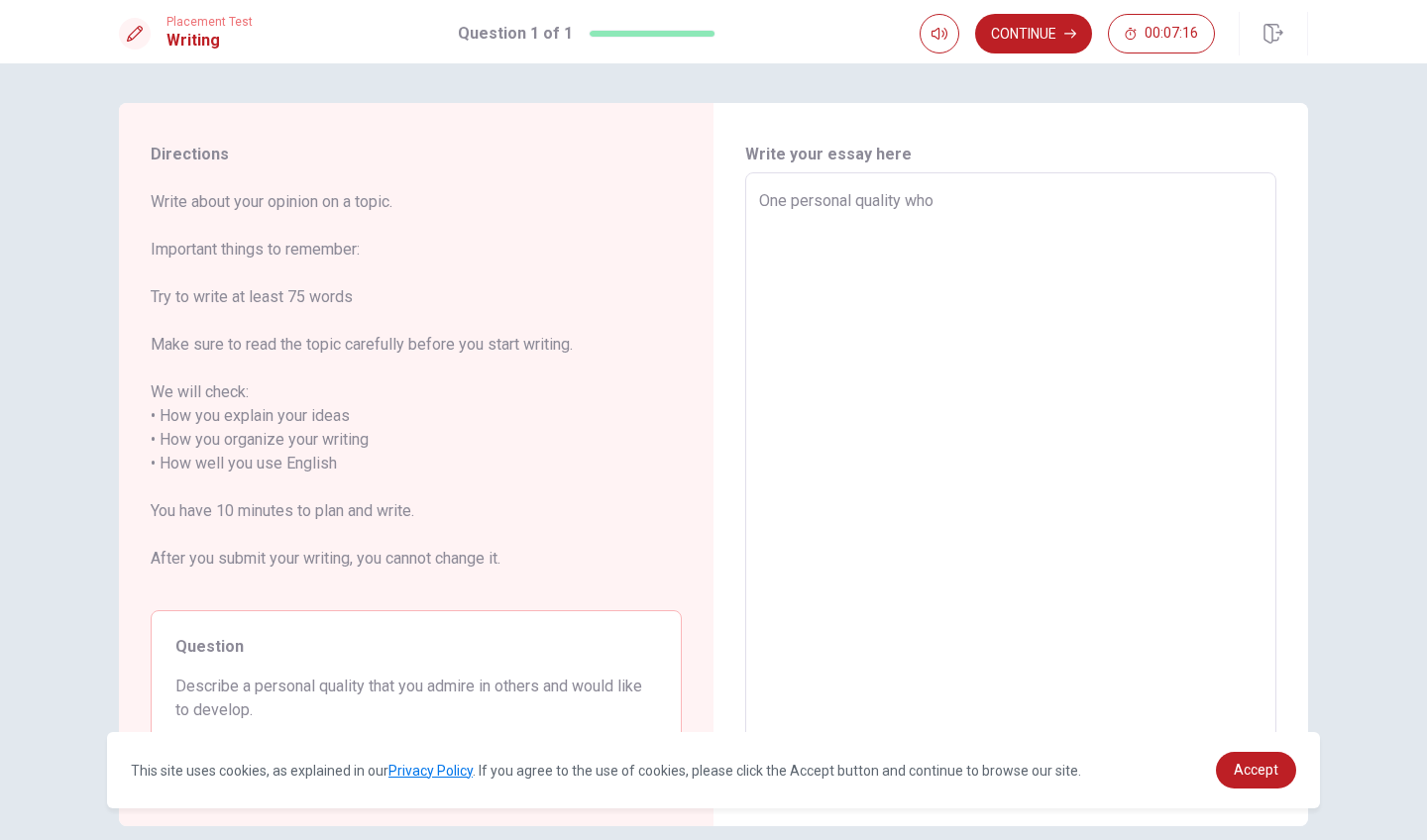 type on "x" 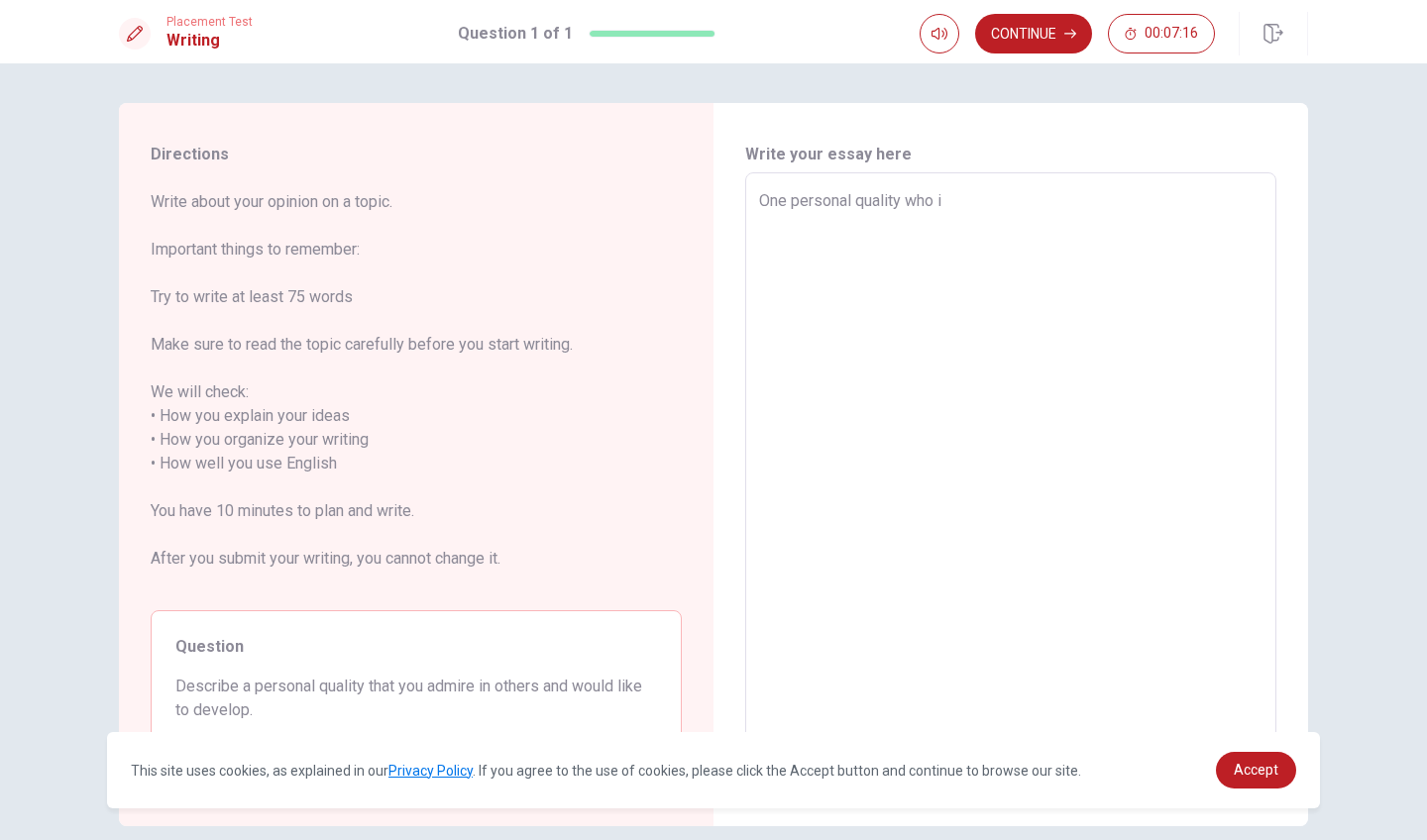 type on "x" 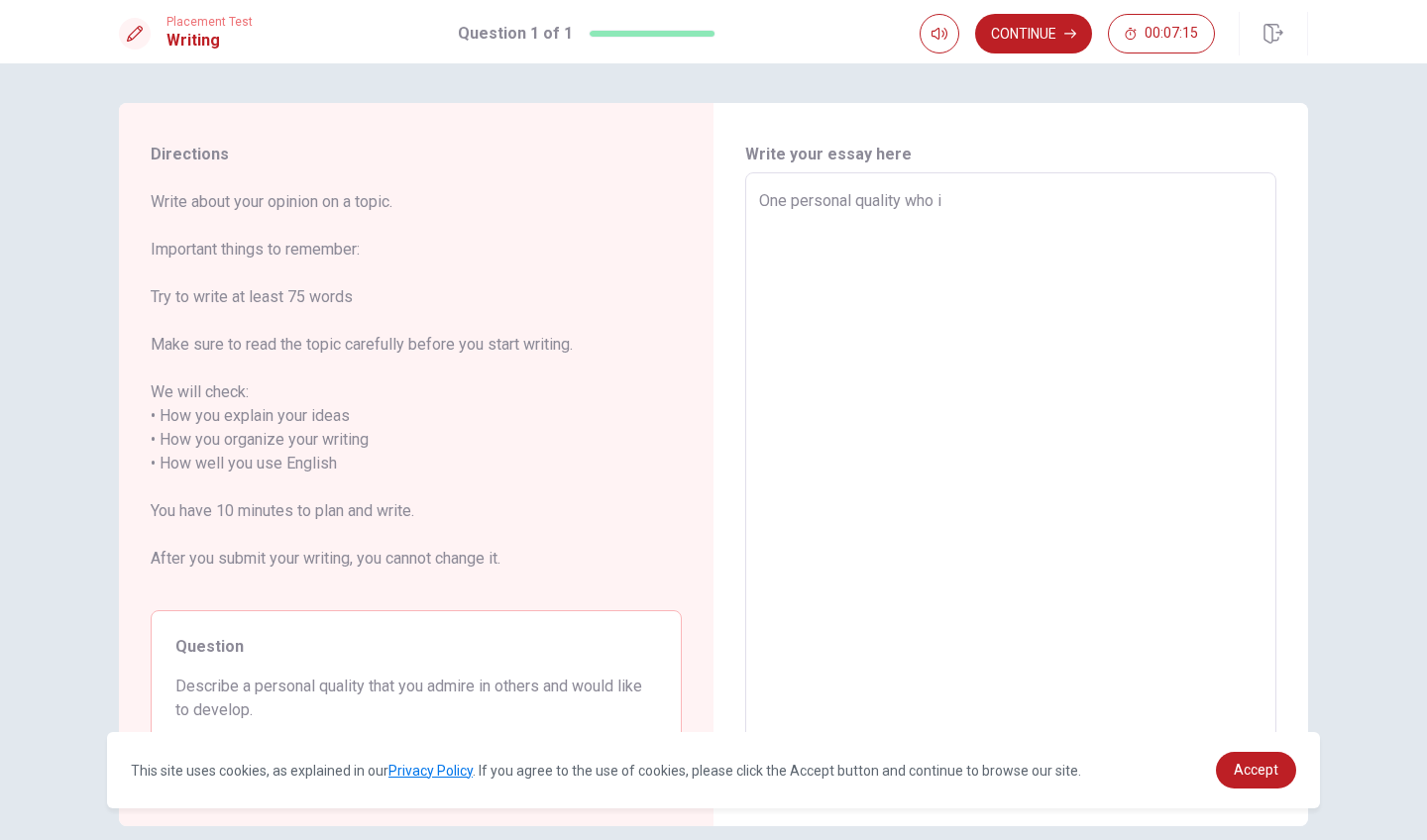type on "One personal quality who i" 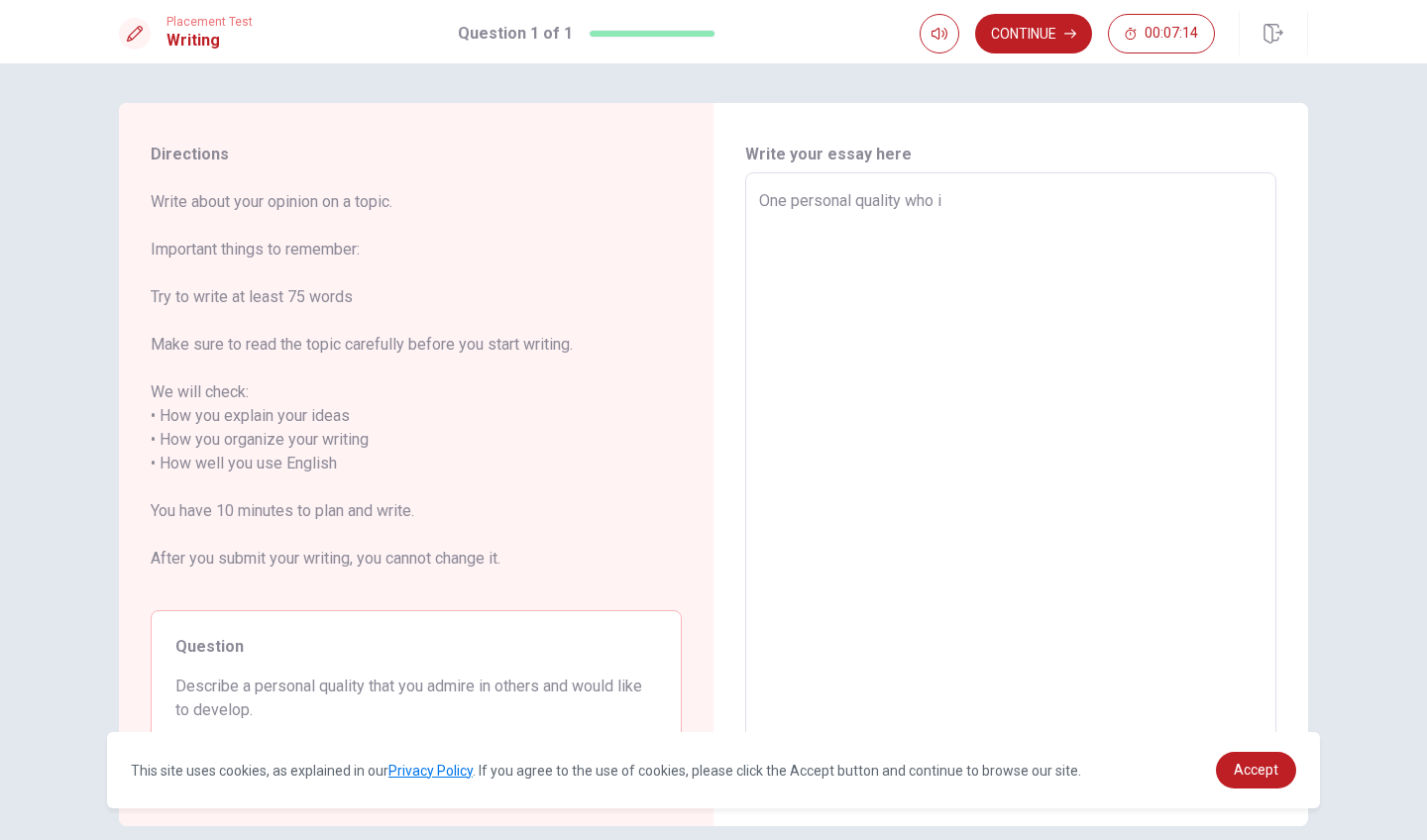type on "One personal quality who i r" 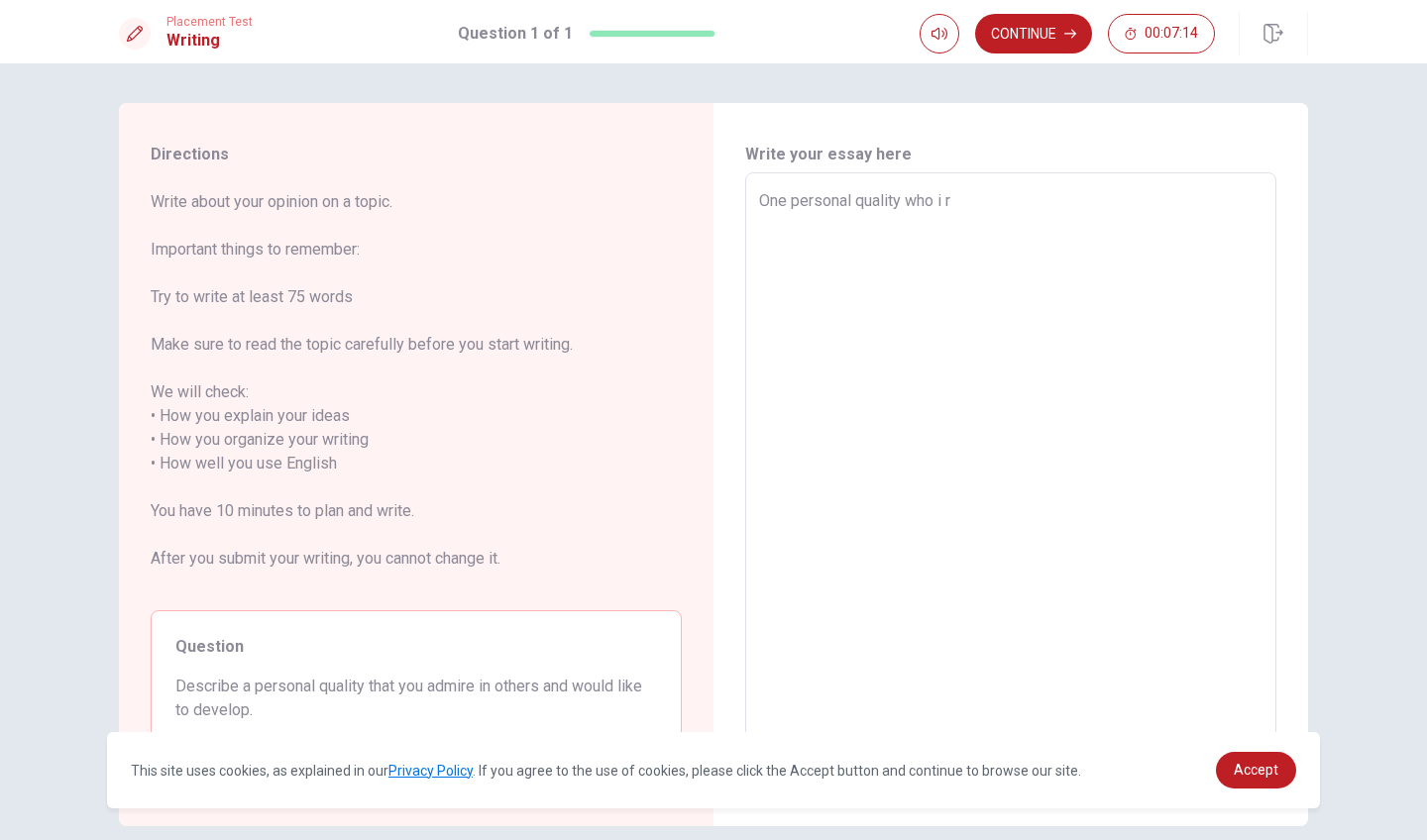type on "x" 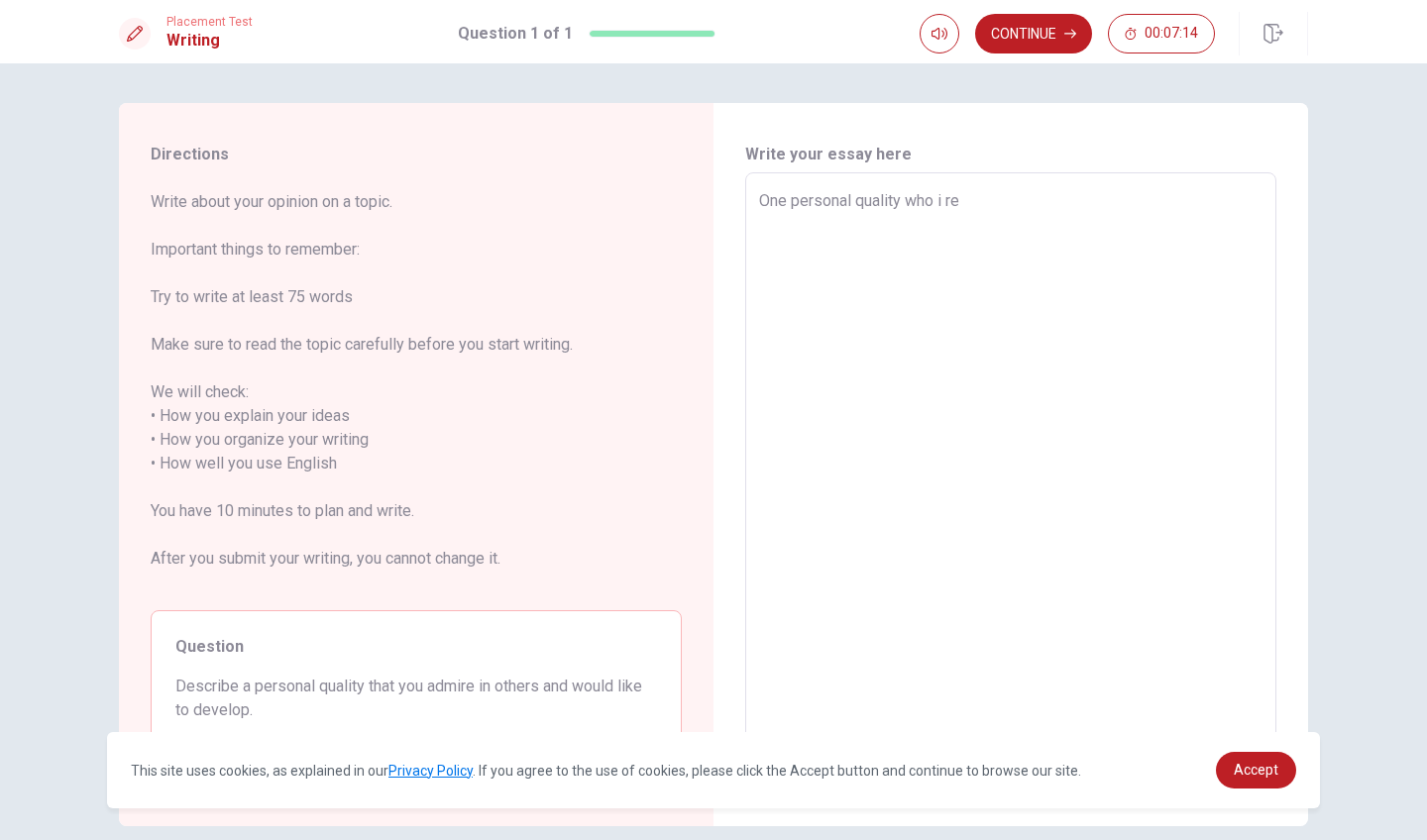 type on "x" 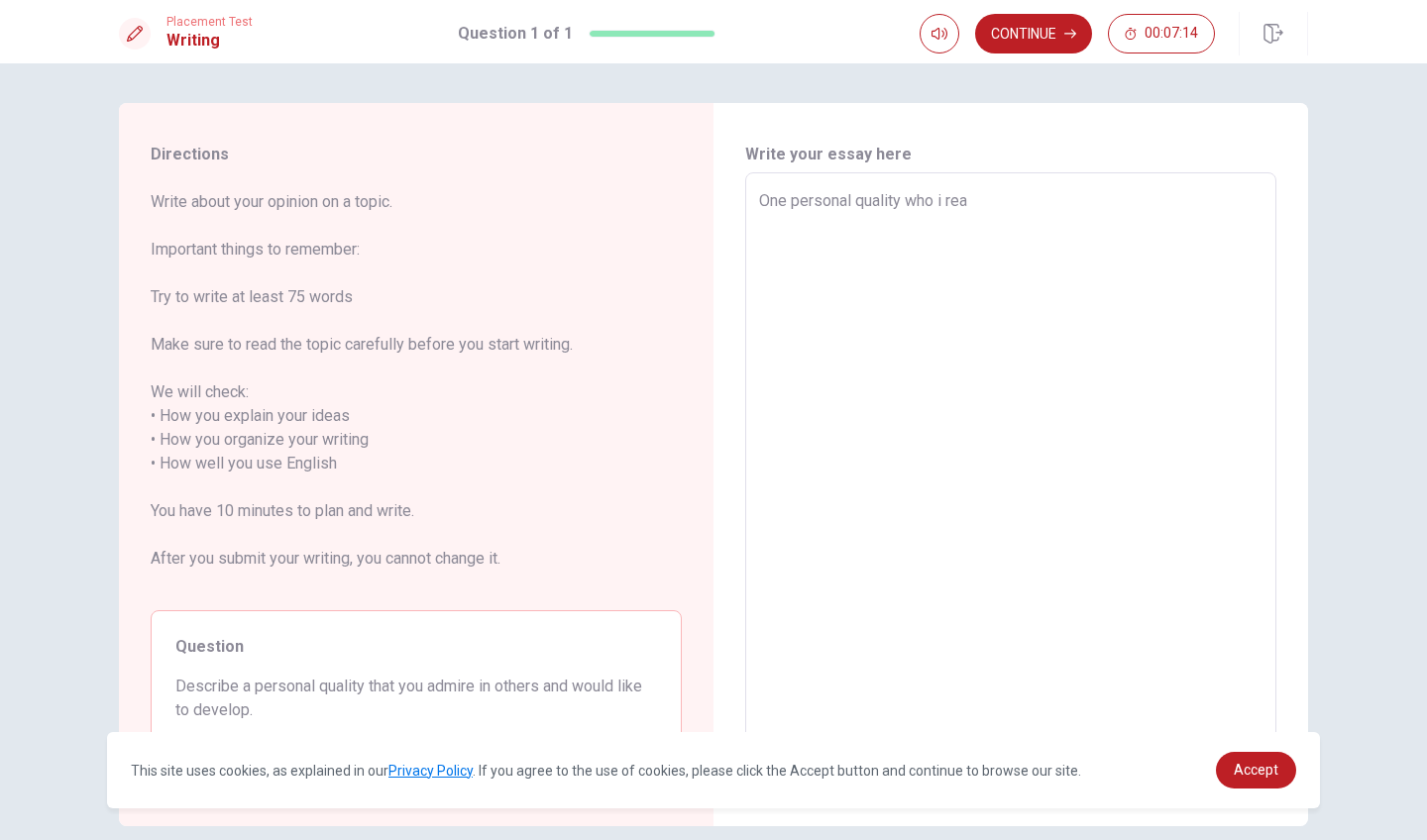 type on "x" 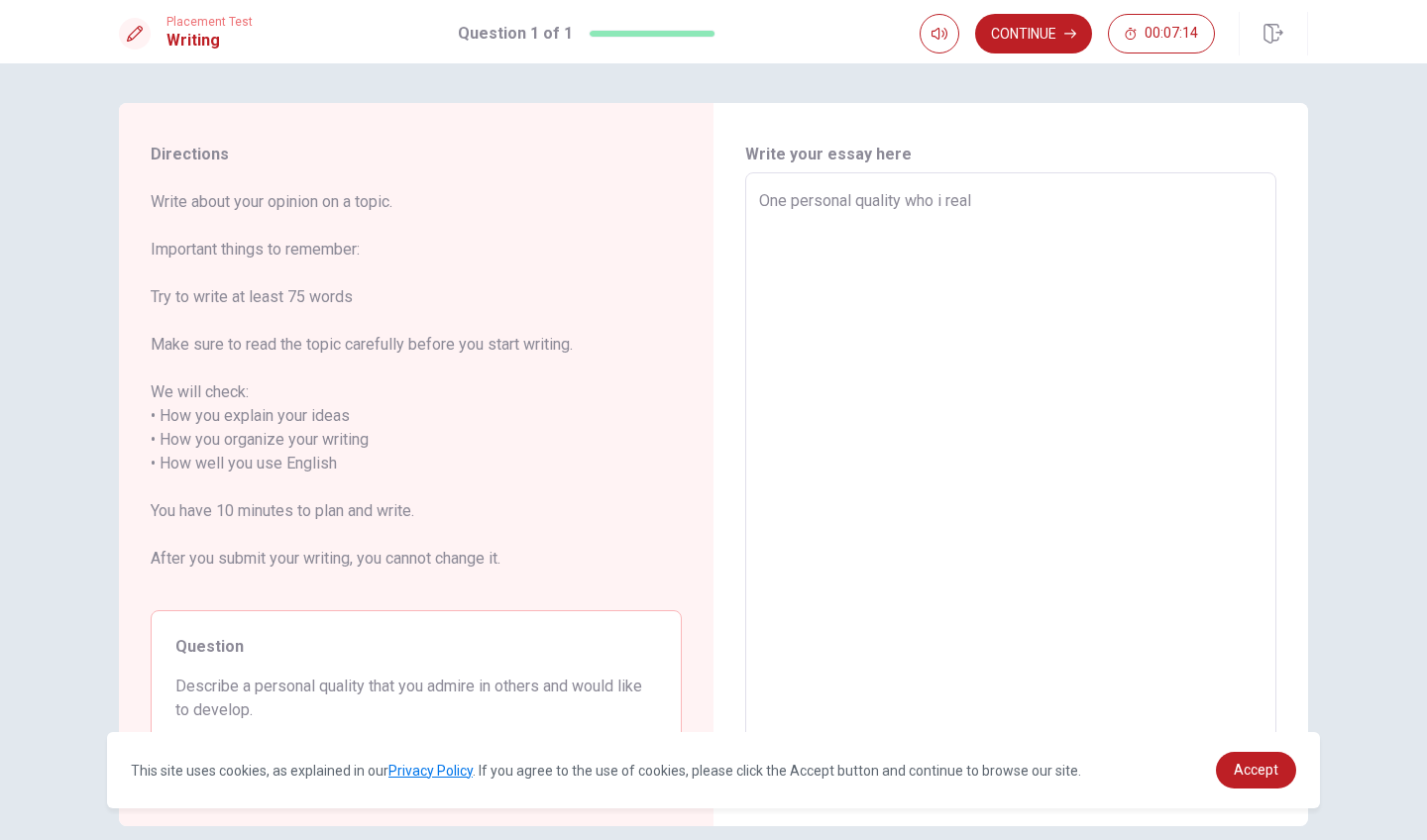 type on "x" 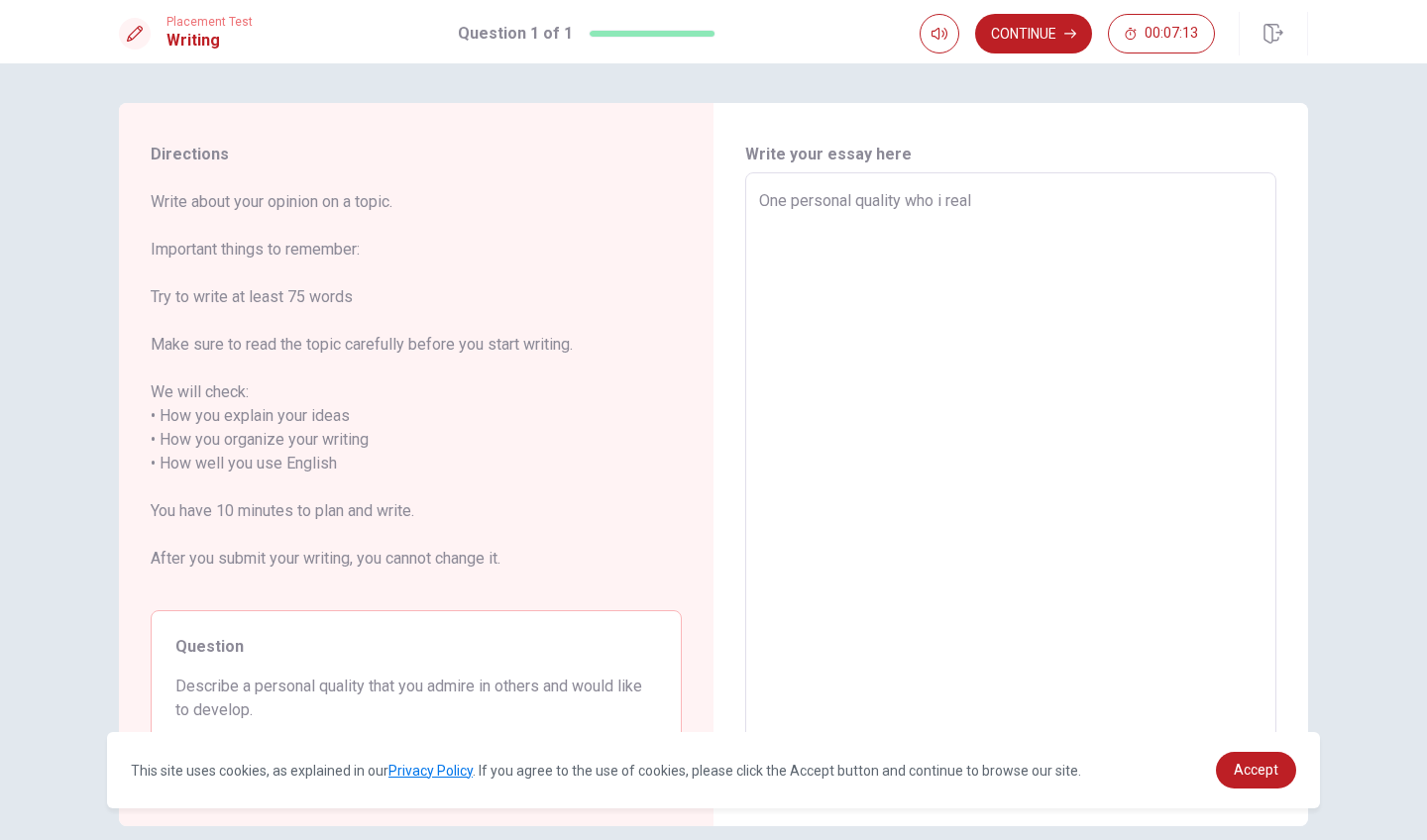 type on "One personal quality who i realy" 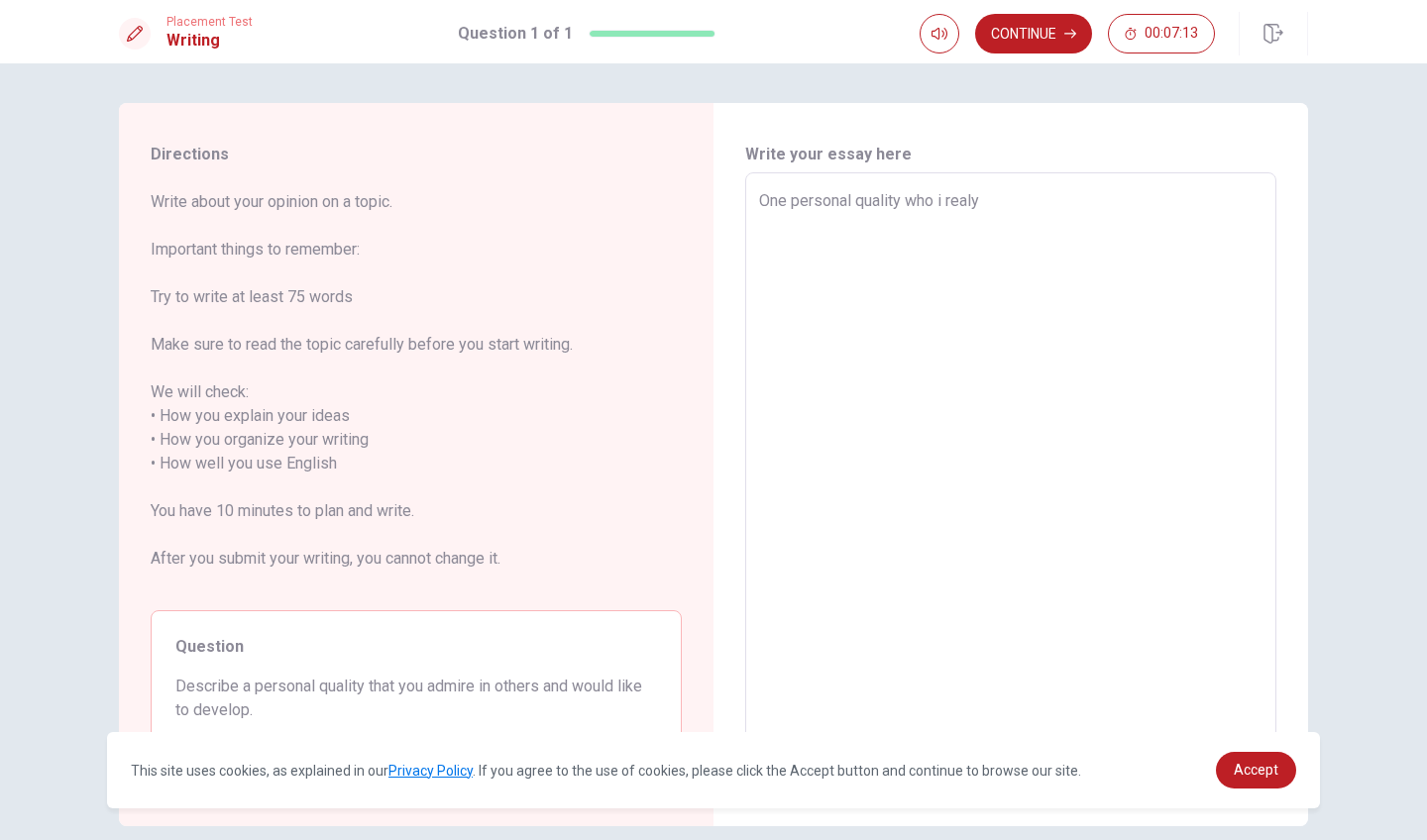 type on "x" 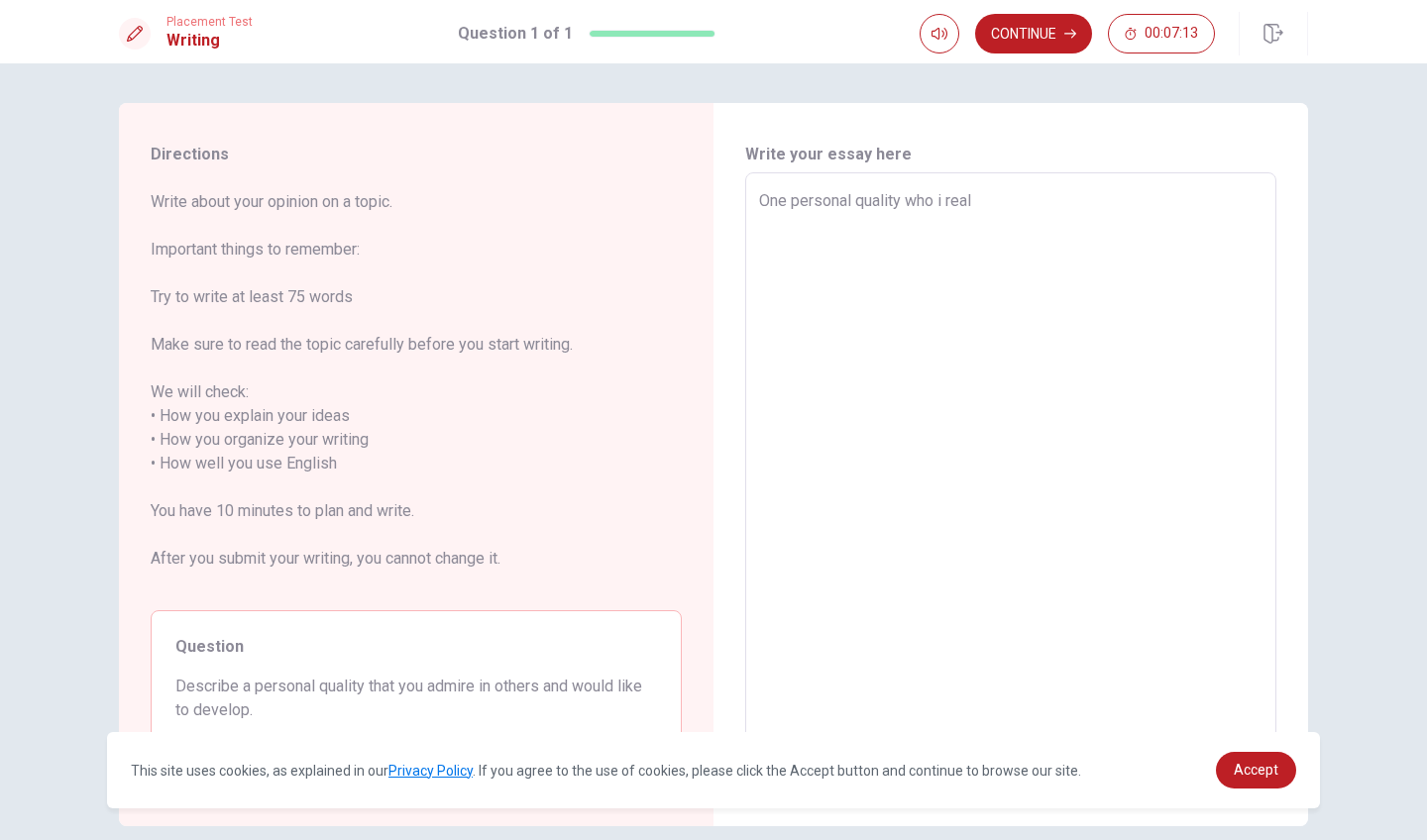 type on "x" 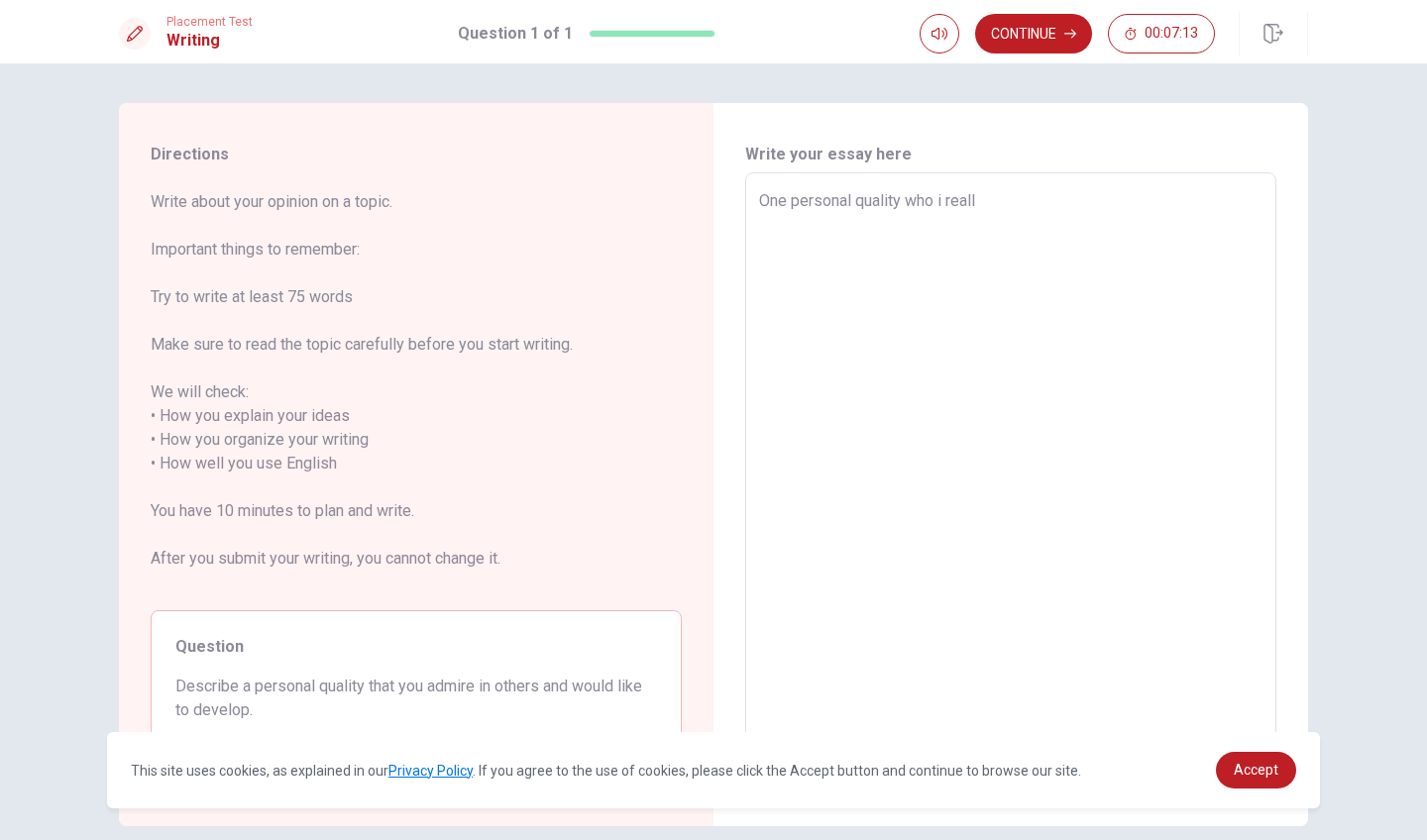 type on "x" 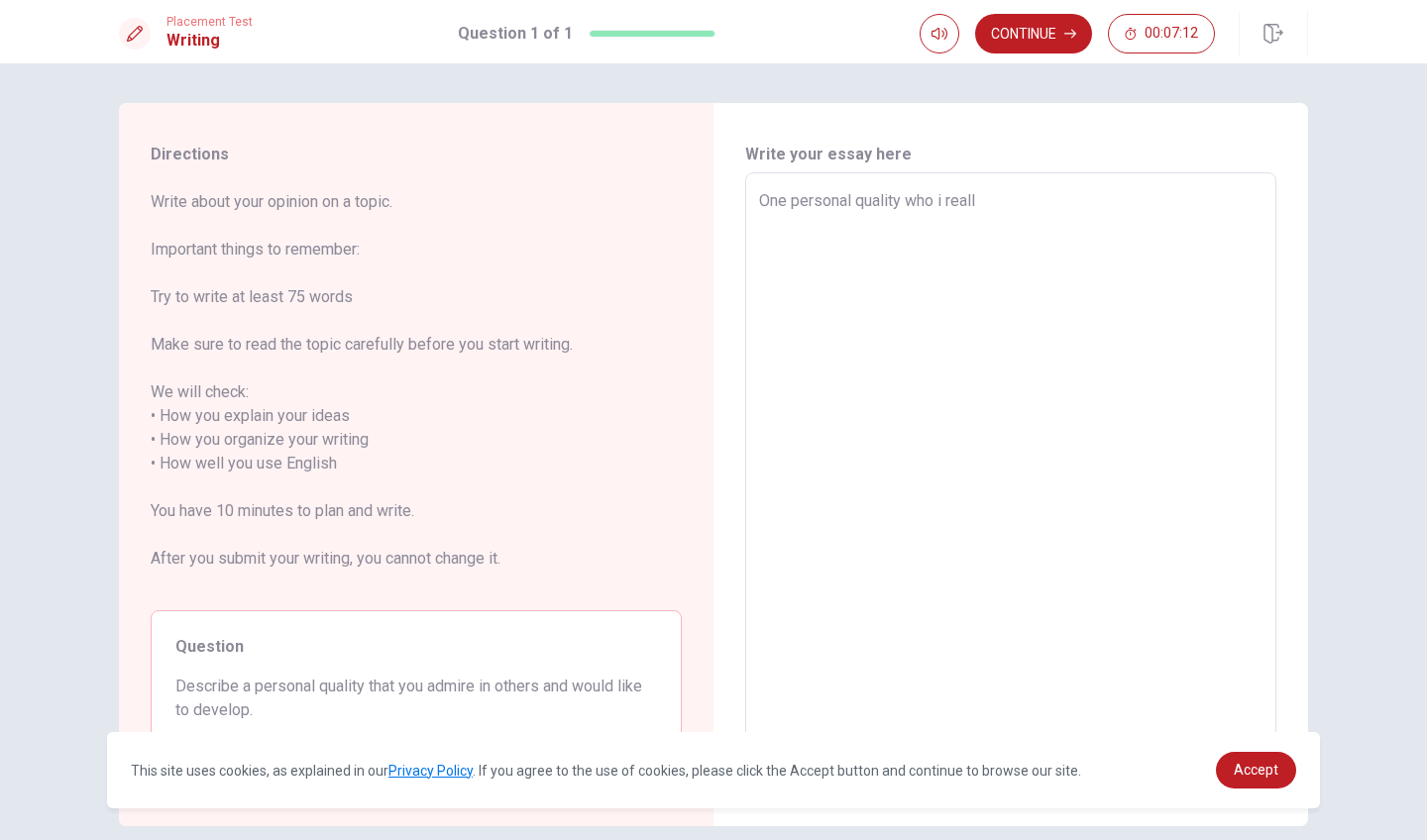 type on "One personal quality who i really" 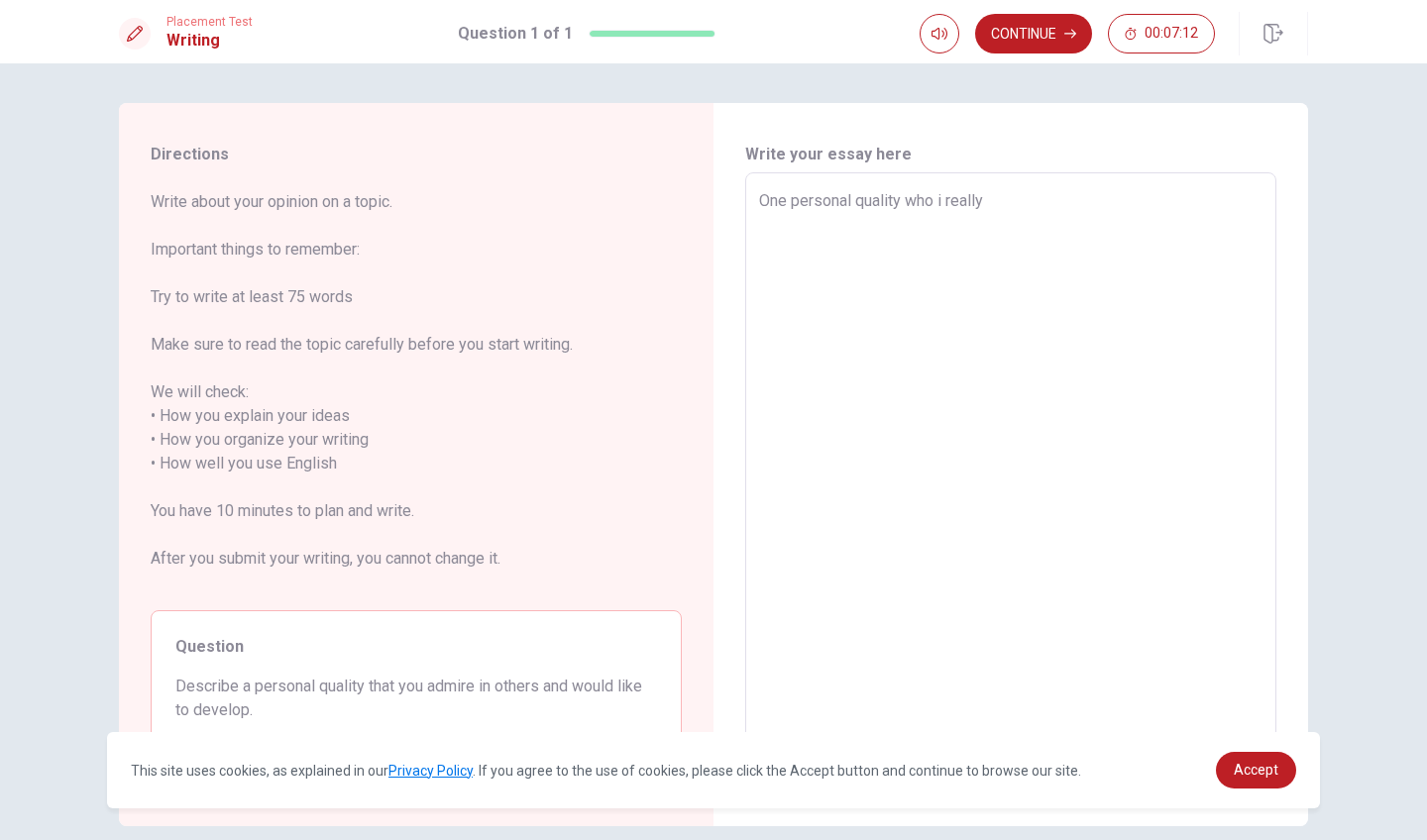 type on "x" 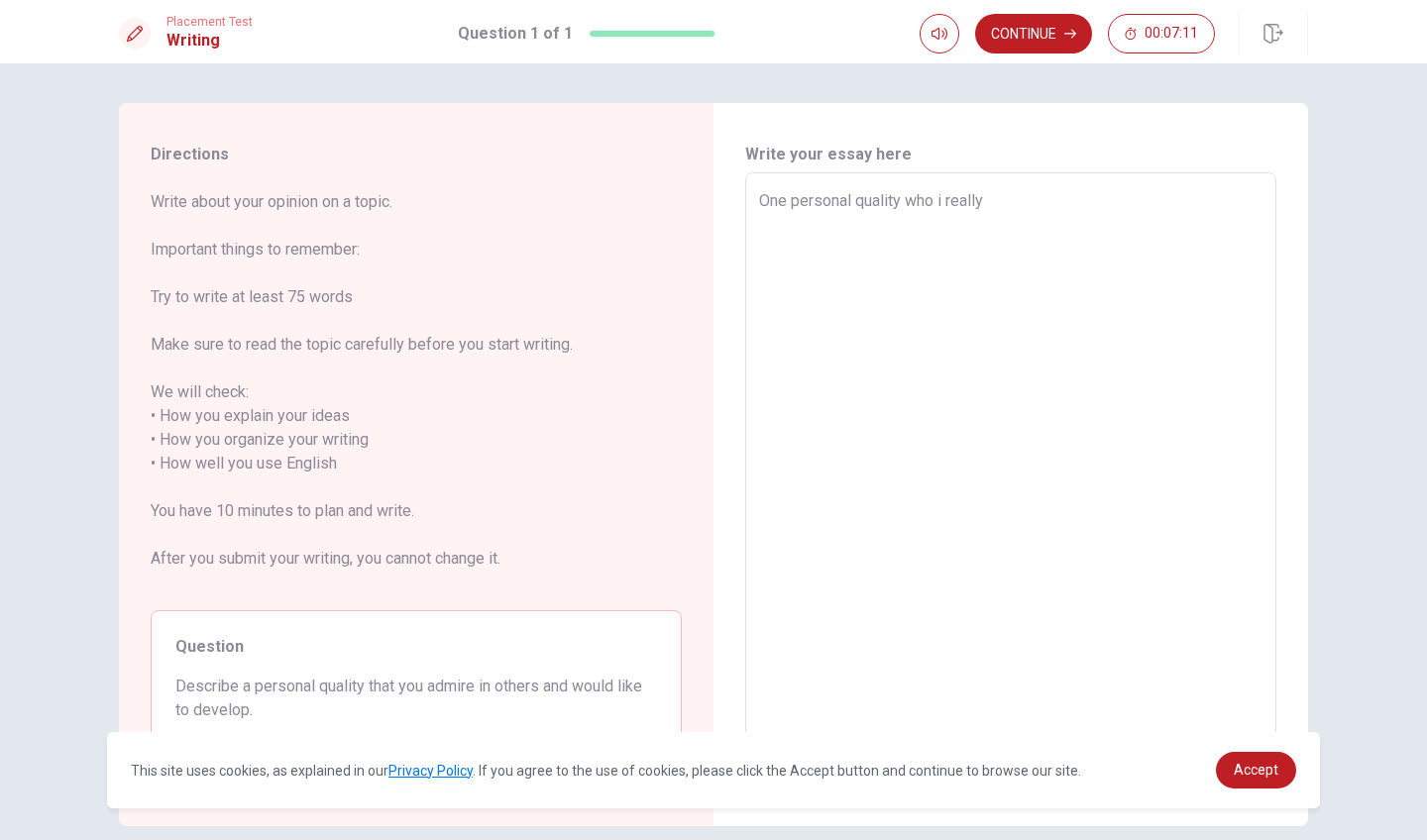 type on "One personal quality who i really" 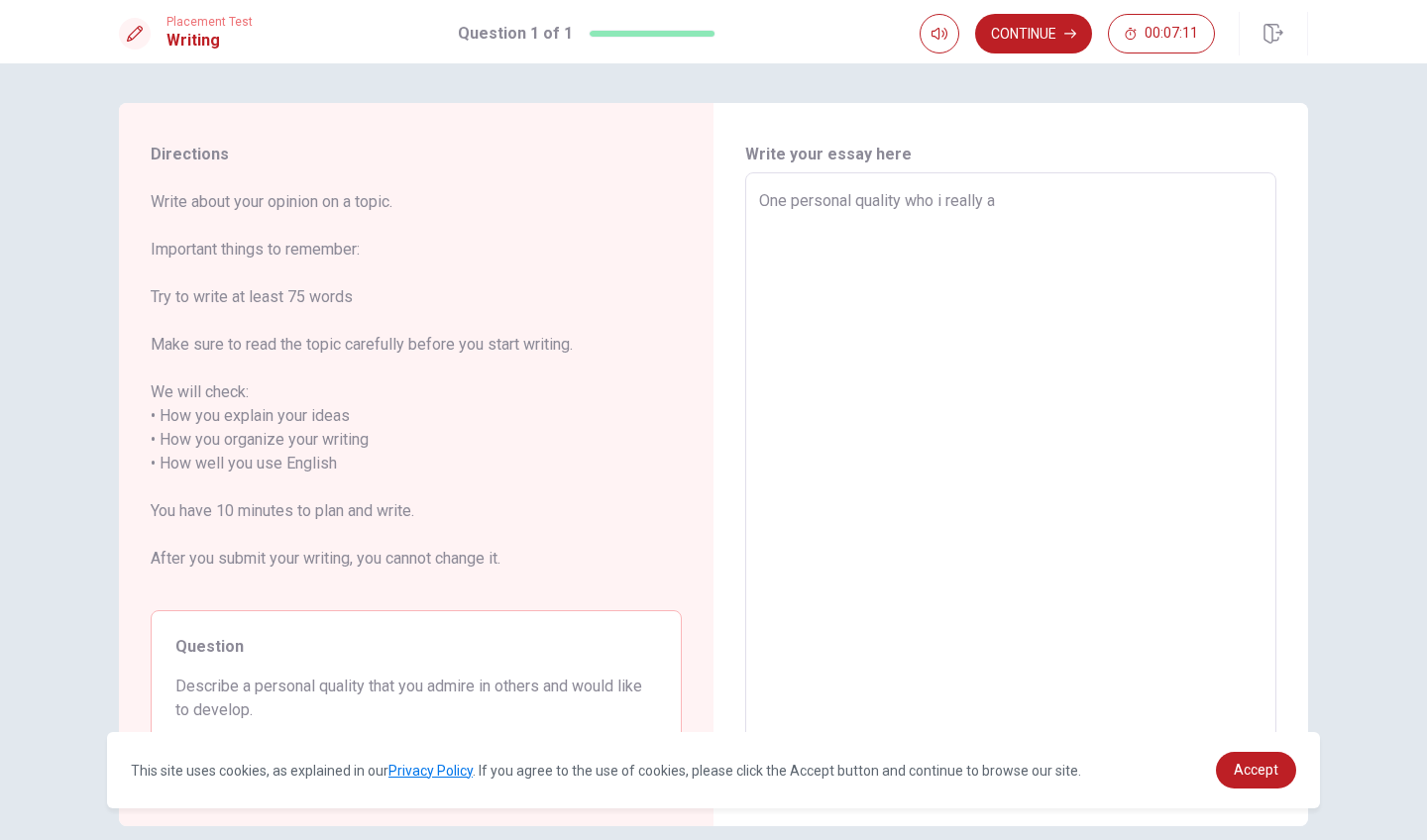 type on "x" 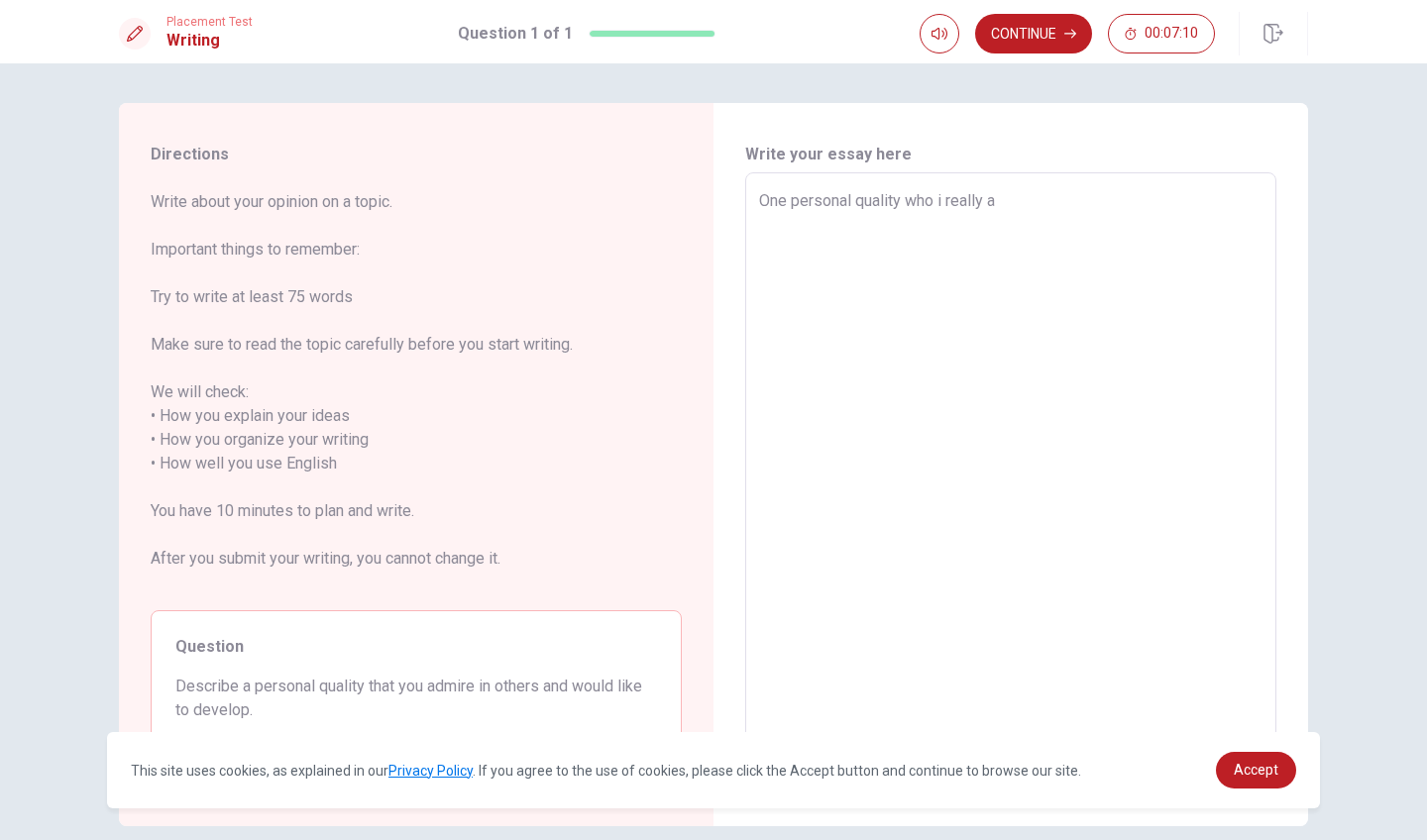 type on "One personal quality who i really ad" 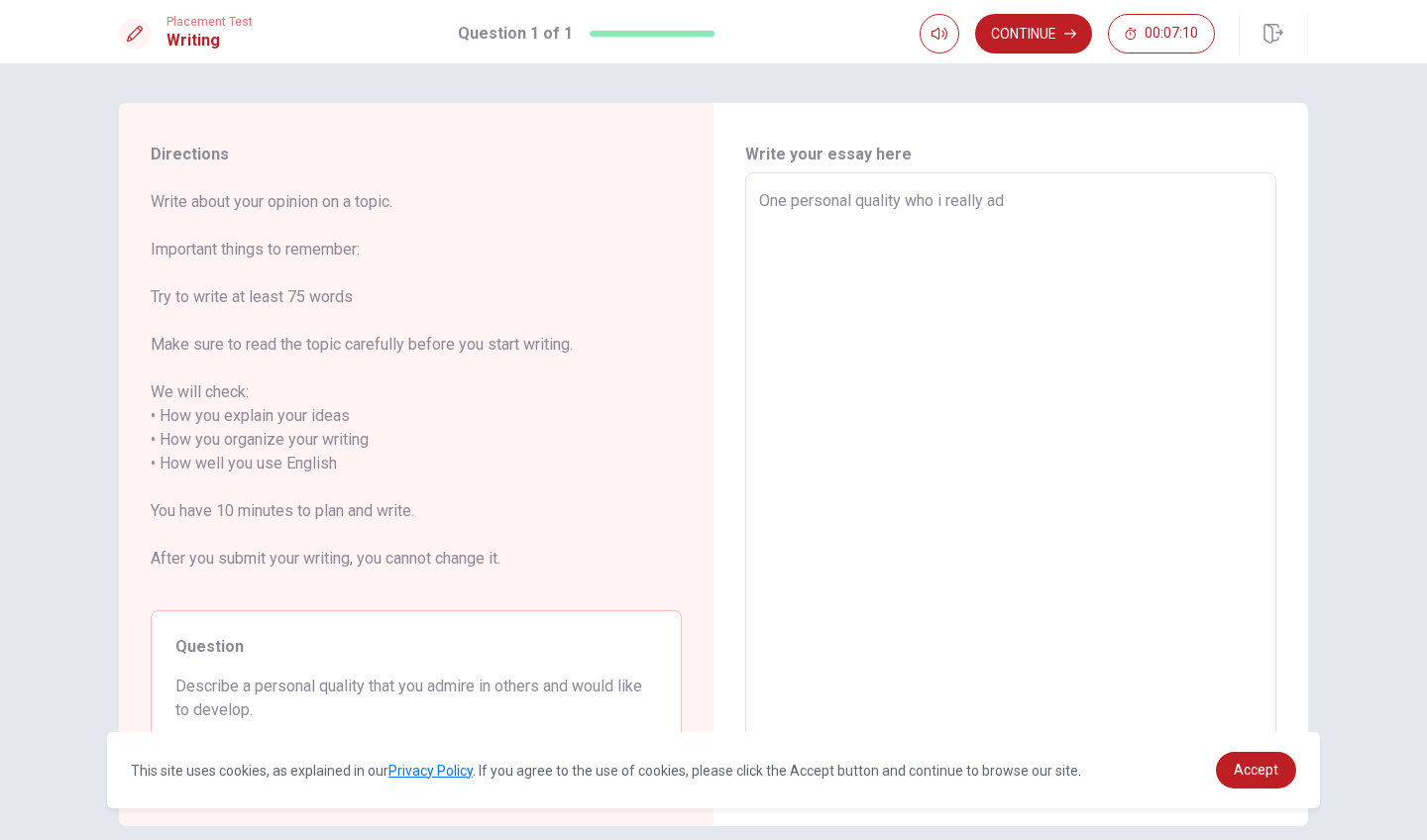 type on "x" 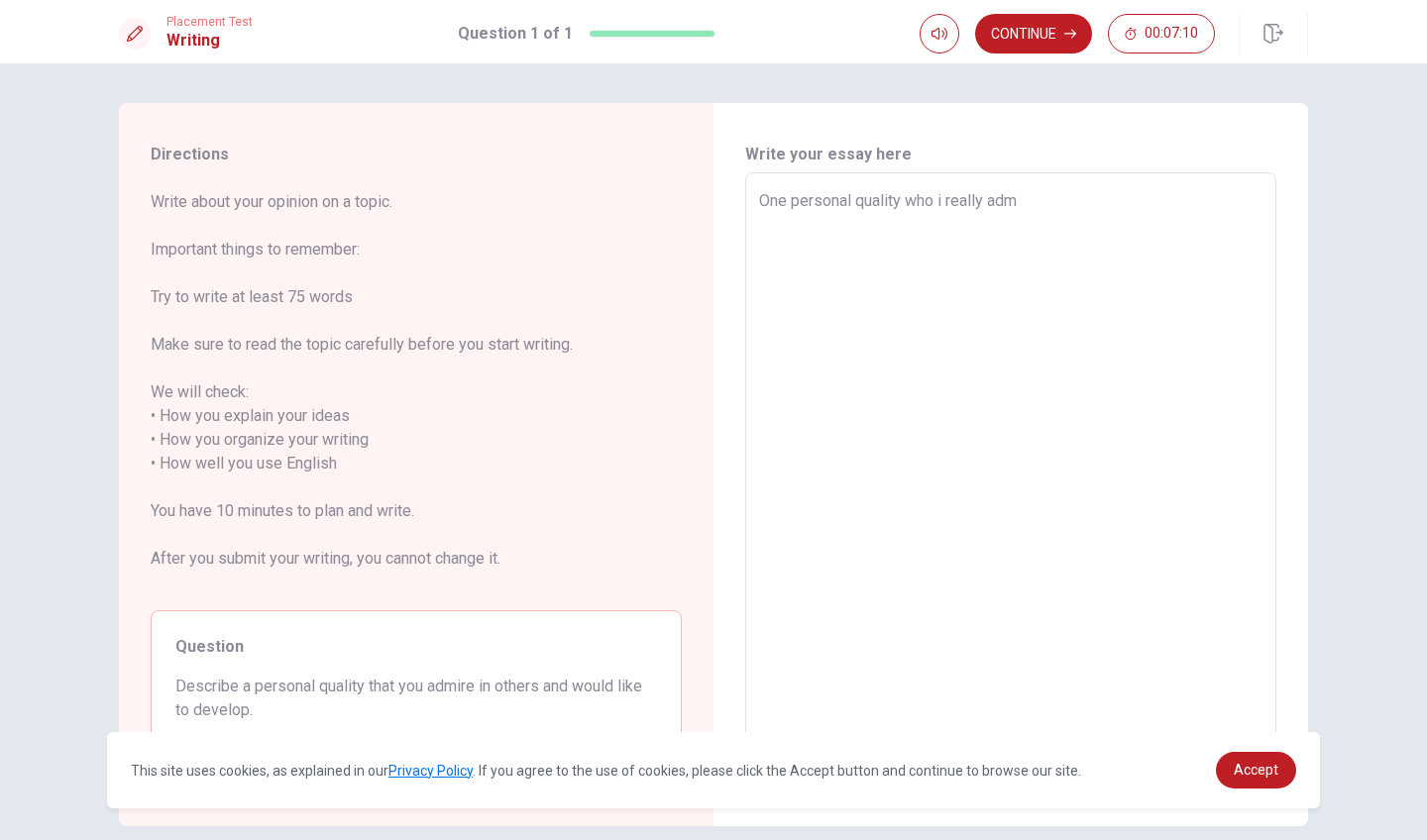 type on "x" 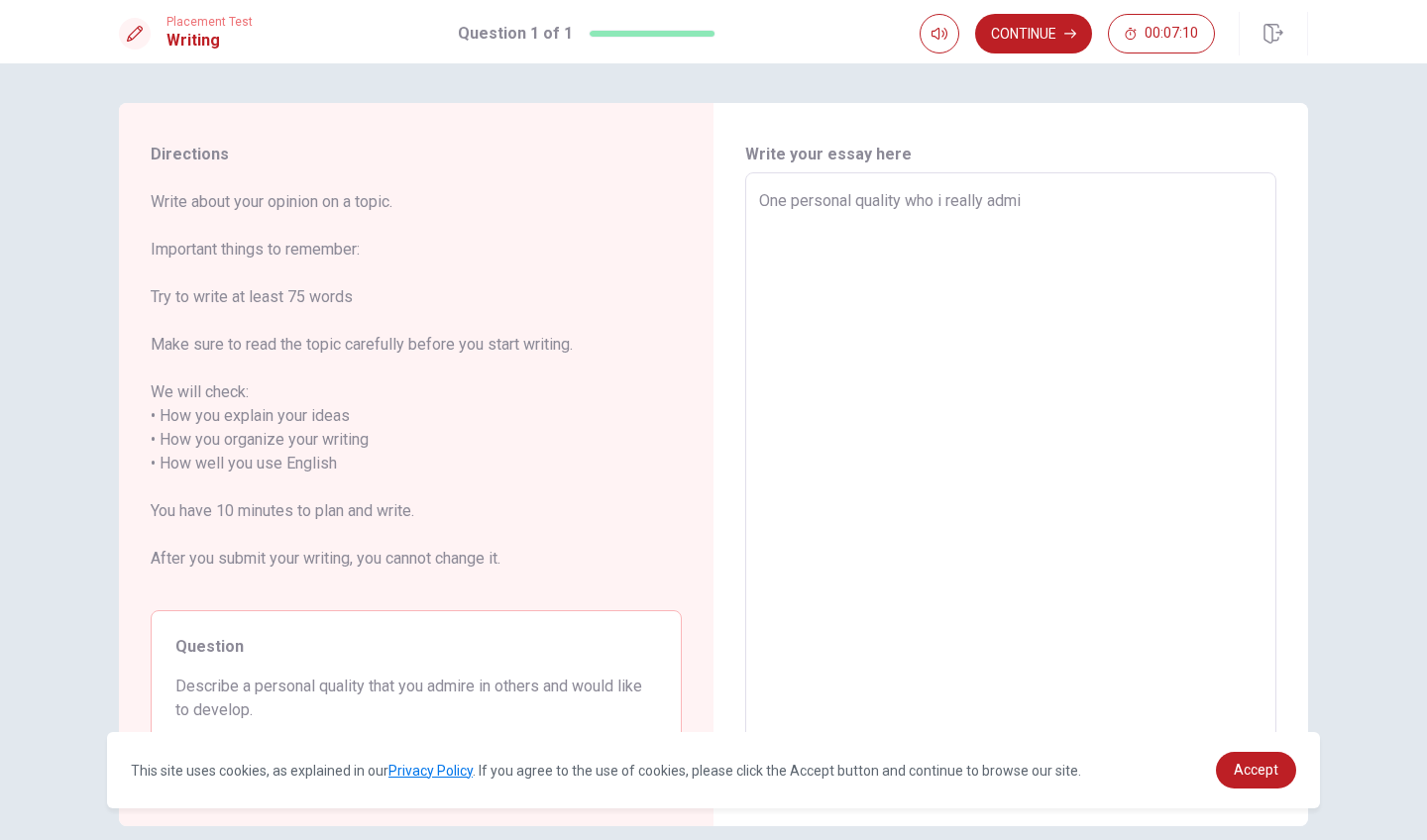 type on "x" 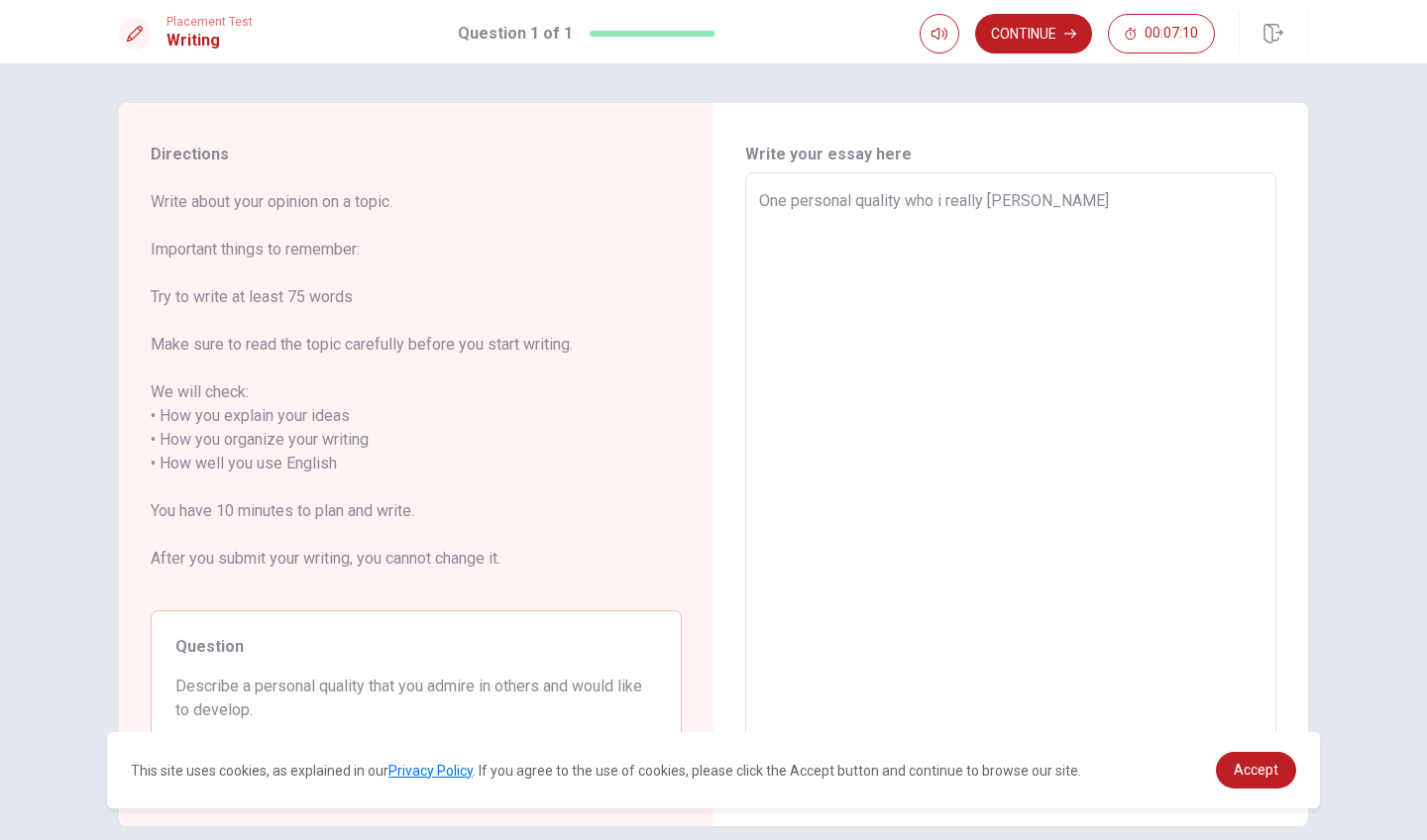 type on "x" 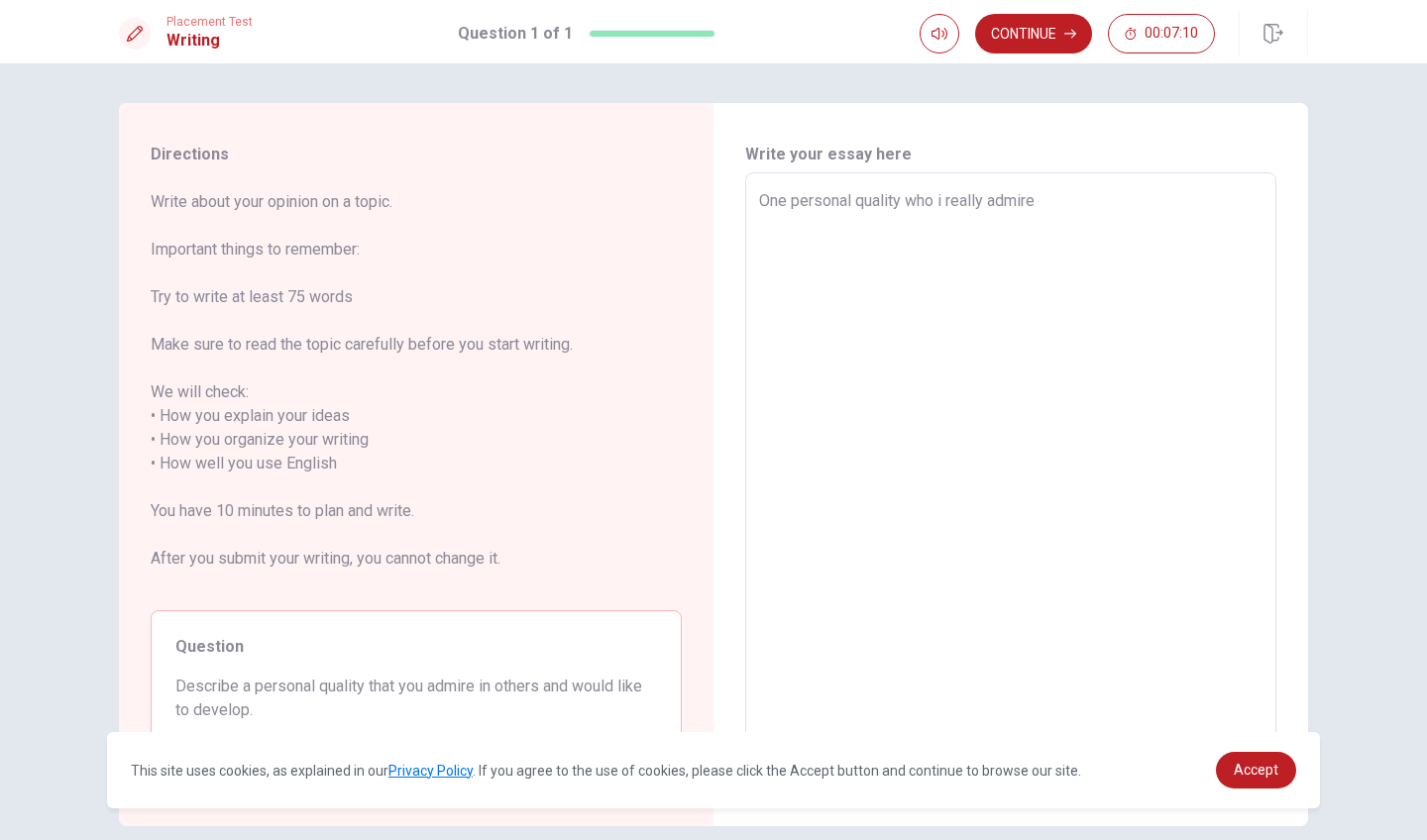 type on "x" 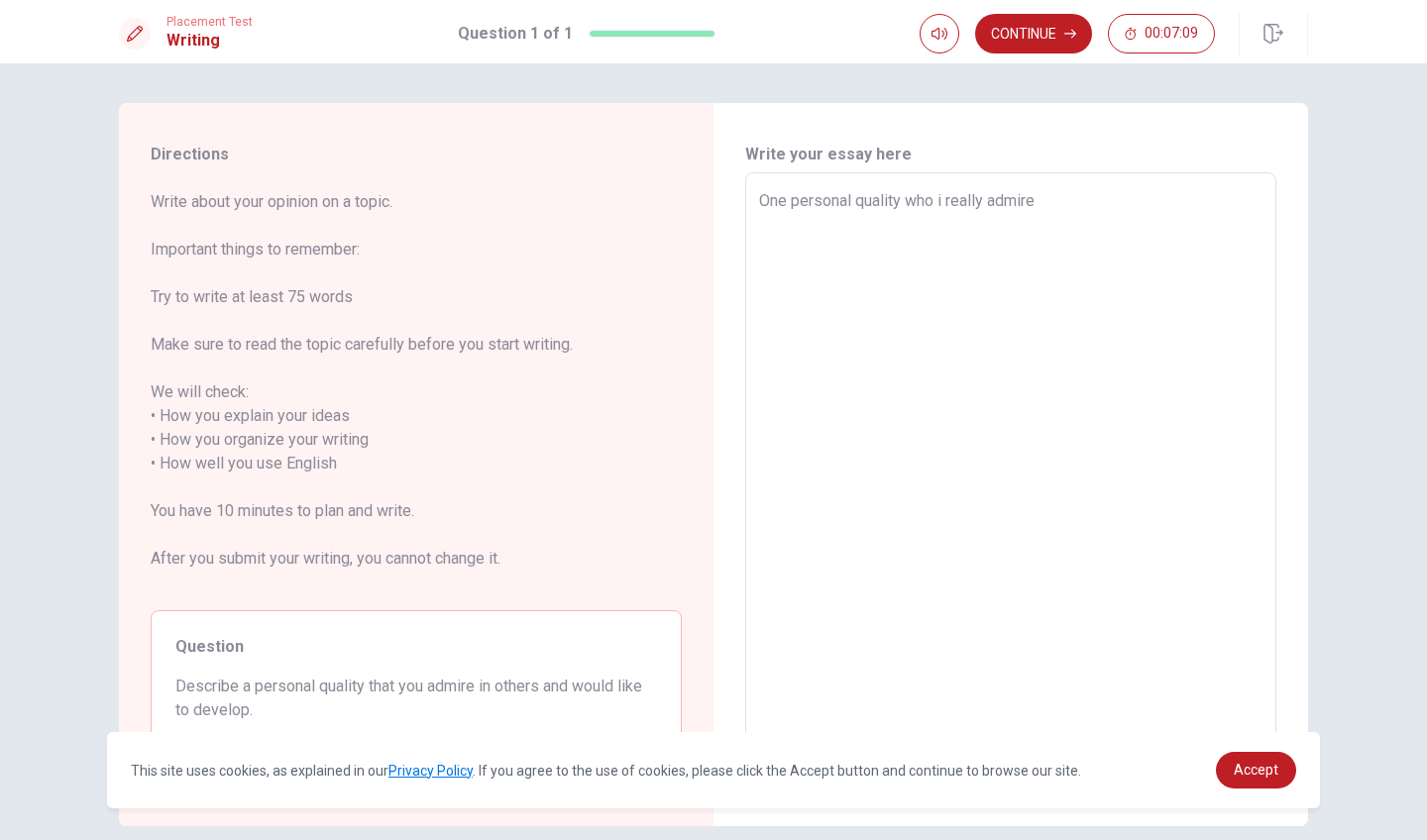 type on "One personal quality who i really admire i" 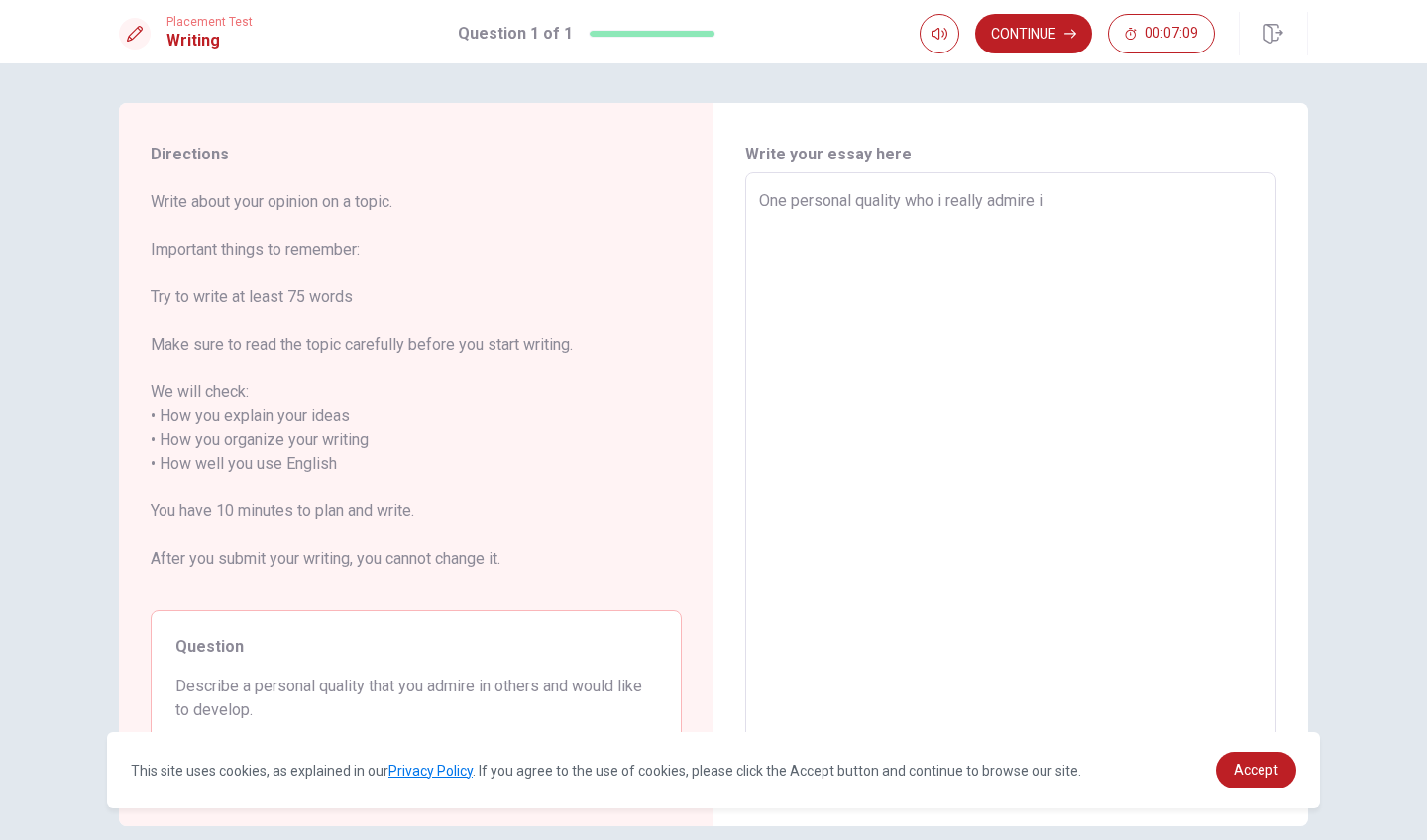 type on "x" 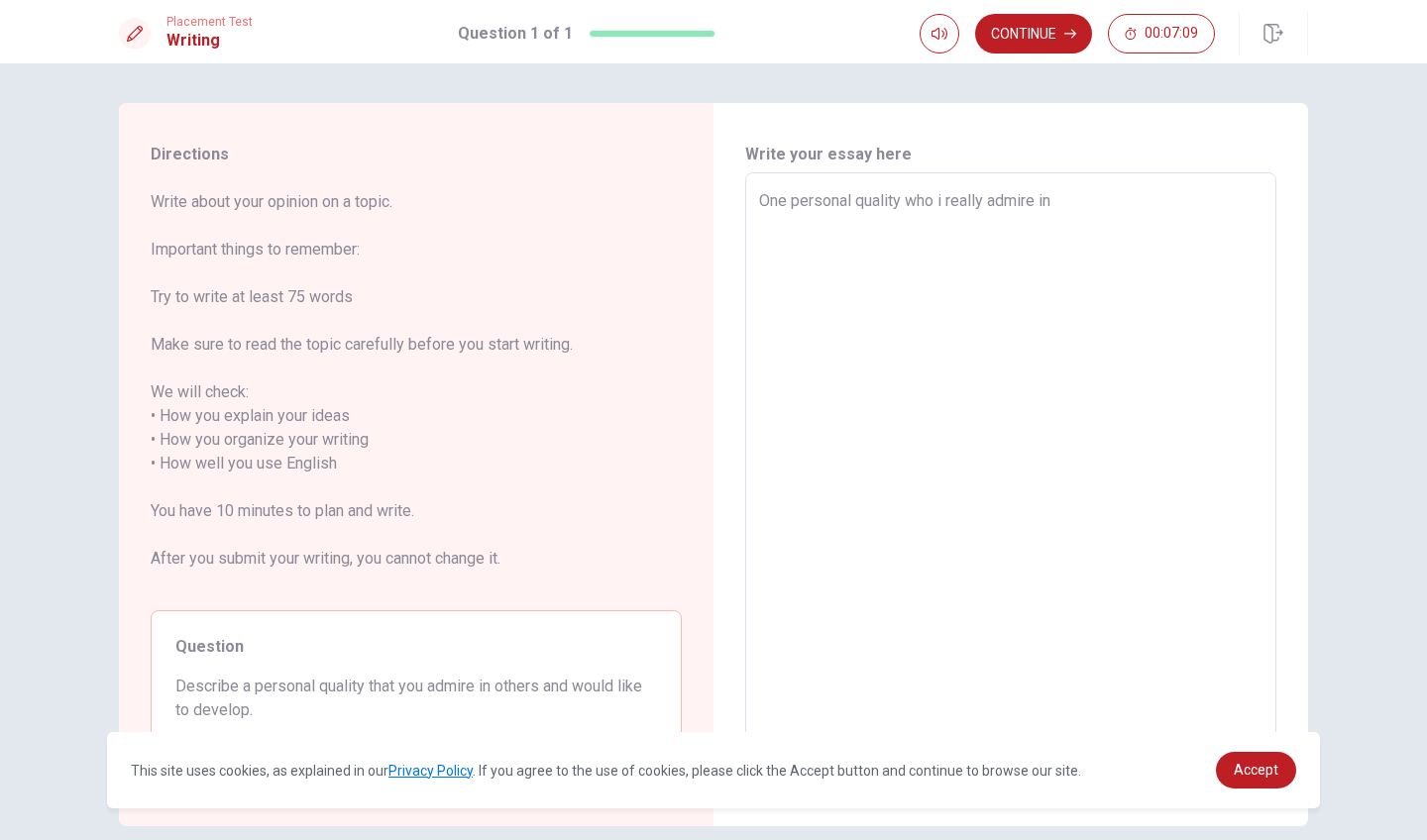 type on "x" 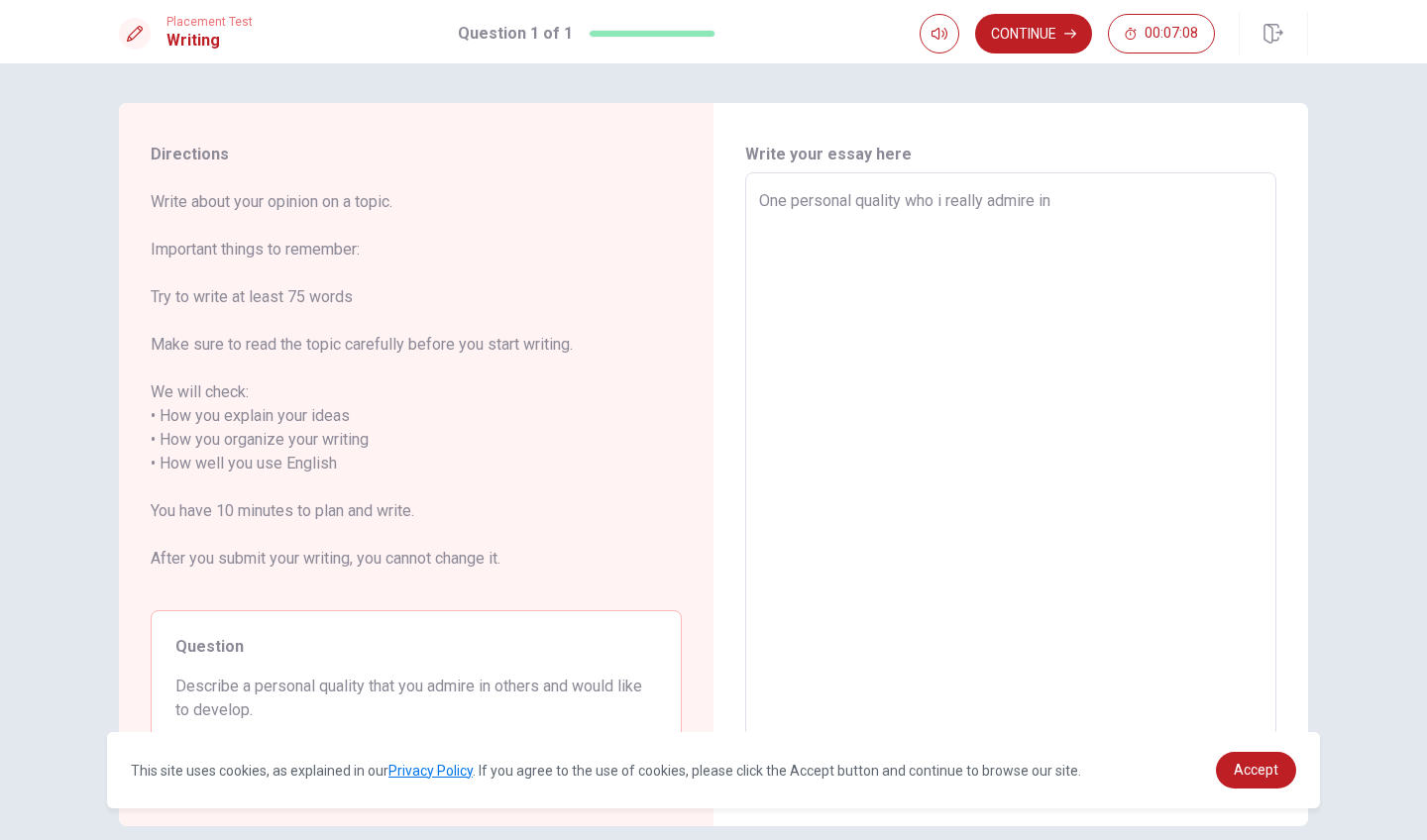 type on "One personal quality who i really admire in o" 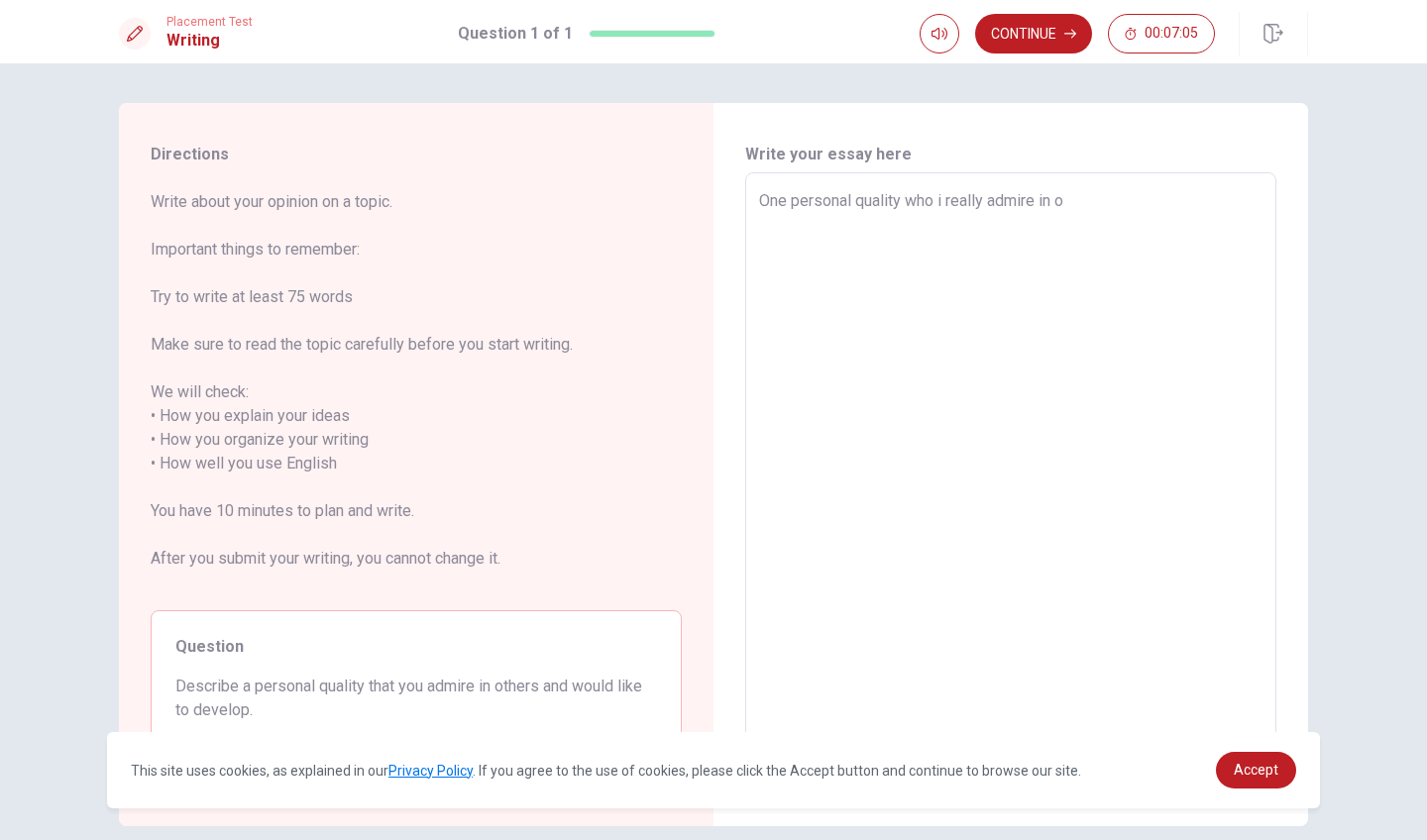 type on "x" 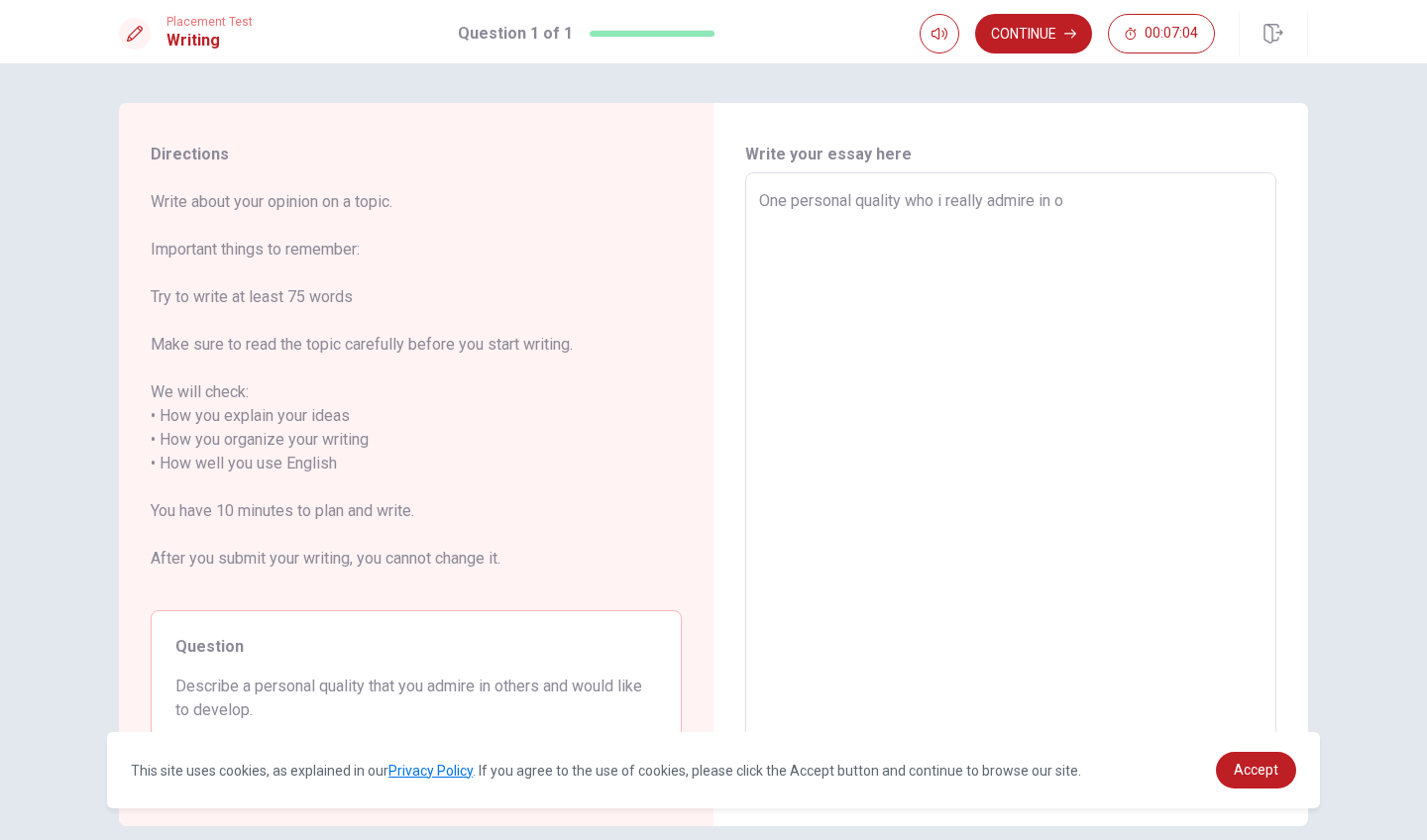 type on "One personal quality who i really admire in ot" 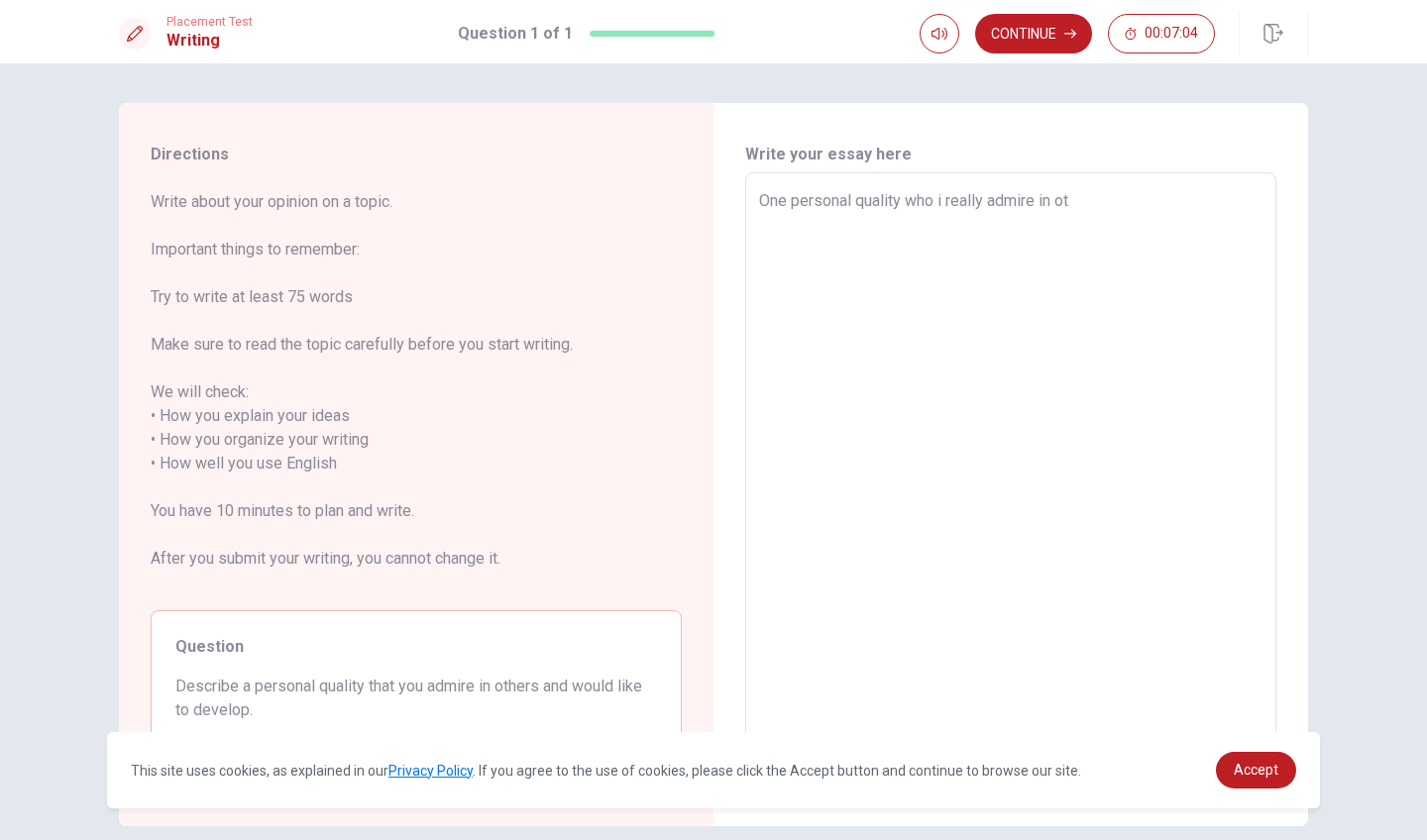 type on "x" 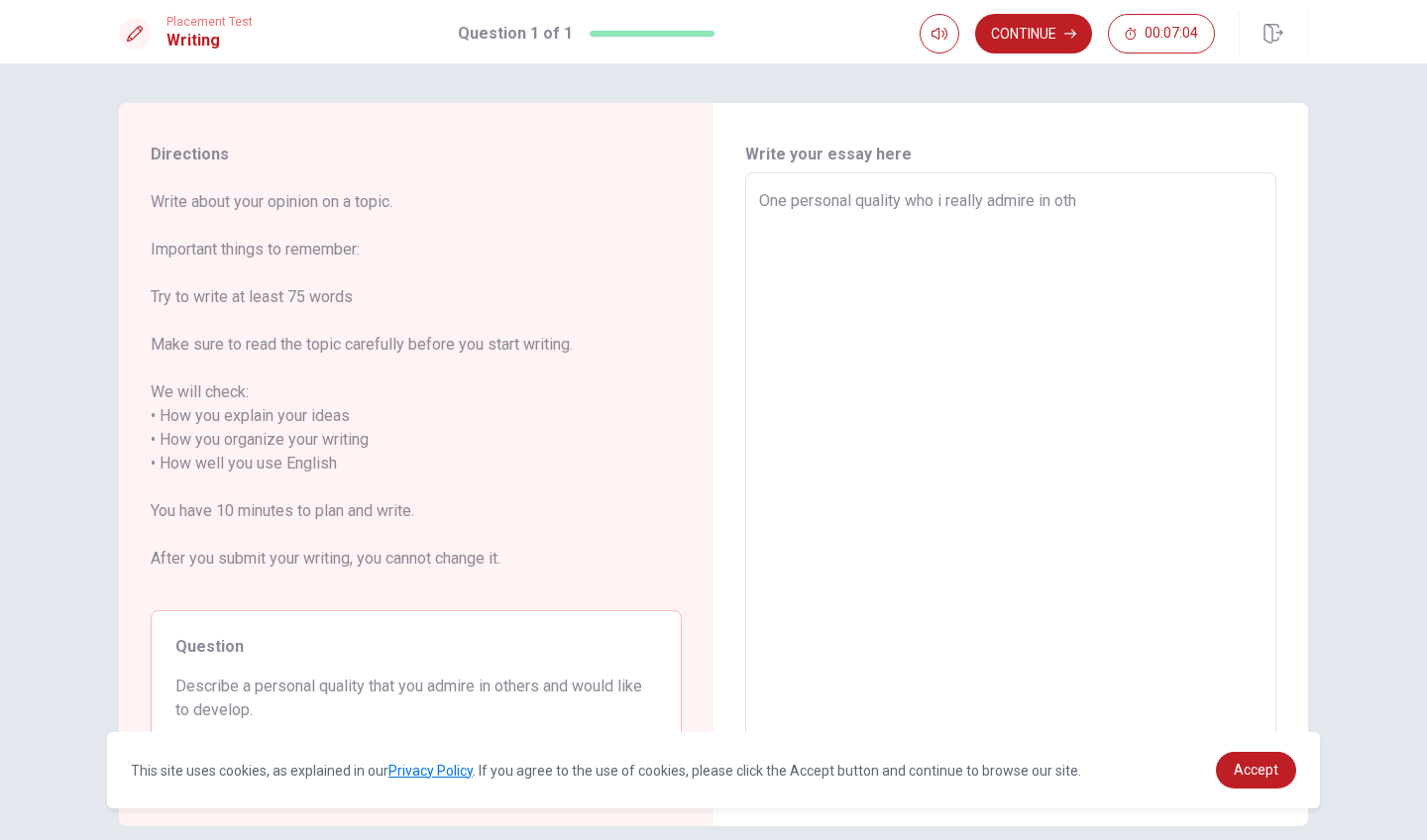 type on "x" 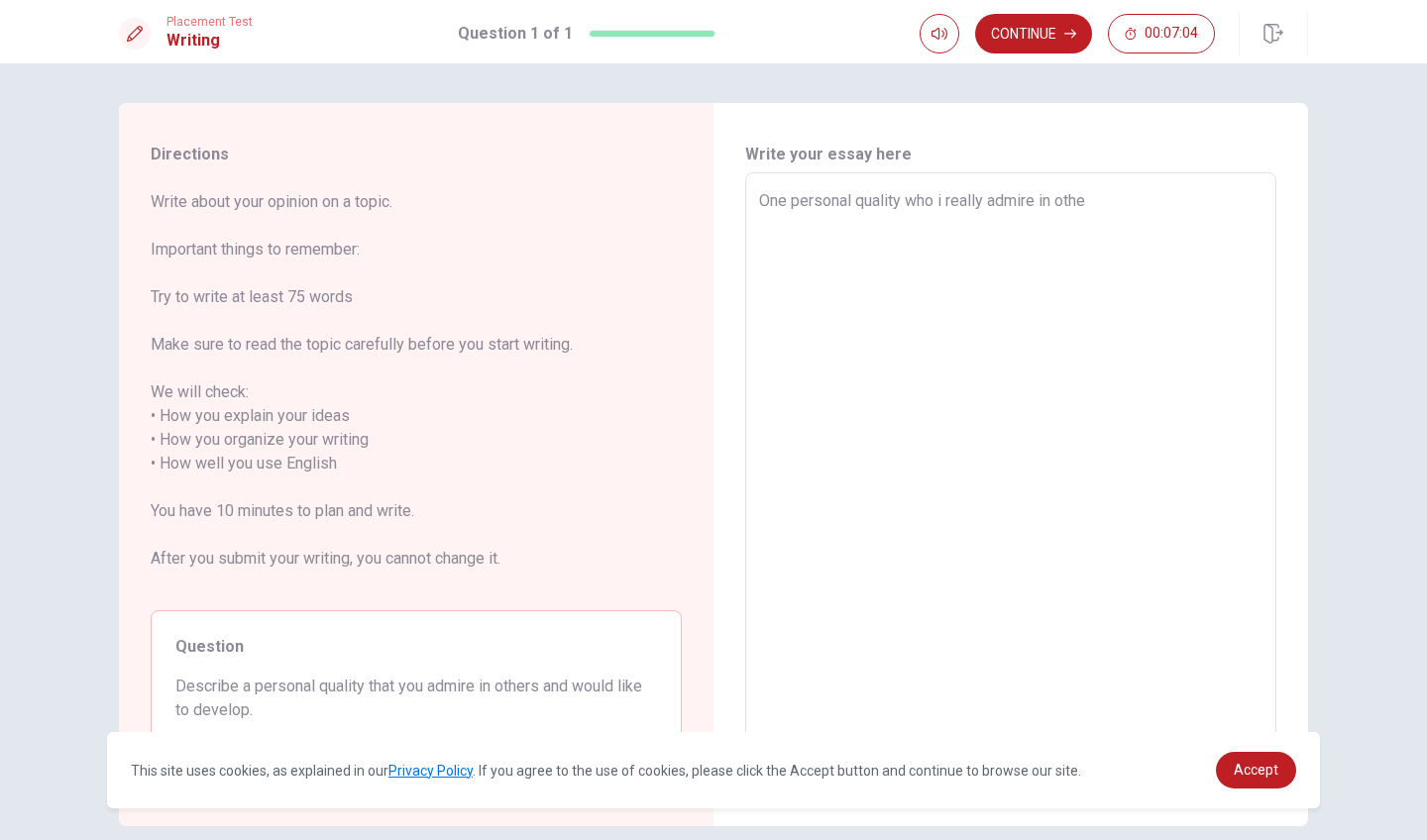 type on "x" 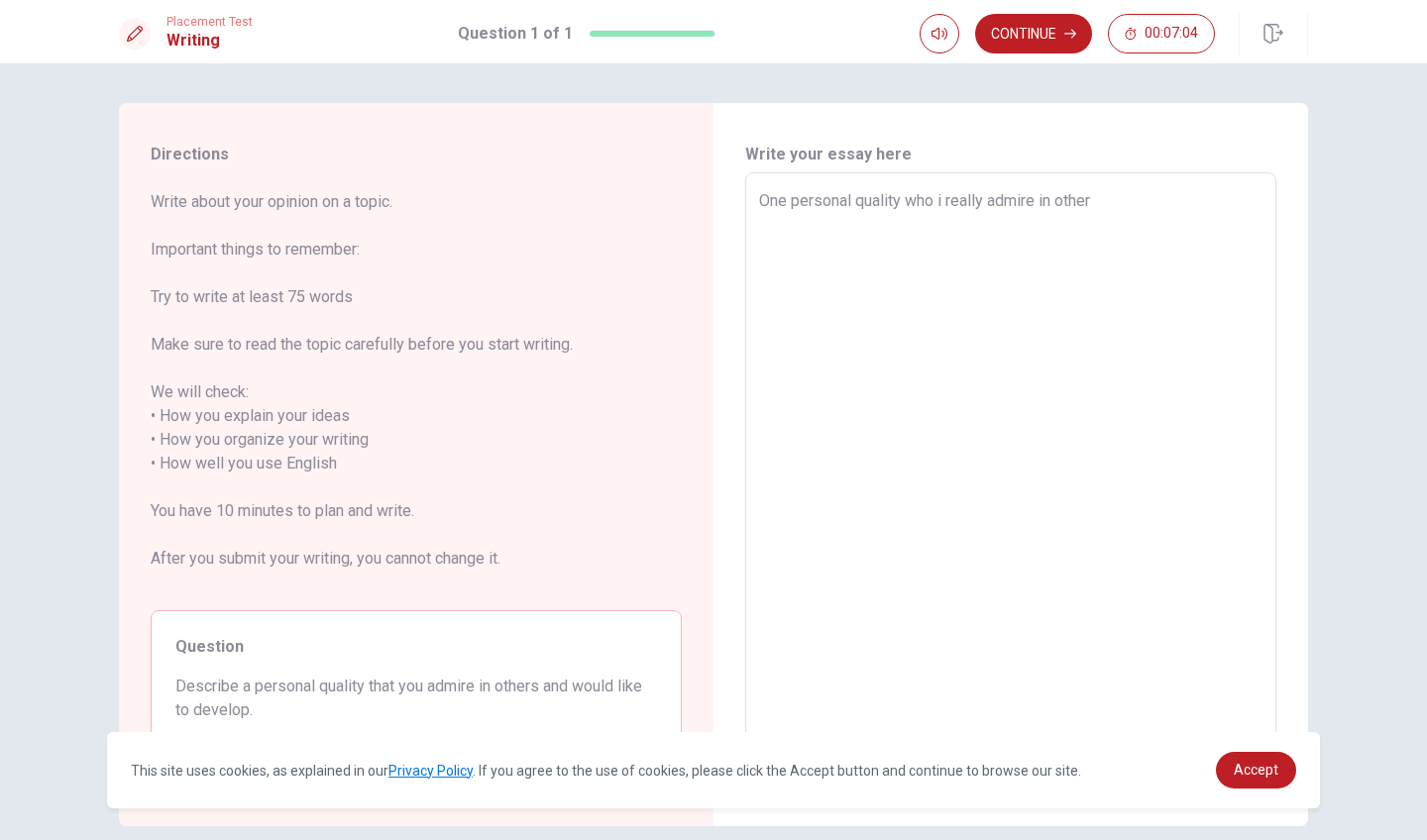 type on "x" 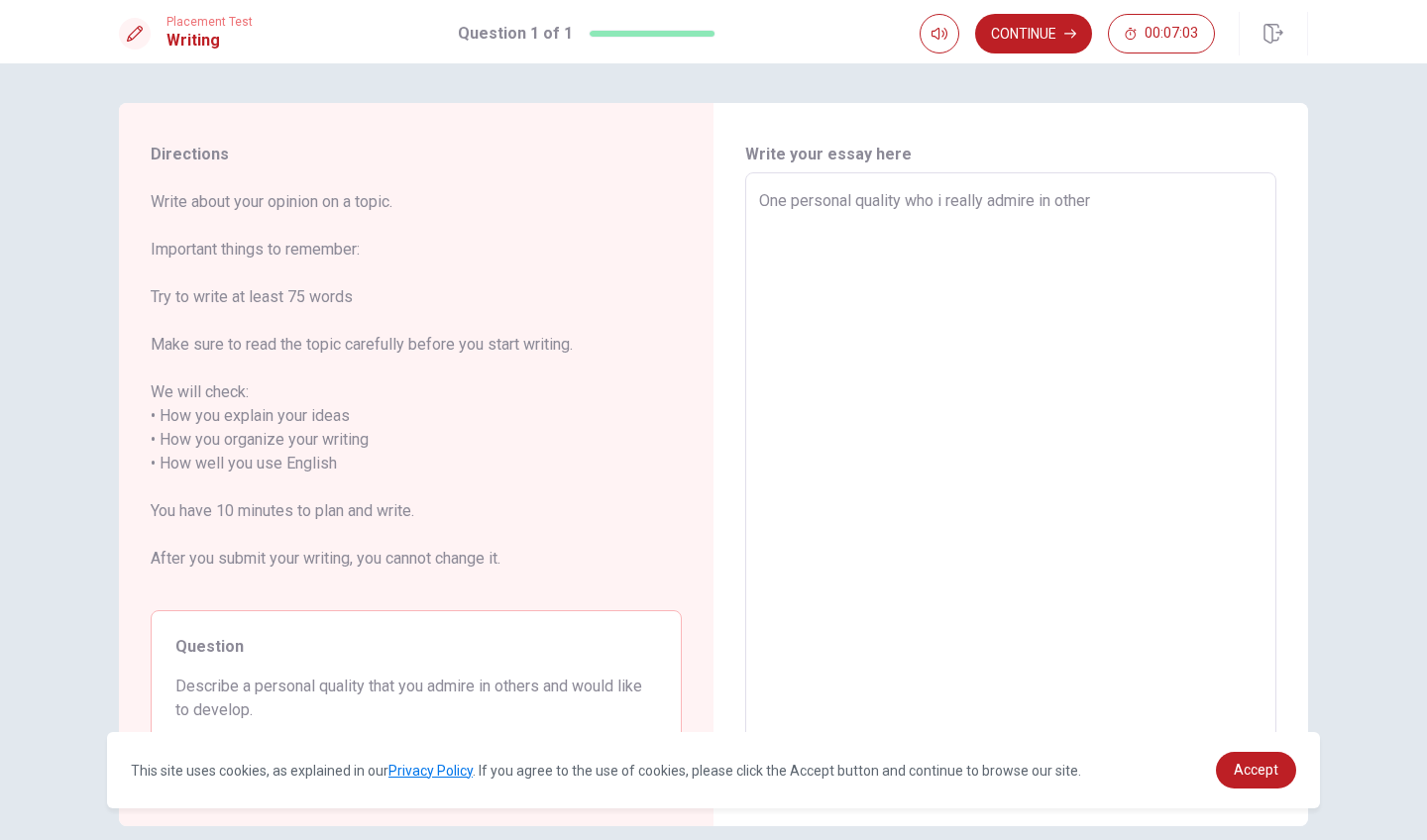 type on "One personal quality who i really admire in others" 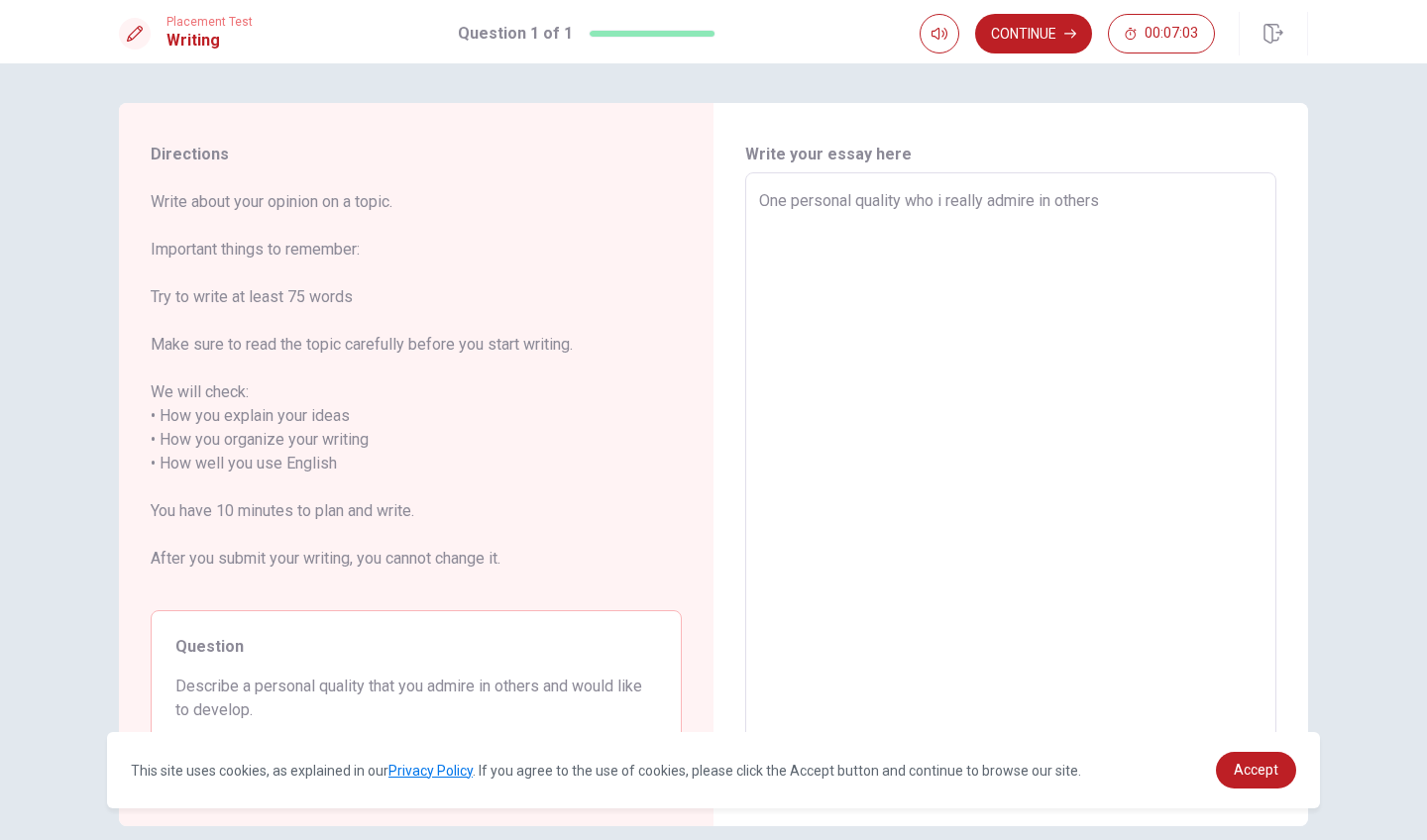 type on "x" 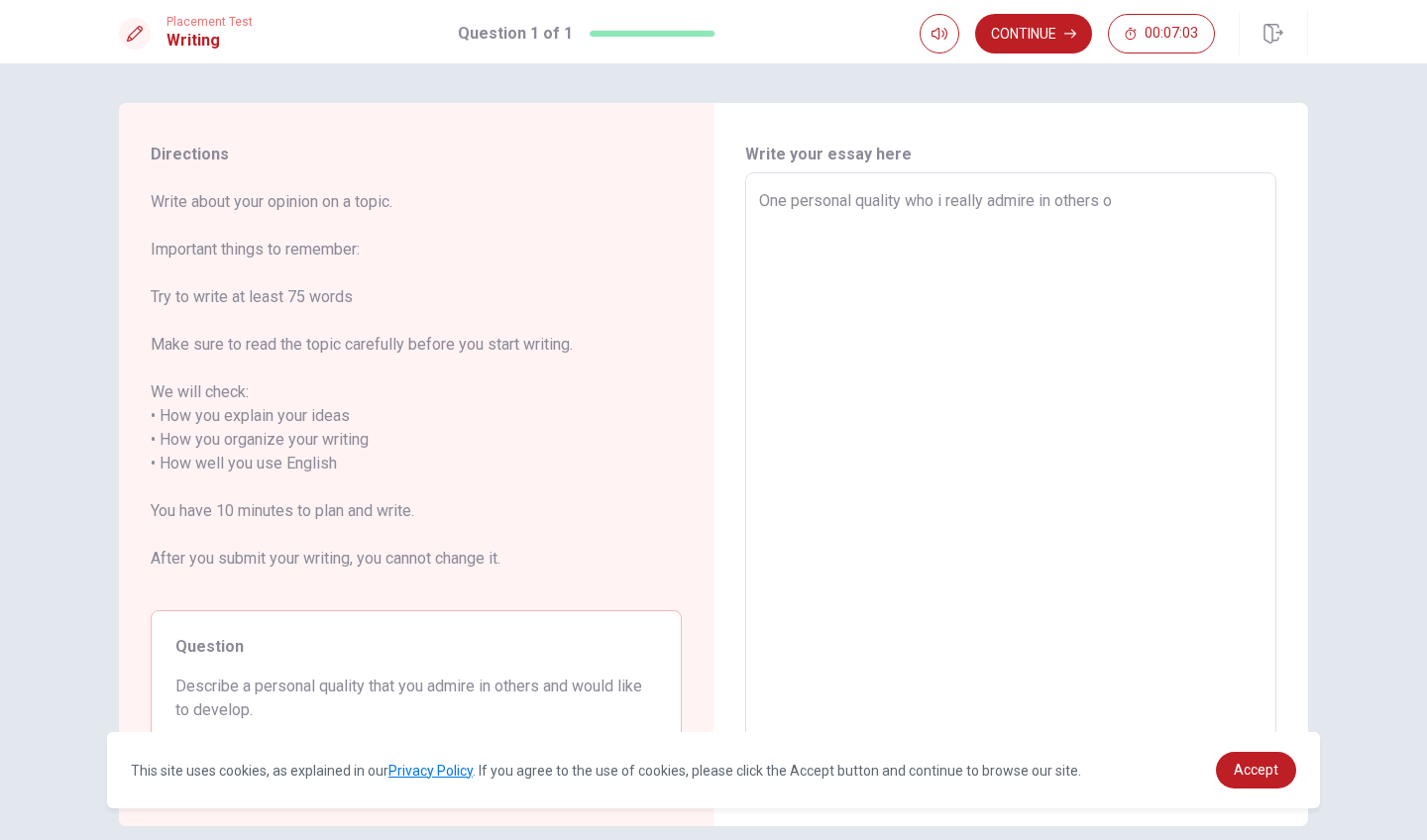 type on "x" 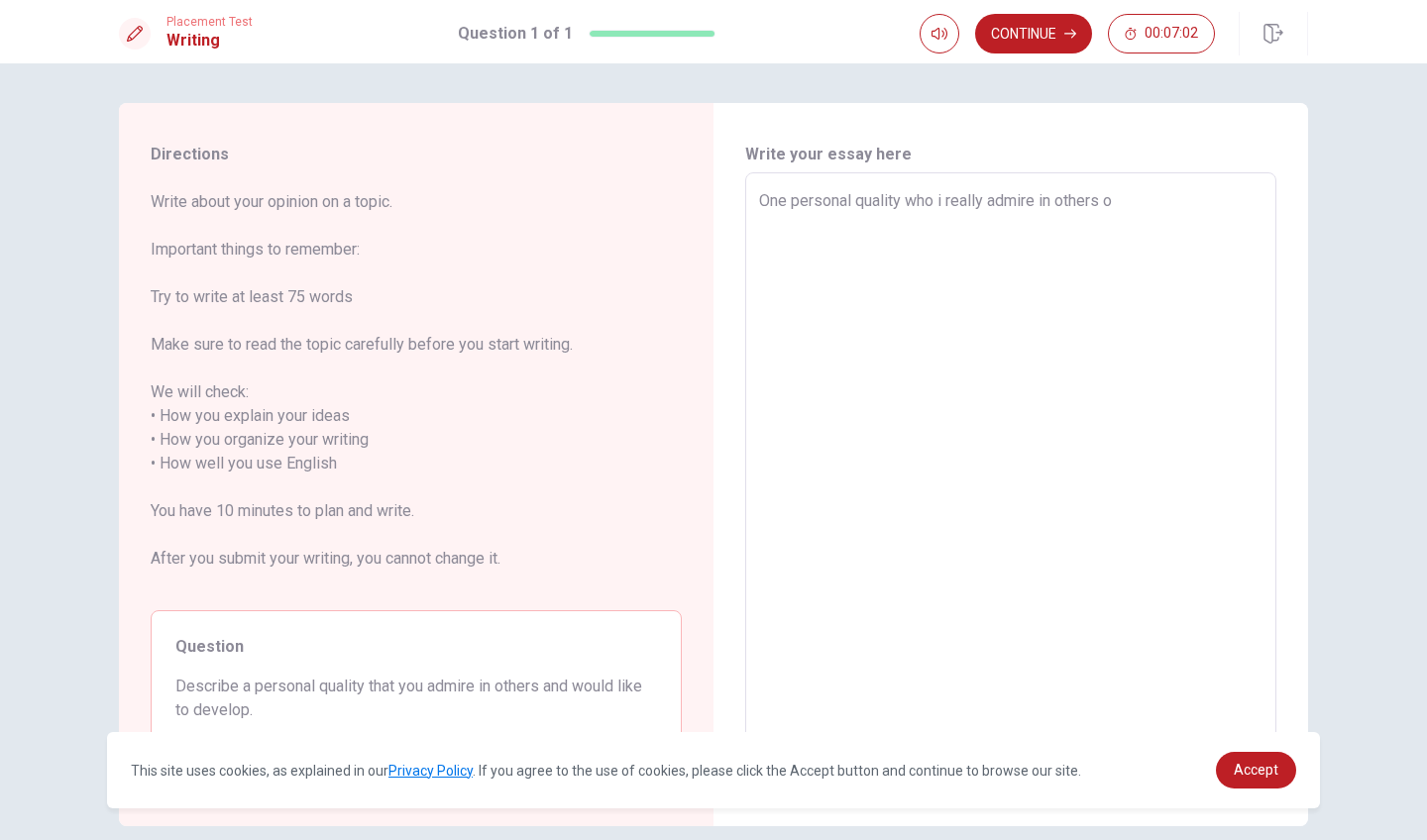 type on "One personal quality who i really admire in others oe" 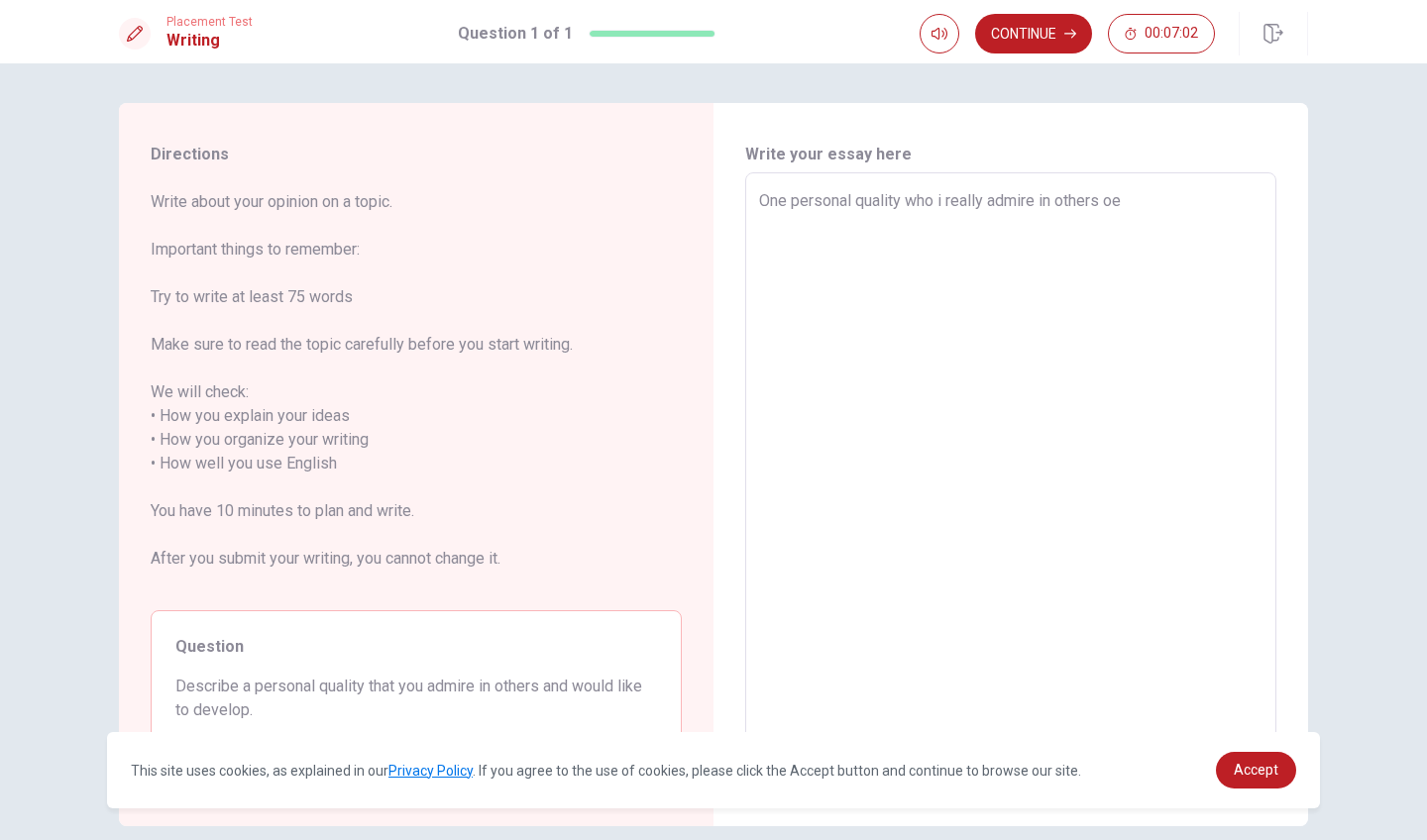 type on "x" 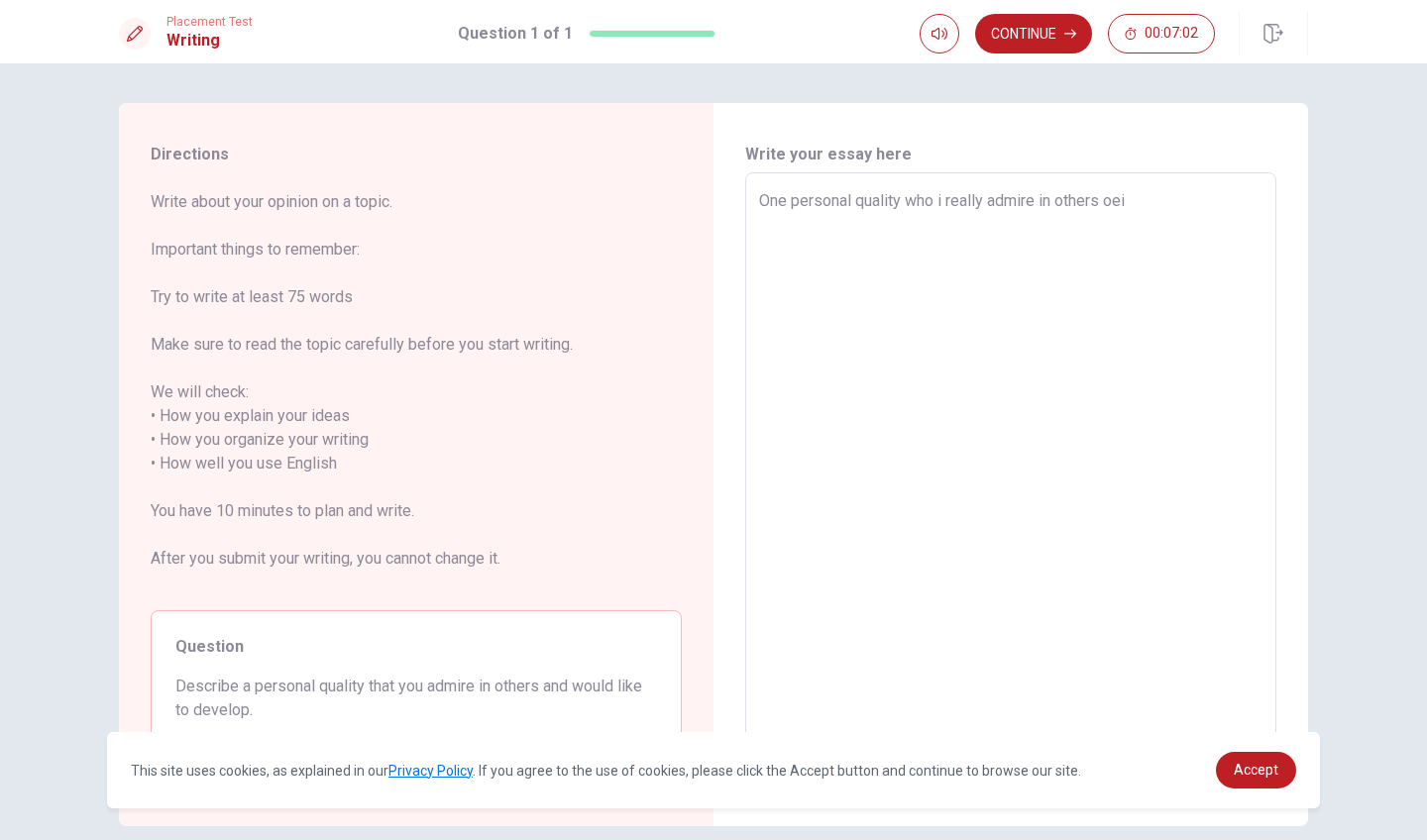 type on "x" 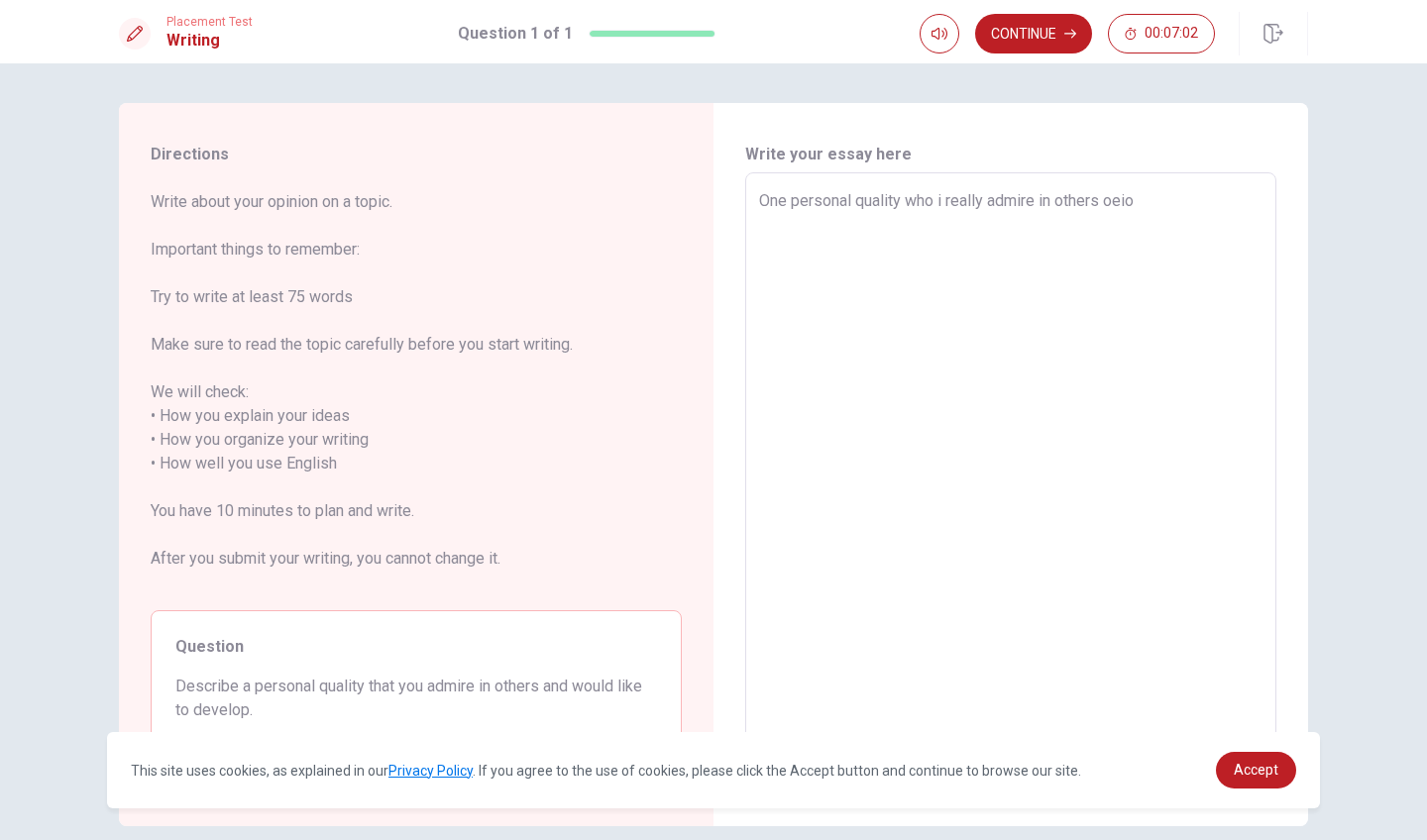 type on "x" 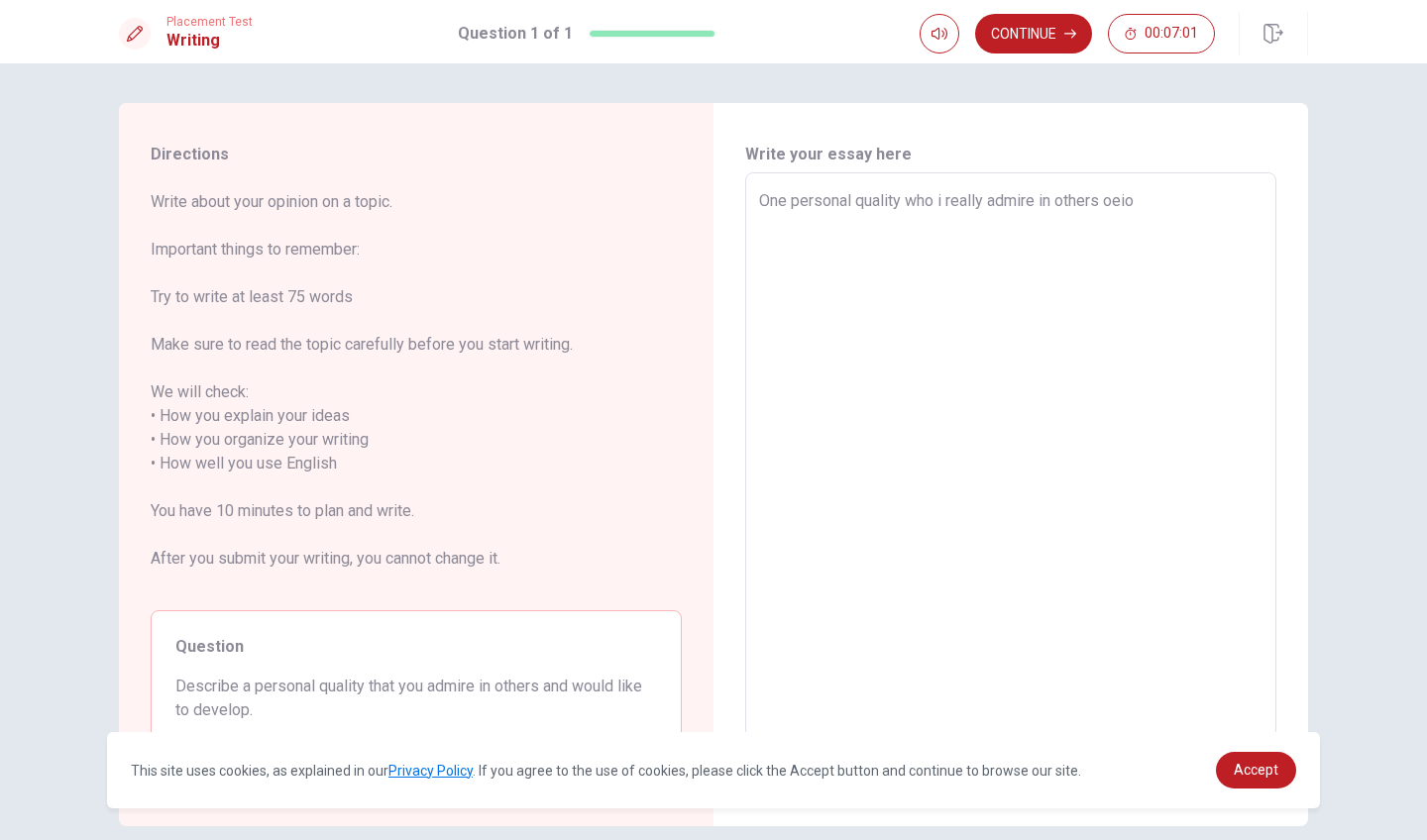 type on "One personal quality who i really admire in others oei" 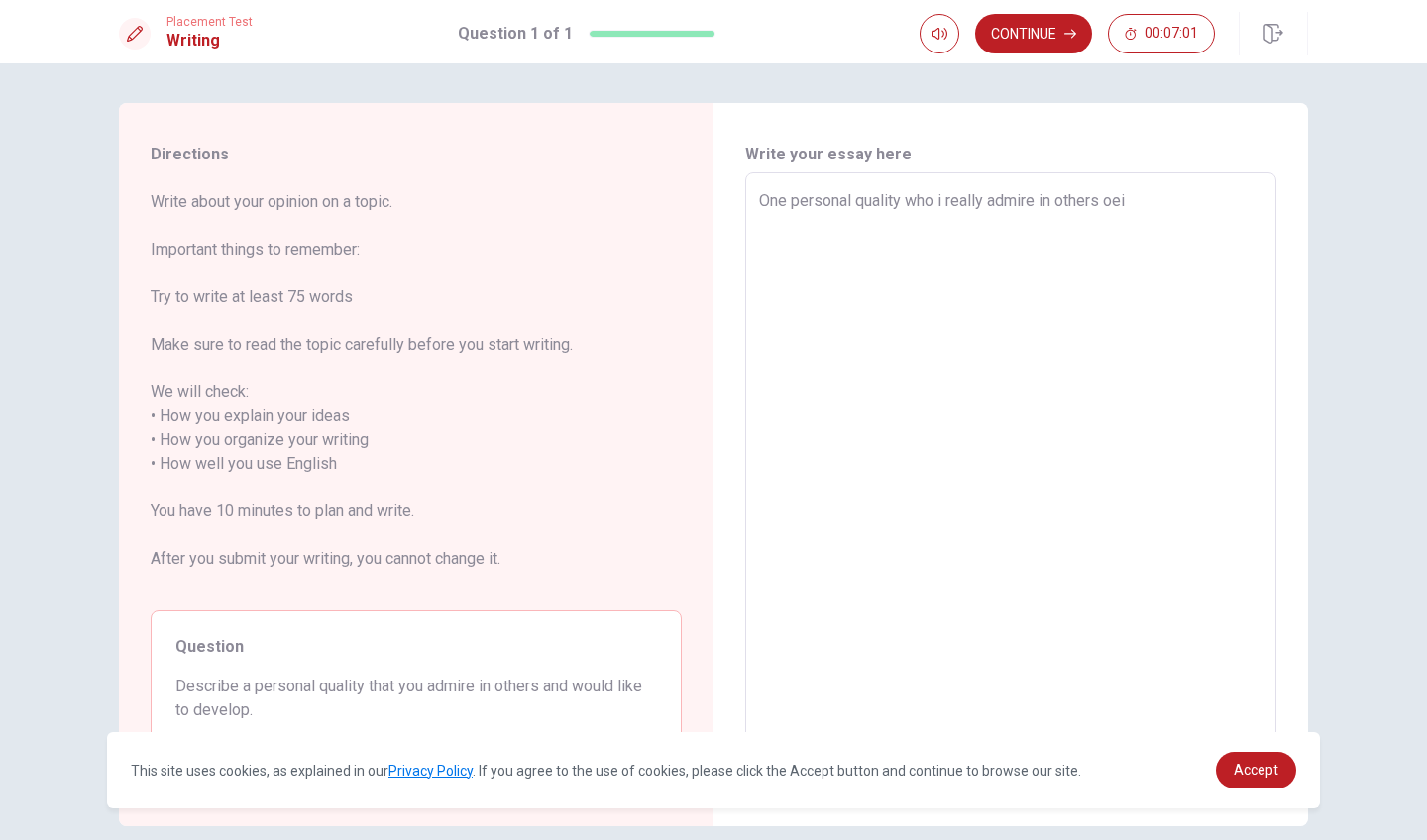 type on "x" 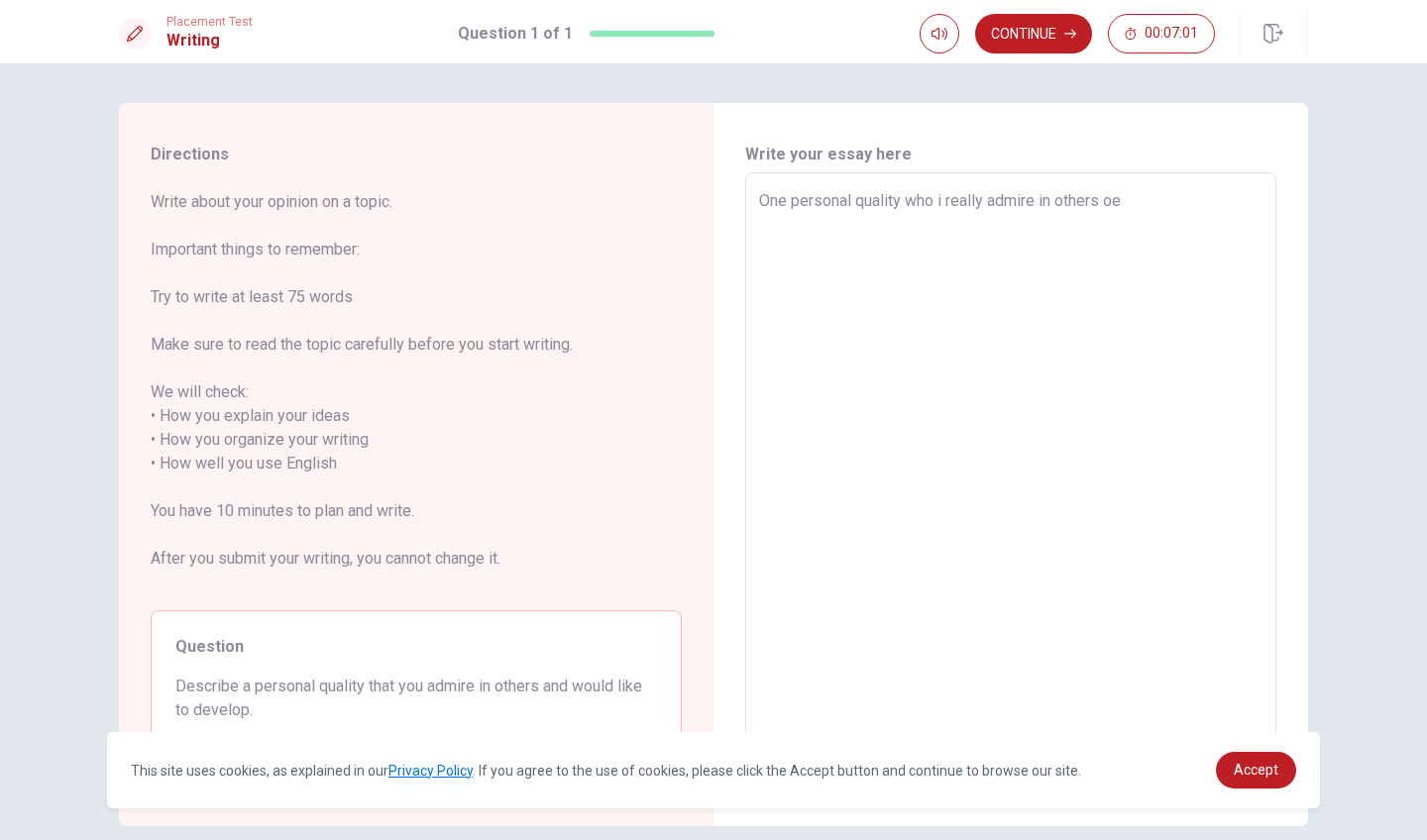 type on "x" 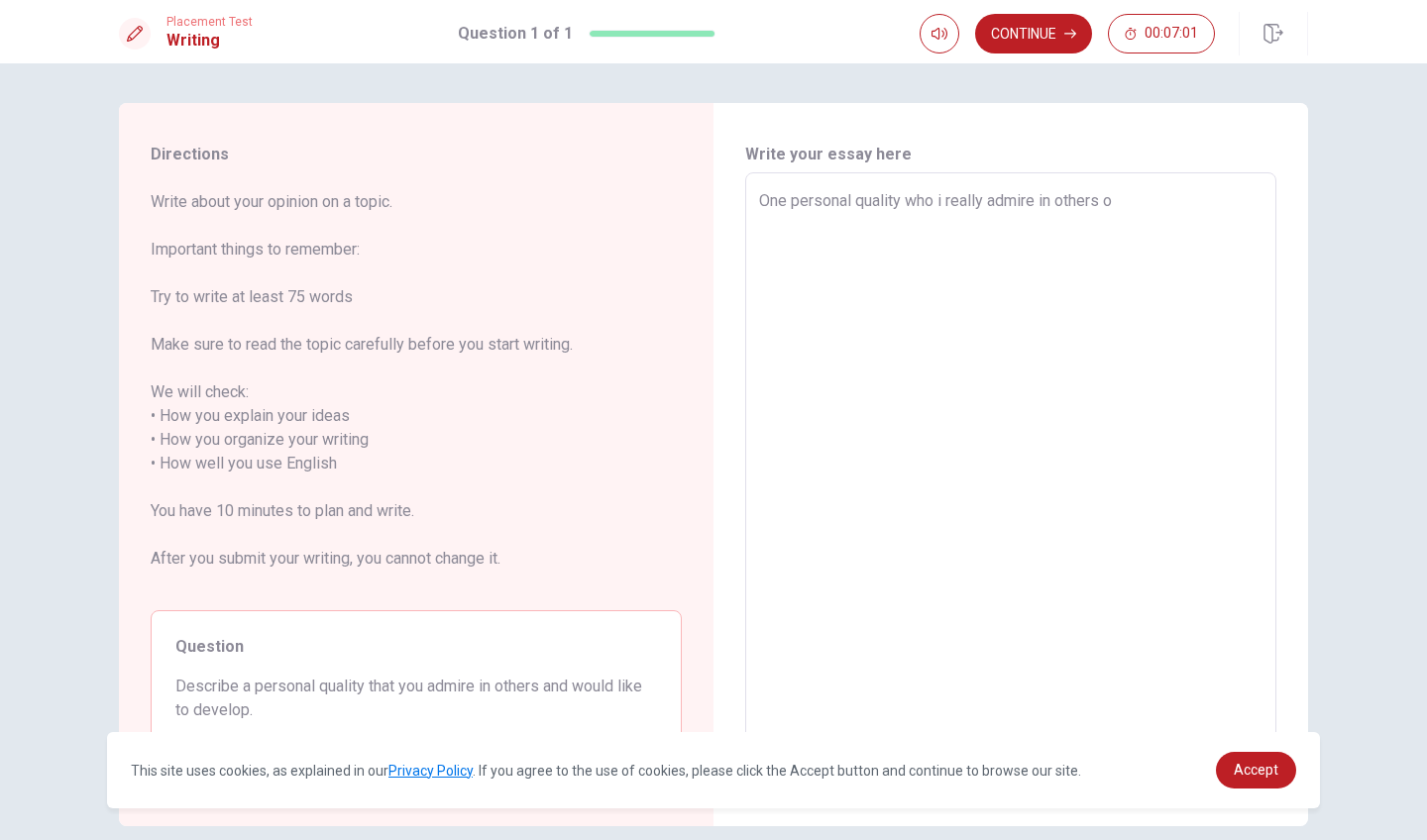 type on "x" 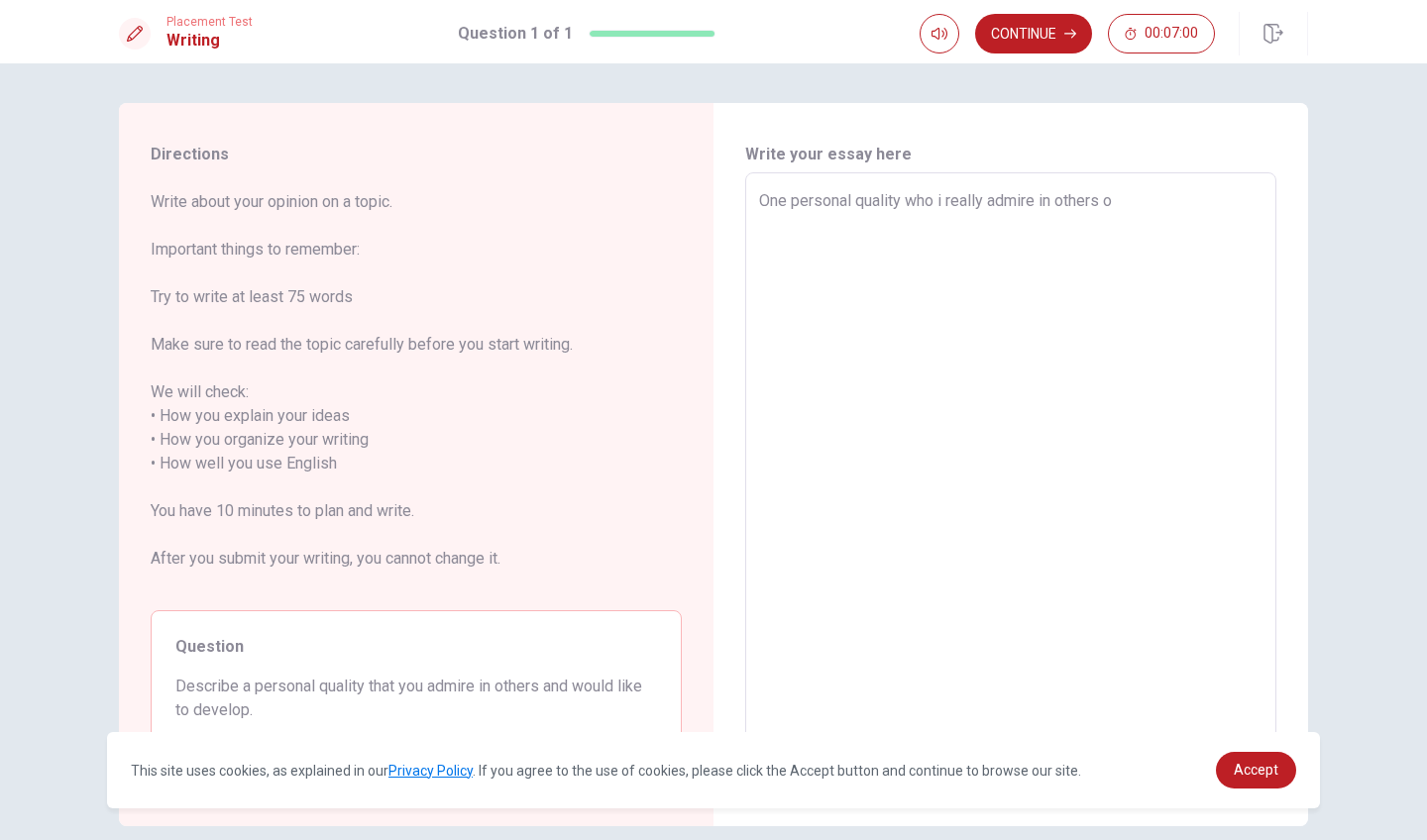 type on "One personal quality who i really admire in others" 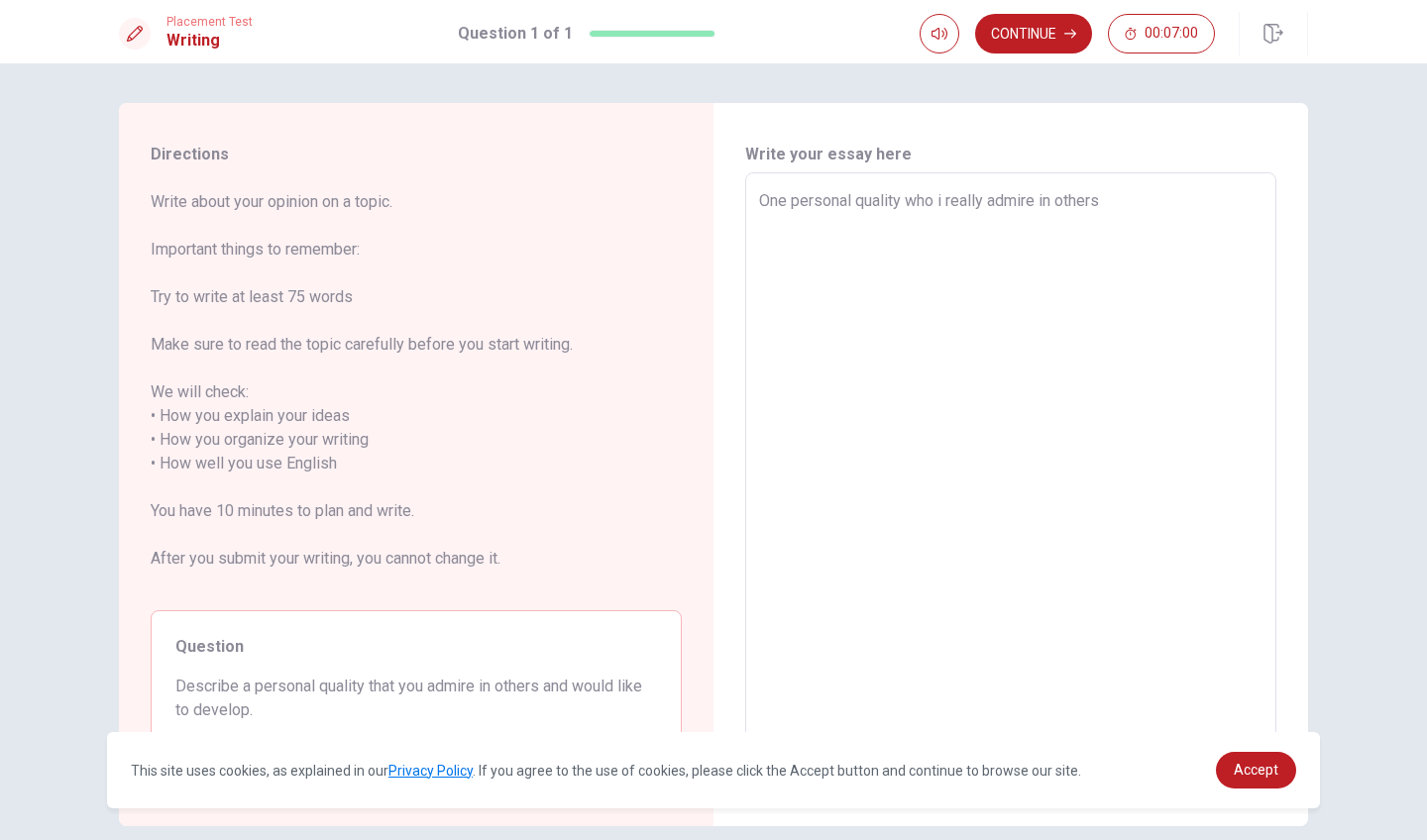 type on "x" 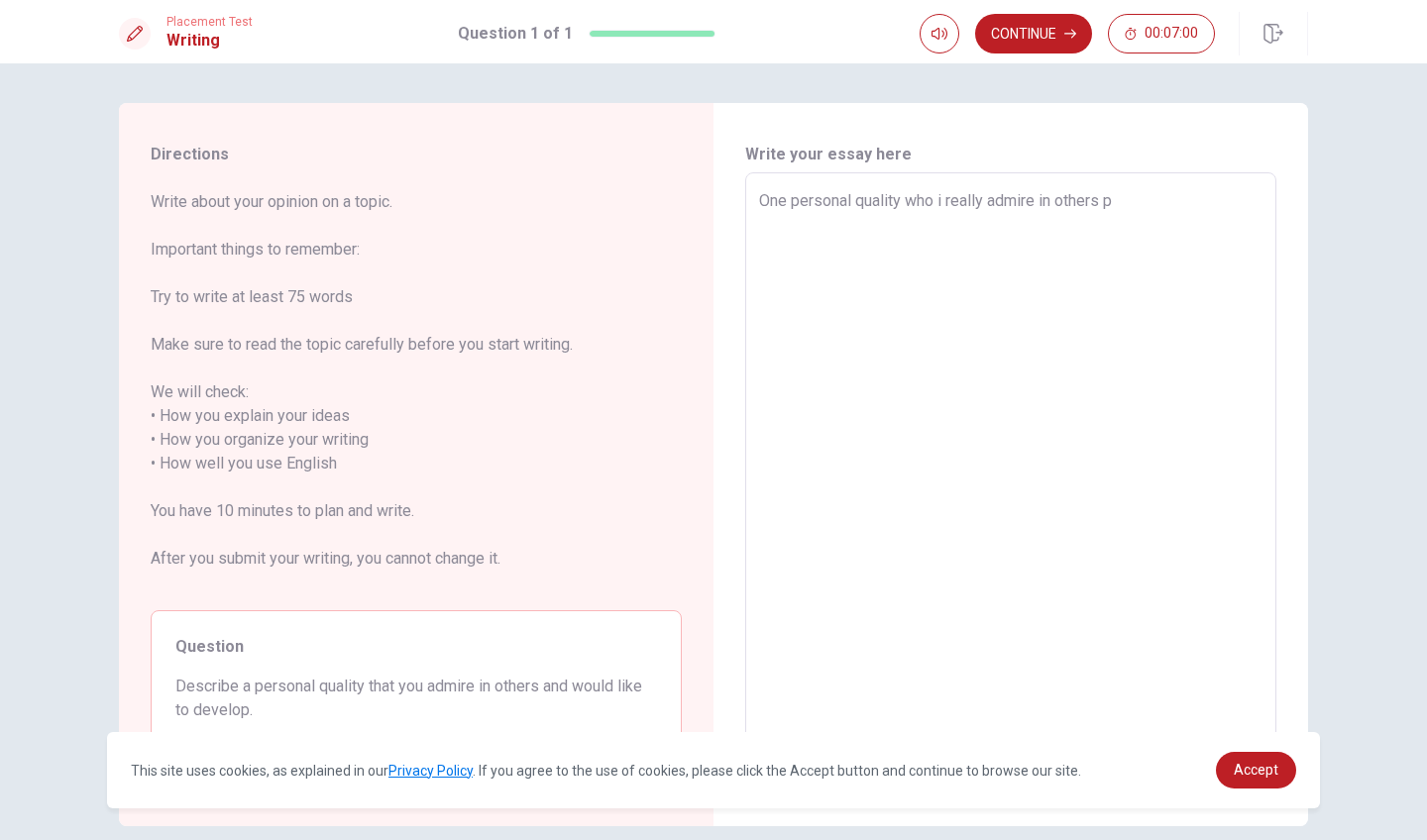 type on "x" 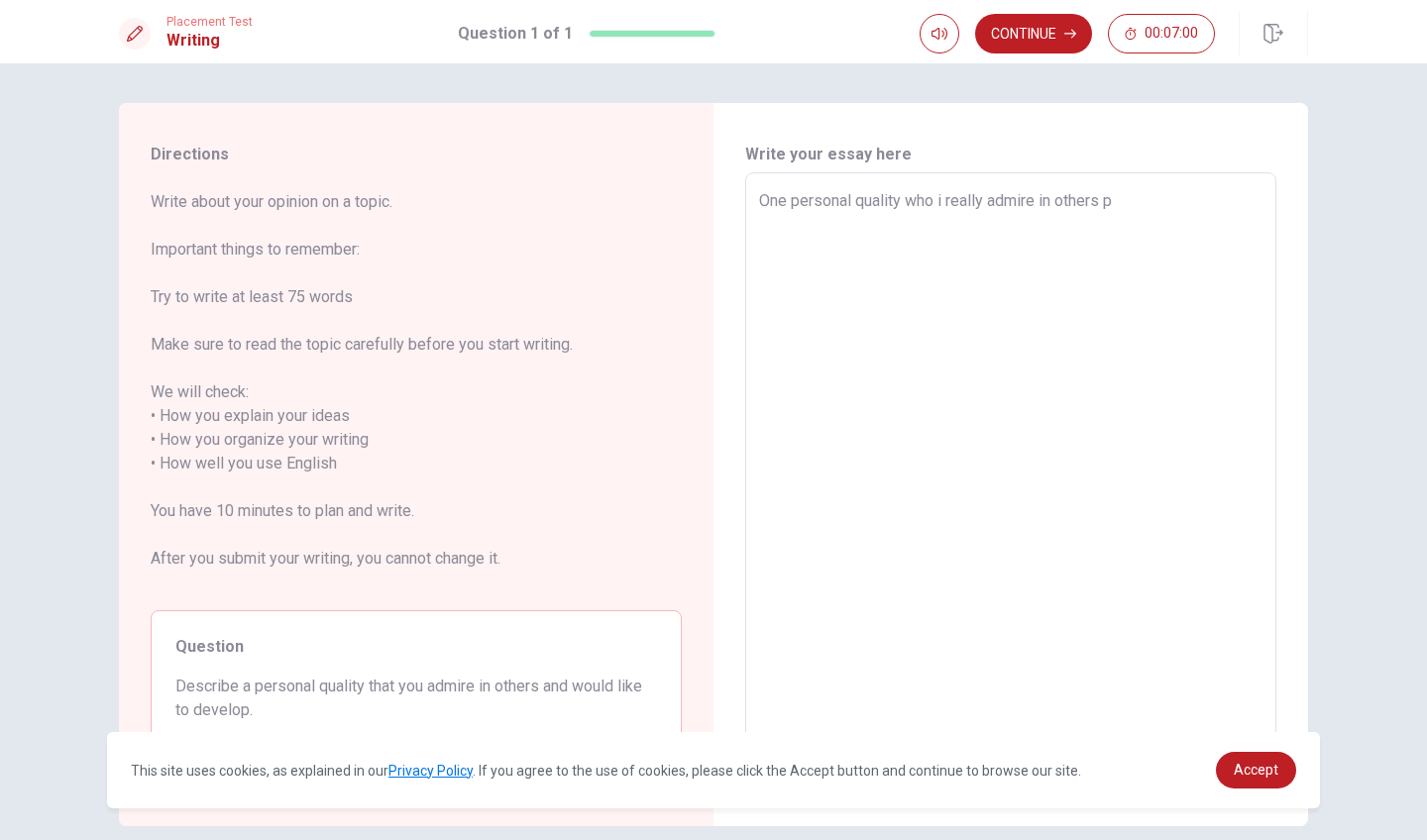 type on "One personal quality who i really admire in others pe" 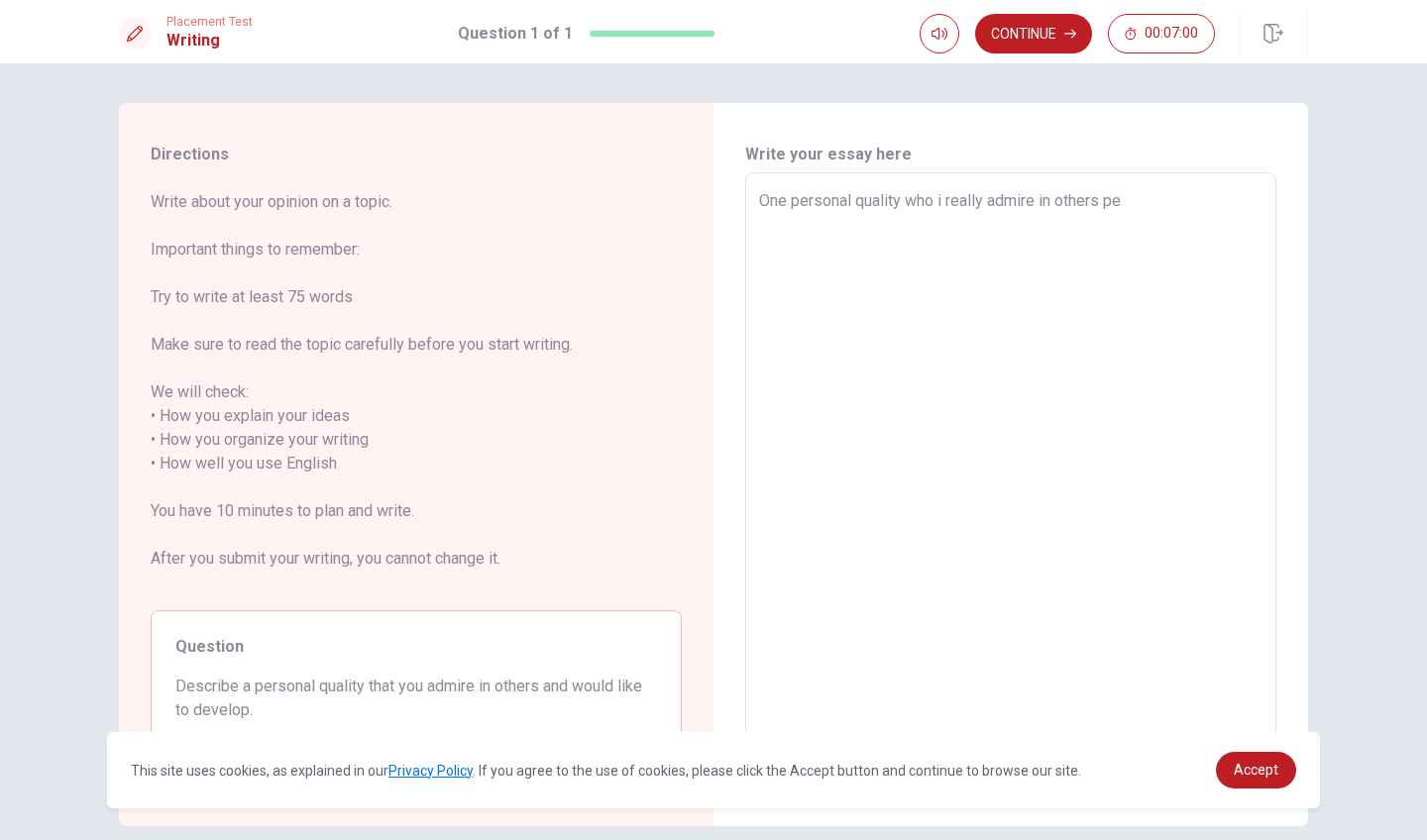 type on "x" 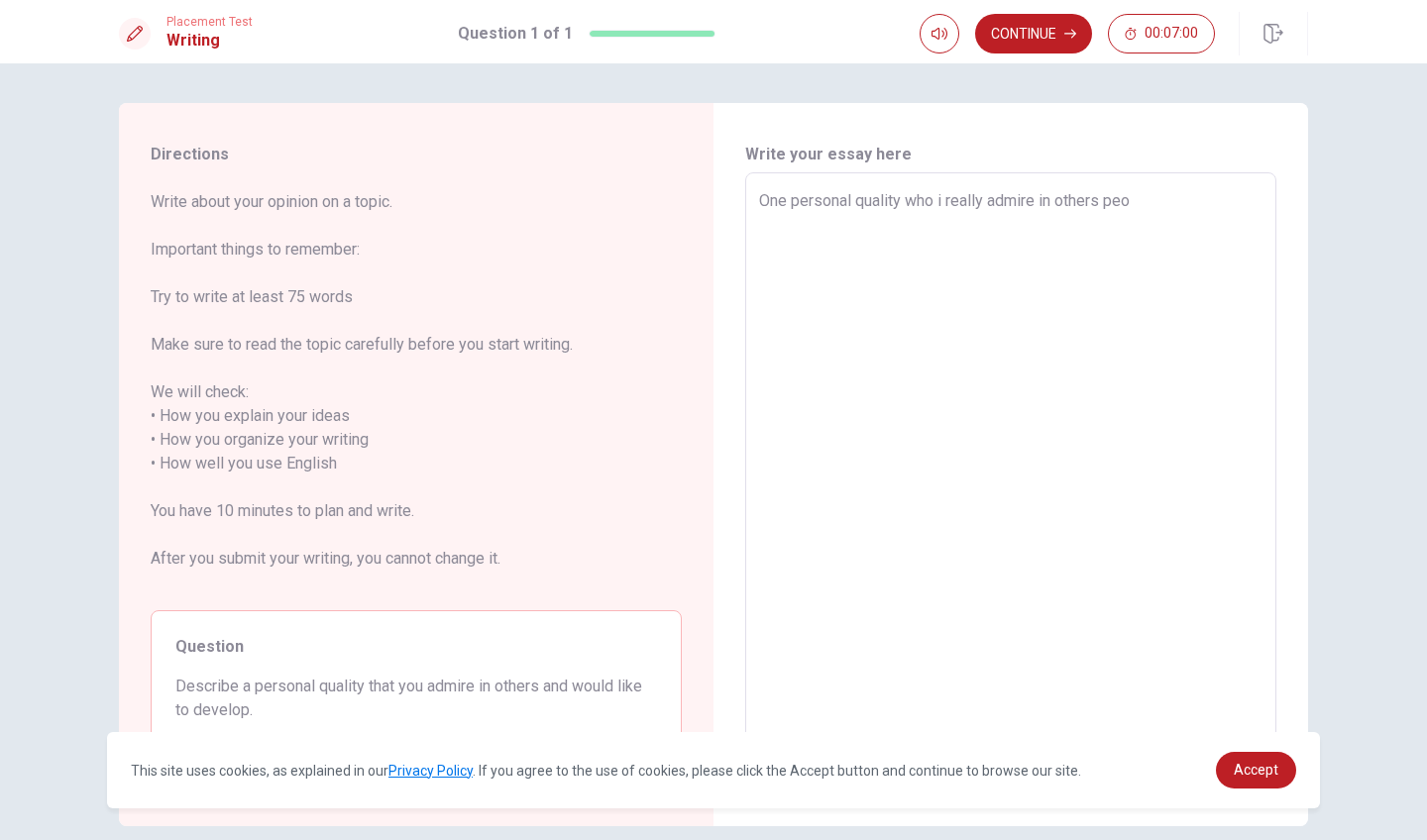 type on "x" 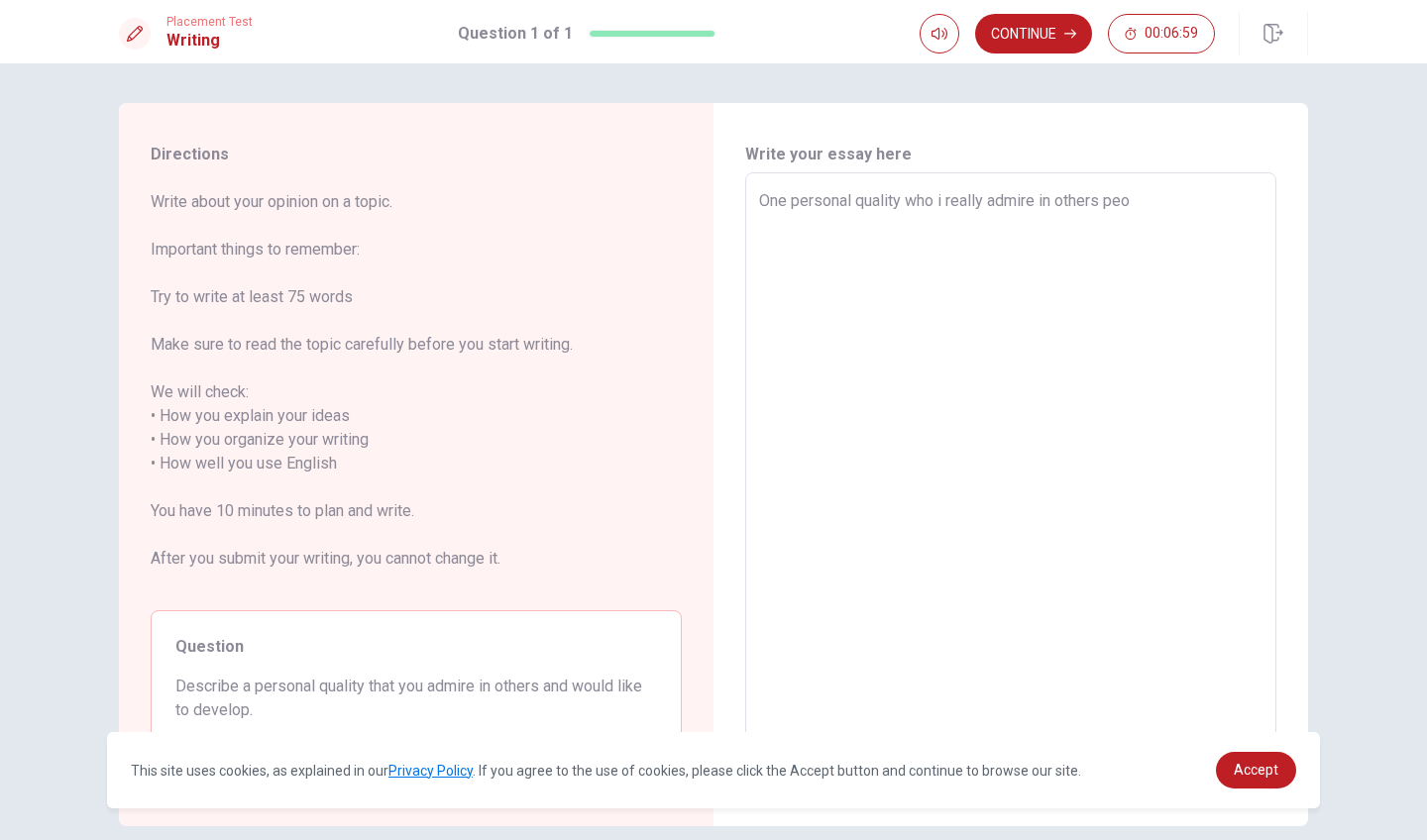 type on "One personal quality who i really admire in others peop" 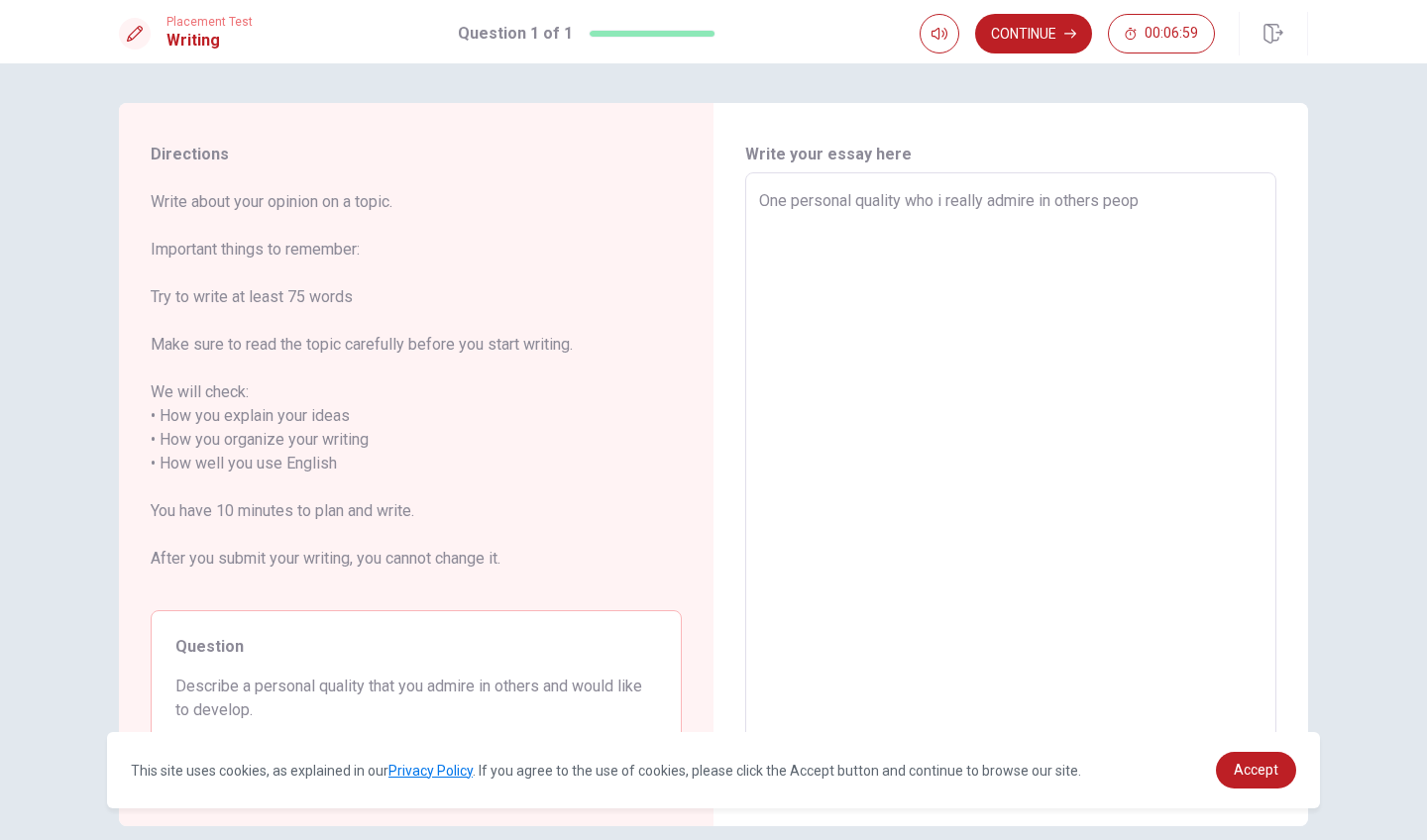 type on "x" 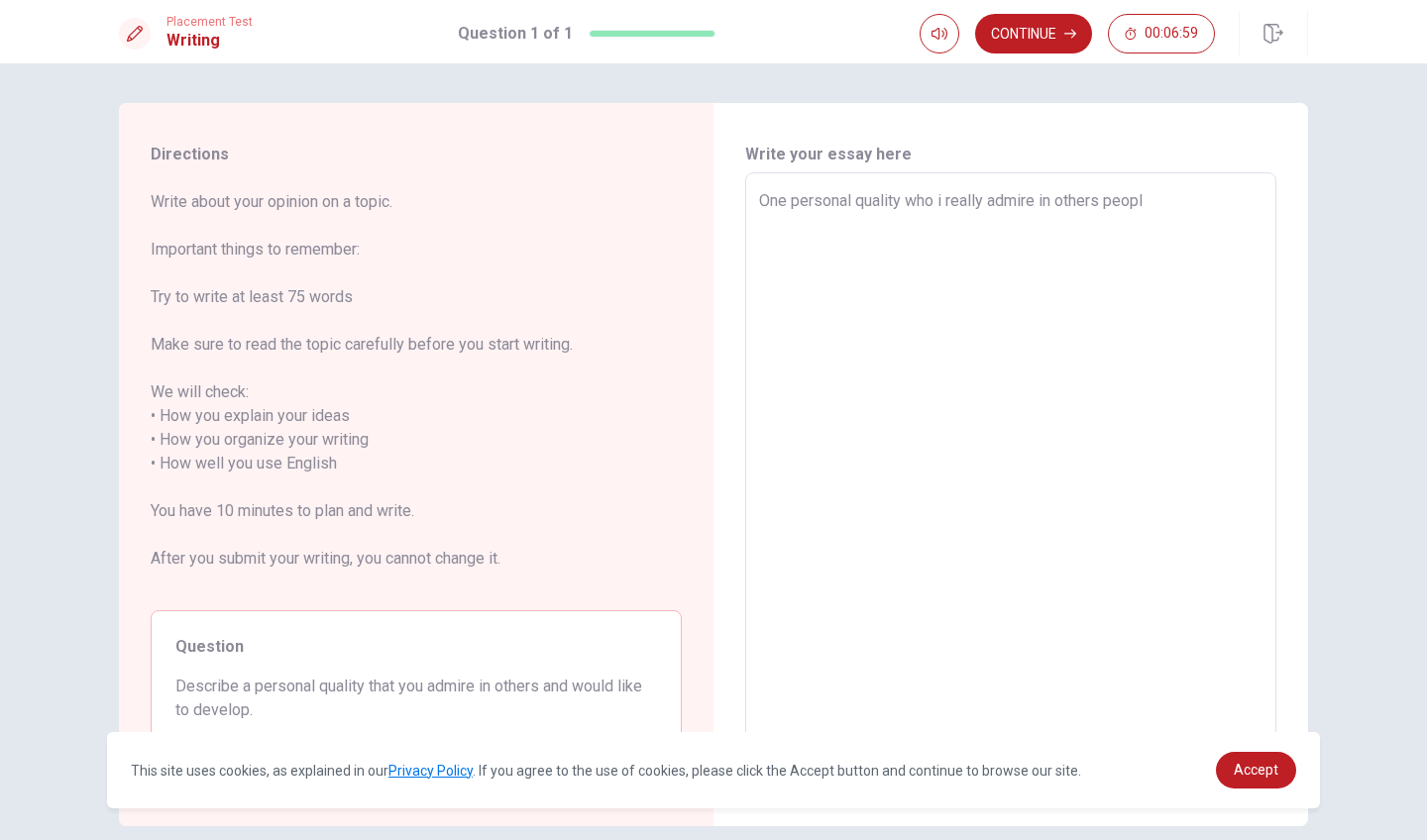 type on "x" 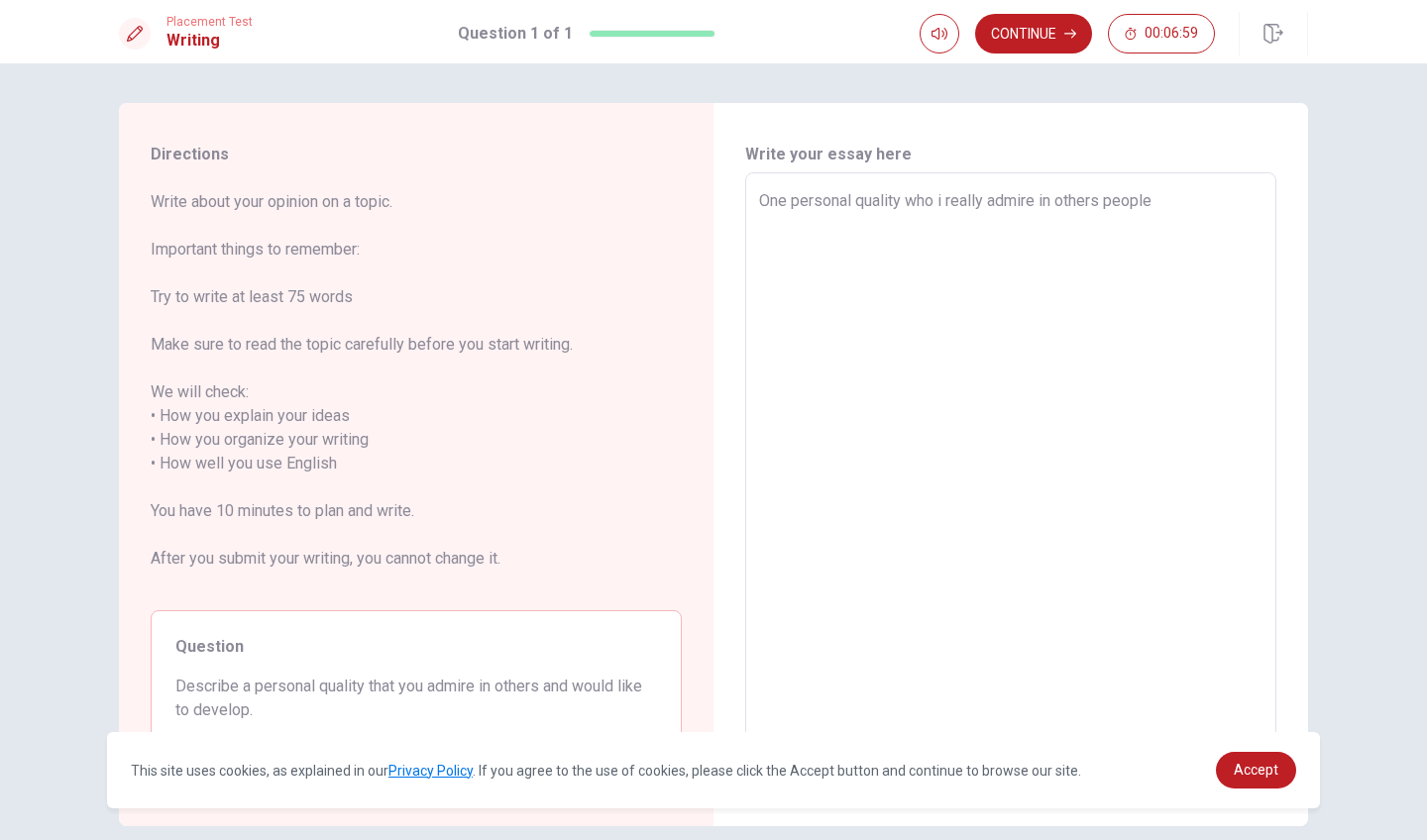 type on "x" 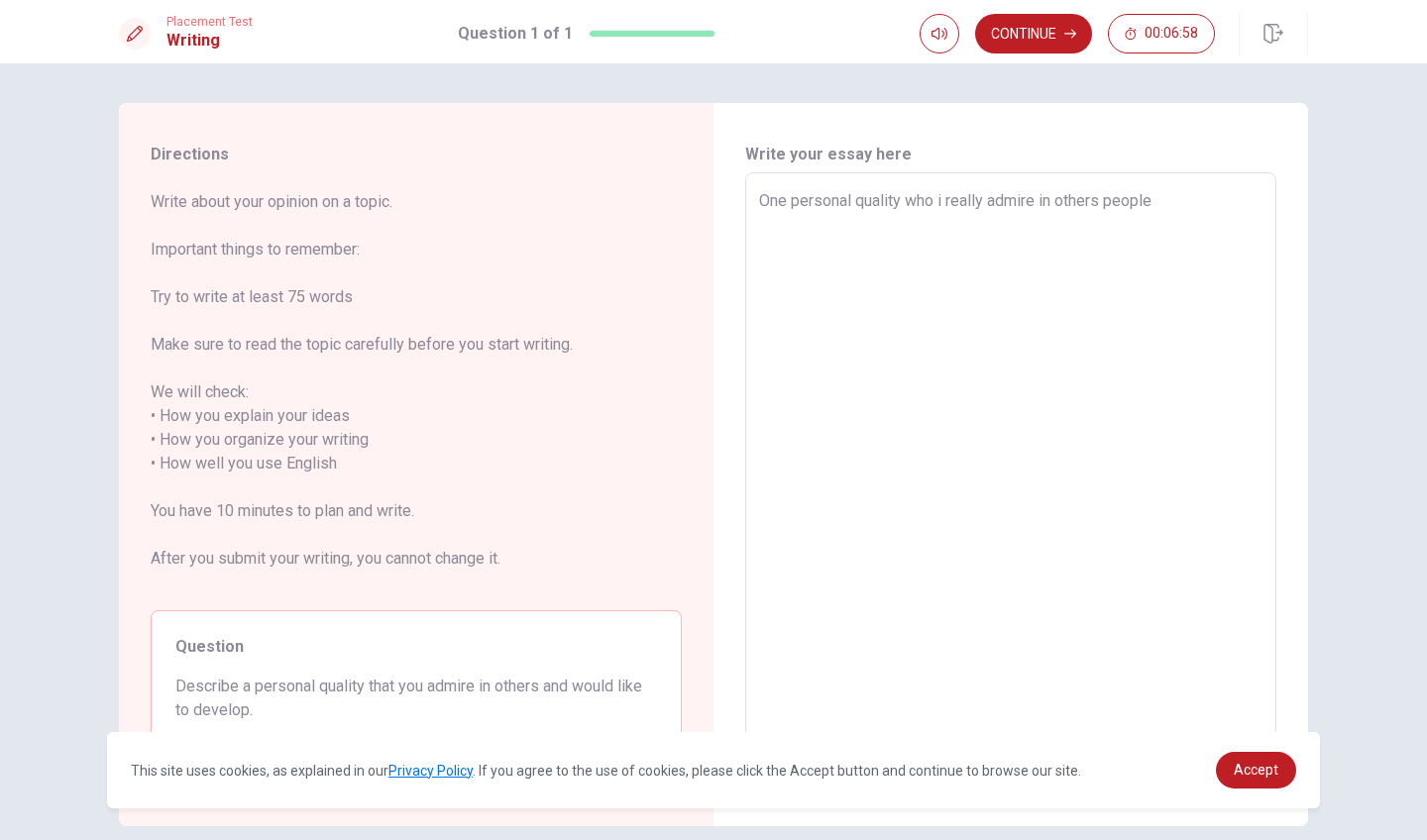 type on "One personal quality who i really admire in others people" 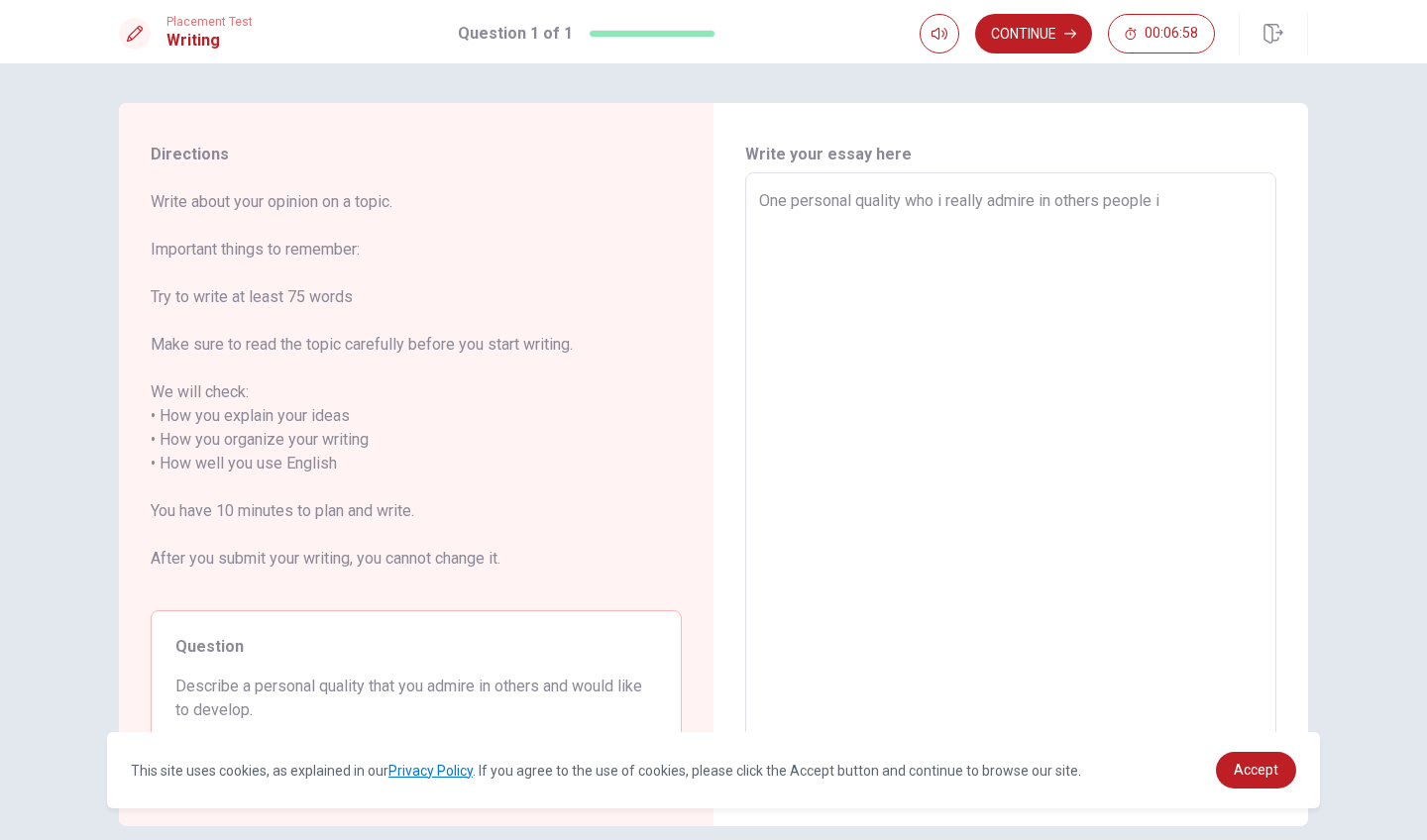 type on "x" 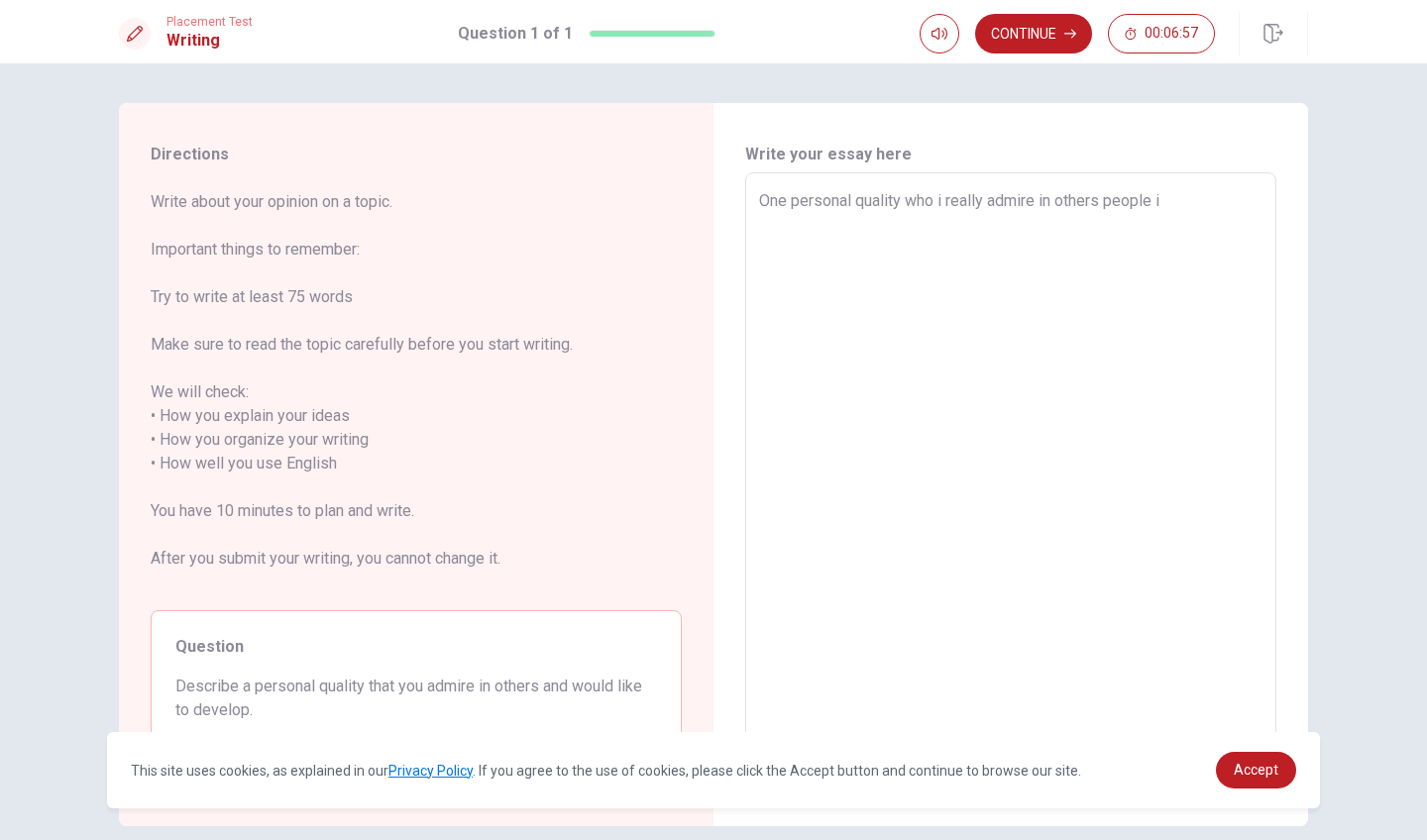 type on "One personal quality who i really admire in others people i t" 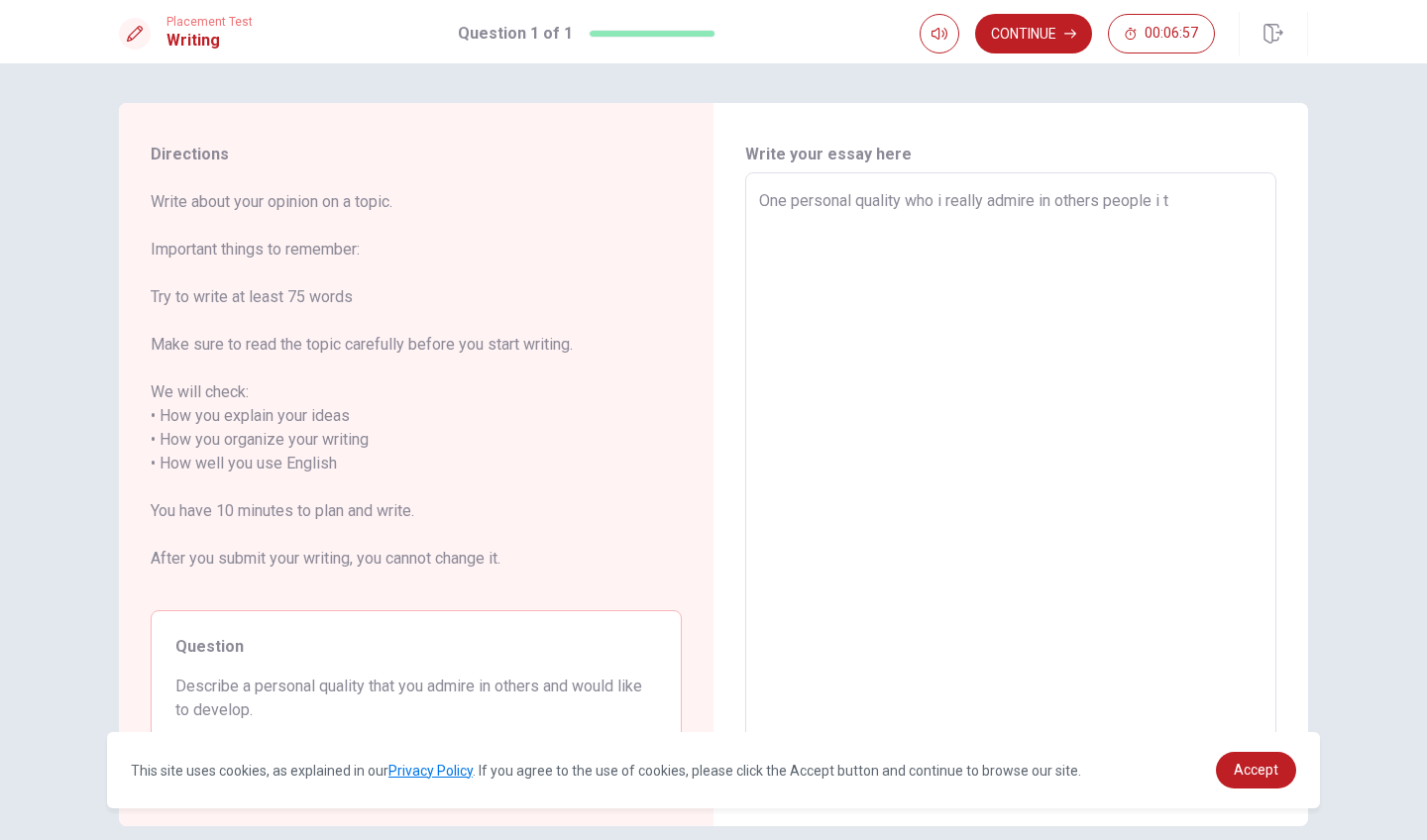 type on "x" 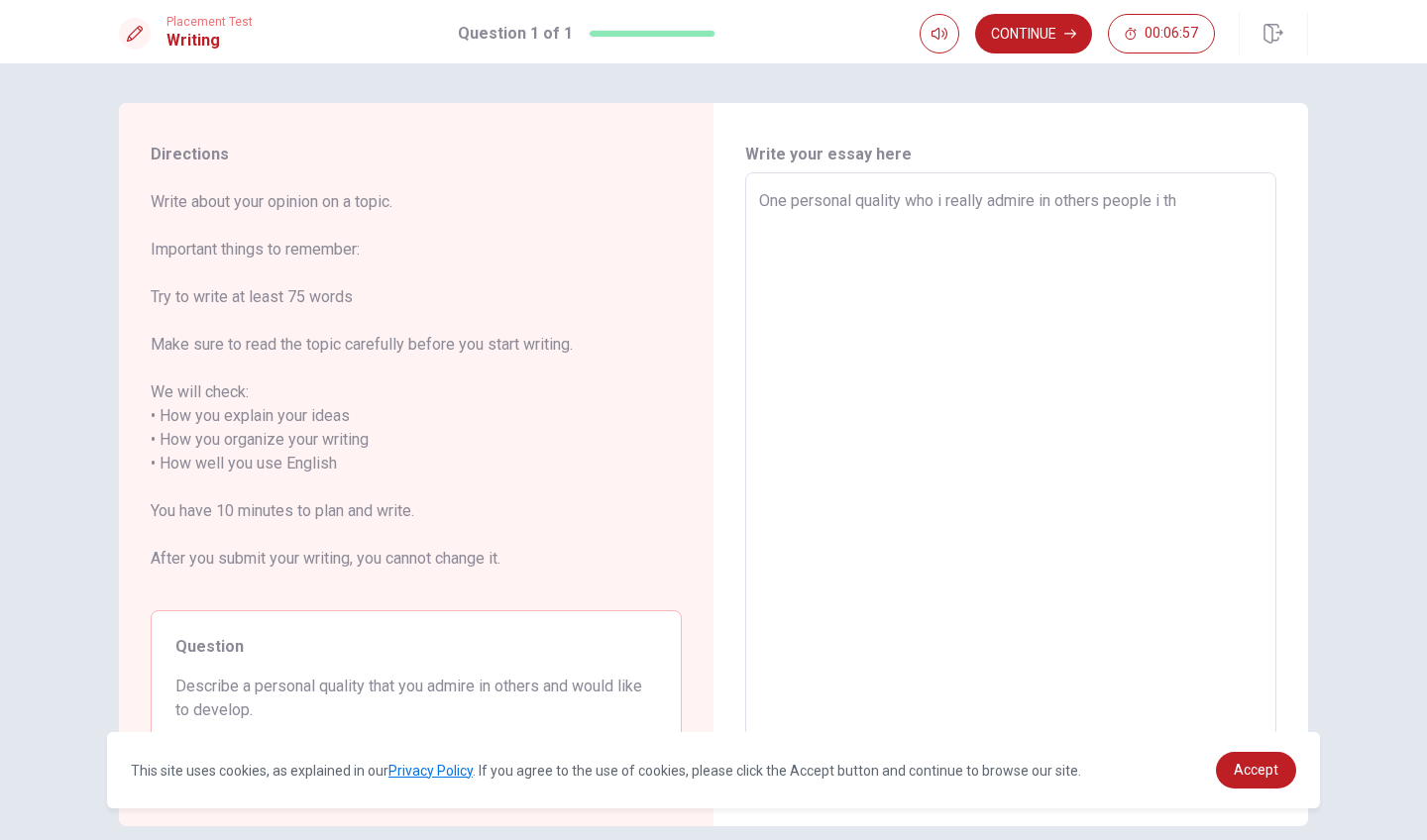 type on "x" 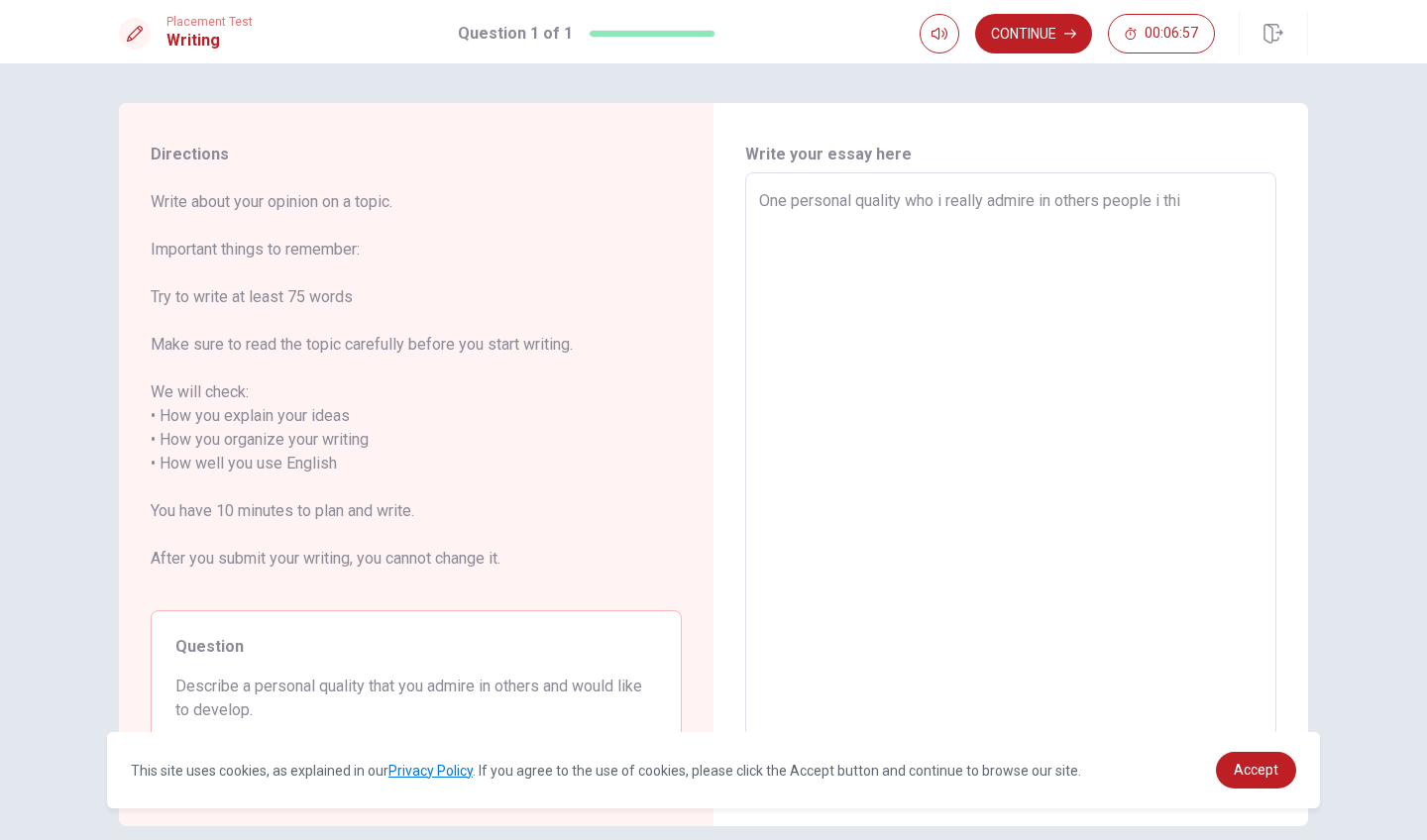 type on "x" 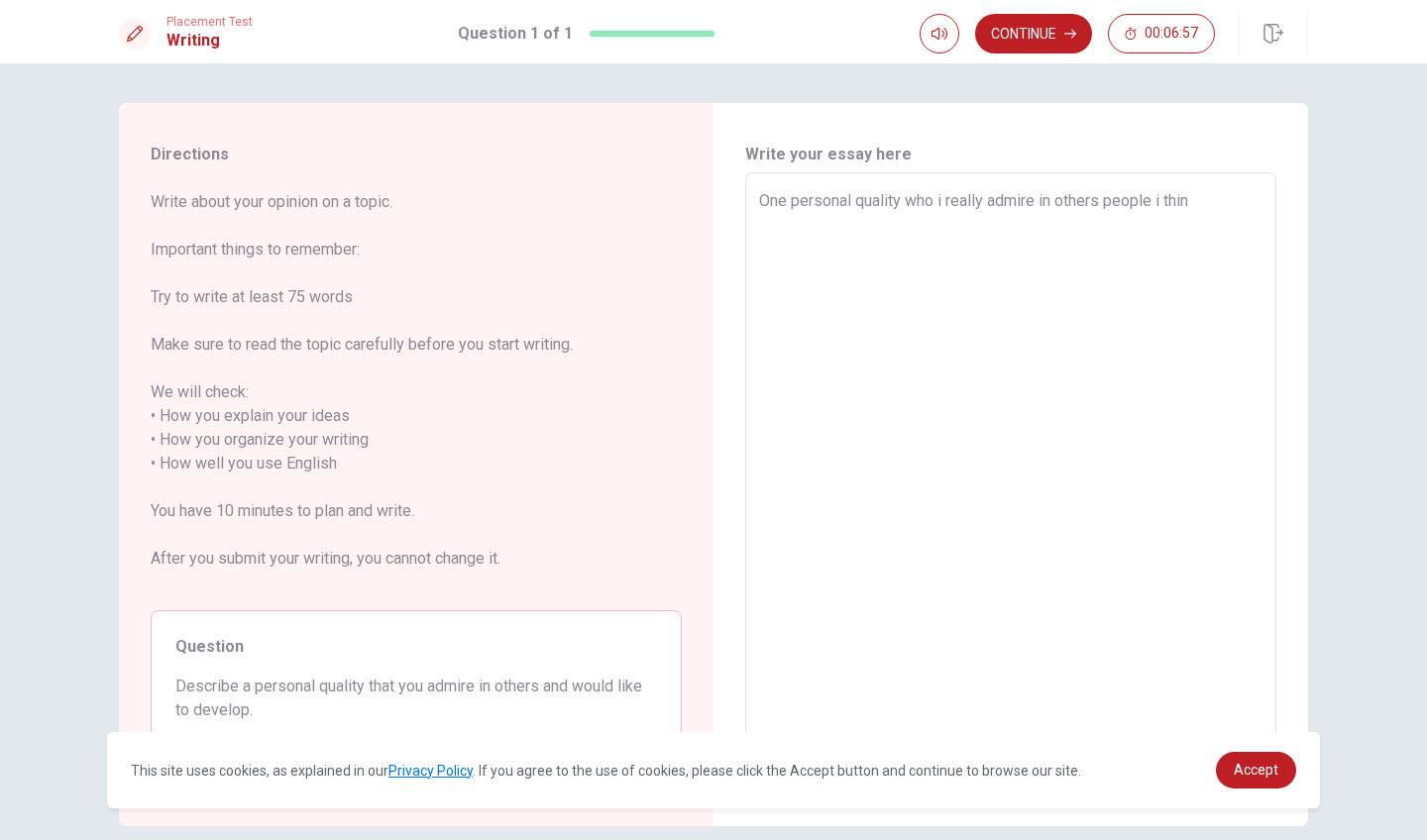 type on "x" 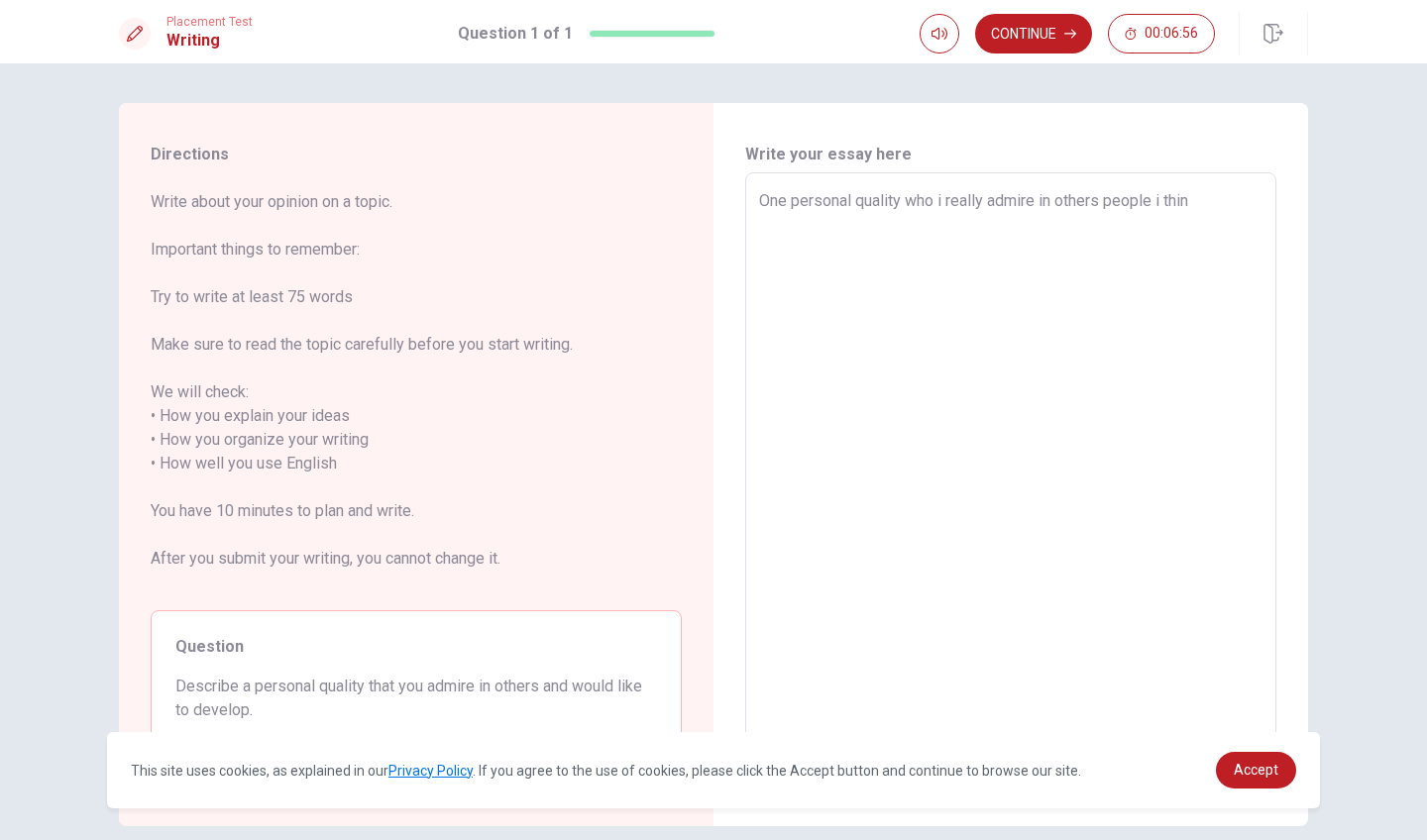 type on "One personal quality who i really admire in others people i think" 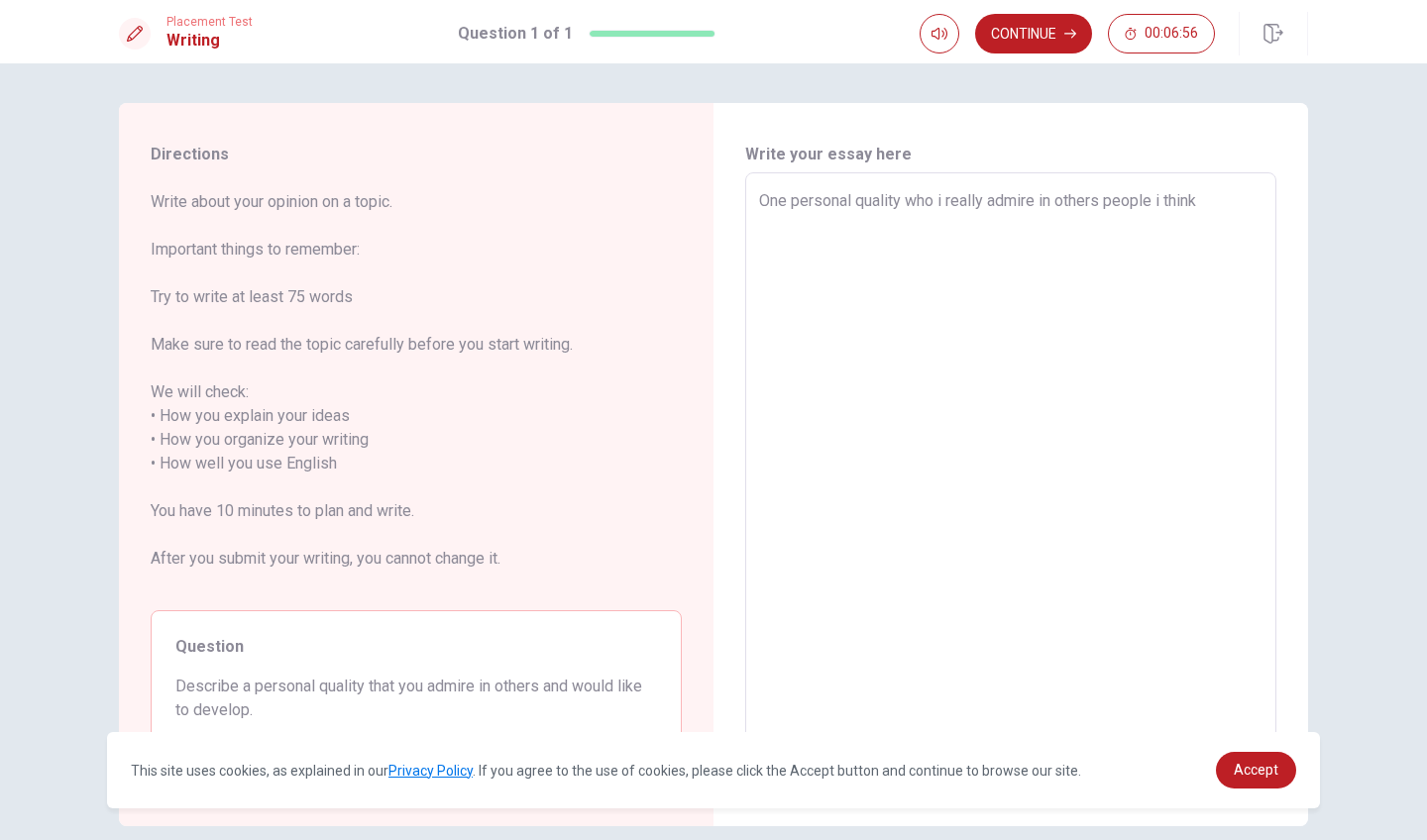 type on "x" 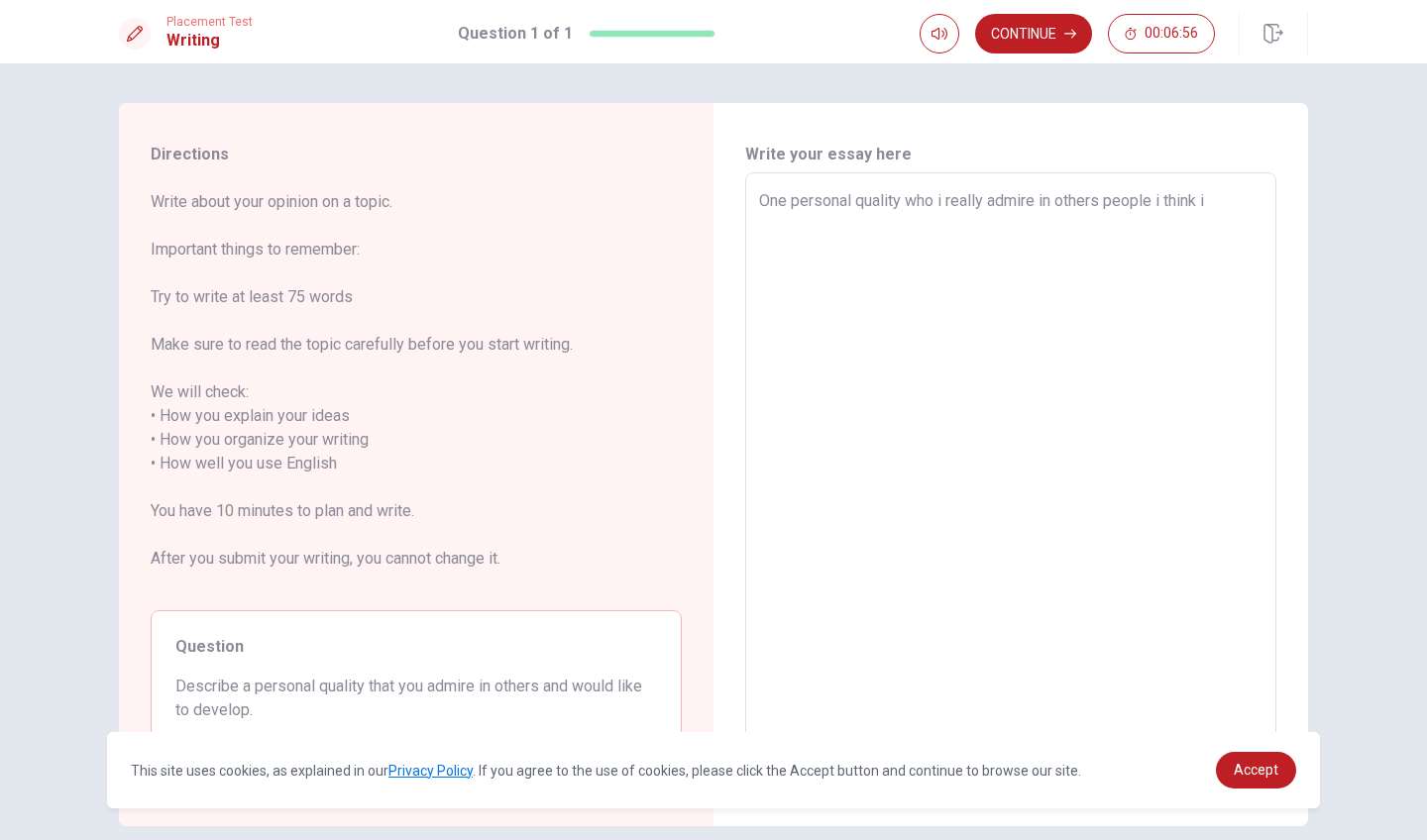 type on "x" 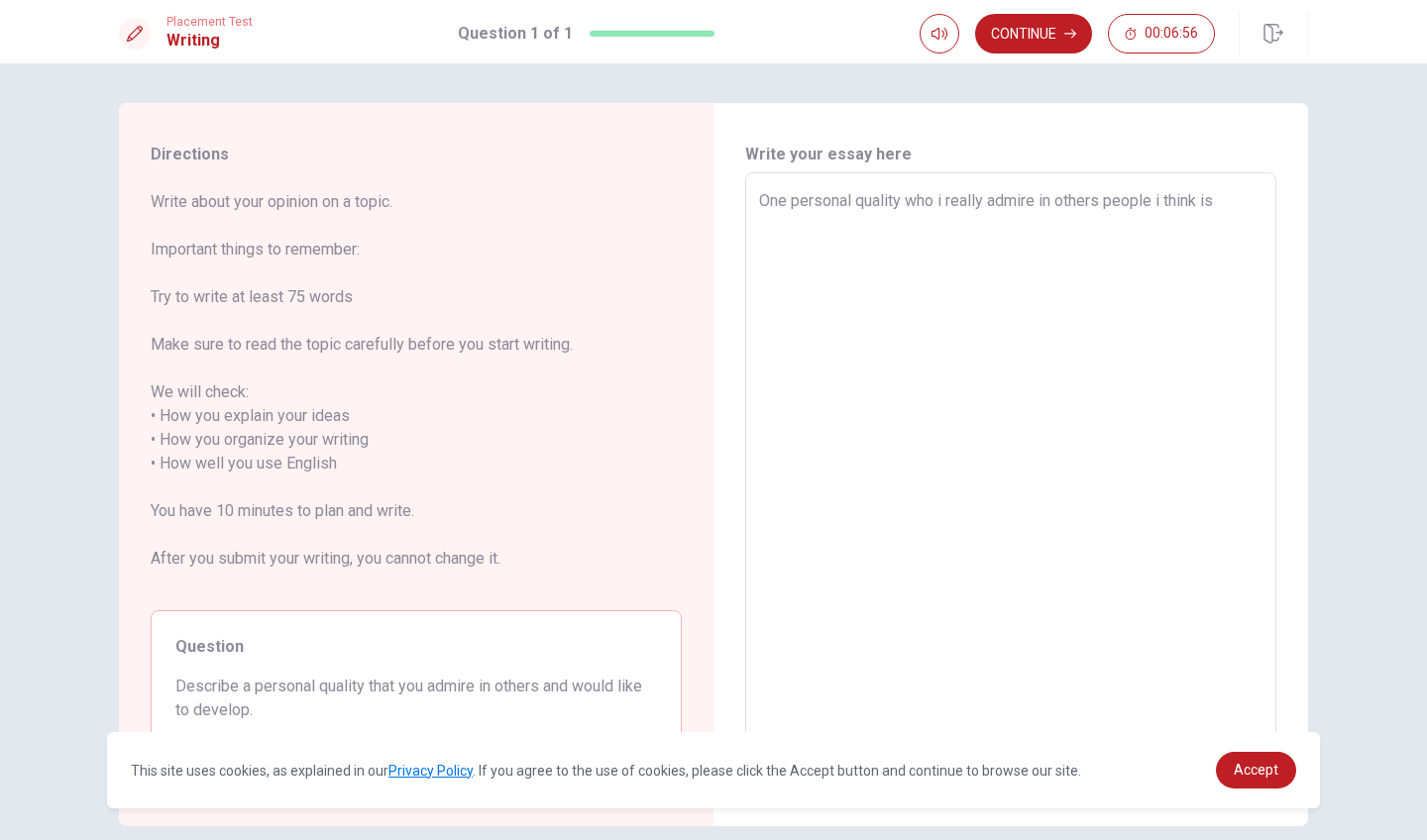 type on "x" 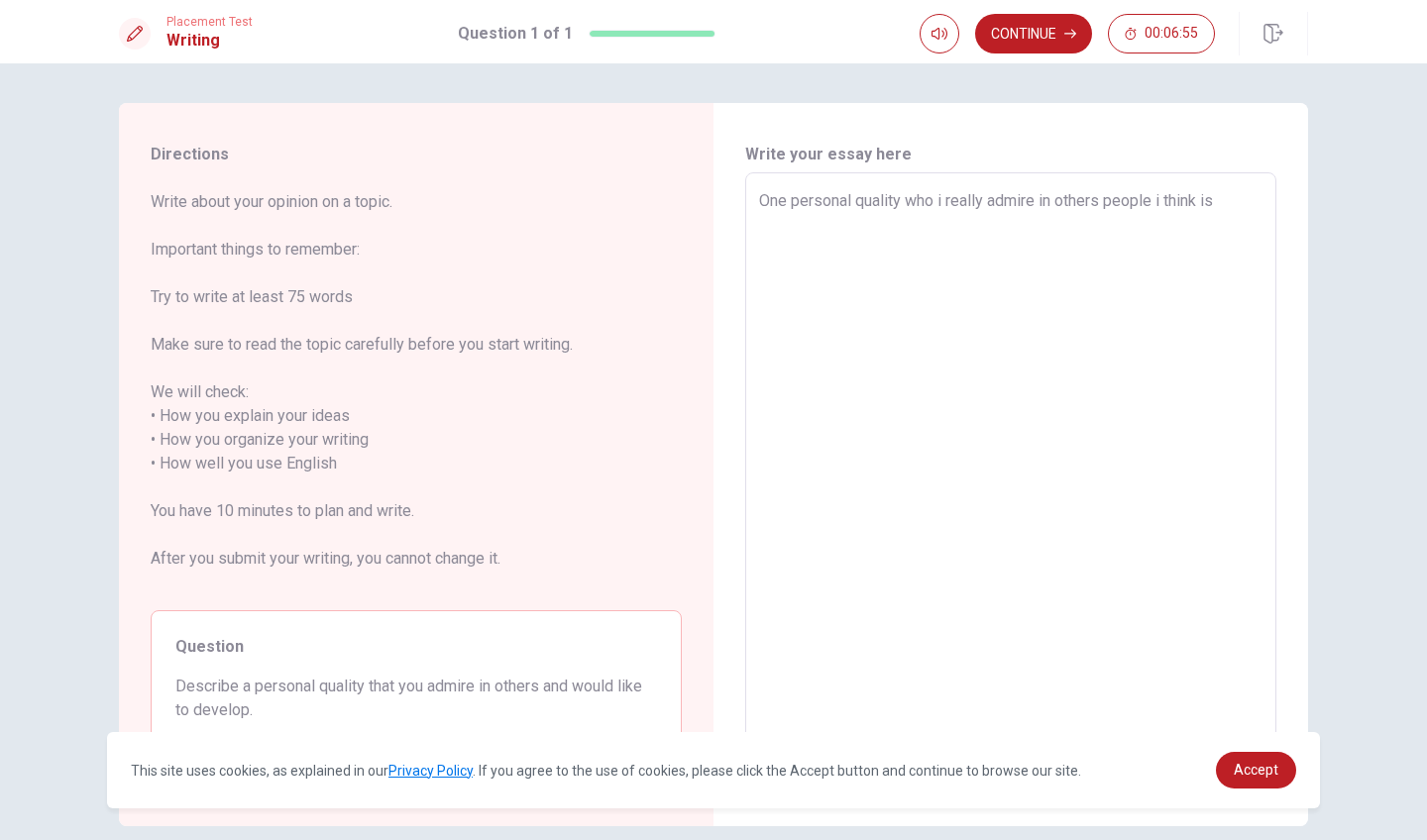 type on "One personal quality who i really admire in others people i think is" 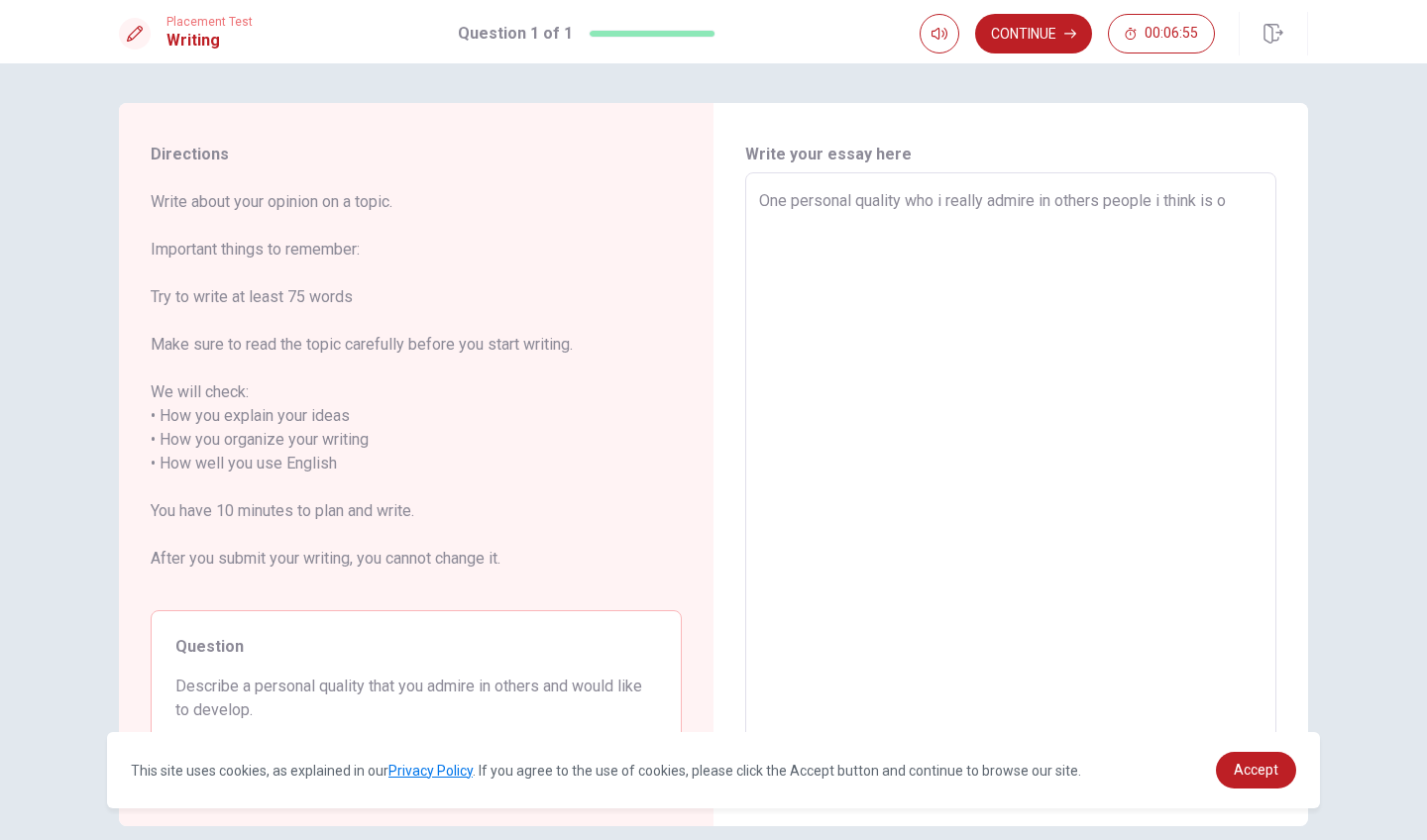 type on "x" 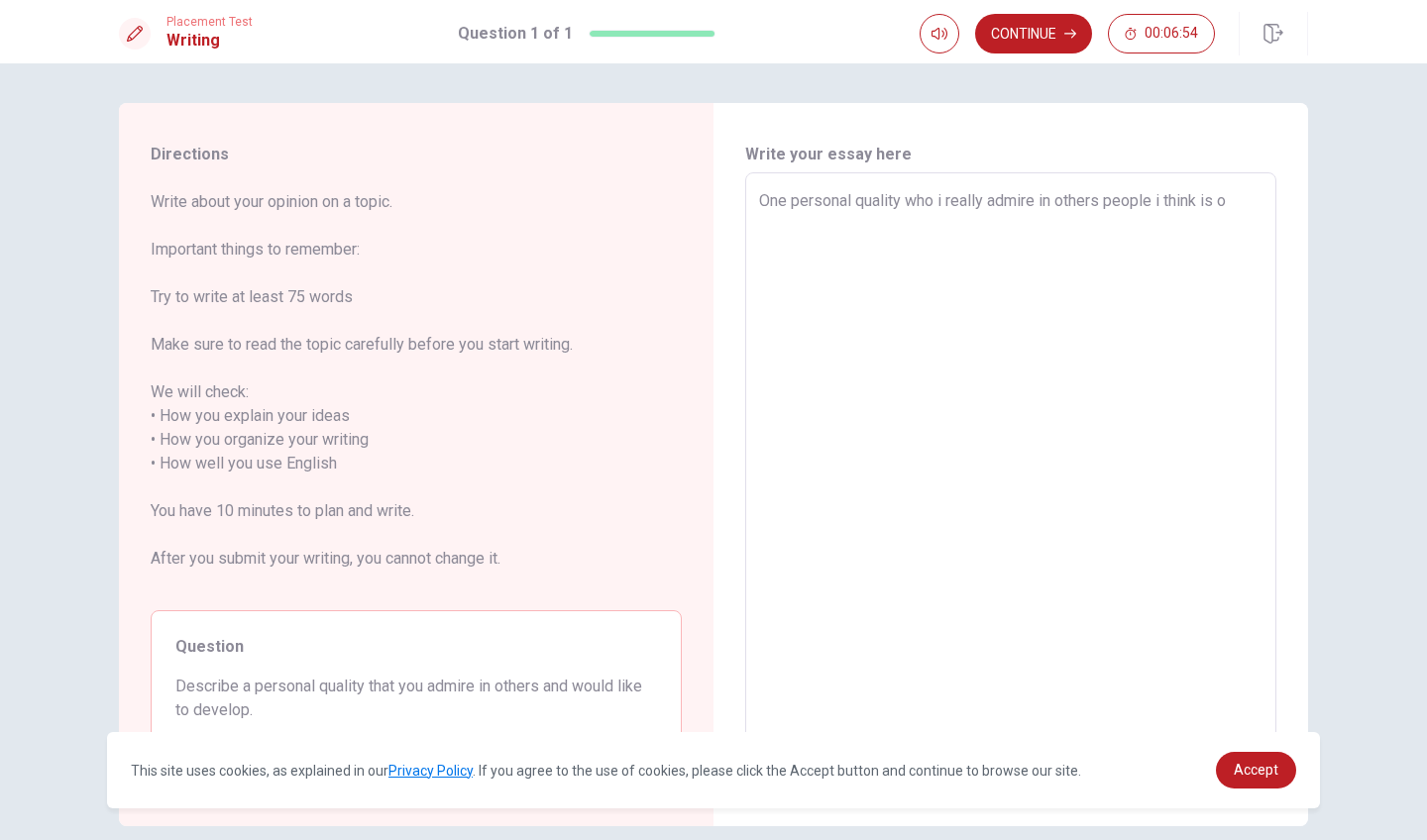 type on "One personal quality who i really admire in others people i think is" 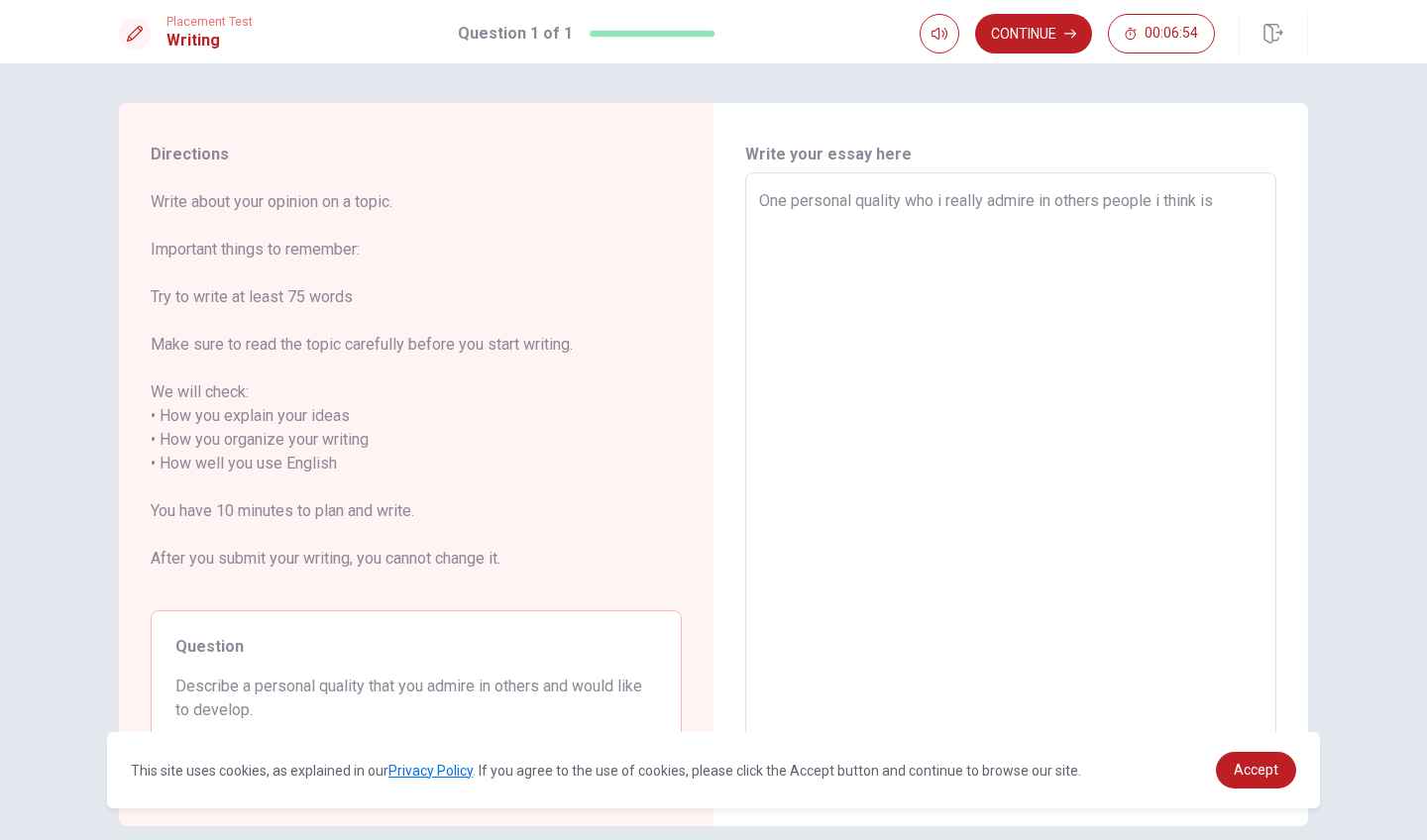 type on "x" 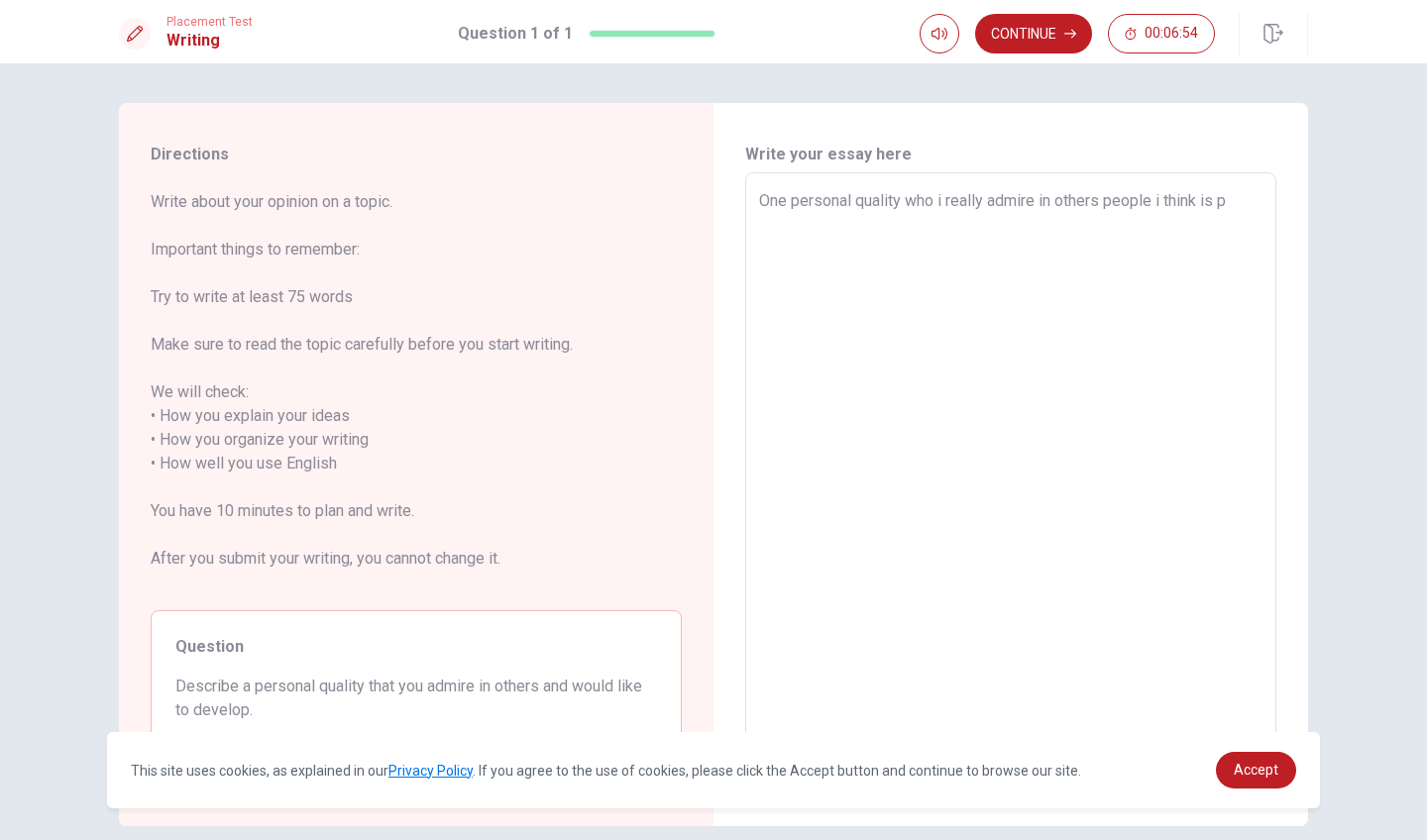 type on "x" 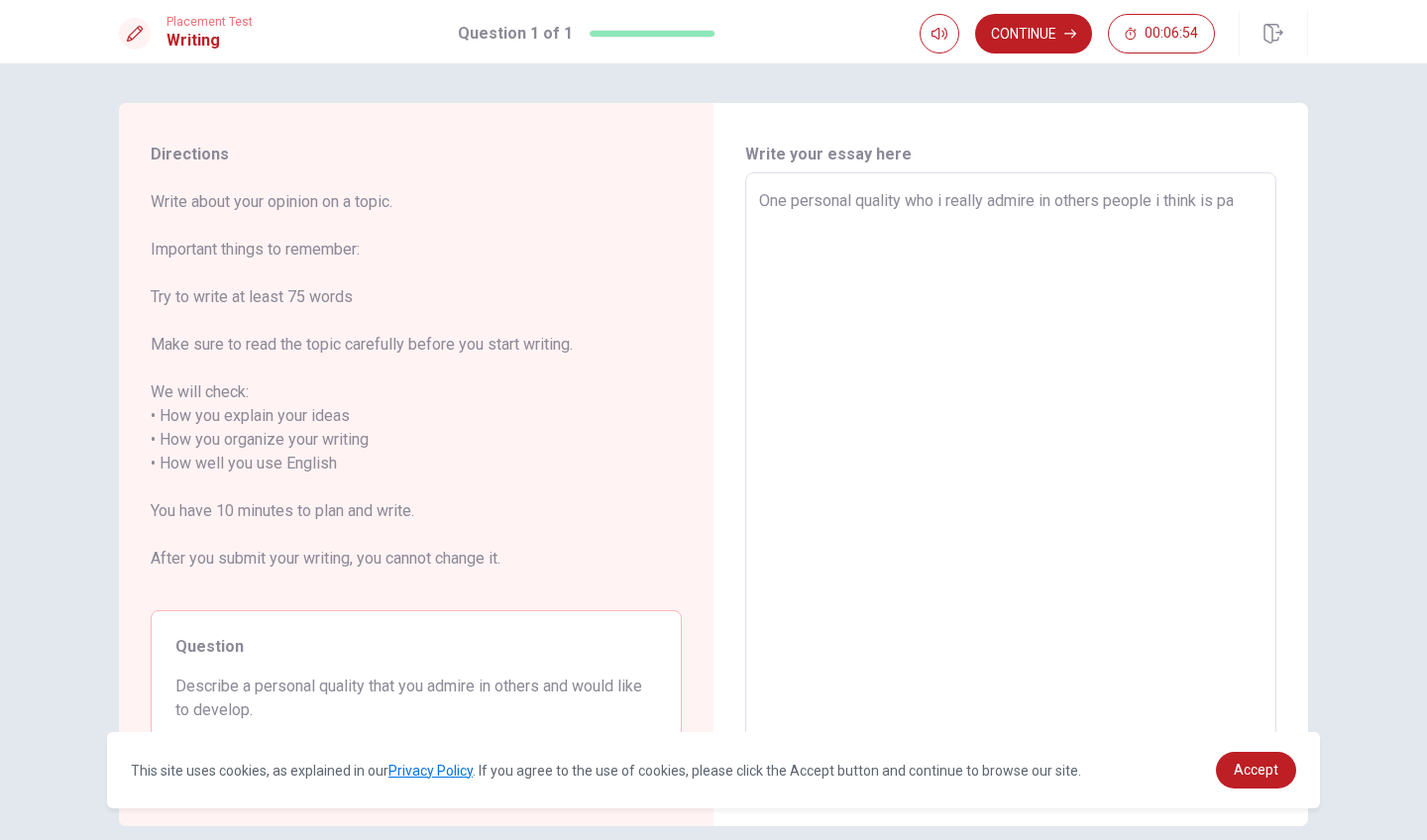 type on "x" 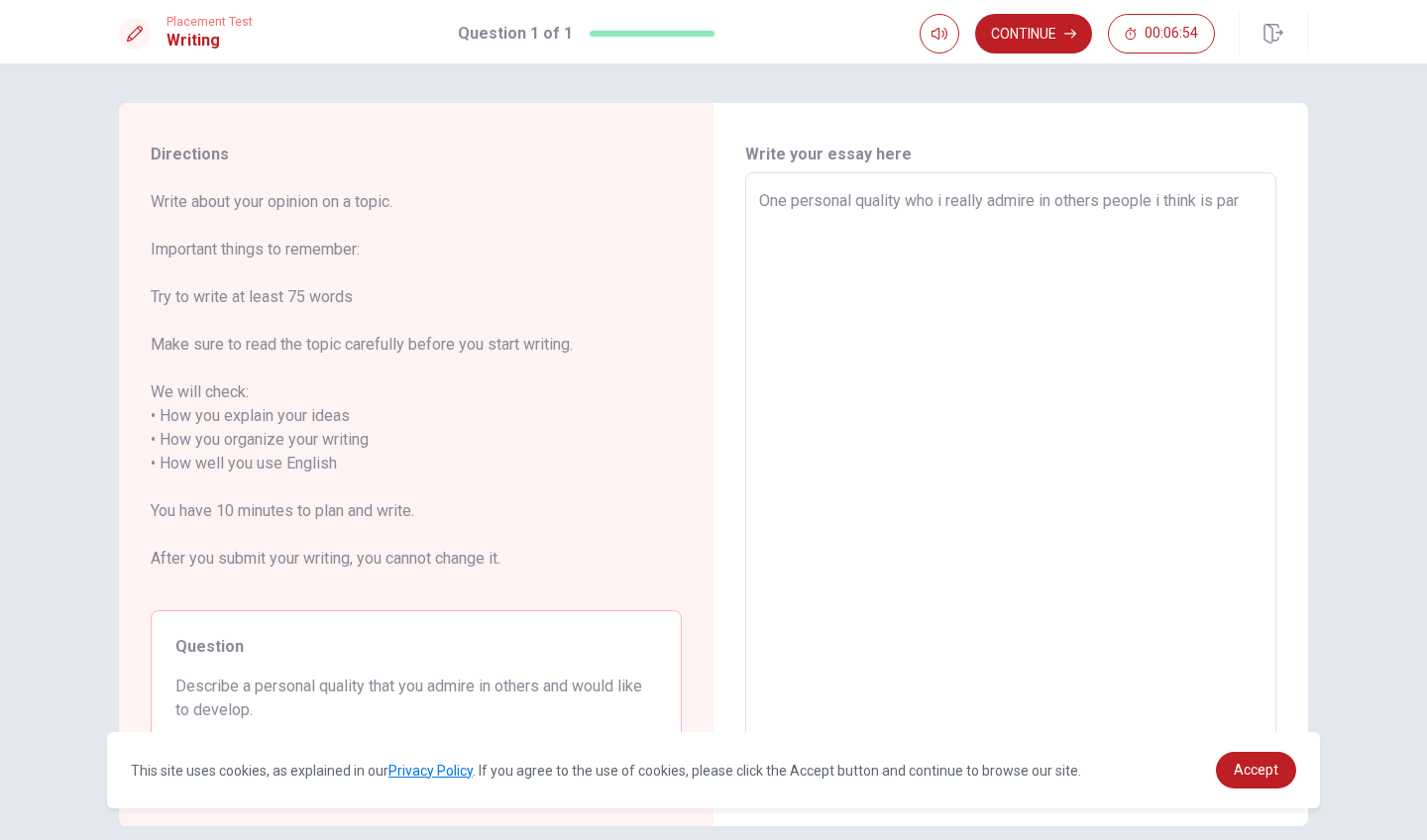 type on "x" 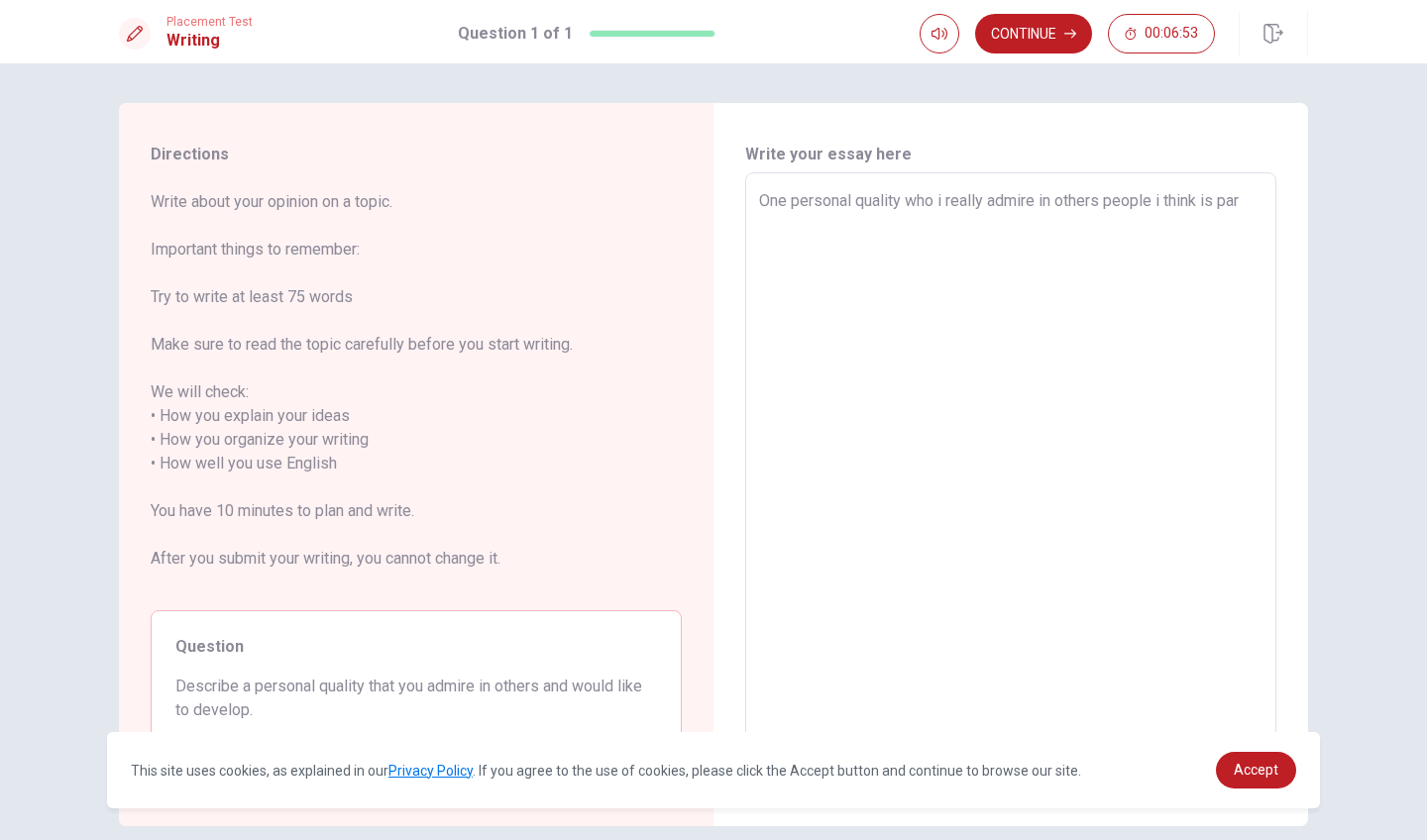 type on "One personal quality who i really admire in others people i think is pari" 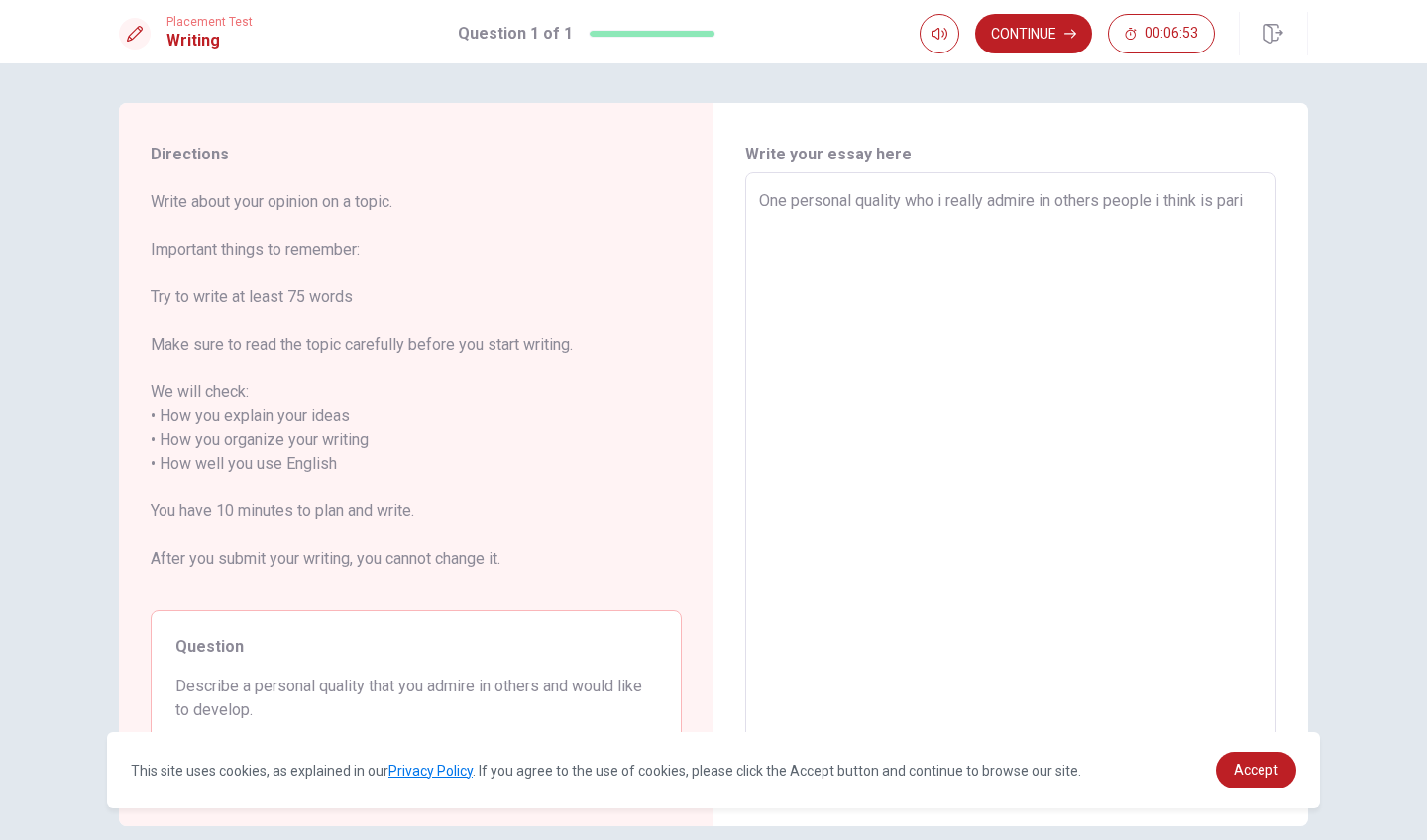 type on "x" 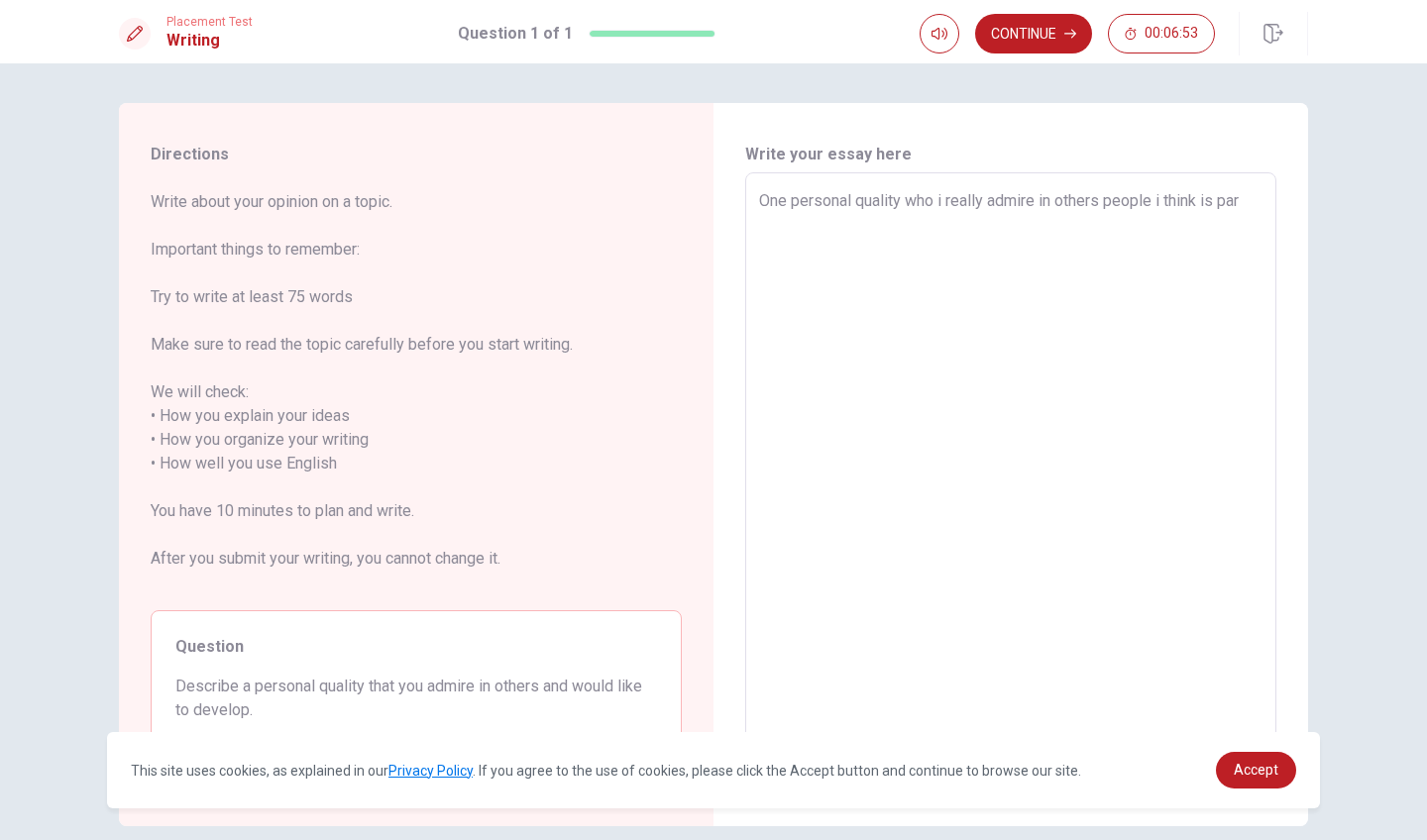 type on "x" 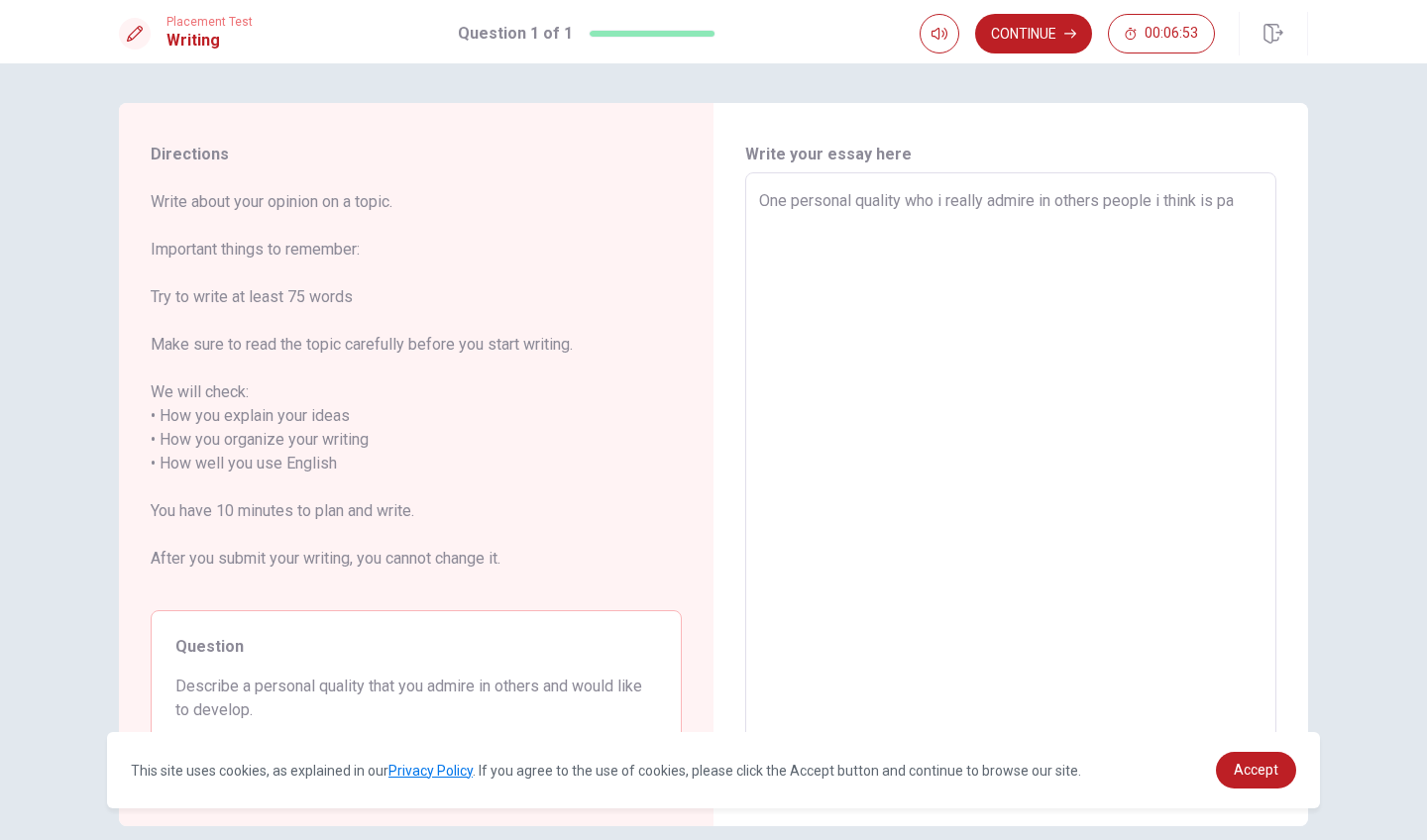 type on "x" 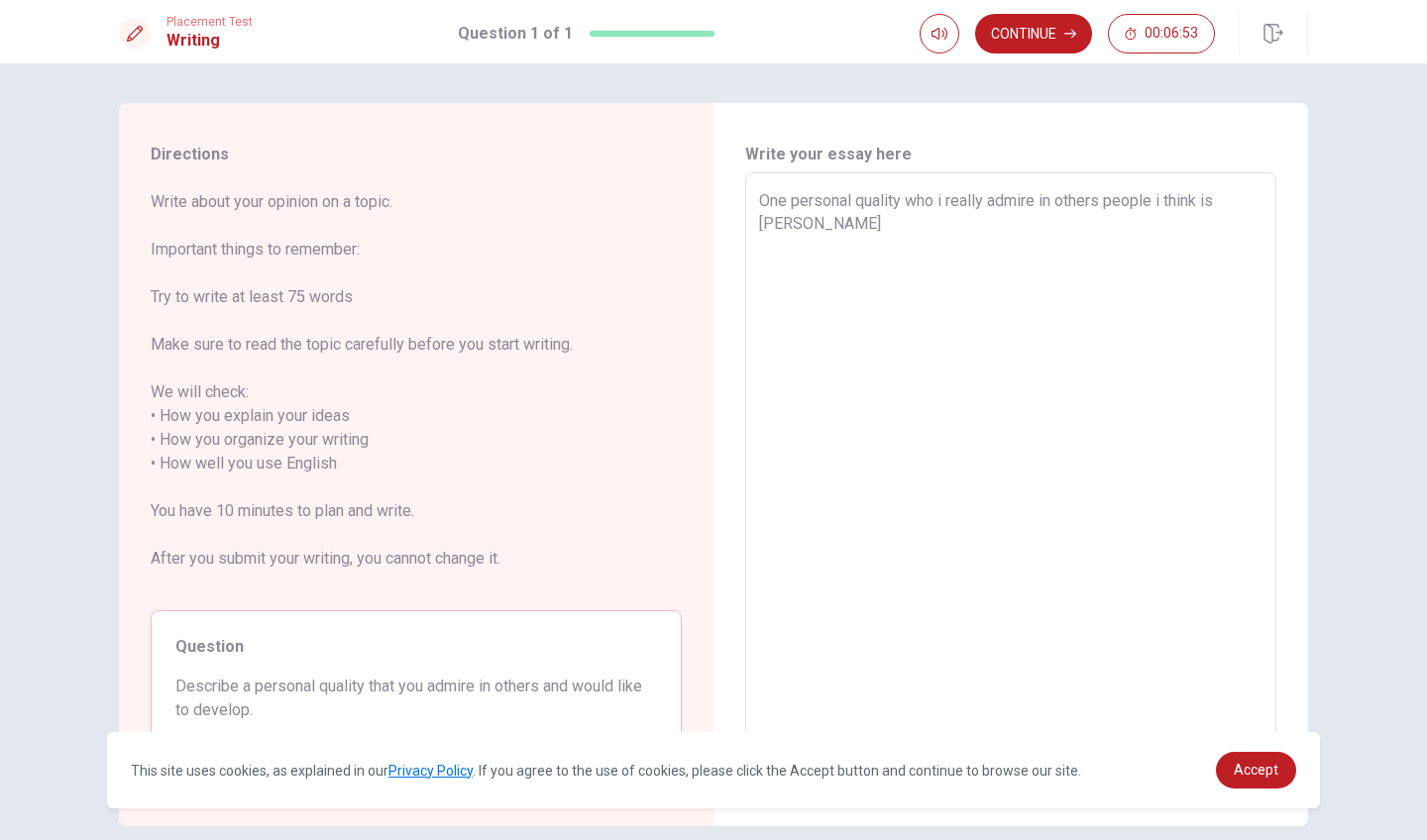 type on "x" 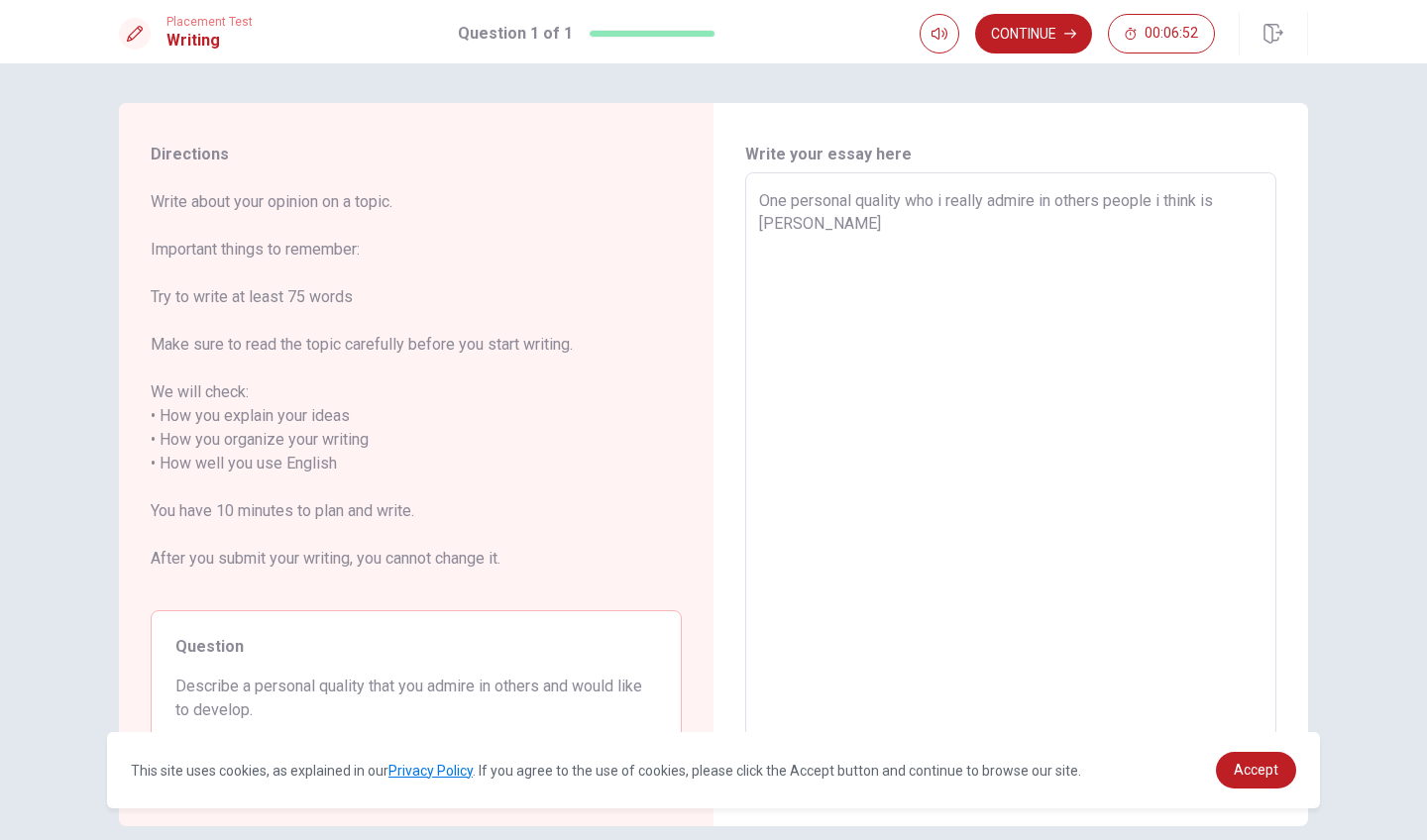 type on "One personal quality who i really admire in others people i think is pati" 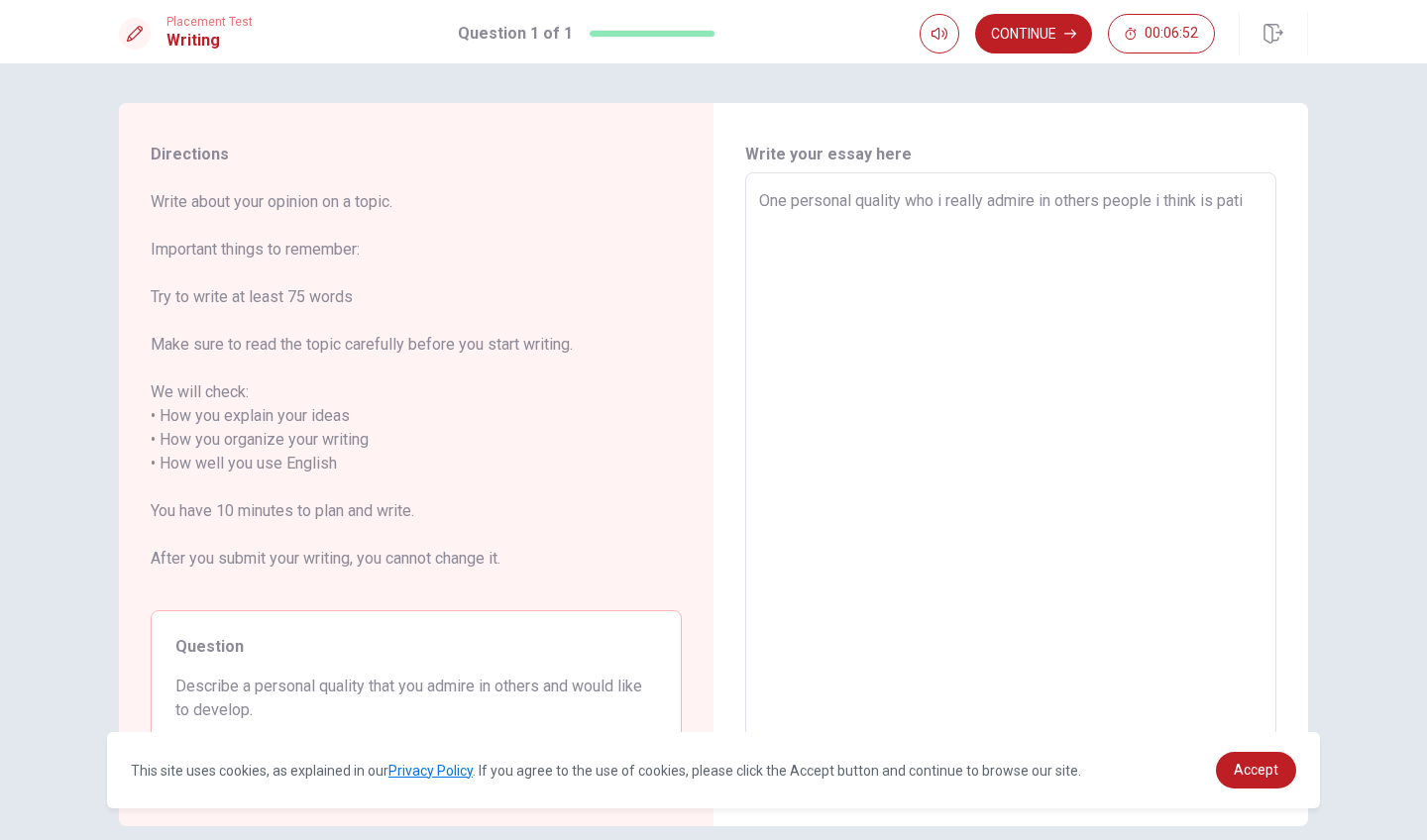 type on "x" 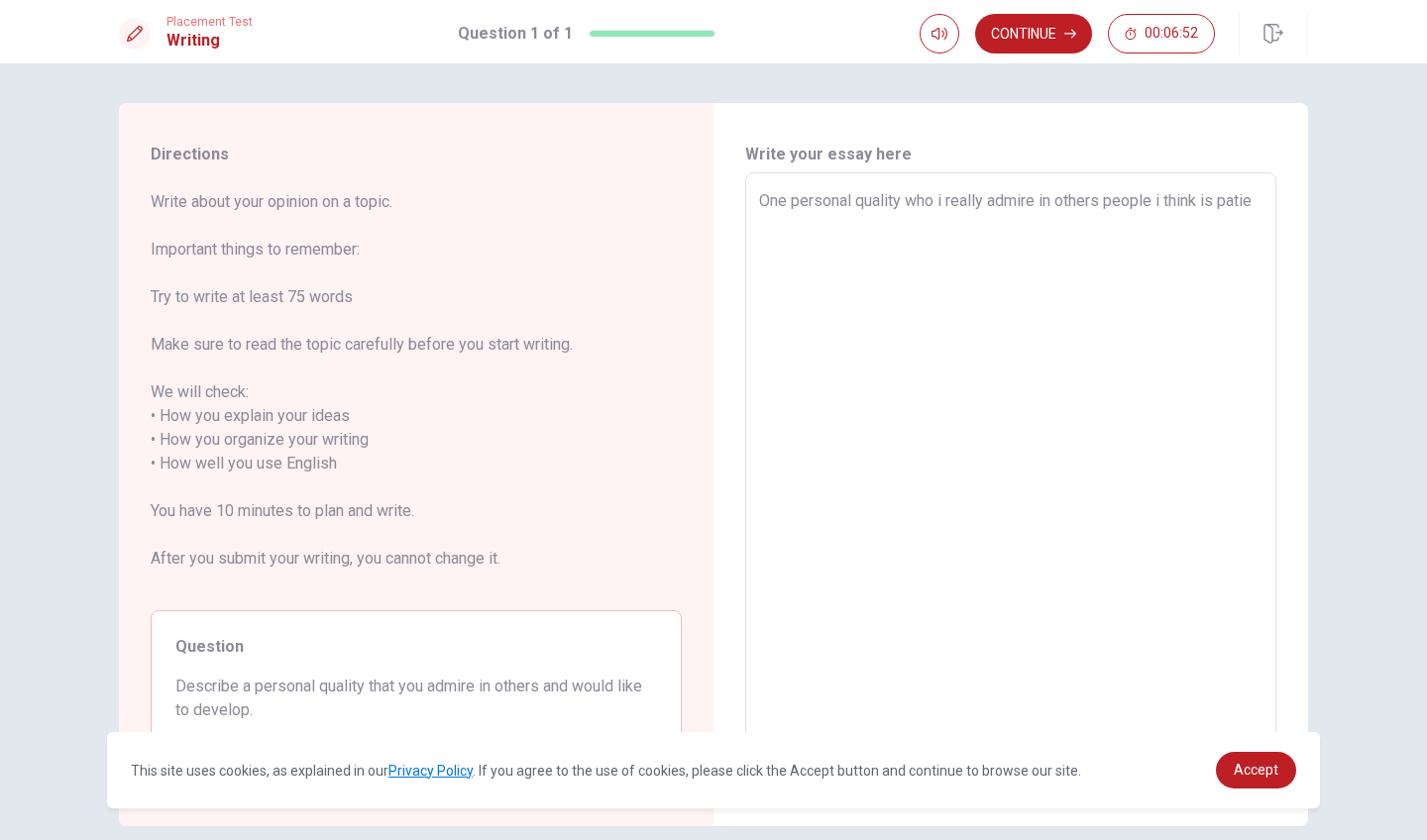 type 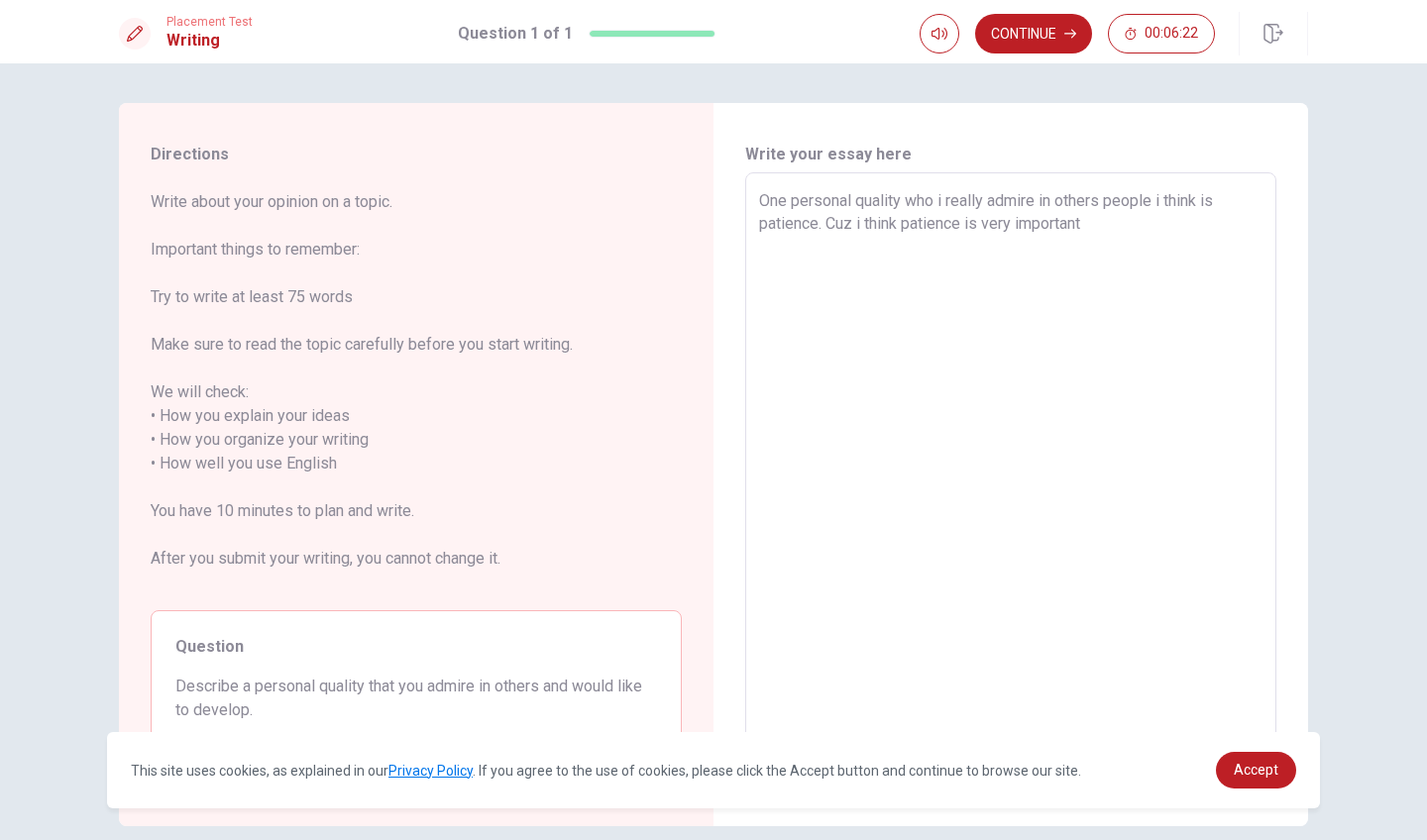 click on "One personal quality who i really admire in others people i think is patience. Cuz i think patience is very important" at bounding box center [1011, 464] 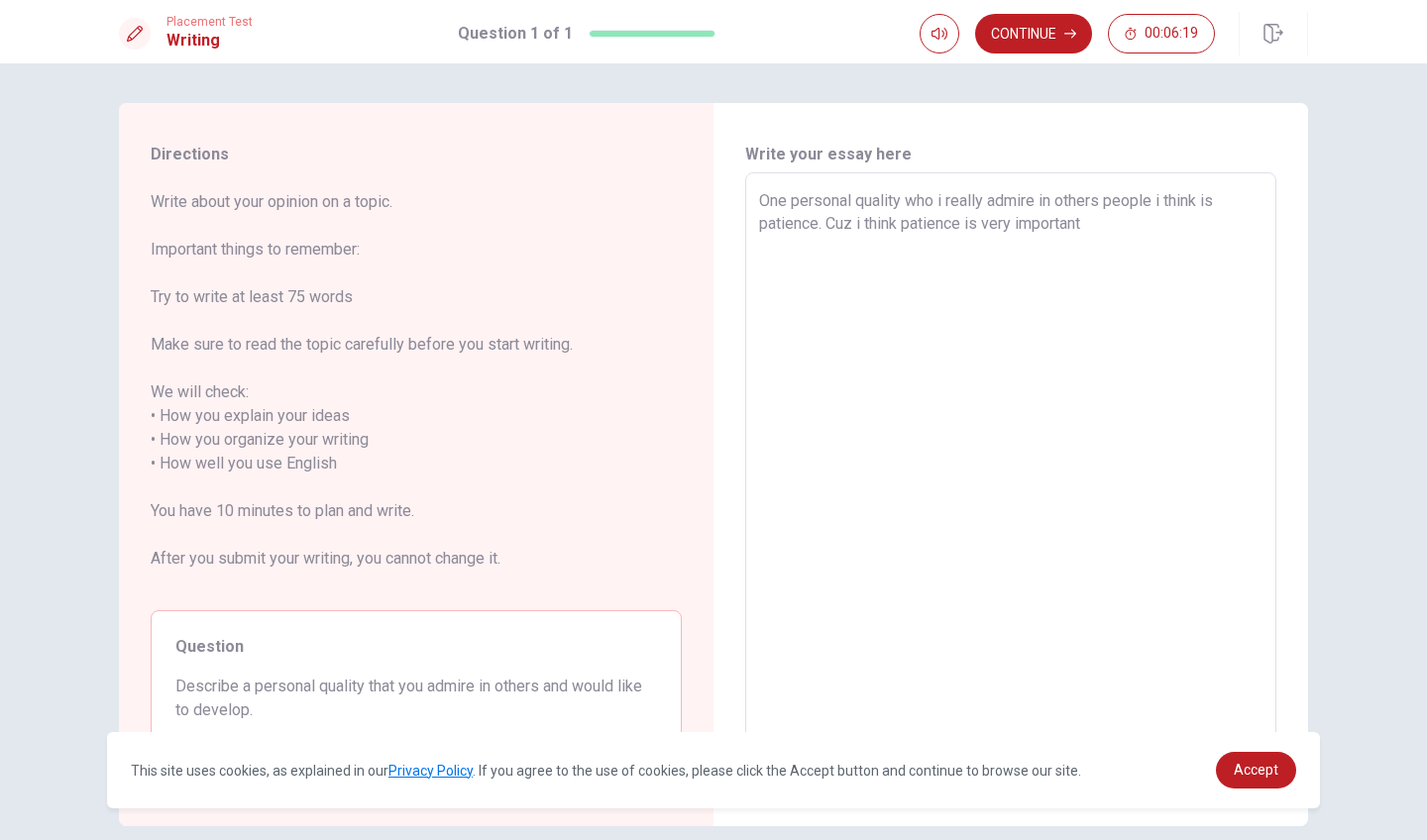 drag, startPoint x: 1160, startPoint y: 200, endPoint x: 1199, endPoint y: 195, distance: 39.319207 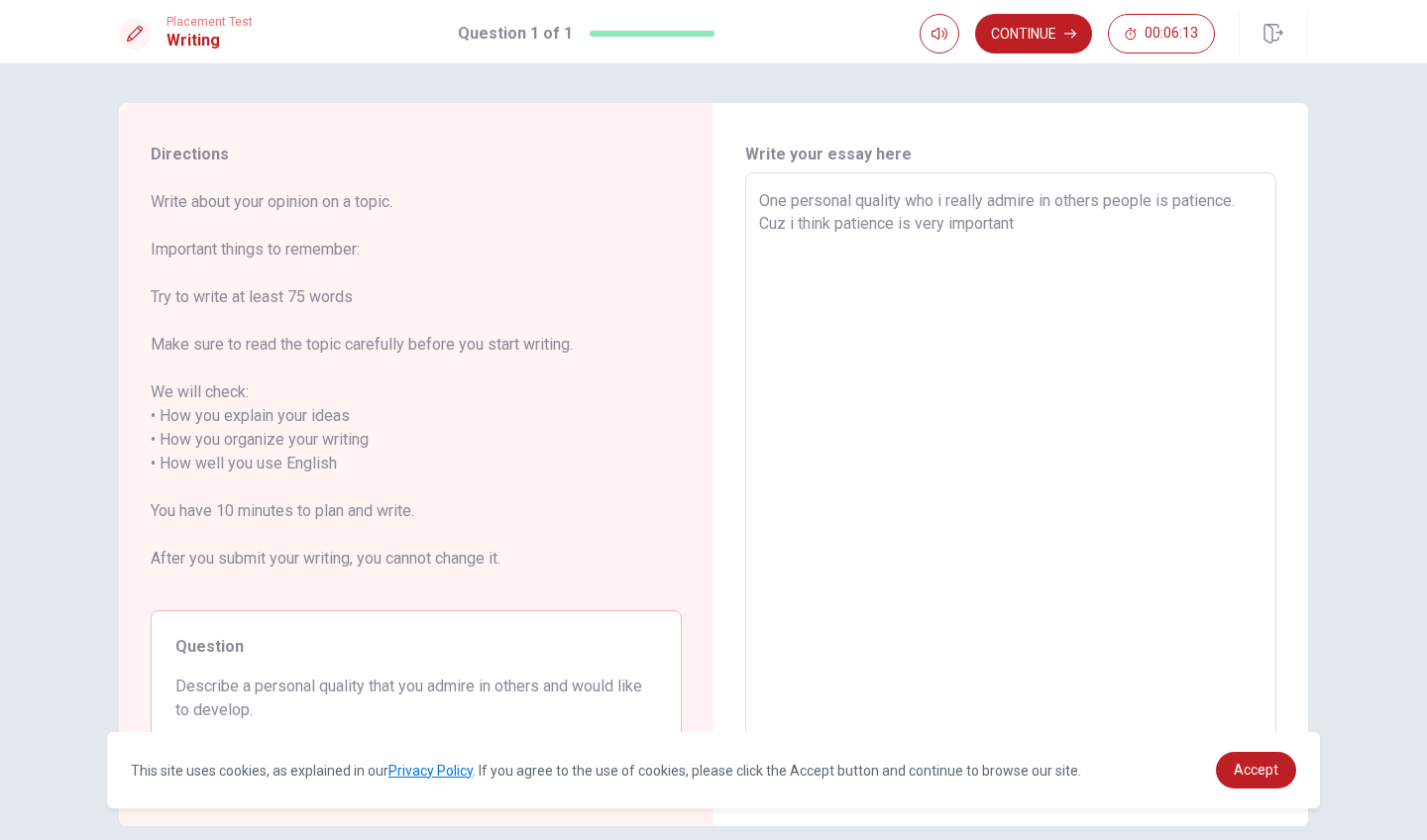 click on "One personal quality who i really admire in others people is patience. Cuz i think patience is very important" at bounding box center (1011, 464) 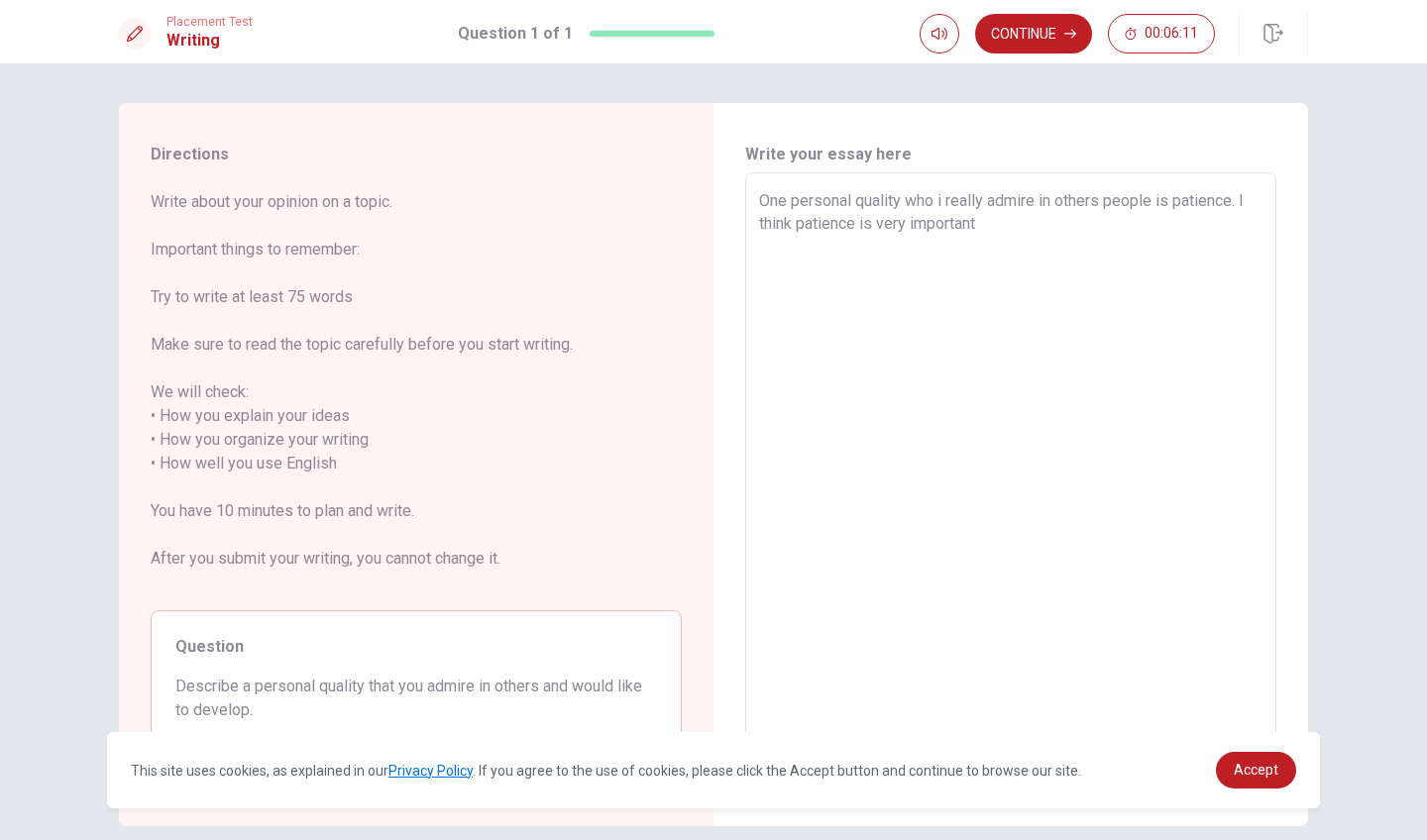 click on "One personal quality who i really admire in others people is patience. I think patience is very important" at bounding box center (1011, 464) 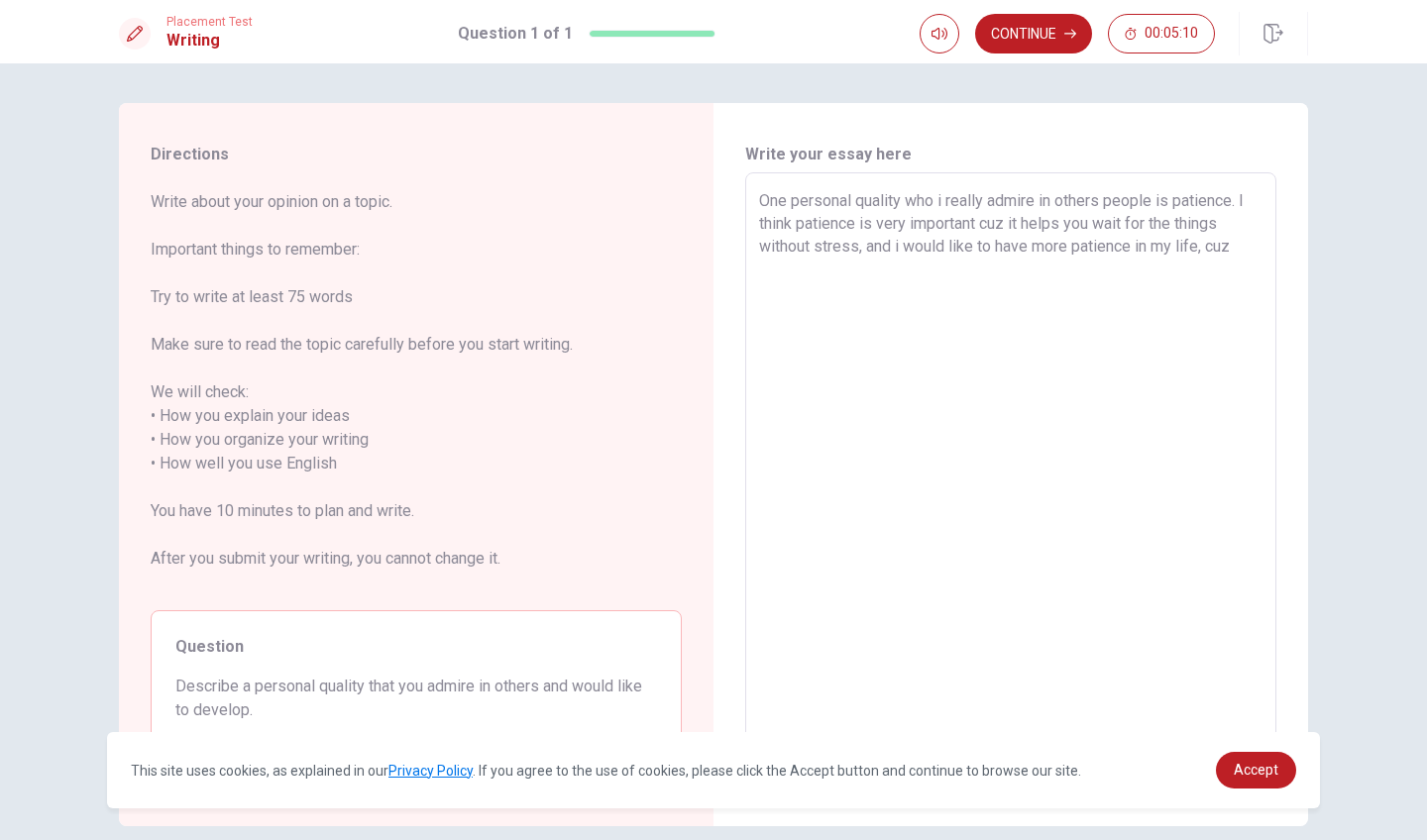 click on "One personal quality who i really admire in others people is patience. I think patience is very important cuz it helps you wait for the things without stress, and i would like to have more patience in my life, cuz" at bounding box center (1011, 464) 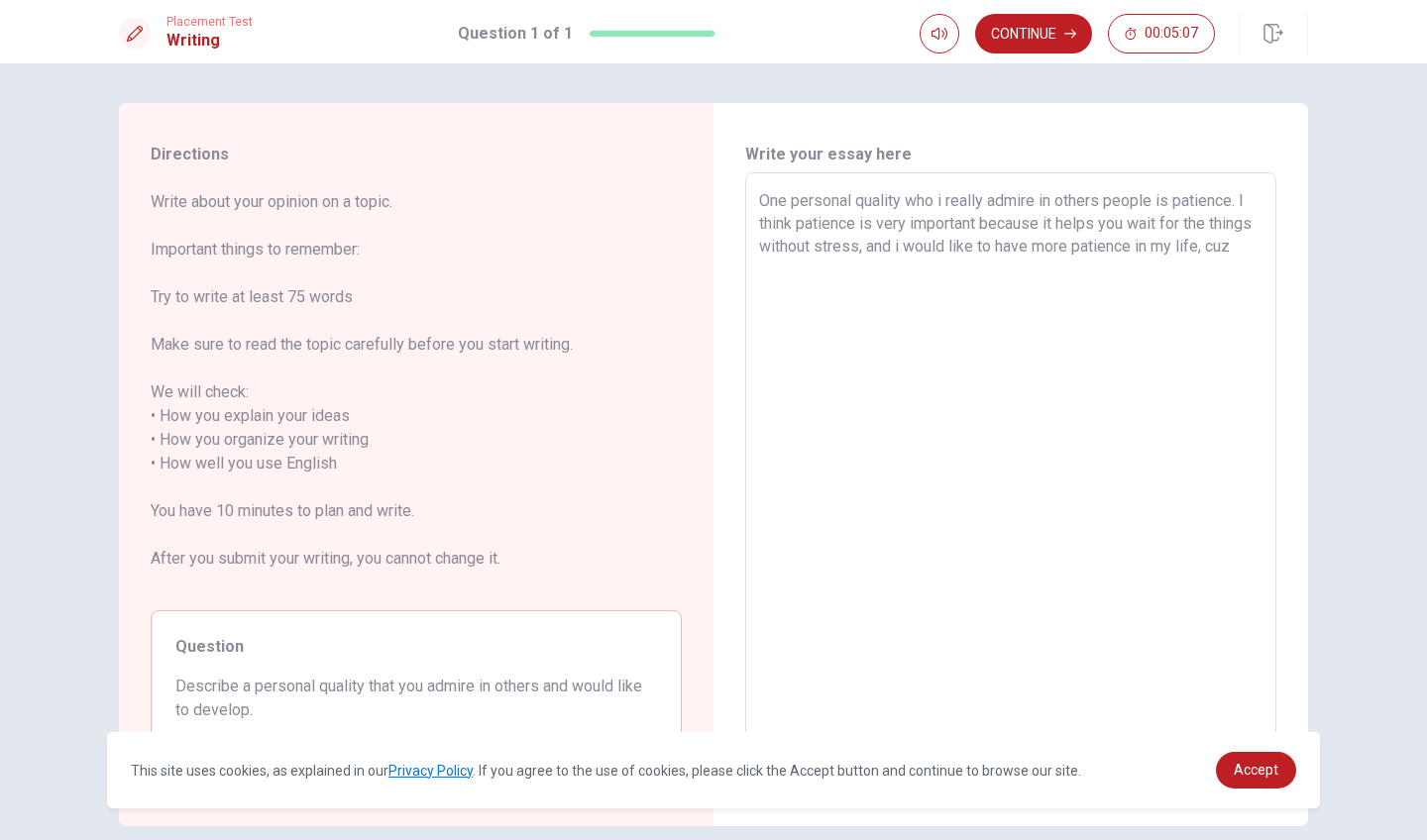 click on "One personal quality who i really admire in others people is patience. I think patience is very important because it helps you wait for the things without stress, and i would like to have more patience in my life, cuz" at bounding box center [1011, 464] 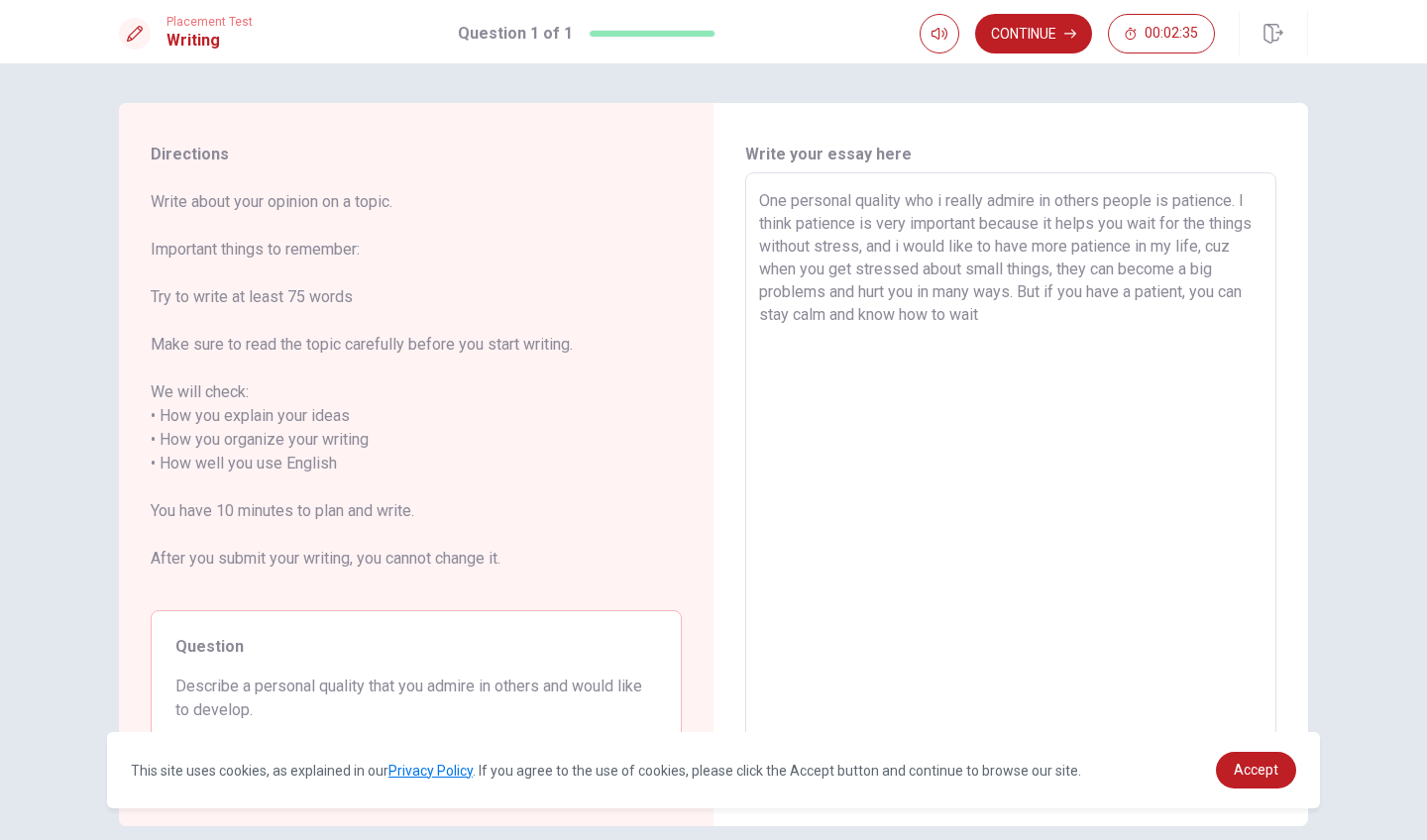 click on "One personal quality who i really admire in others people is patience. I think patience is very important because it helps you wait for the things without stress, and i would like to have more patience in my life, cuz when you get stressed about small things, they can become a big problems and hurt you in many ways. But if you have a patient, you can stay calm and know how to wait" at bounding box center [1011, 464] 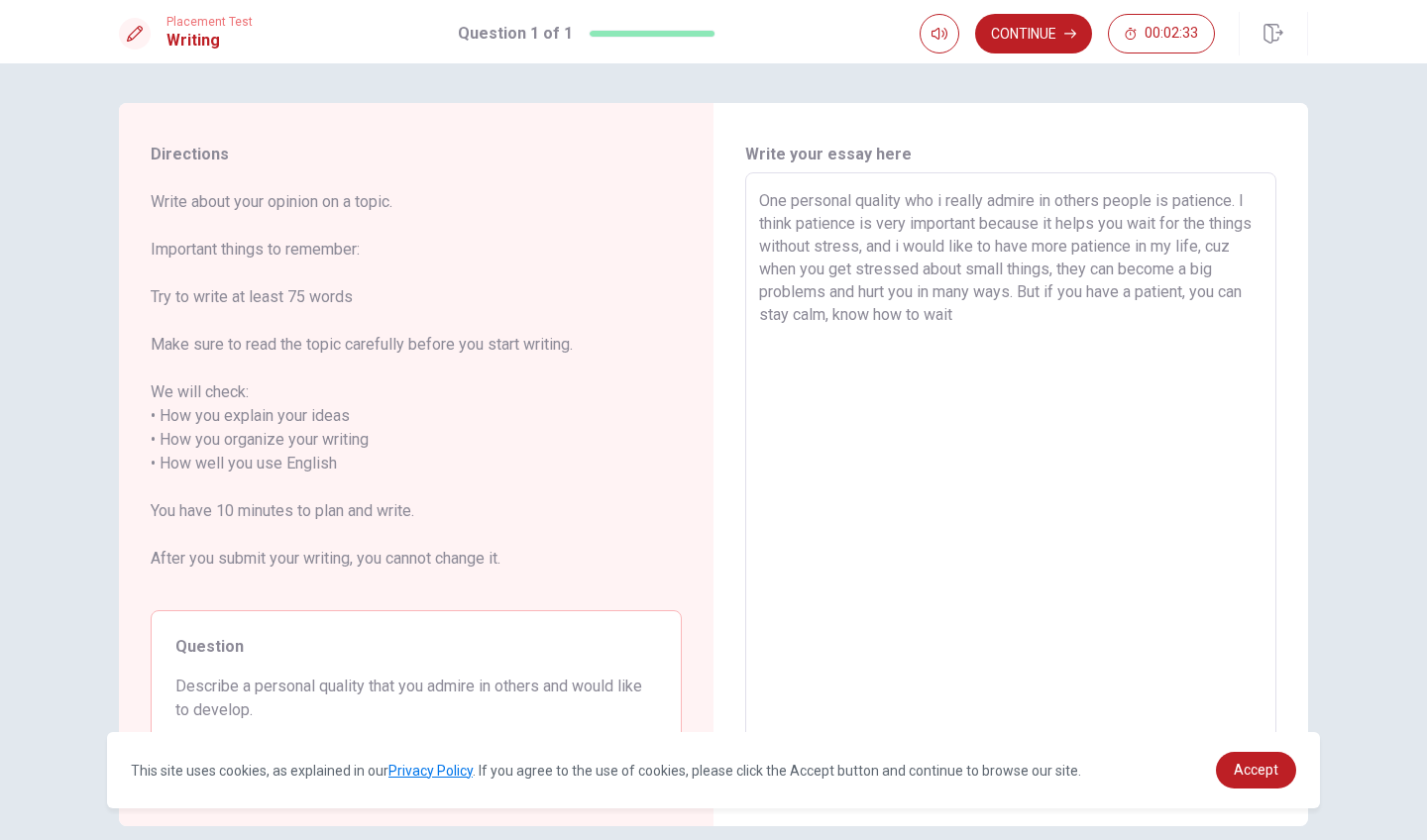 click on "One personal quality who i really admire in others people is patience. I think patience is very important because it helps you wait for the things without stress, and i would like to have more patience in my life, cuz when you get stressed about small things, they can become a big problems and hurt you in many ways. But if you have a patient, you can stay calm, know how to wait" at bounding box center [1011, 464] 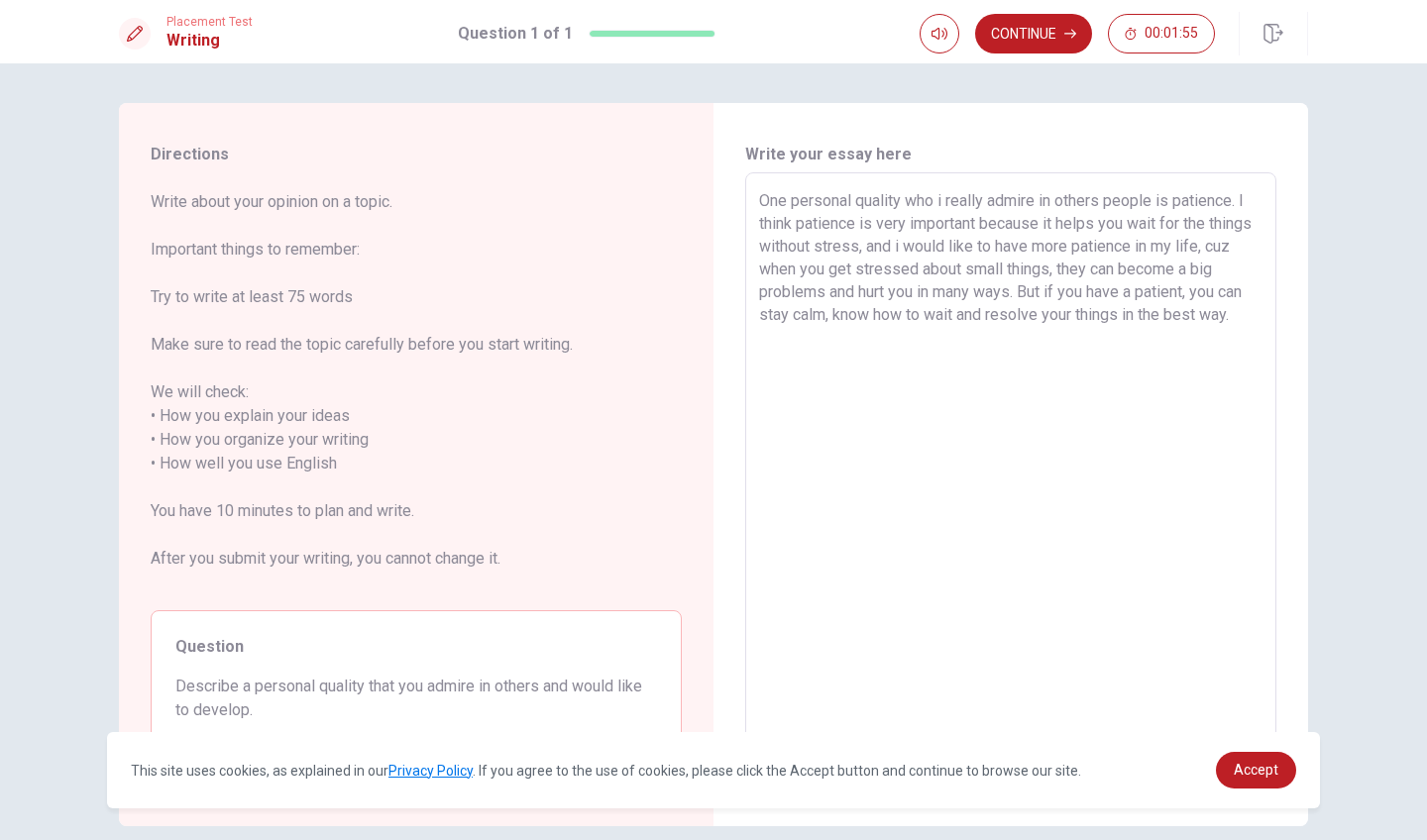click on "One personal quality who i really admire in others people is patience. I think patience is very important because it helps you wait for the things without stress, and i would like to have more patience in my life, cuz when you get stressed about small things, they can become a big problems and hurt you in many ways. But if you have a patient, you can stay calm, know how to wait and resolve your things in the best way." at bounding box center [1011, 464] 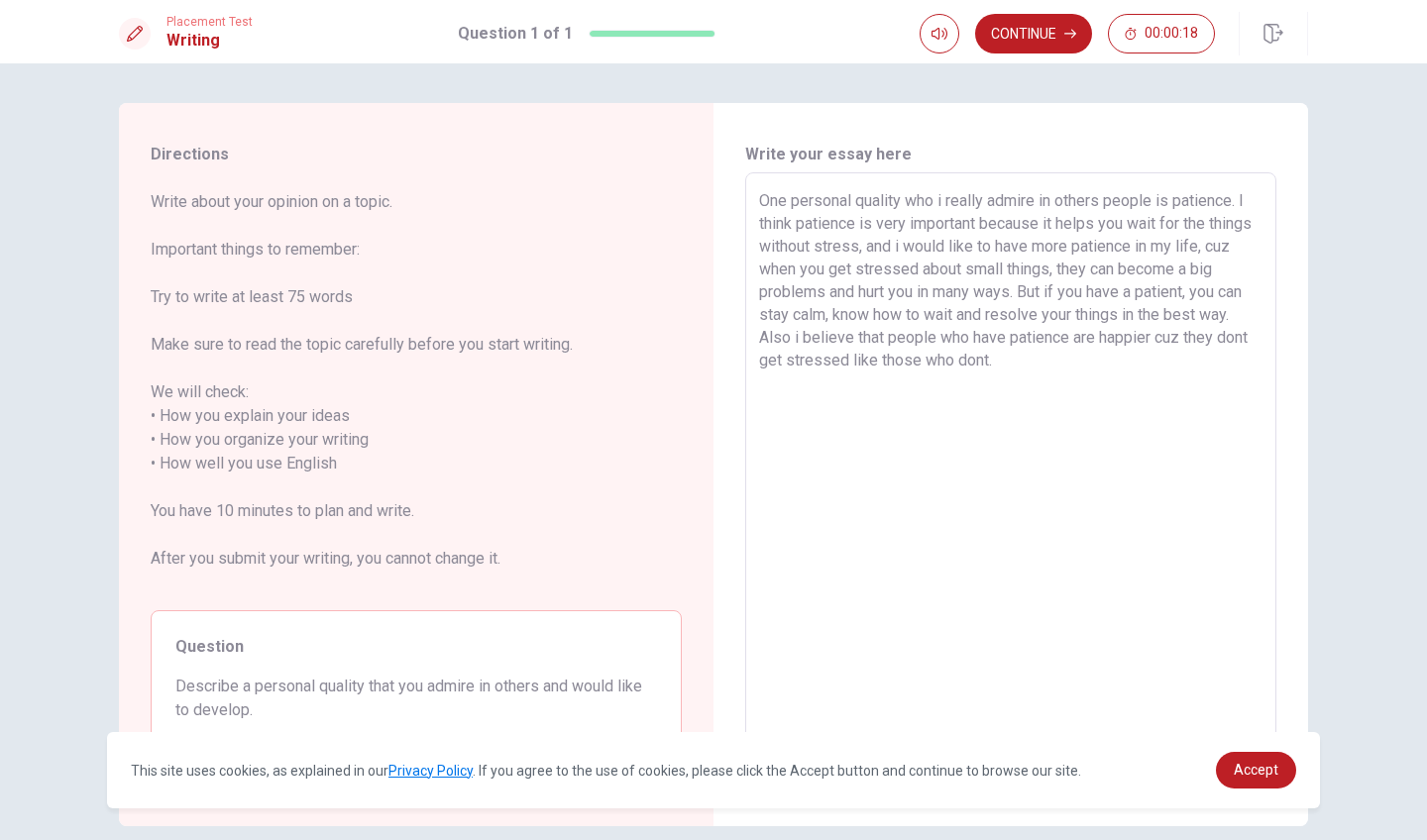 click on "One personal quality who i really admire in others people is patience. I think patience is very important because it helps you wait for the things without stress, and i would like to have more patience in my life, cuz when you get stressed about small things, they can become a big problems and hurt you in many ways. But if you have a patient, you can stay calm, know how to wait and resolve your things in the best way. Also i believe that people who have patience are happier cuz they dont get stressed like those who dont." at bounding box center (1011, 464) 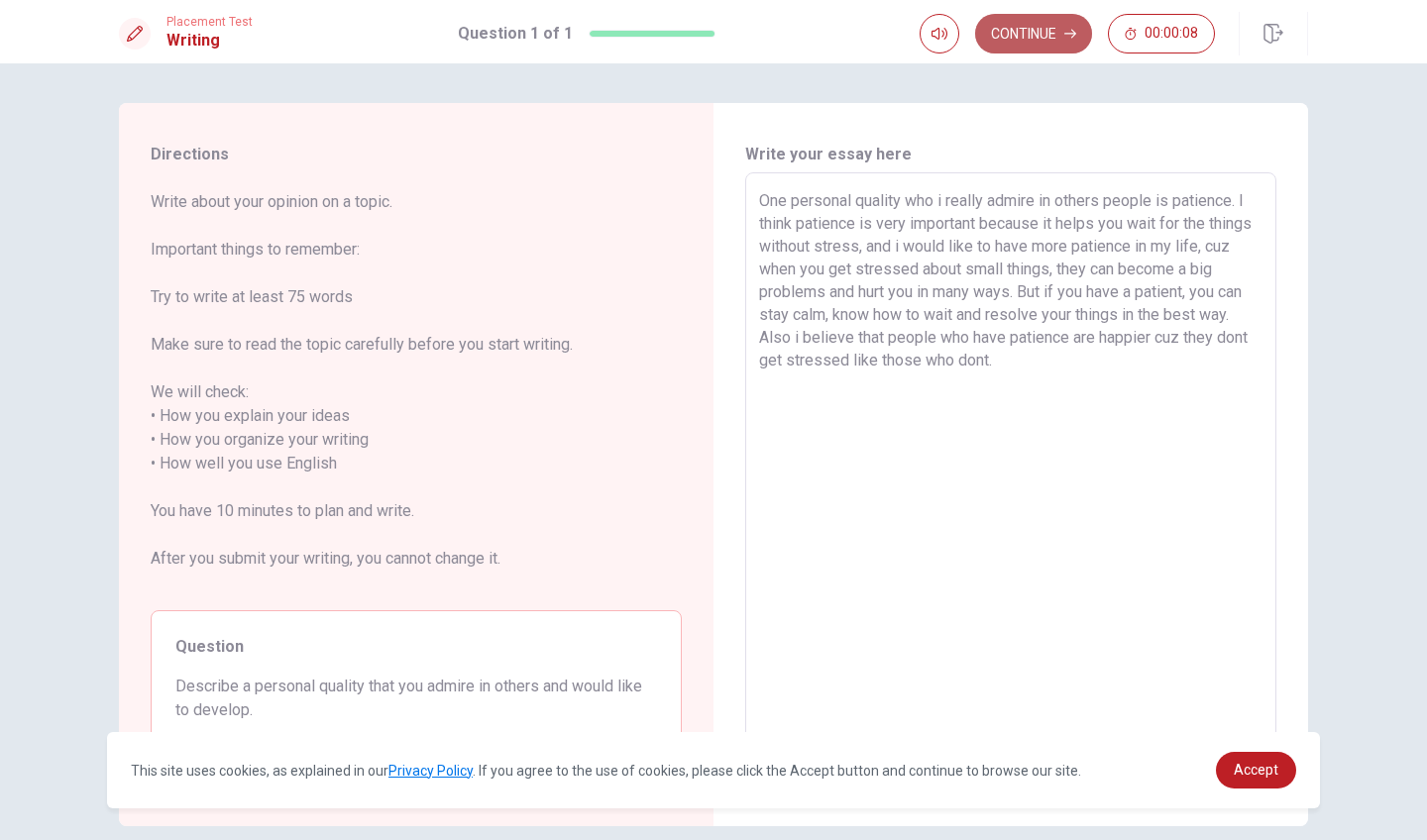 click on "Continue" at bounding box center [1034, 34] 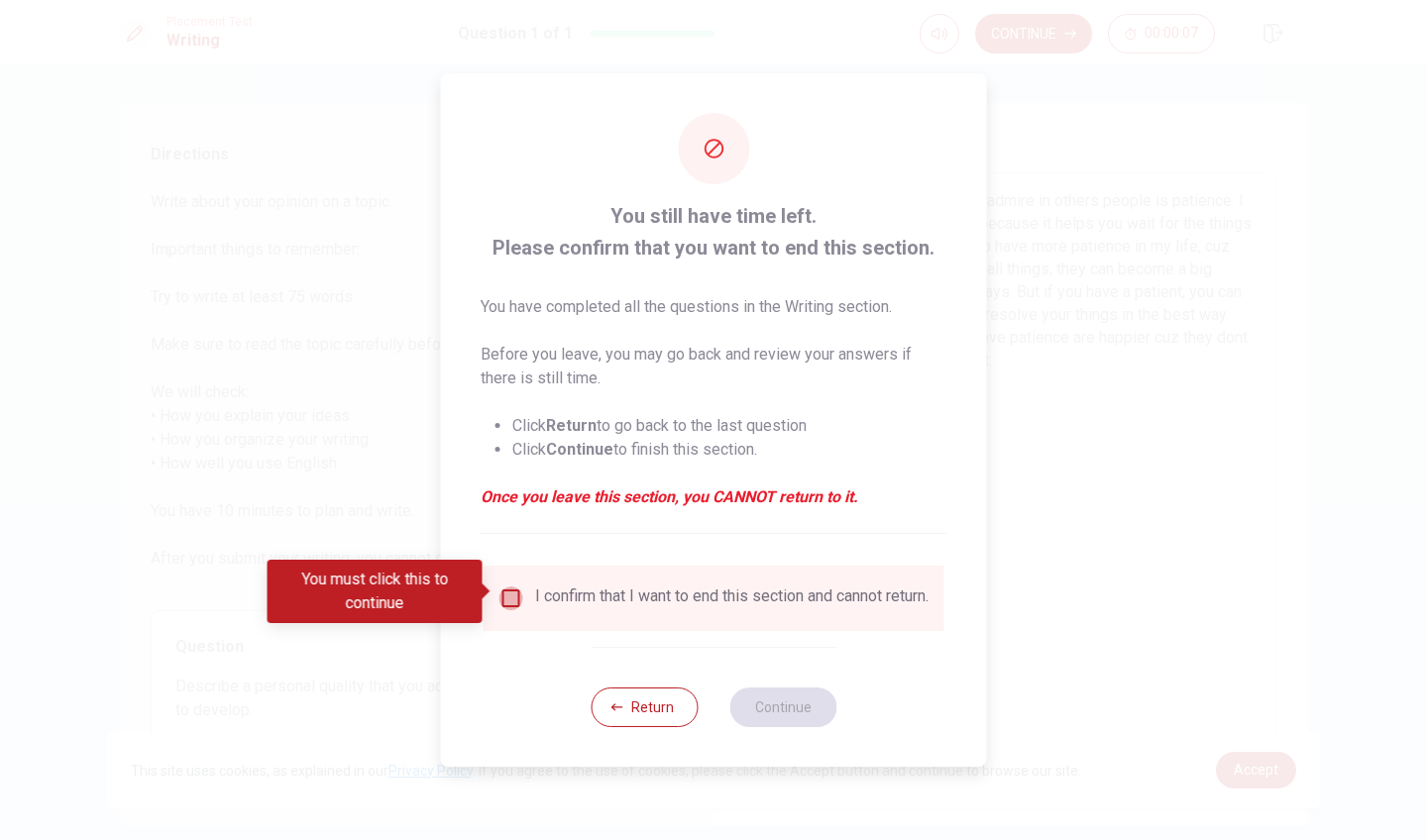 click at bounding box center (511, 598) 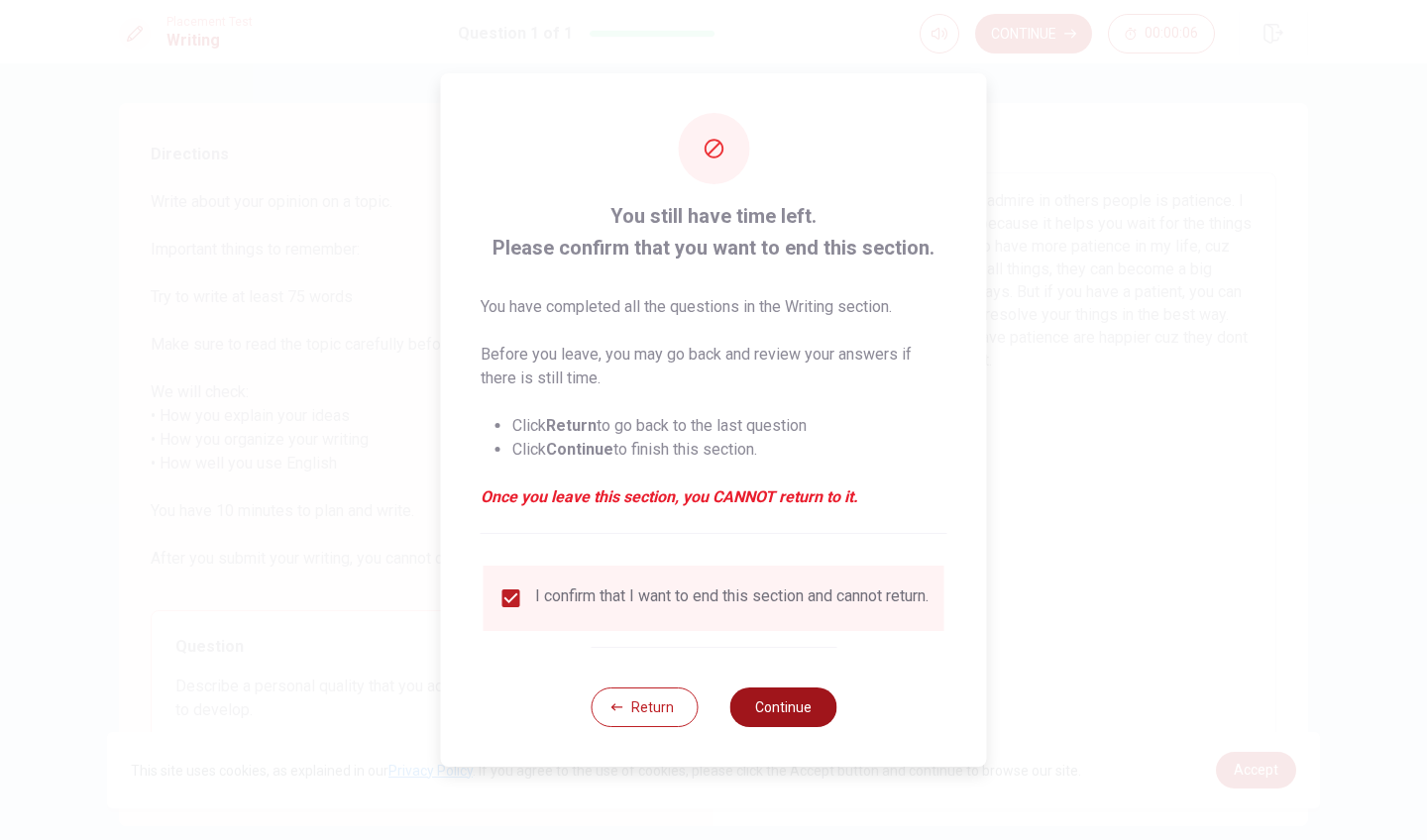 click on "Continue" at bounding box center [783, 707] 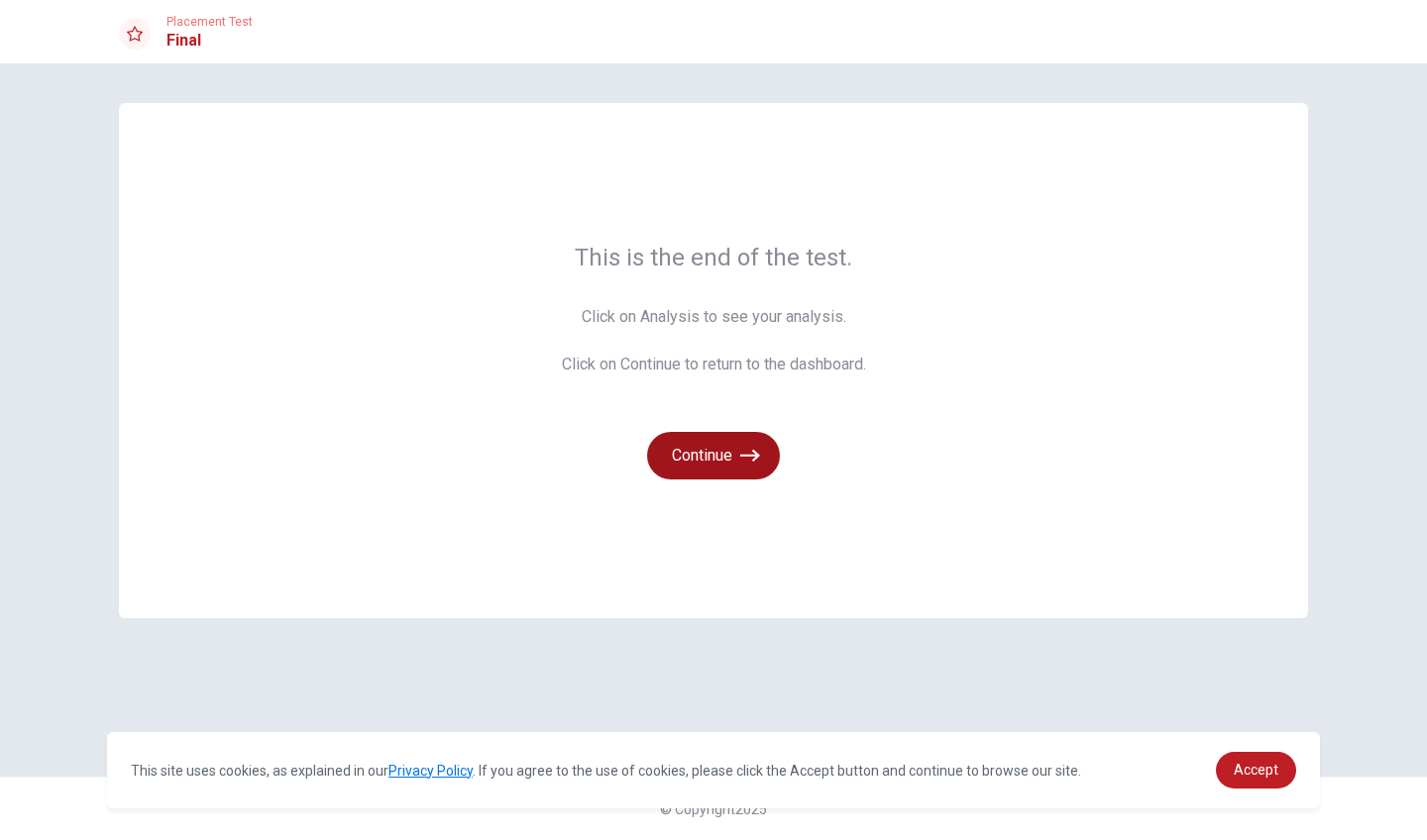 click on "Continue" at bounding box center [714, 456] 